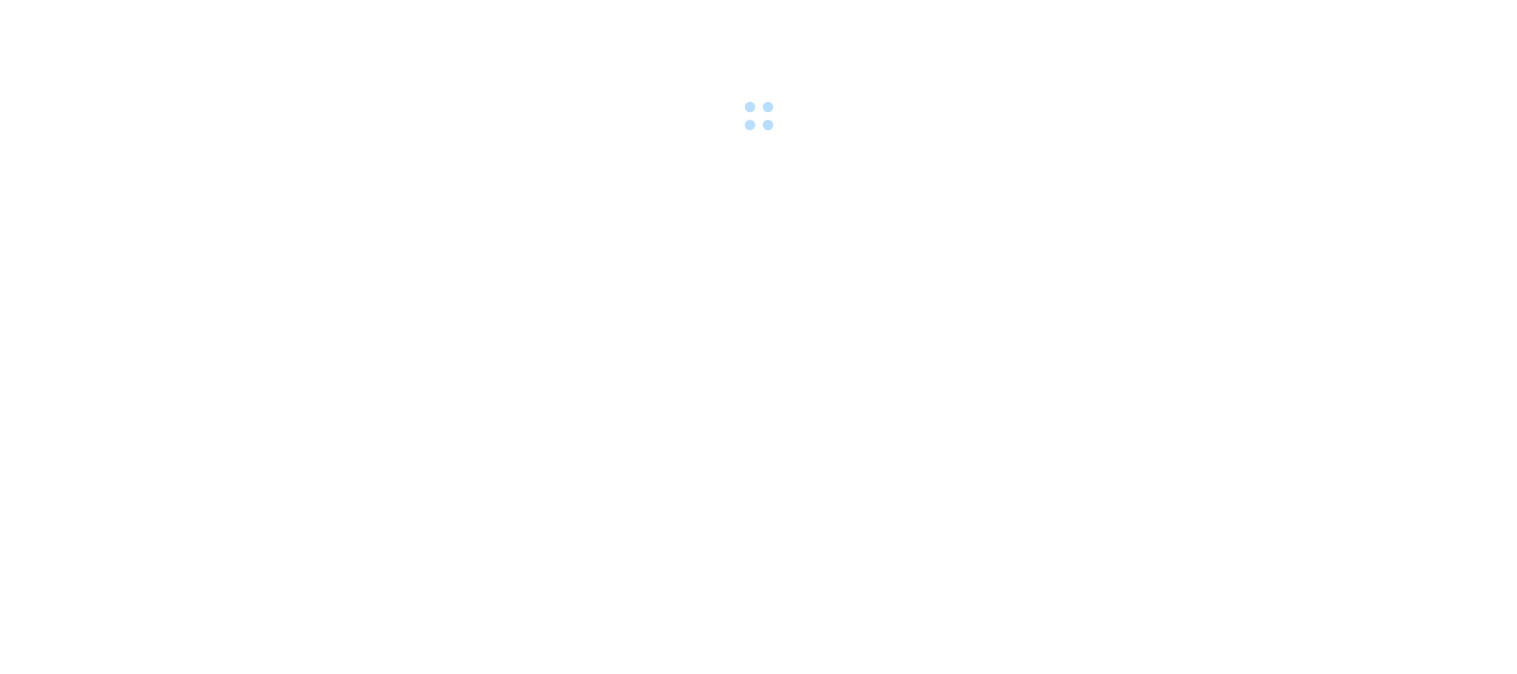 scroll, scrollTop: 0, scrollLeft: 0, axis: both 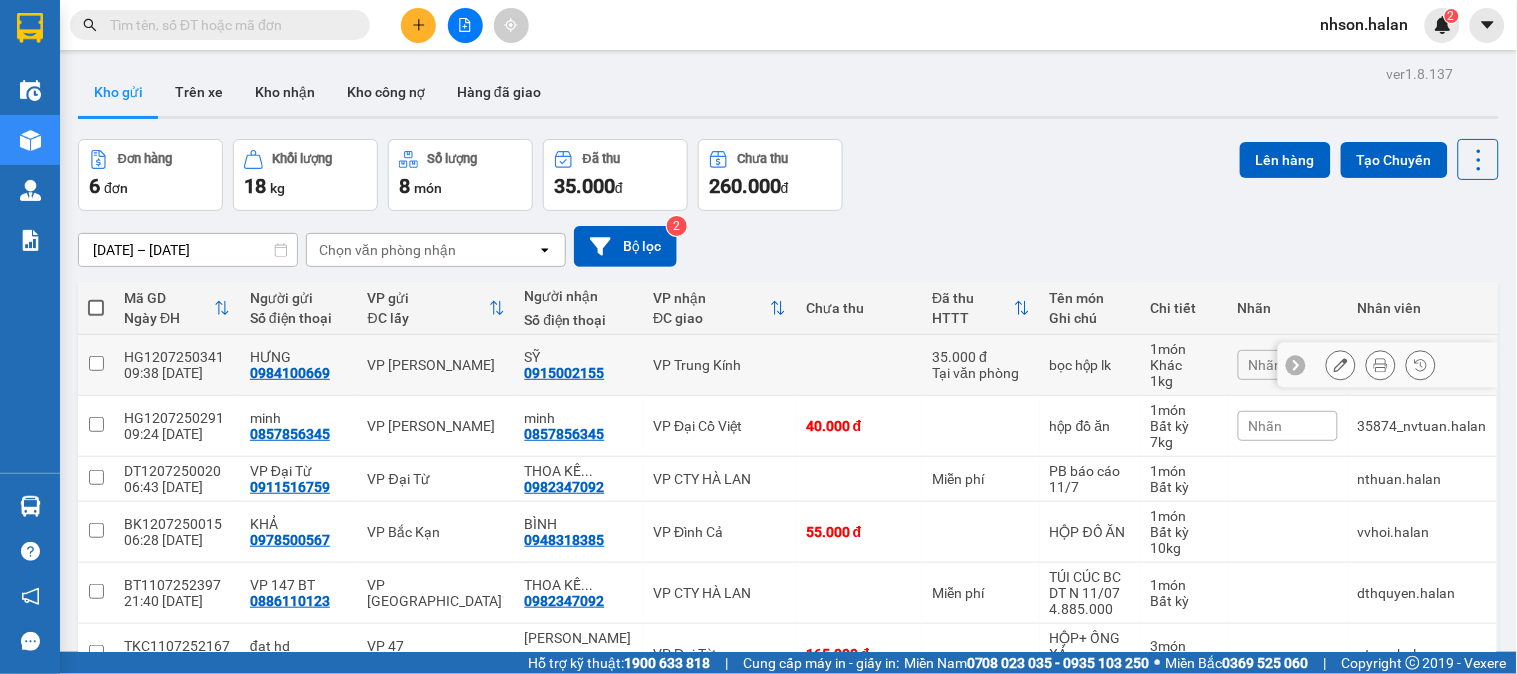 click 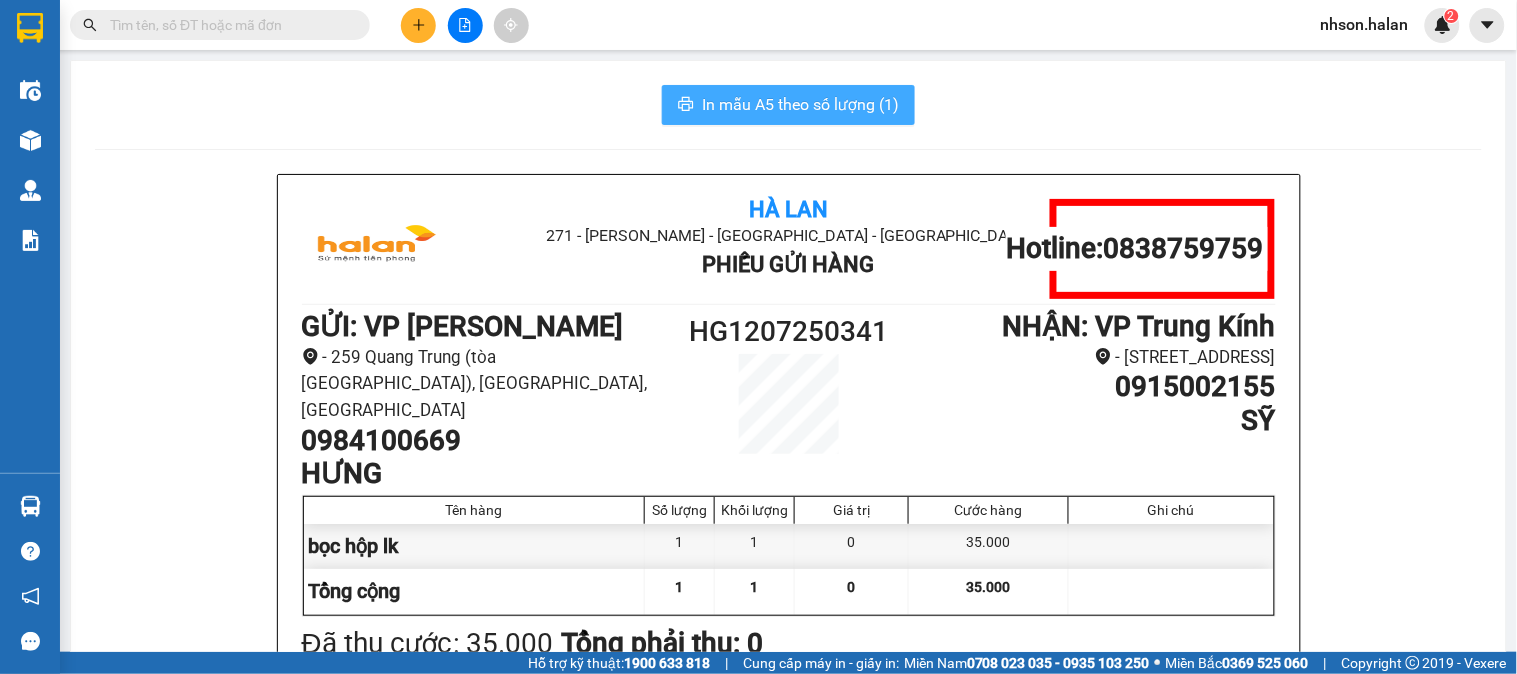 click on "In mẫu A5 theo số lượng
(1)" at bounding box center [800, 104] 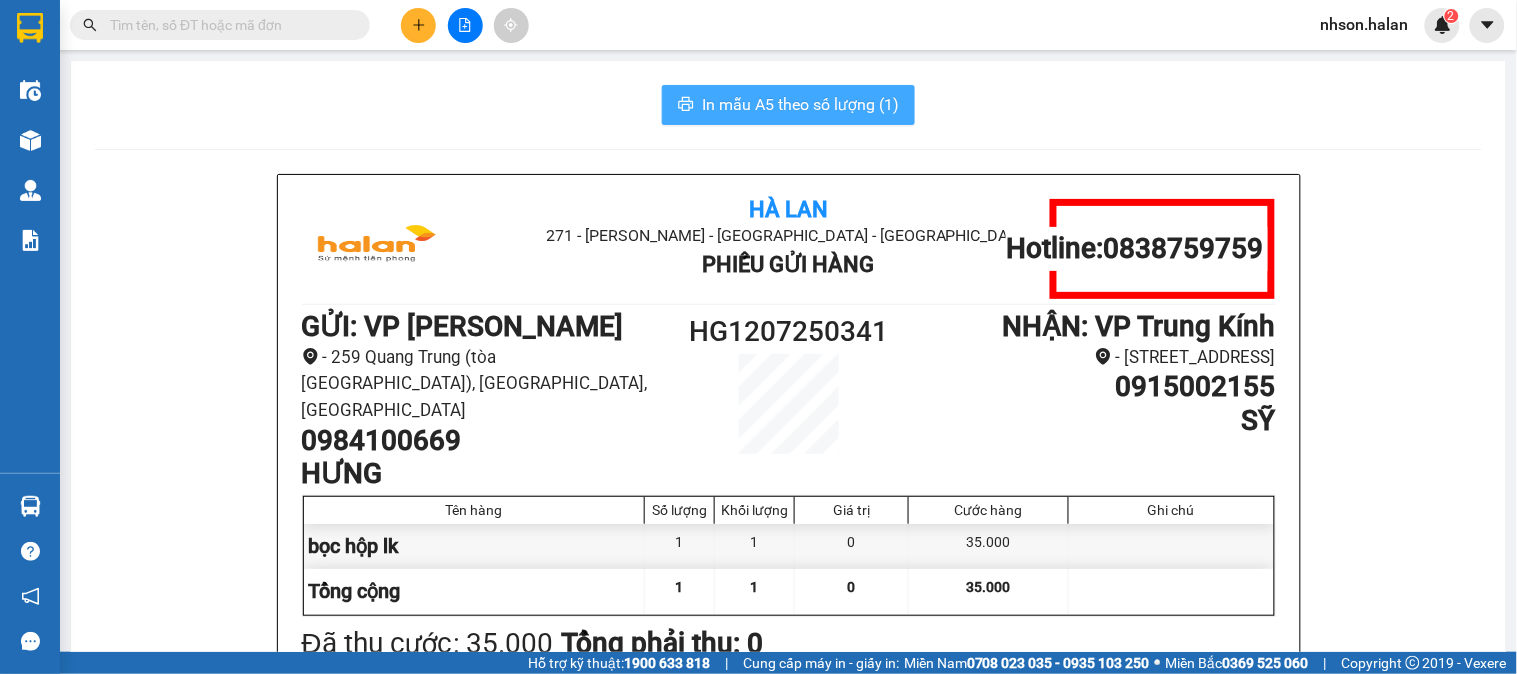 click on "In mẫu A5 theo số lượng
(1)" at bounding box center [800, 104] 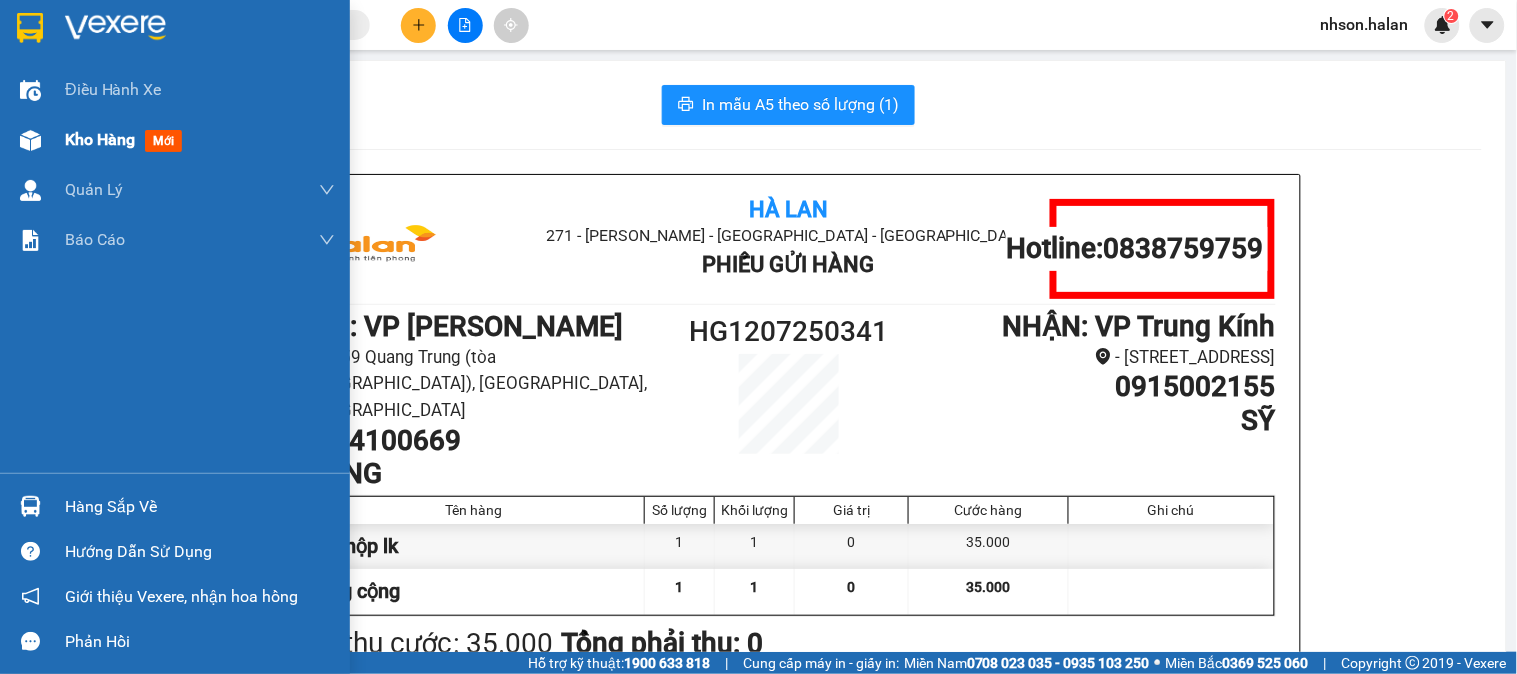 click on "Kho hàng" at bounding box center (100, 139) 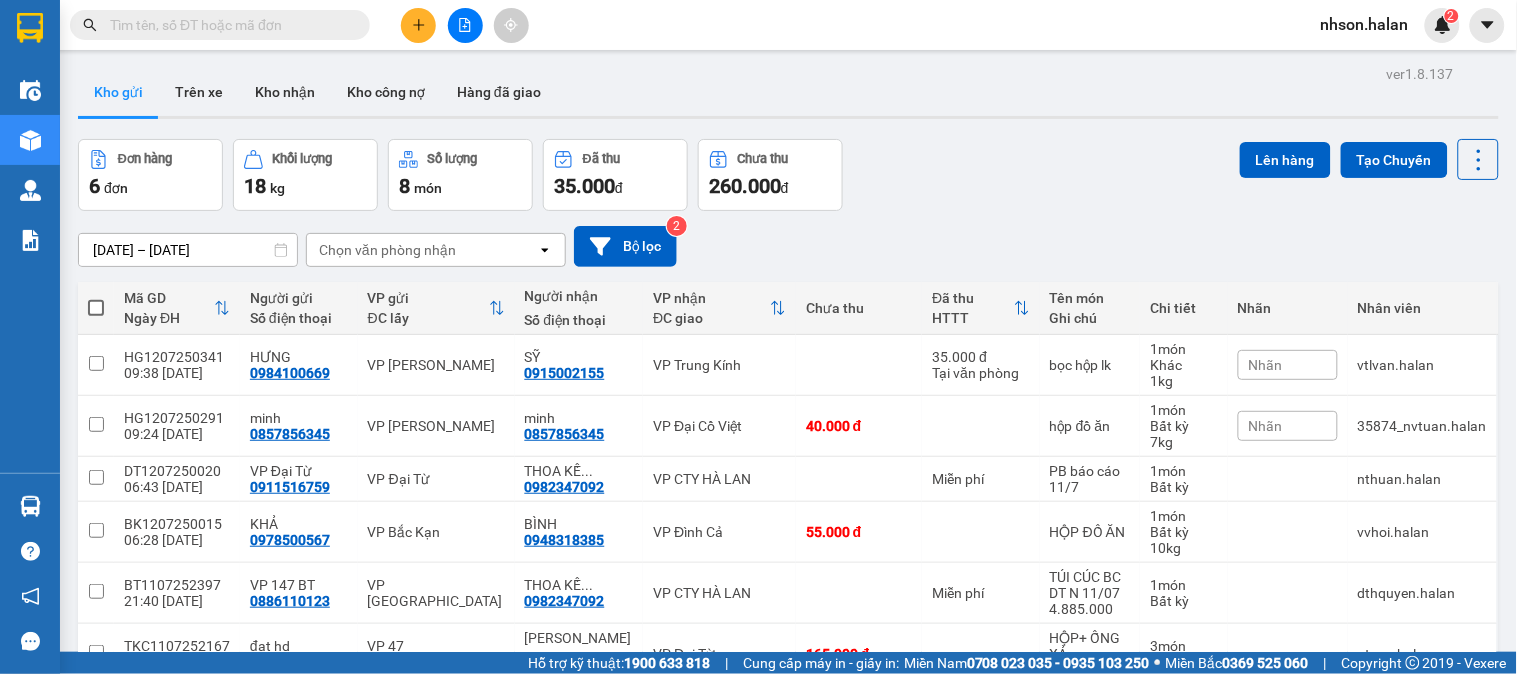 click at bounding box center (228, 25) 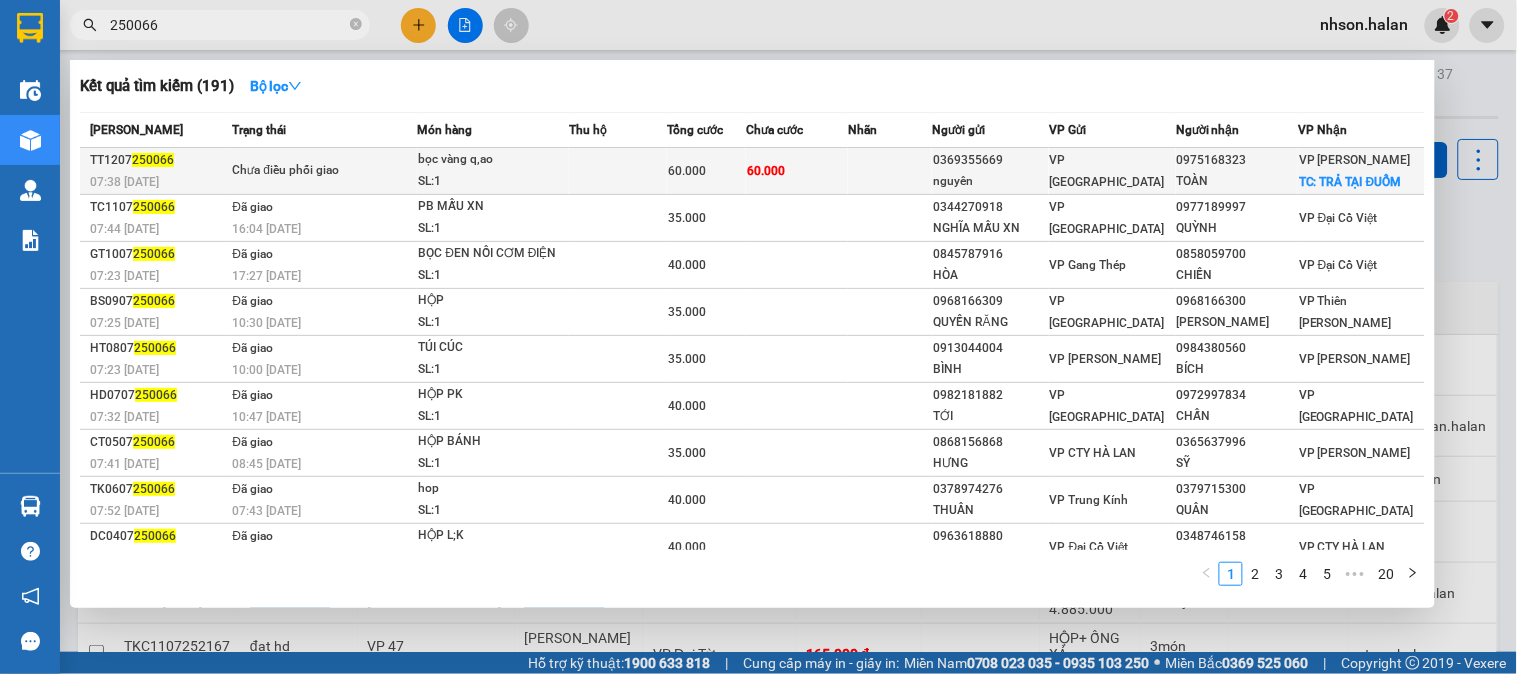 type on "250066" 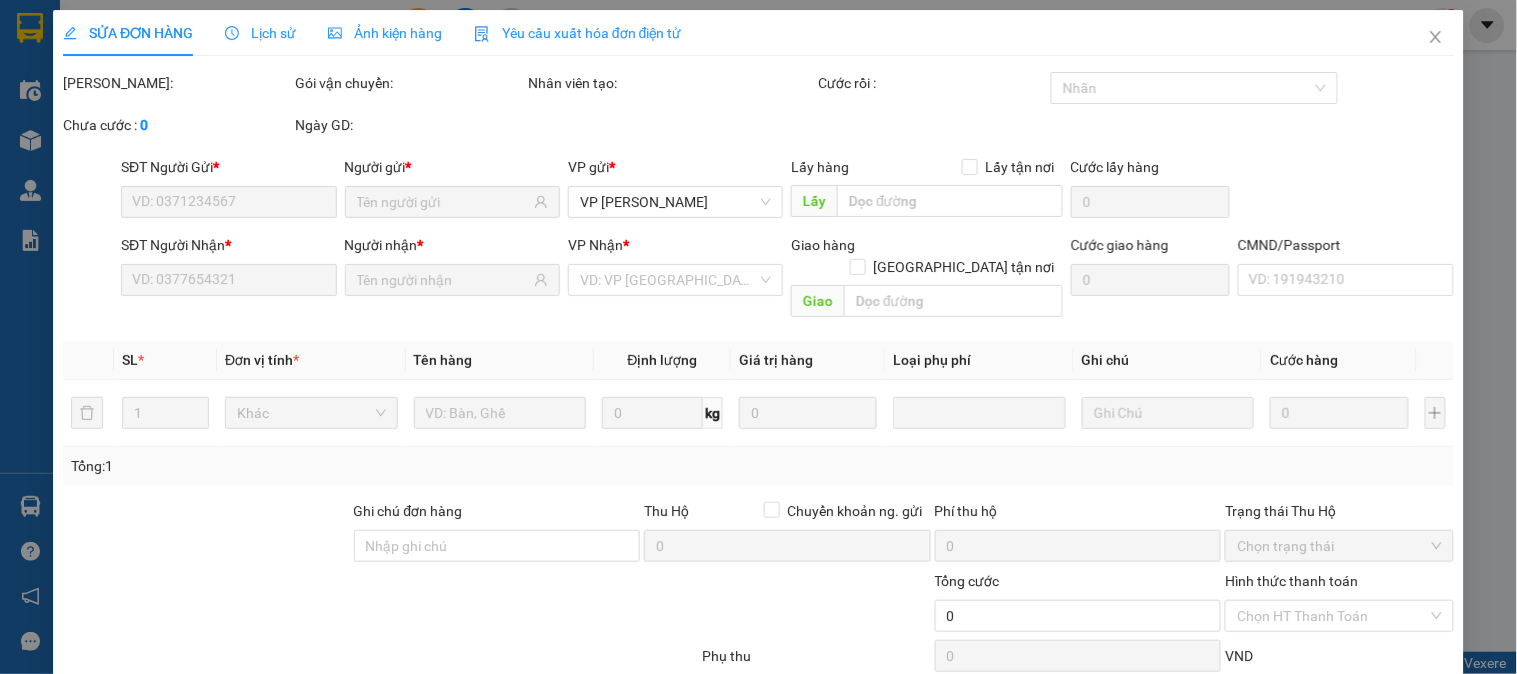 type on "0369355669" 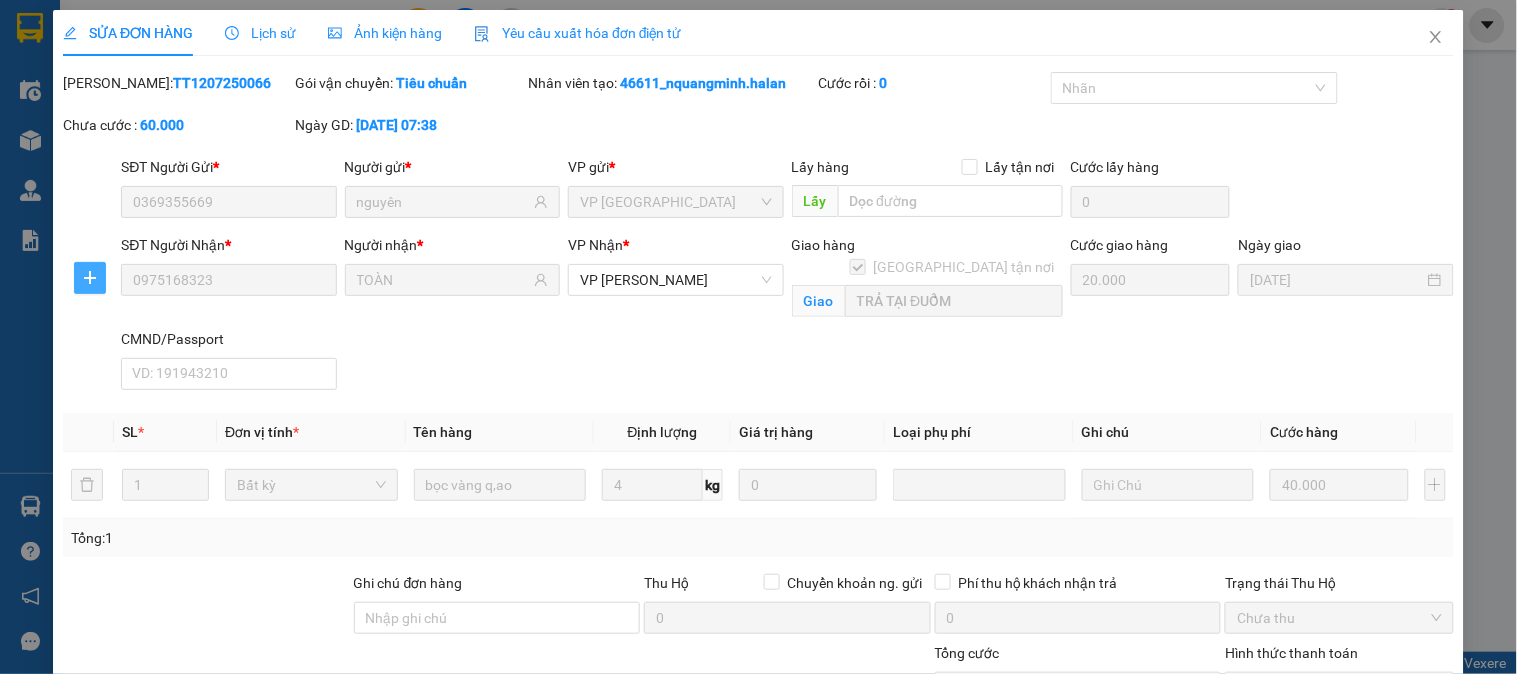 click 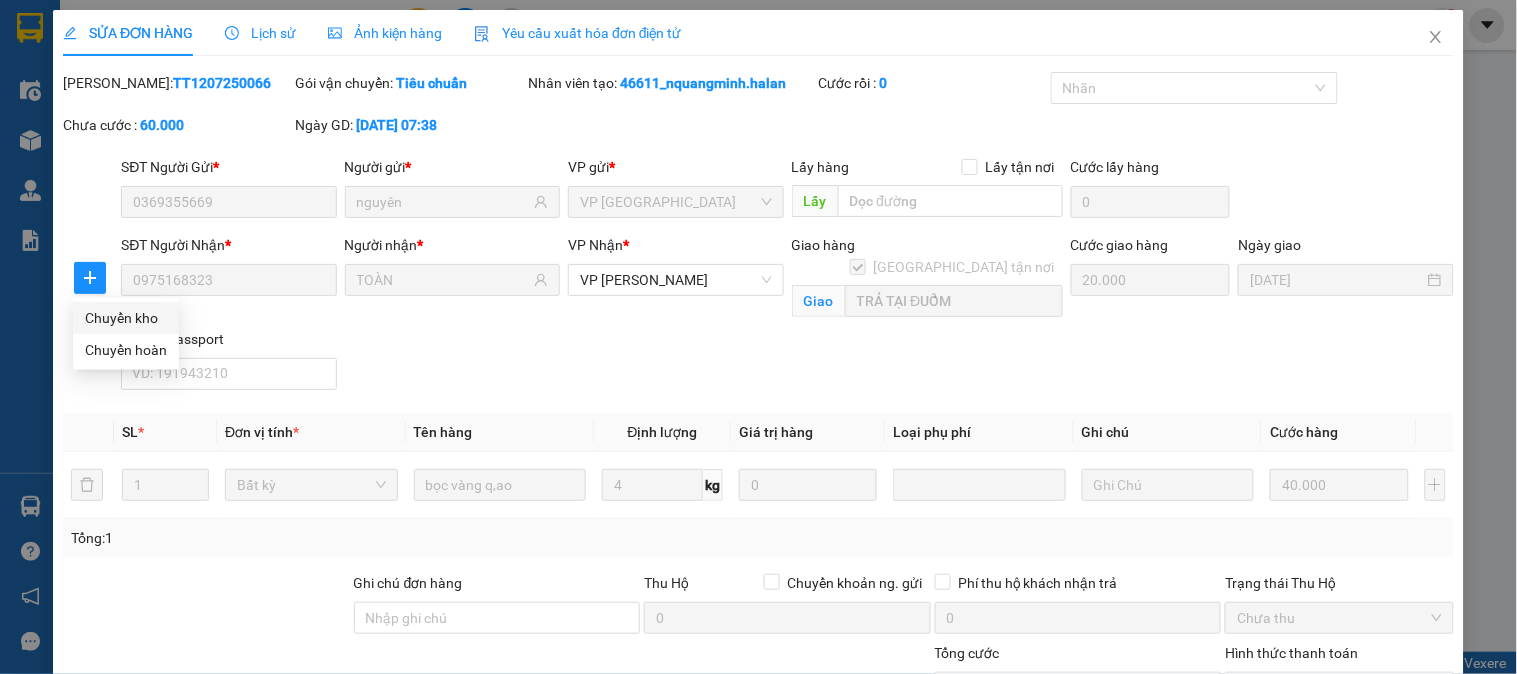 click on "Chuyển kho" at bounding box center [126, 318] 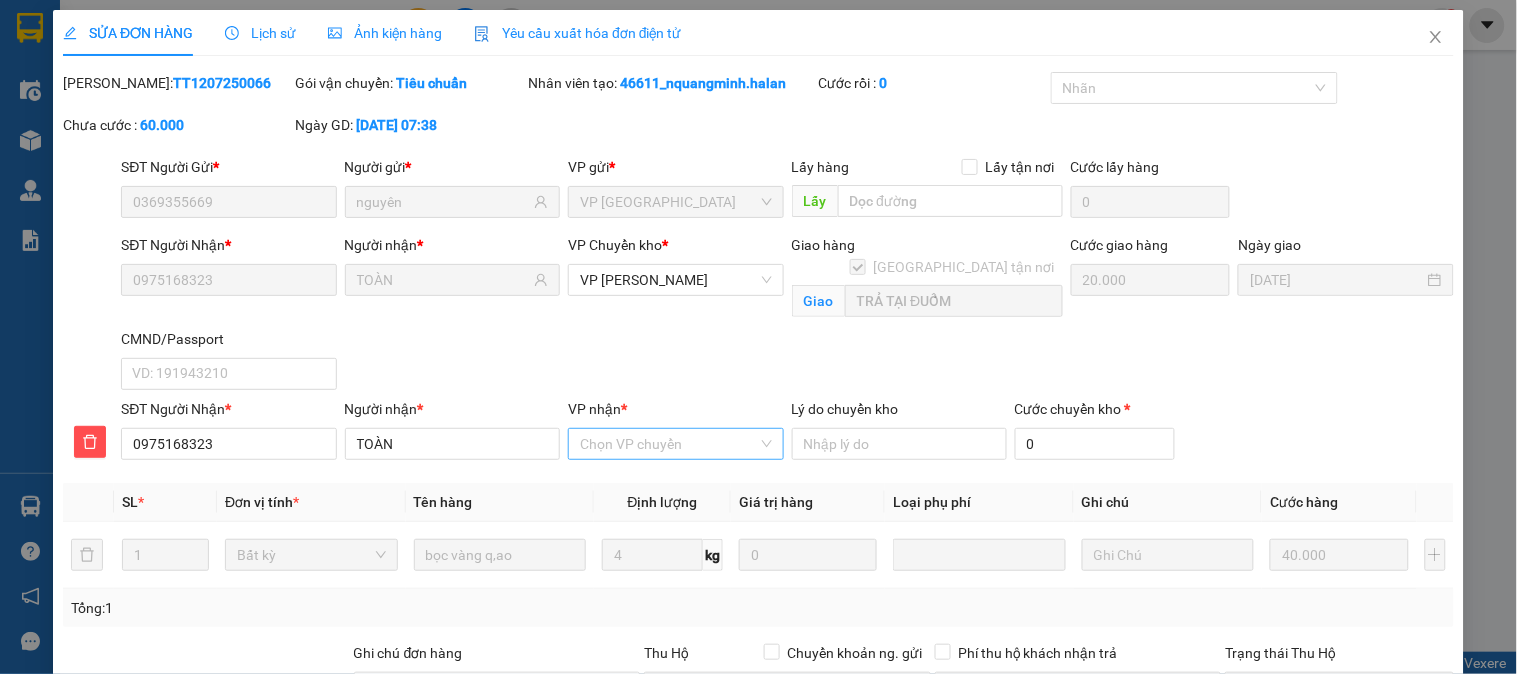 click on "VP nhận  *" at bounding box center [668, 444] 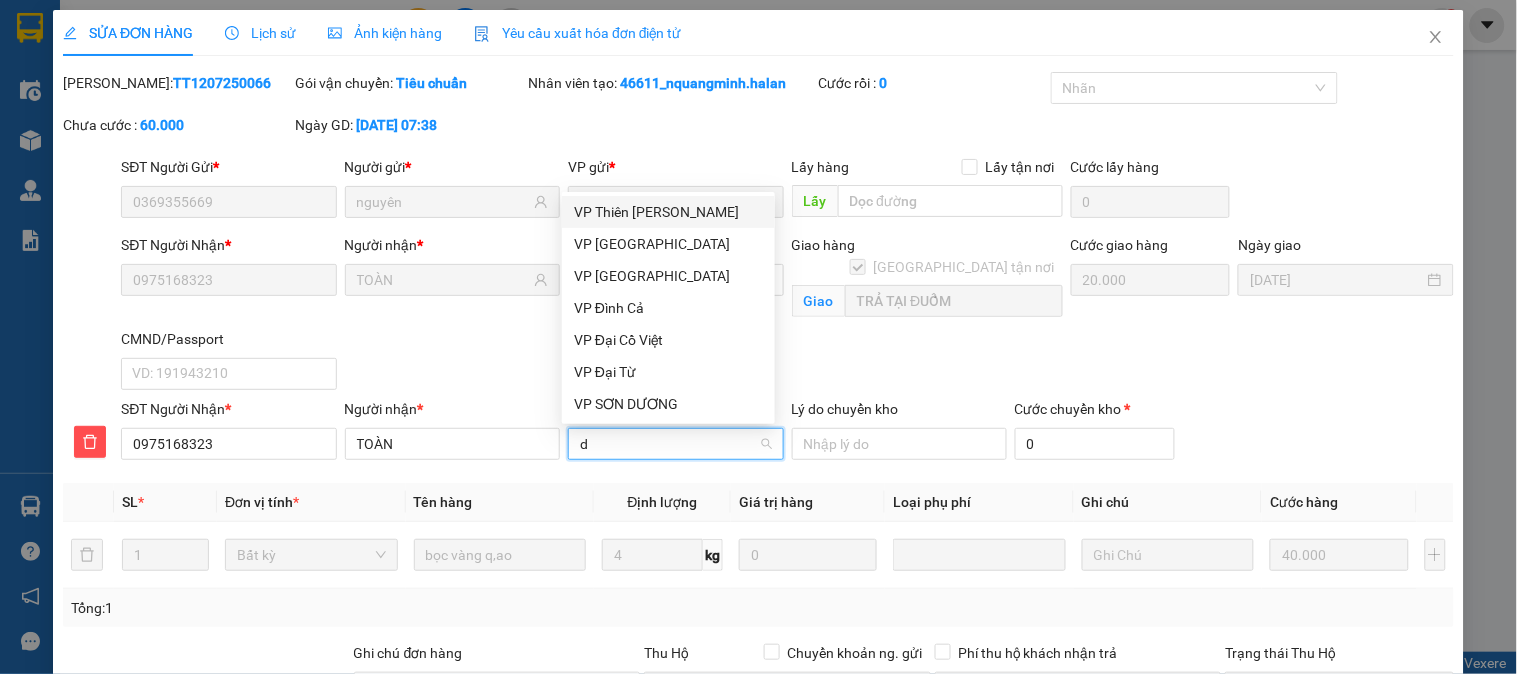 type on "d" 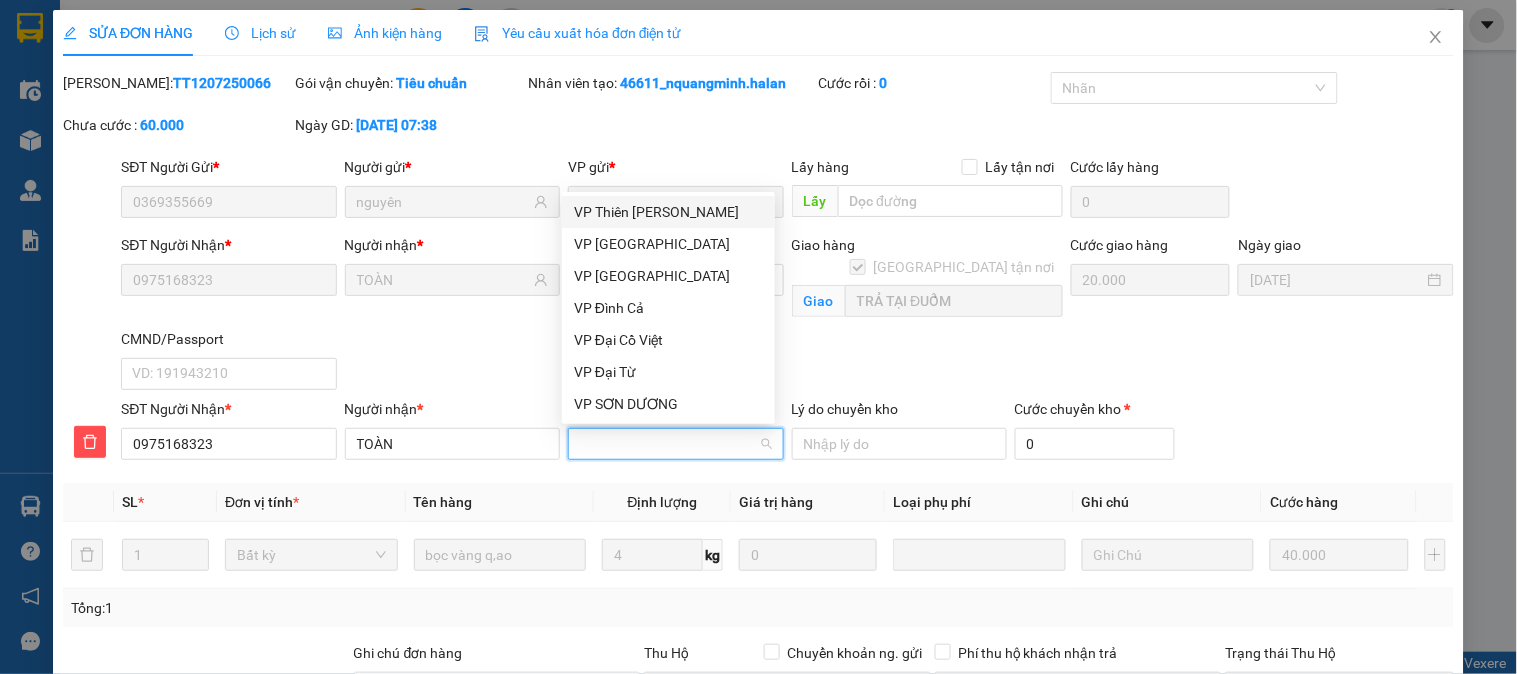 type on "đ" 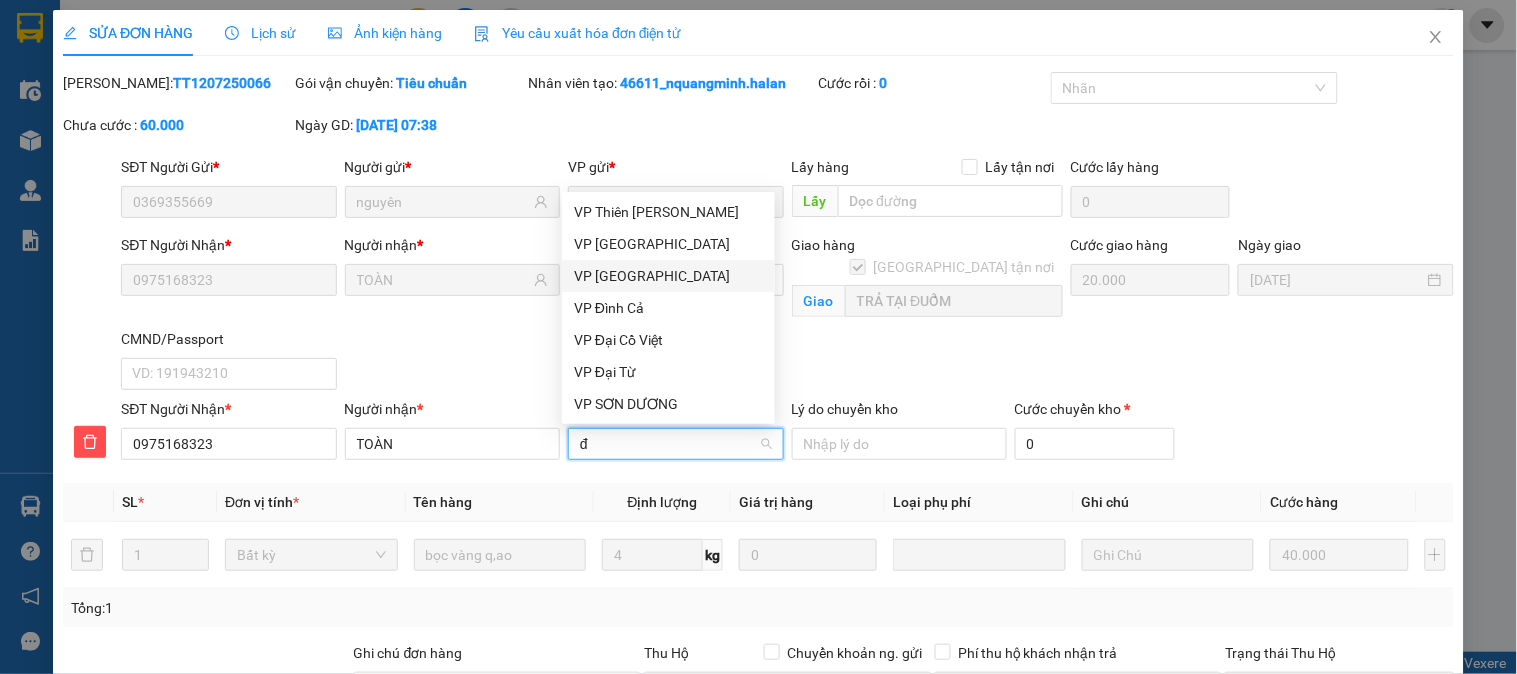 drag, startPoint x: 642, startPoint y: 272, endPoint x: 784, endPoint y: 392, distance: 185.91396 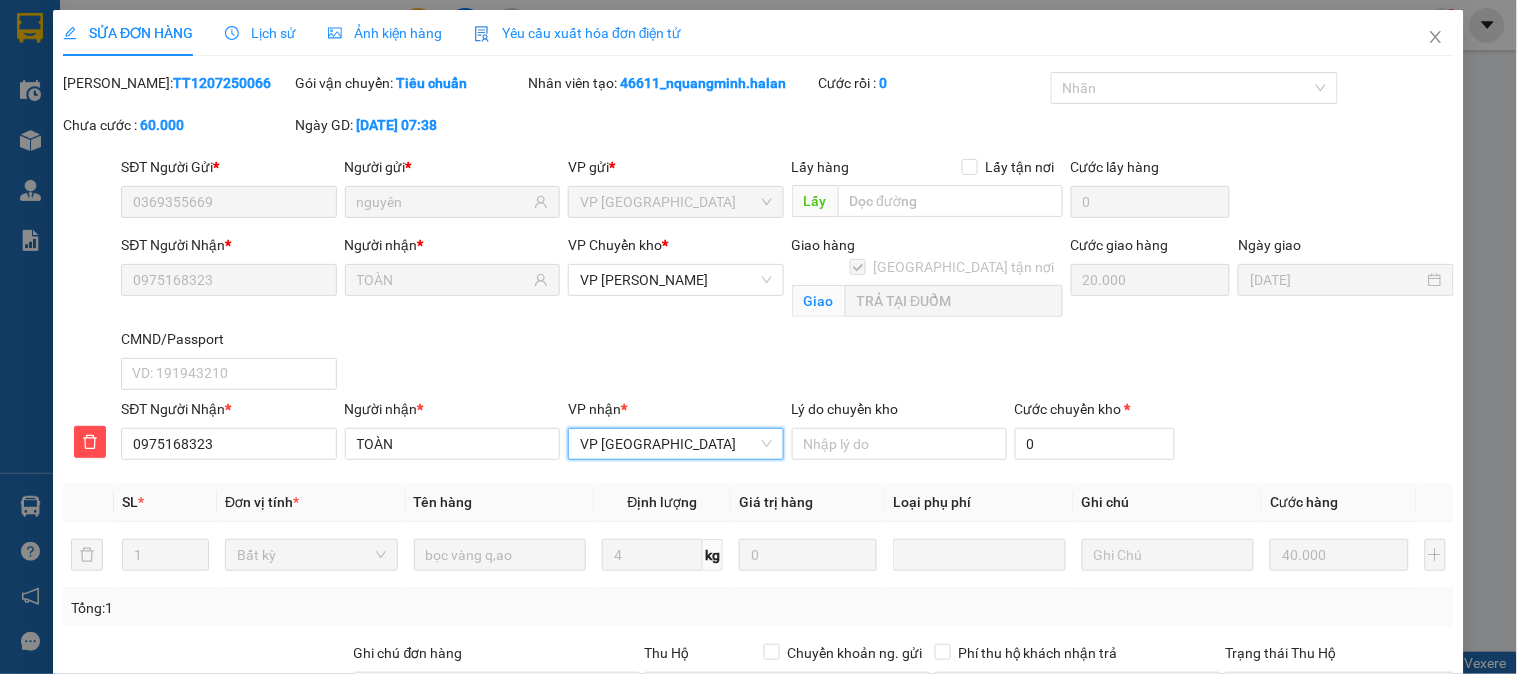scroll, scrollTop: 274, scrollLeft: 0, axis: vertical 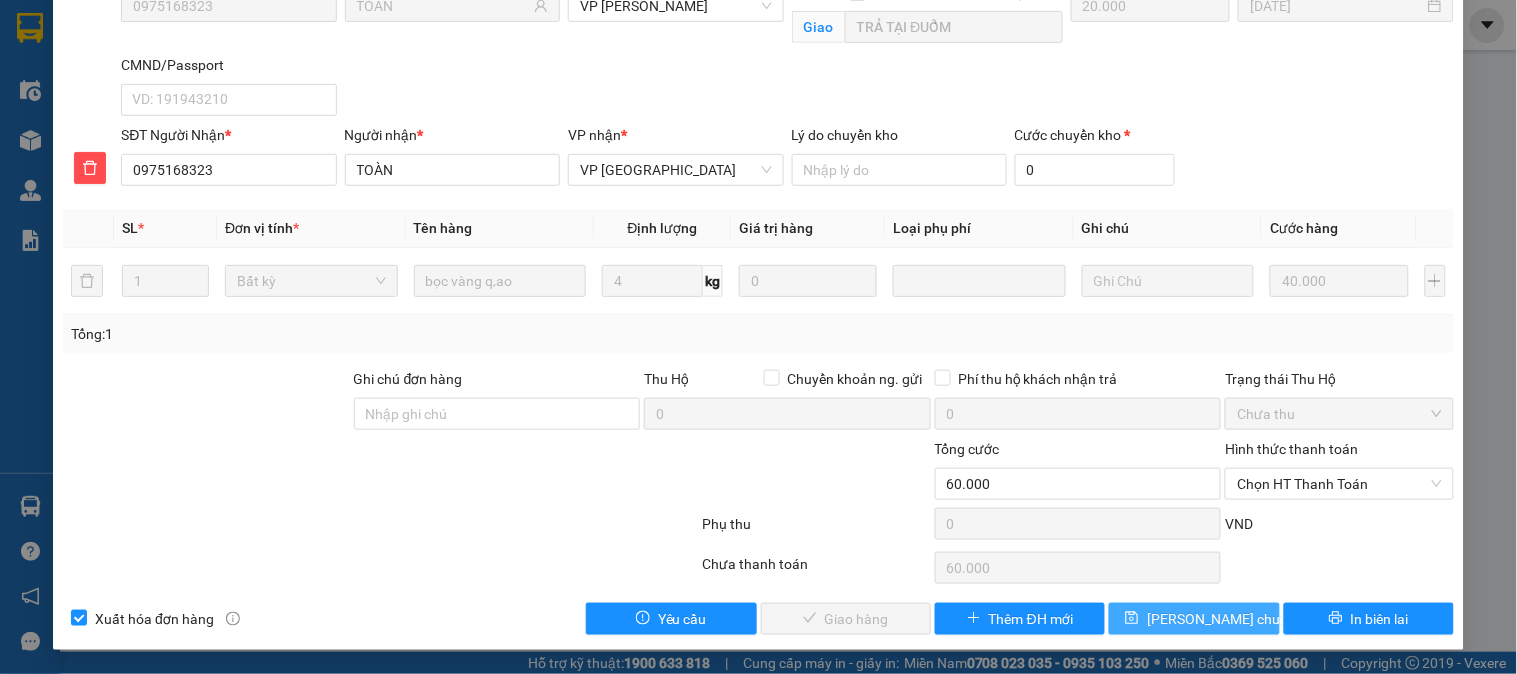 click on "[PERSON_NAME] [PERSON_NAME]" at bounding box center [1242, 619] 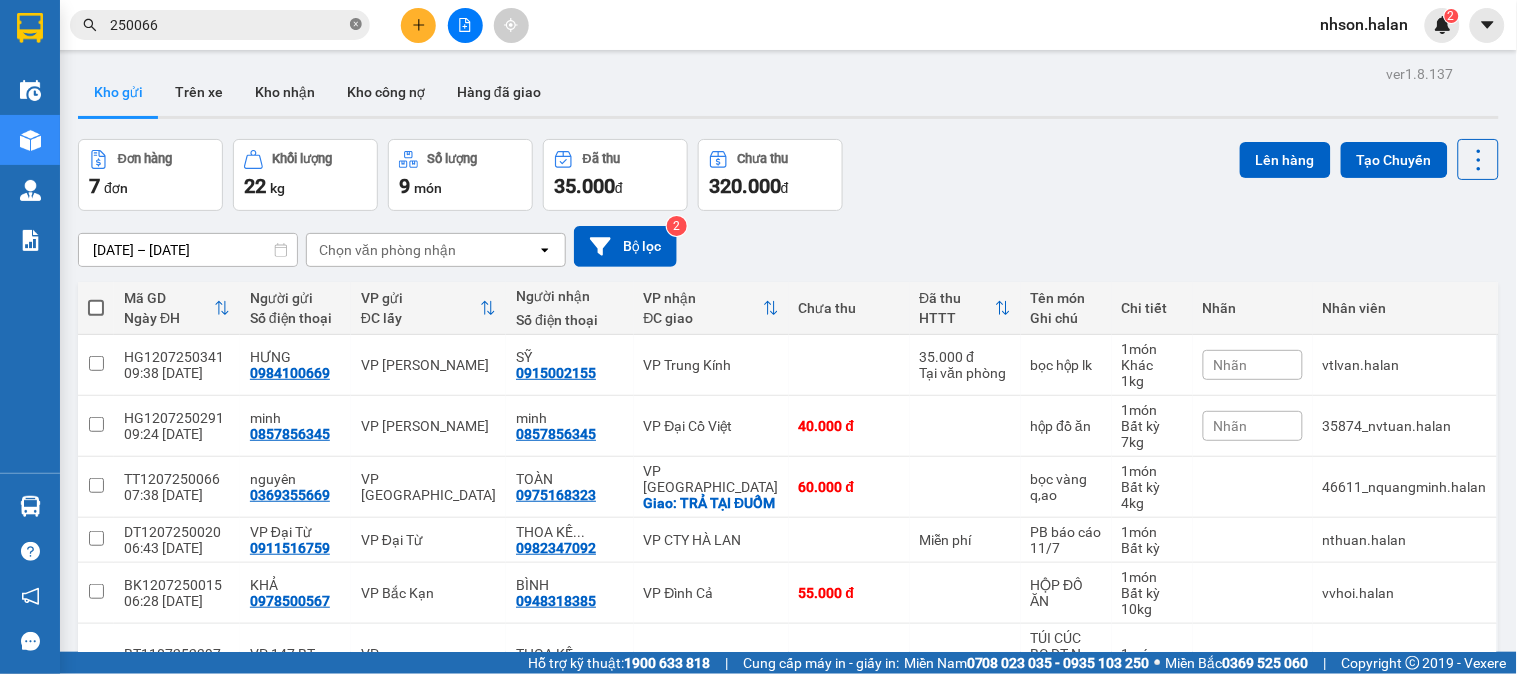 click 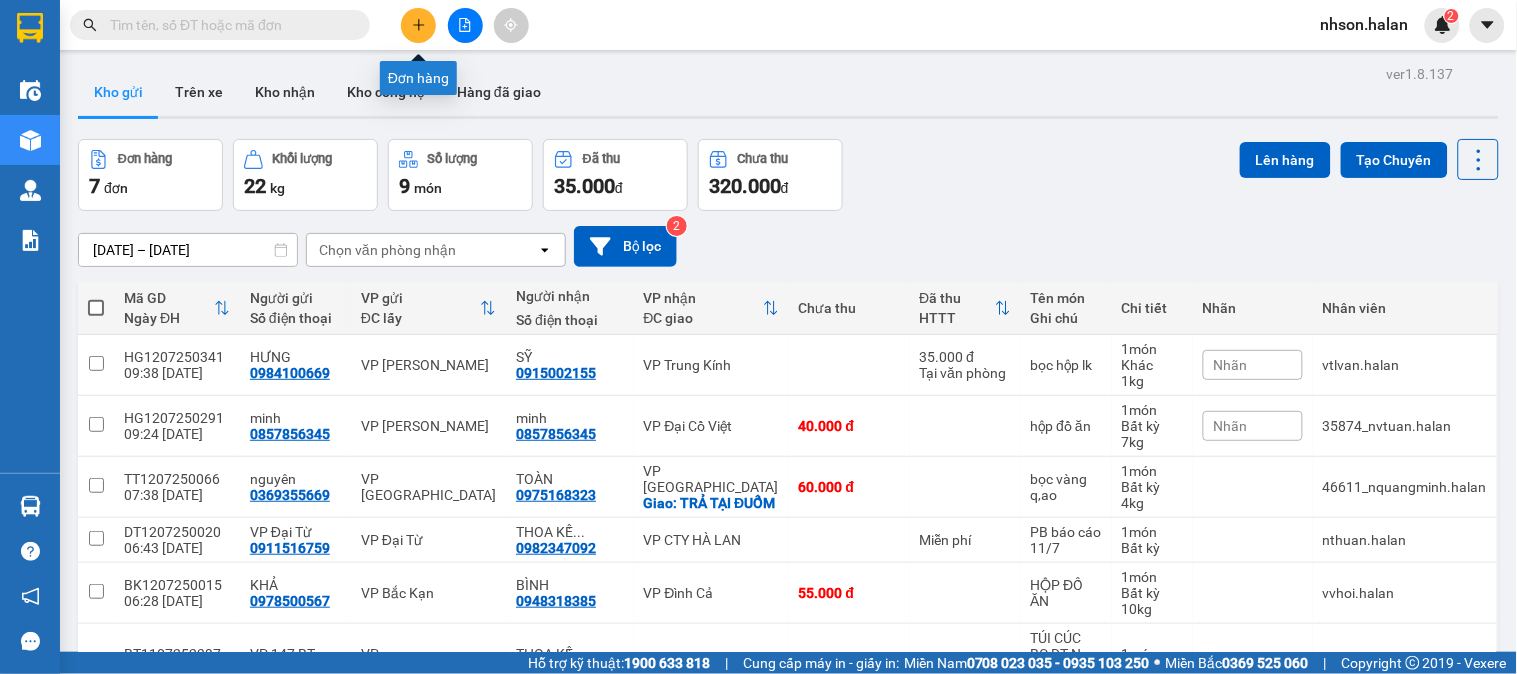 click at bounding box center (418, 25) 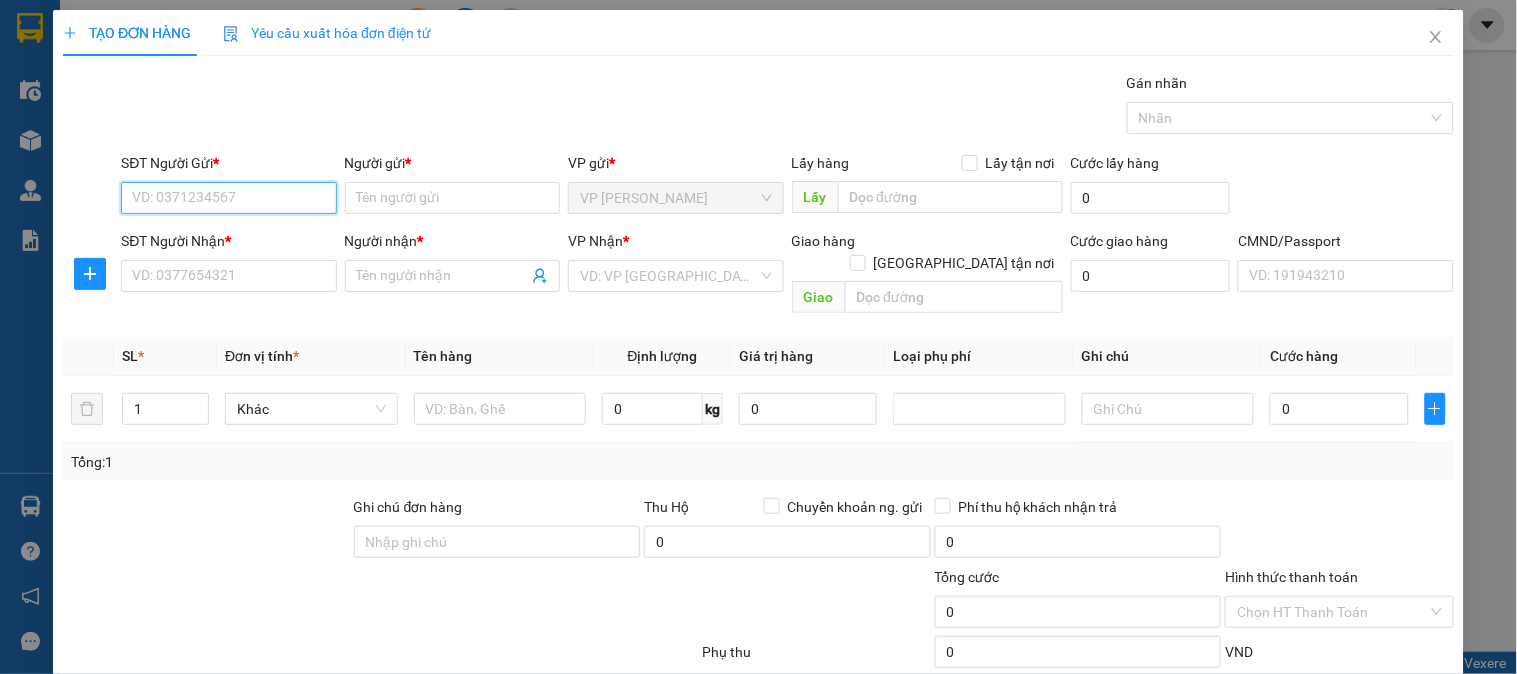 click on "SĐT Người Gửi  *" at bounding box center (228, 198) 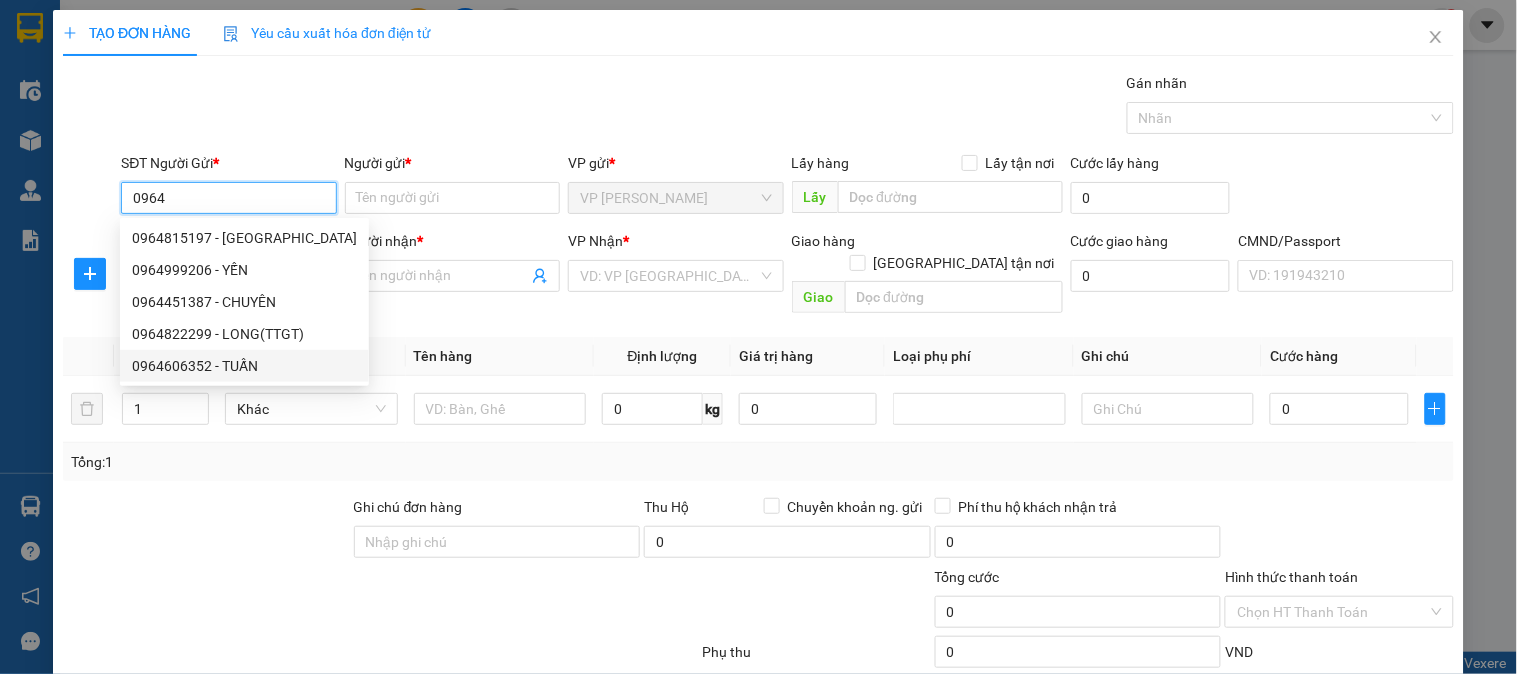 type on "0964" 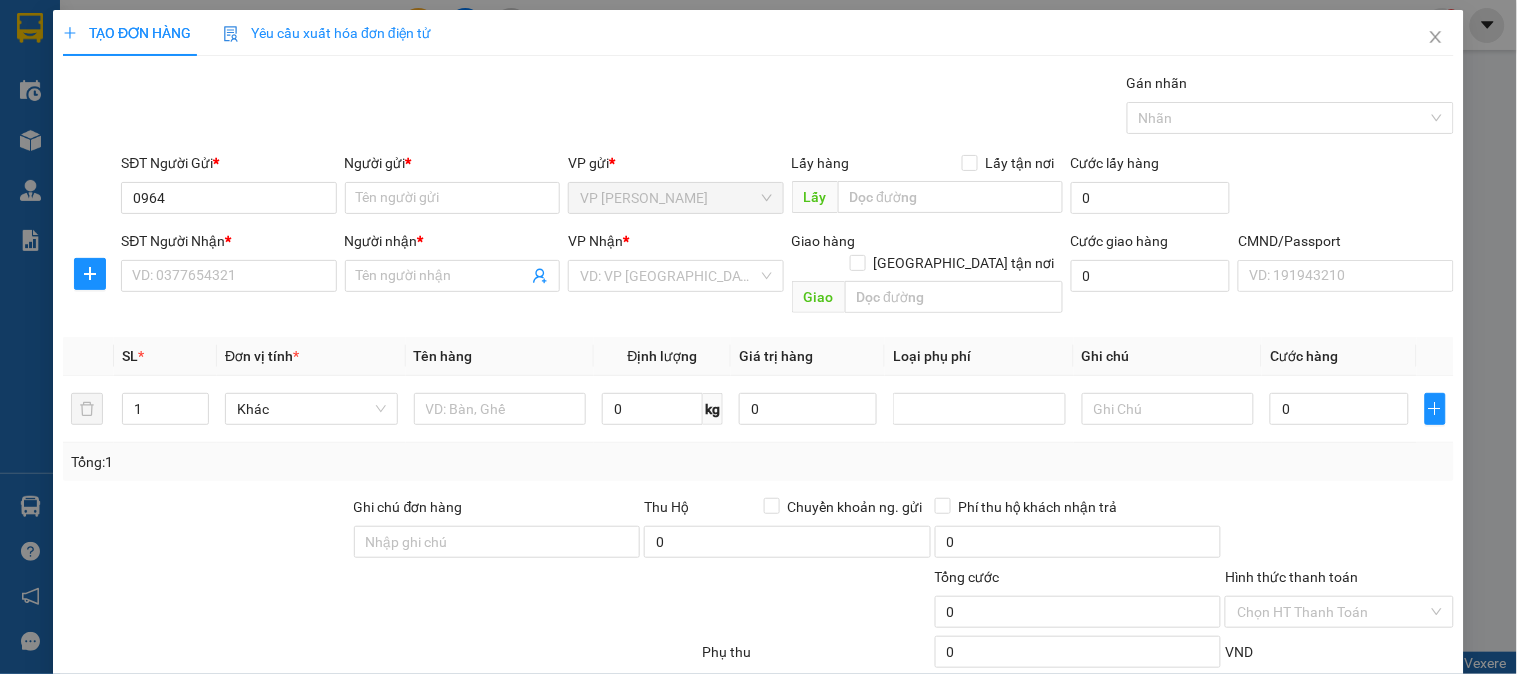 drag, startPoint x: 1097, startPoint y: 81, endPoint x: 1281, endPoint y: 528, distance: 483.38907 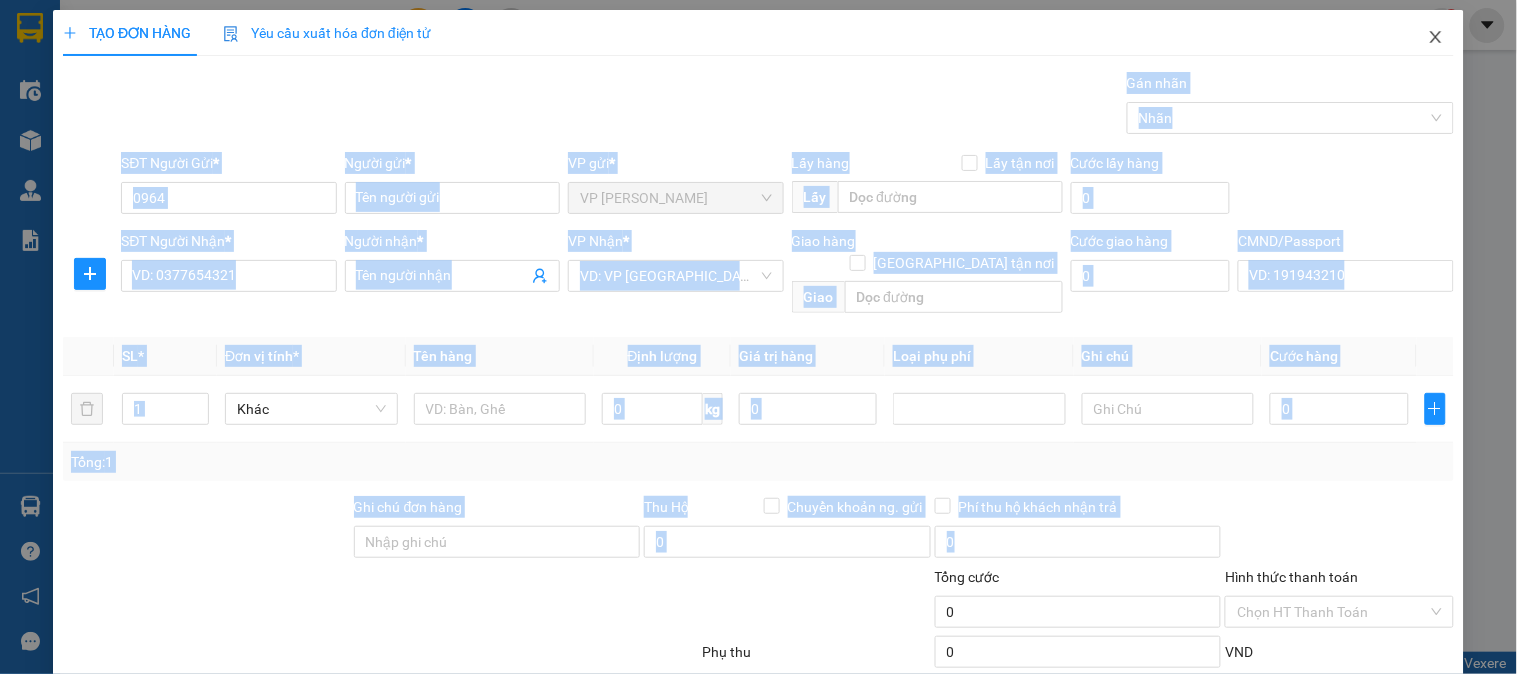 click 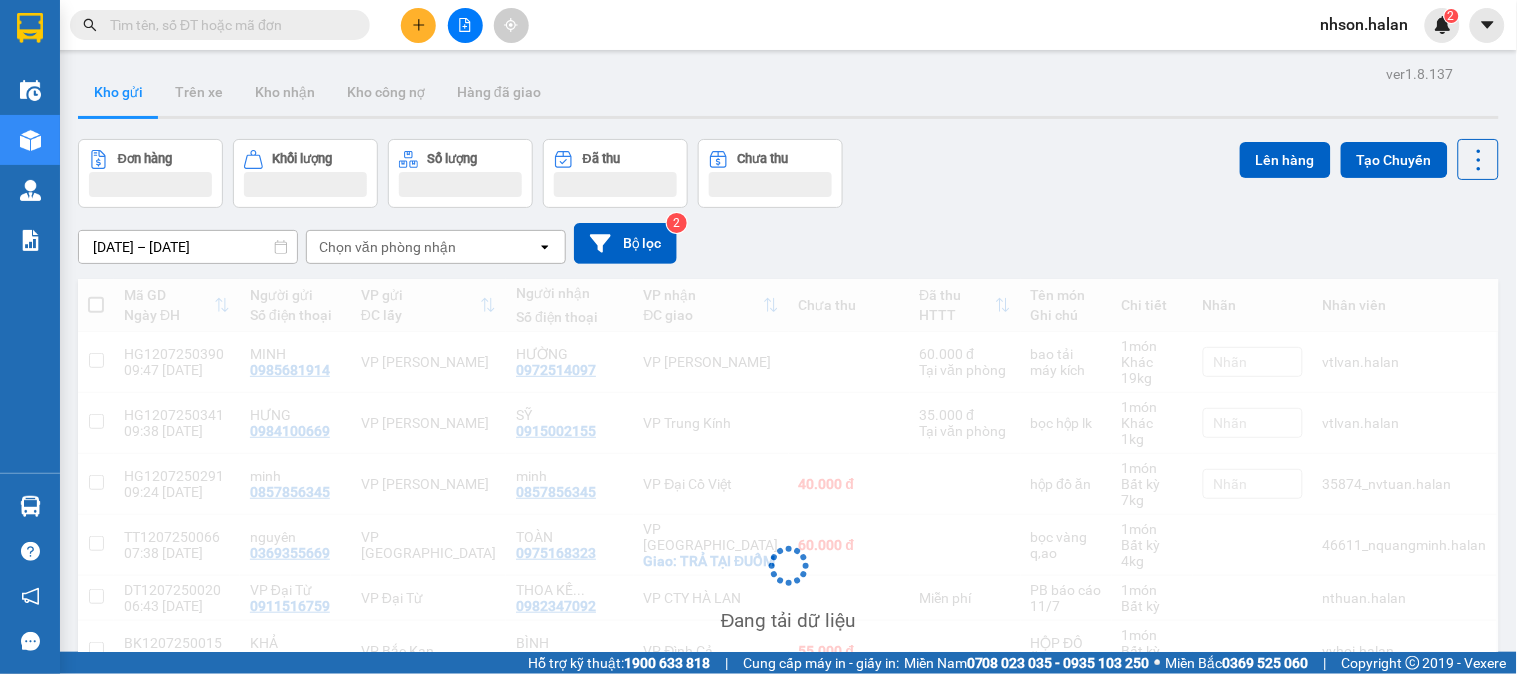 click on "Kho gửi Trên xe Kho nhận Kho công nợ Hàng đã giao" at bounding box center [788, 94] 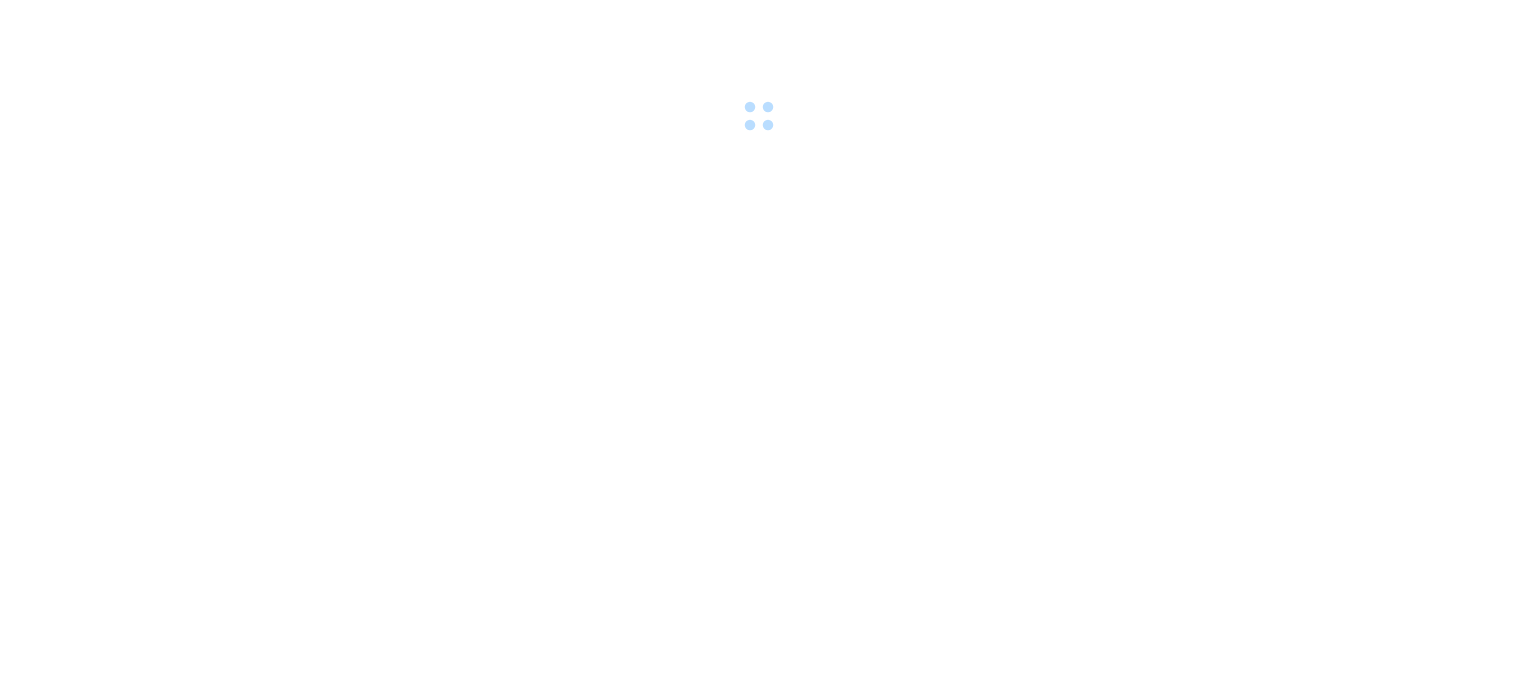 scroll, scrollTop: 0, scrollLeft: 0, axis: both 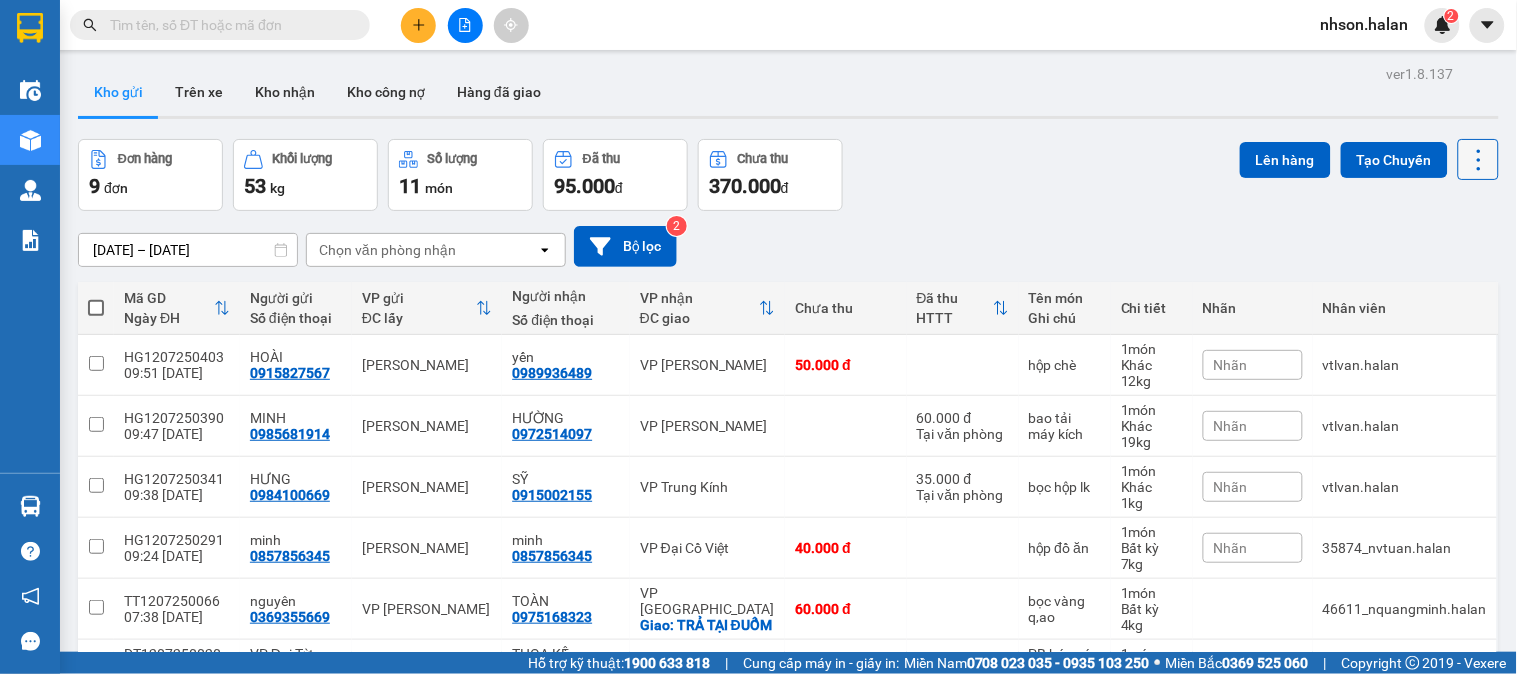 click 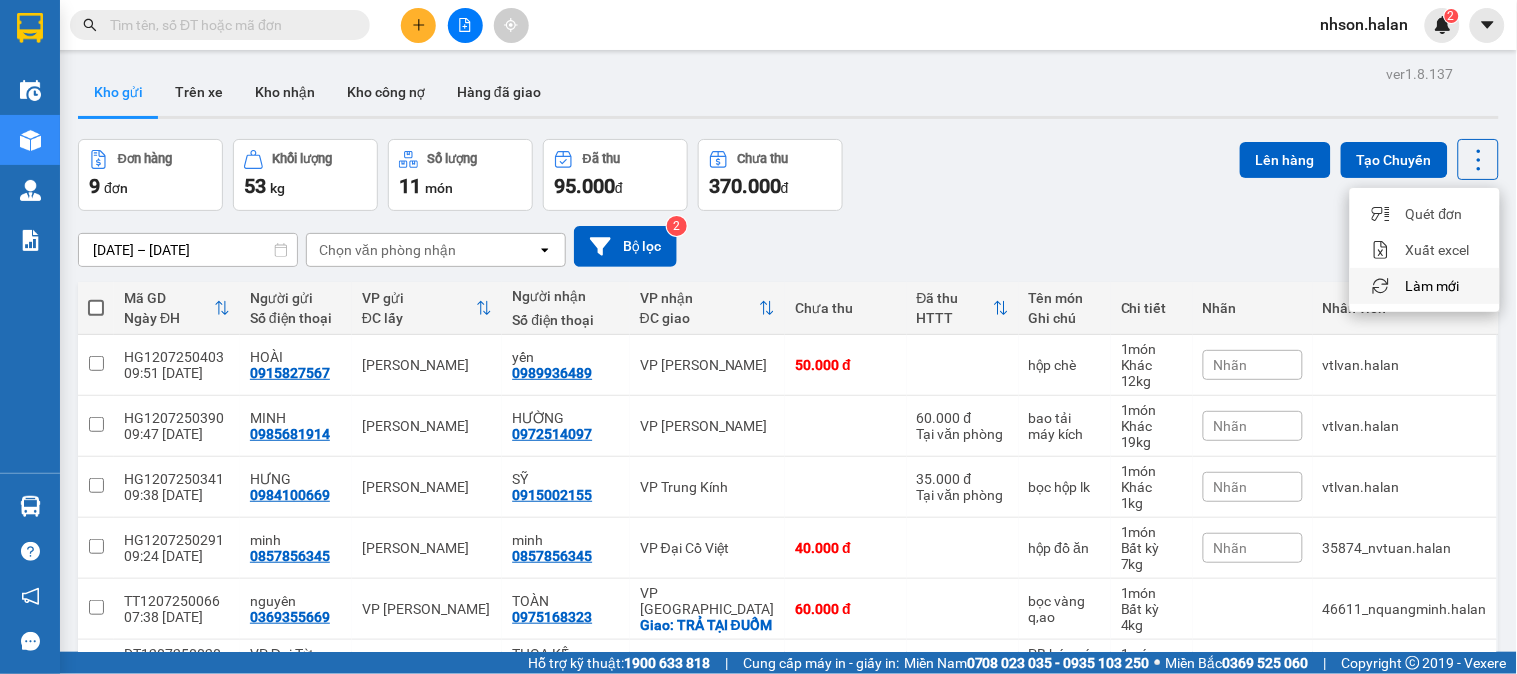 click on "Làm mới" at bounding box center [1425, 286] 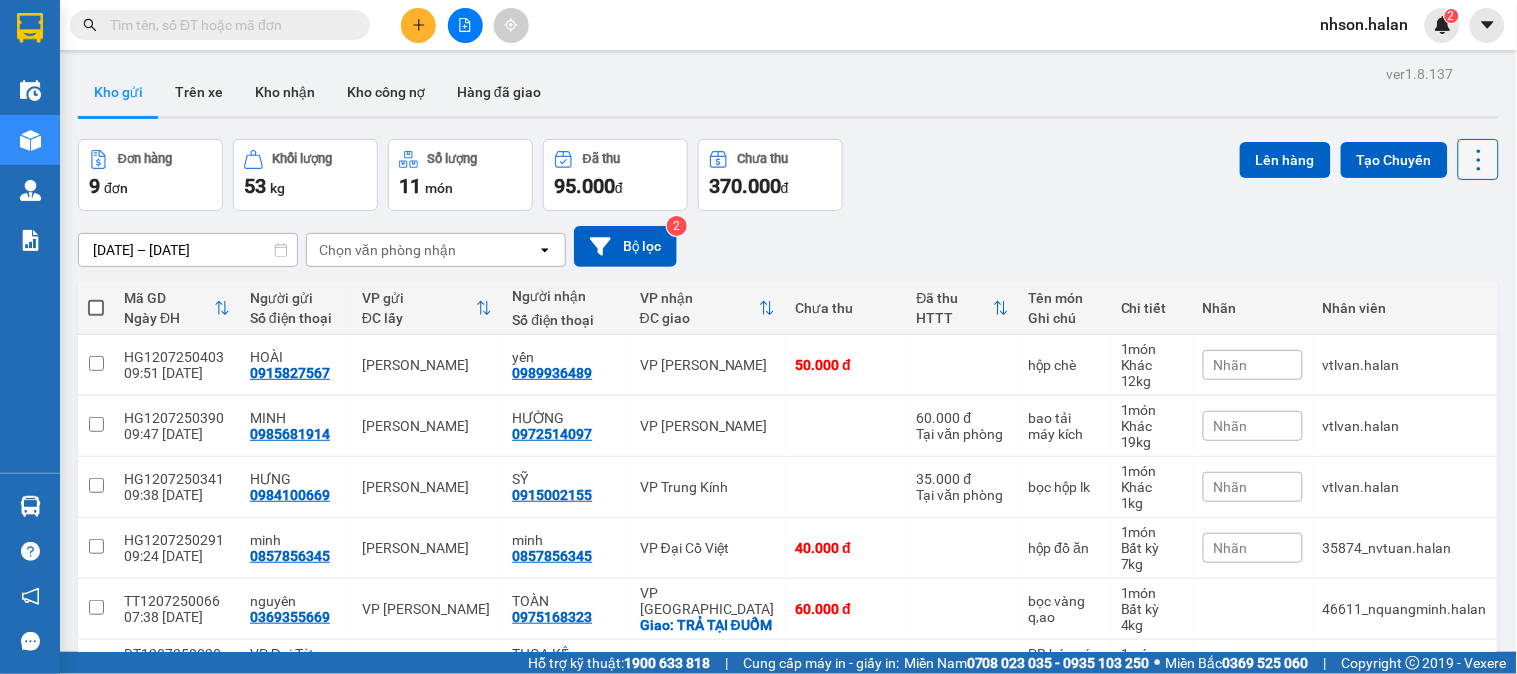 click 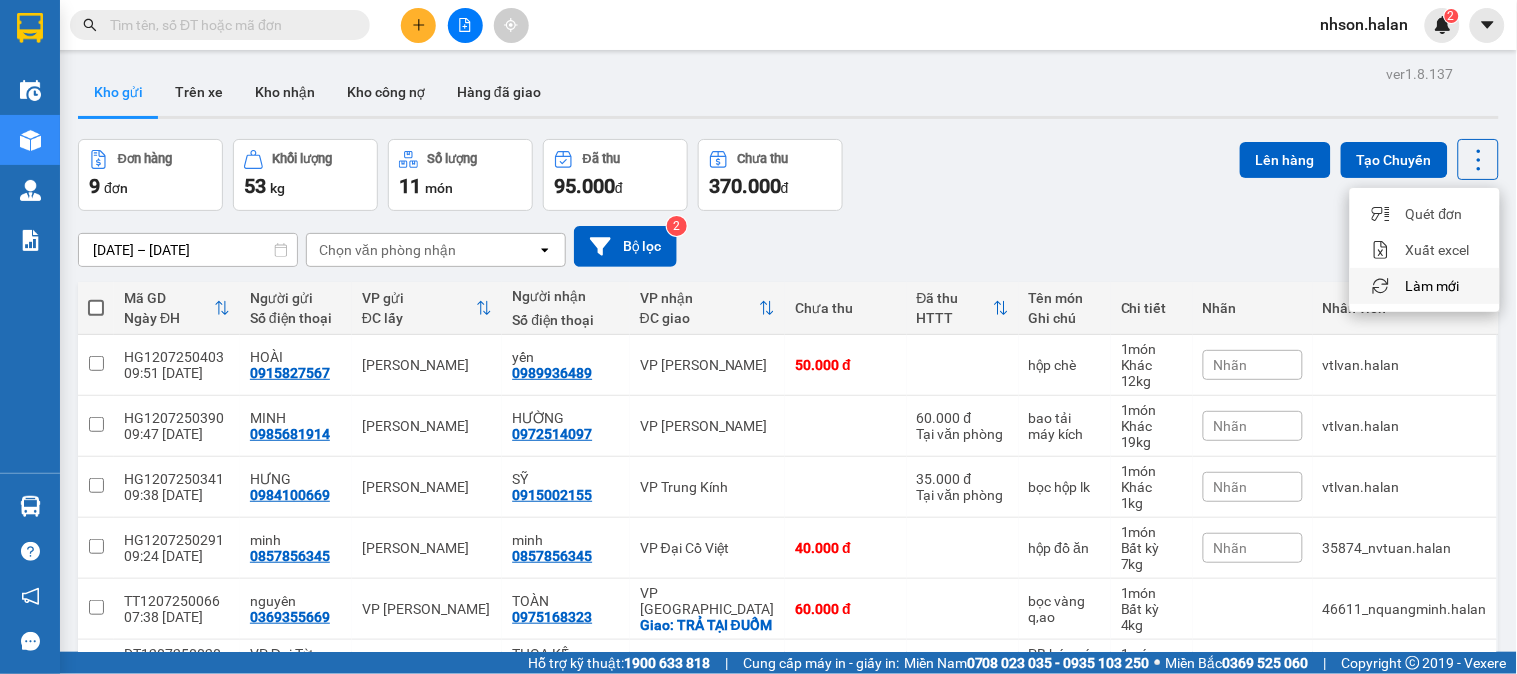 click on "Làm mới" at bounding box center [1433, 286] 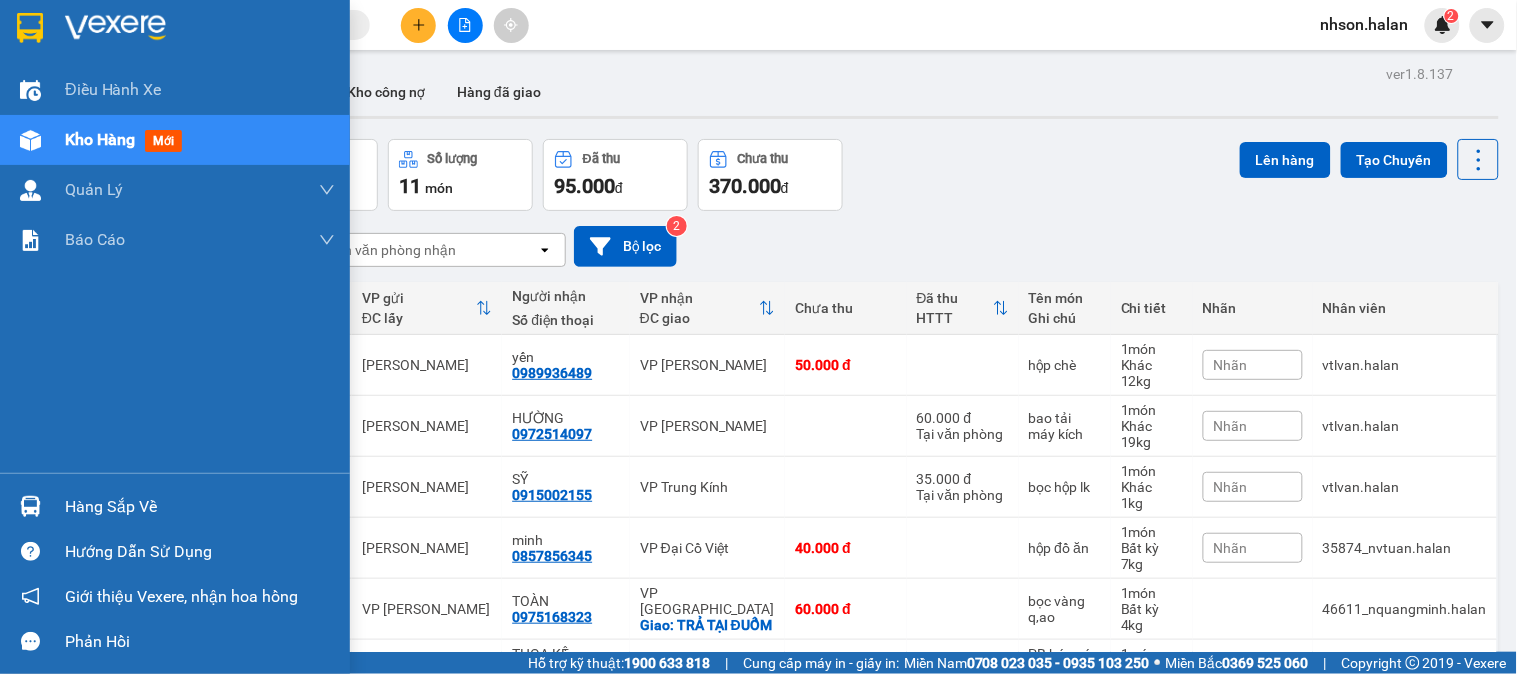 click on "Hàng sắp về" at bounding box center [200, 507] 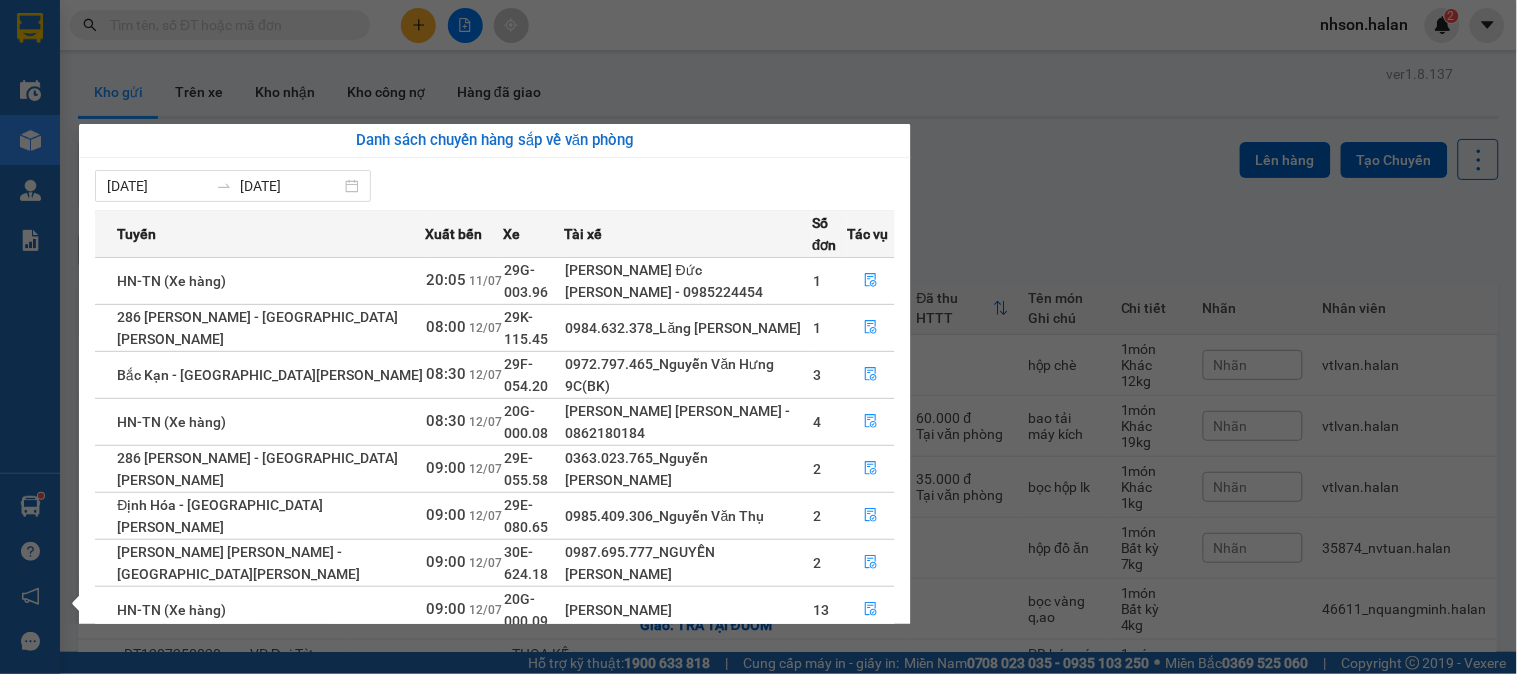 click on "Kết quả [PERSON_NAME] ( 0 )  Bộ lọc  No Data nhson.halan 2     Điều [PERSON_NAME] xe     Kho hàng mới     [PERSON_NAME] [PERSON_NAME] [PERSON_NAME] lý [PERSON_NAME]     [PERSON_NAME] 12. Thống kê đơn đối tác 2. Doanh thu [PERSON_NAME] tế [PERSON_NAME] 4. Thống kê đơn hàng [PERSON_NAME] Hàng sắp về [PERSON_NAME] [PERSON_NAME] [PERSON_NAME] Vexere, [PERSON_NAME] hồng [PERSON_NAME] [PERSON_NAME] mềm hỗ trợ bạn tốt chứ? ver  1.8.137 Kho gửi Trên xe Kho [PERSON_NAME] công nợ Hàng đã [PERSON_NAME] hàng 9 đơn [PERSON_NAME] 53 kg Số [PERSON_NAME] 11 món Đã thu 95.000  [PERSON_NAME] thu 370.000  đ Lên hàng Tạo Chuyến [DATE] – [DATE] Press the down arrow key to interact with the calendar and select a date. Press the escape button to close the calendar. Selected date range is from [DATE] to [DATE]. Chọn văn [PERSON_NAME] open Bộ lọc 2 Mã GD Ngày ĐH Người gửi Số điện thoại VP gửi [PERSON_NAME] lấy Người [PERSON_NAME] Số điện thoại [PERSON_NAME] ĐC [PERSON_NAME]" at bounding box center (758, 337) 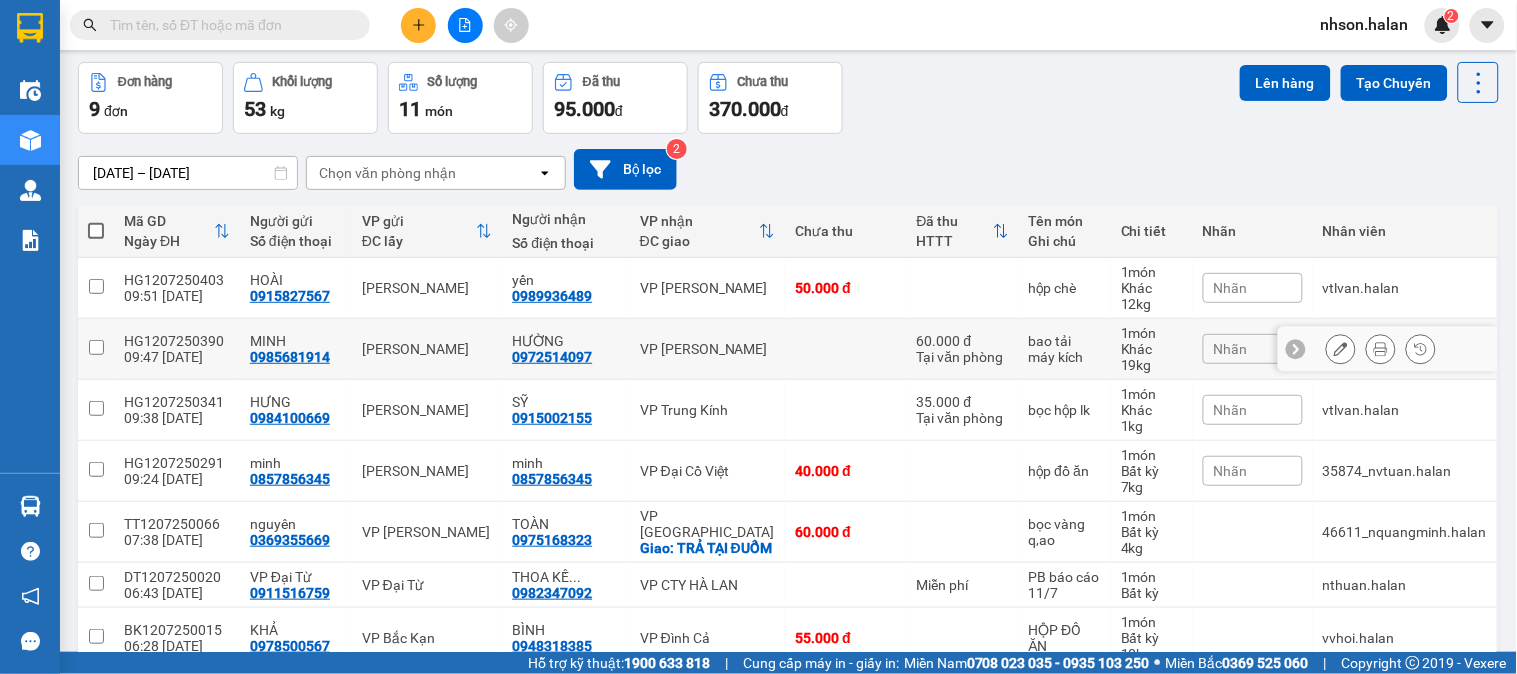 scroll, scrollTop: 0, scrollLeft: 0, axis: both 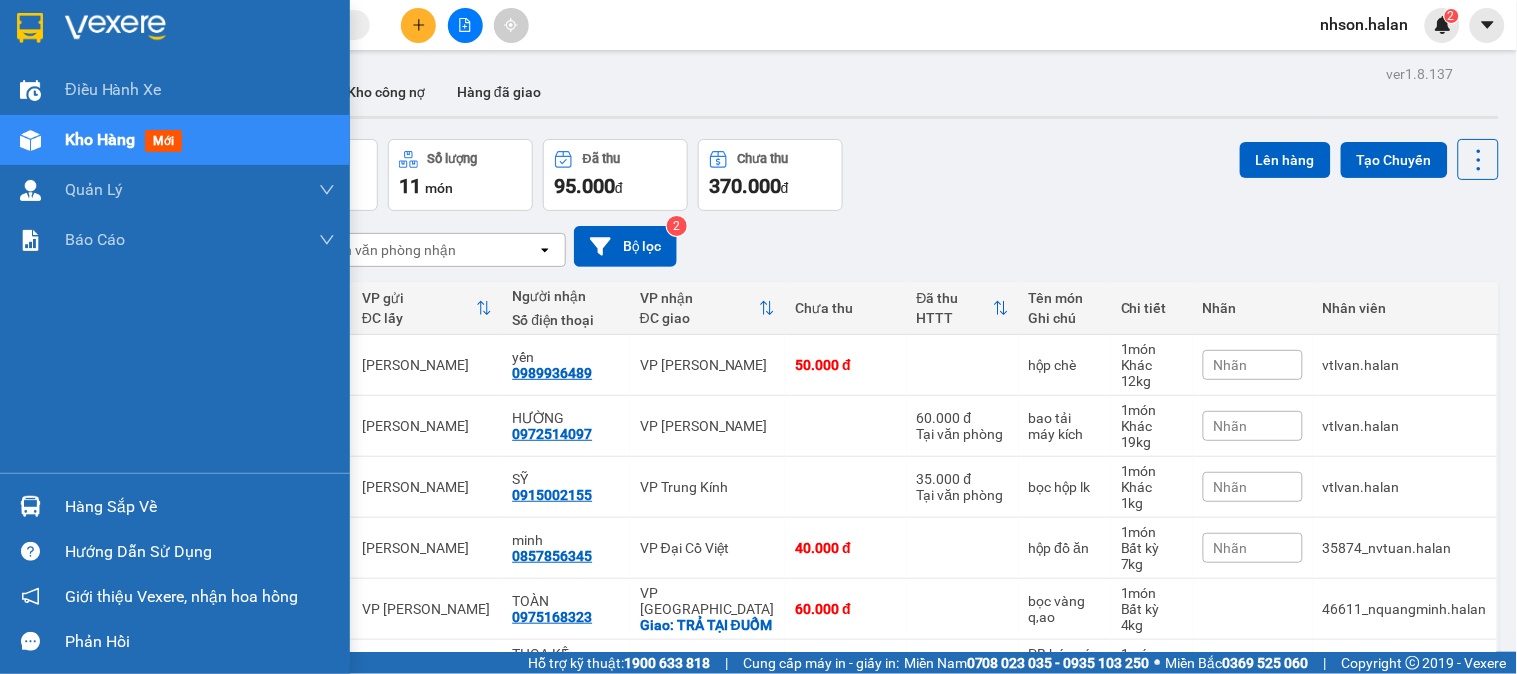 click at bounding box center (30, 506) 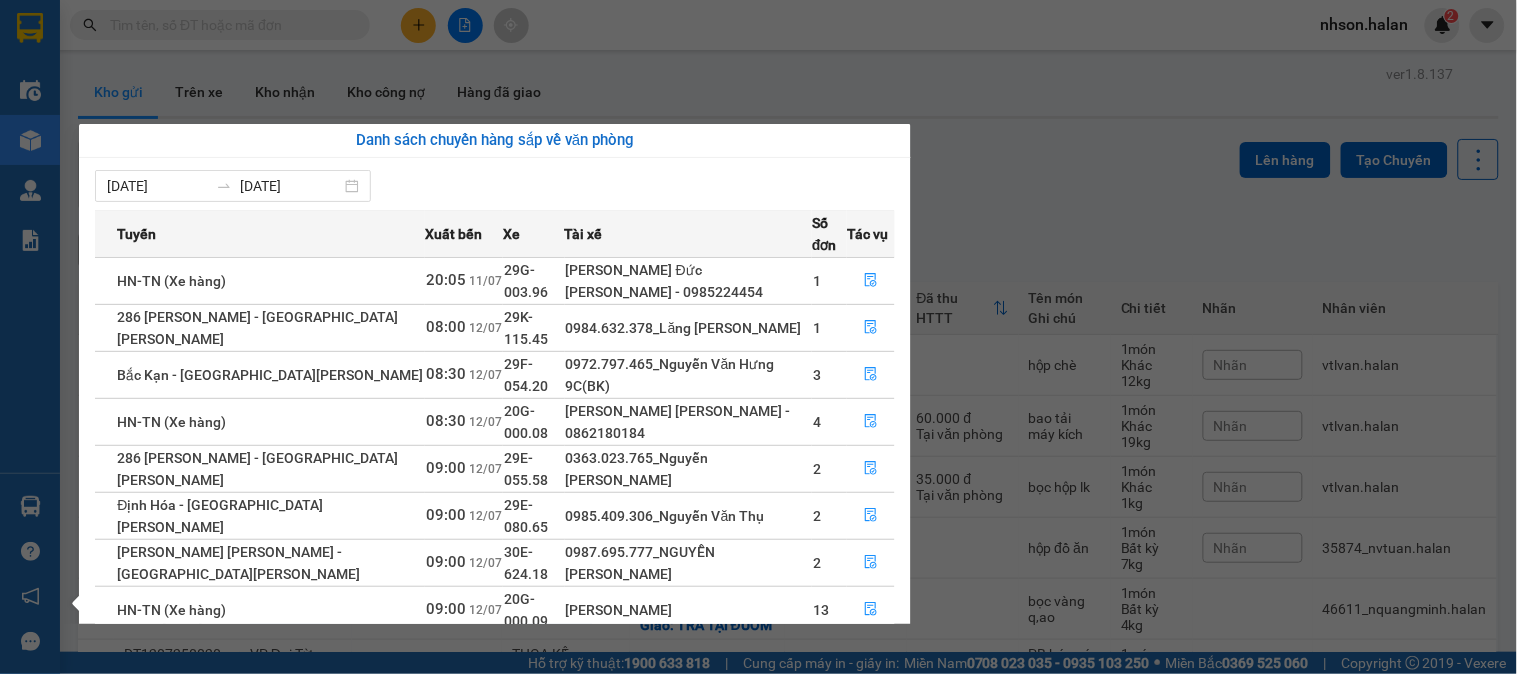 click on "Kết quả [PERSON_NAME] ( 0 )  Bộ lọc  No Data nhson.halan 2     Điều [PERSON_NAME] xe     Kho hàng mới     [PERSON_NAME] [PERSON_NAME] [PERSON_NAME] lý [PERSON_NAME]     [PERSON_NAME] 12. Thống kê đơn đối tác 2. Doanh thu [PERSON_NAME] tế [PERSON_NAME] 4. Thống kê đơn hàng [PERSON_NAME] Hàng sắp về [PERSON_NAME] [PERSON_NAME] [PERSON_NAME] Vexere, [PERSON_NAME] hồng [PERSON_NAME] [PERSON_NAME] mềm hỗ trợ bạn tốt chứ? ver  1.8.137 Kho gửi Trên xe Kho [PERSON_NAME] công nợ Hàng đã [PERSON_NAME] hàng 9 đơn [PERSON_NAME] 53 kg Số [PERSON_NAME] 11 món Đã thu 95.000  [PERSON_NAME] thu 370.000  đ Lên hàng Tạo Chuyến [DATE] – [DATE] Press the down arrow key to interact with the calendar and select a date. Press the escape button to close the calendar. Selected date range is from [DATE] to [DATE]. Chọn văn [PERSON_NAME] open Bộ lọc 2 Mã GD Ngày ĐH Người gửi Số điện thoại VP gửi [PERSON_NAME] lấy Người [PERSON_NAME] Số điện thoại [PERSON_NAME] ĐC [PERSON_NAME]" at bounding box center [758, 337] 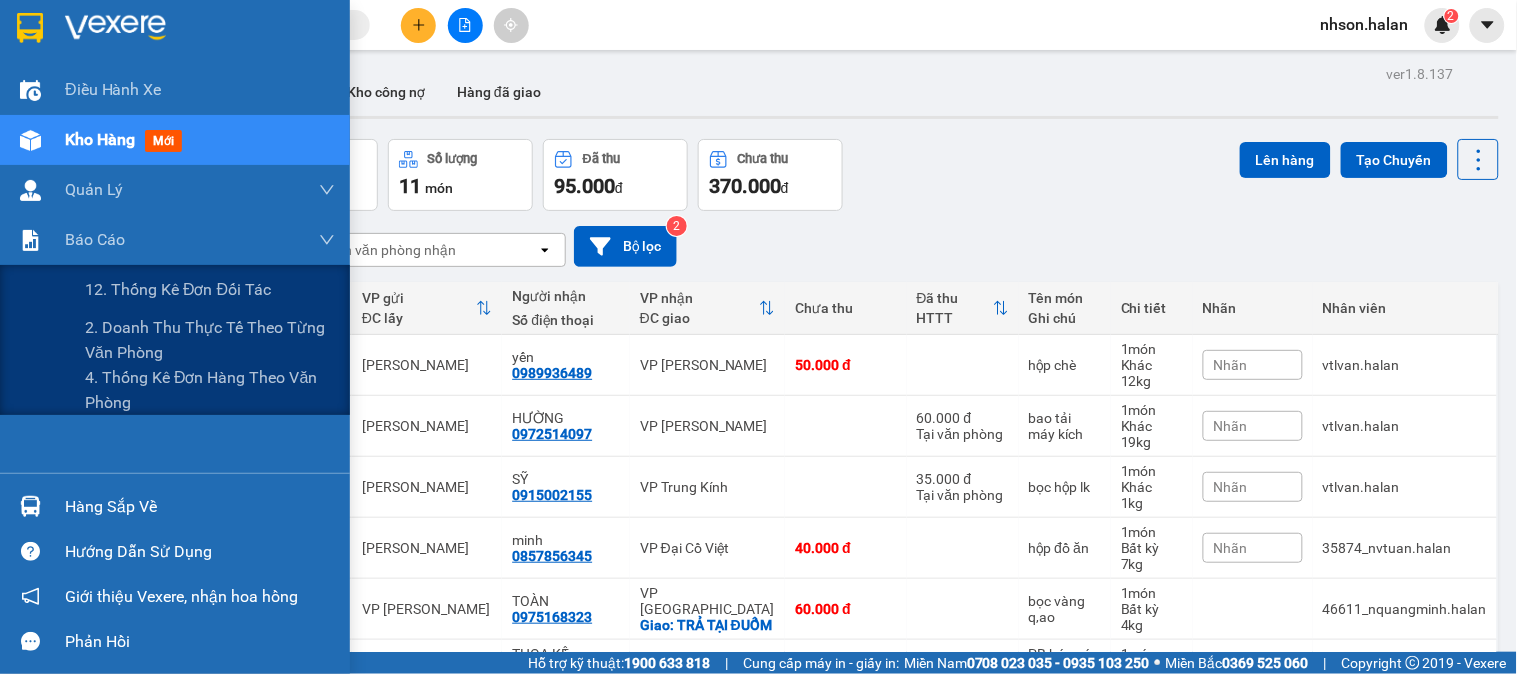 click on "2. Doanh thu thực tế theo từng văn phòng" at bounding box center [210, 340] 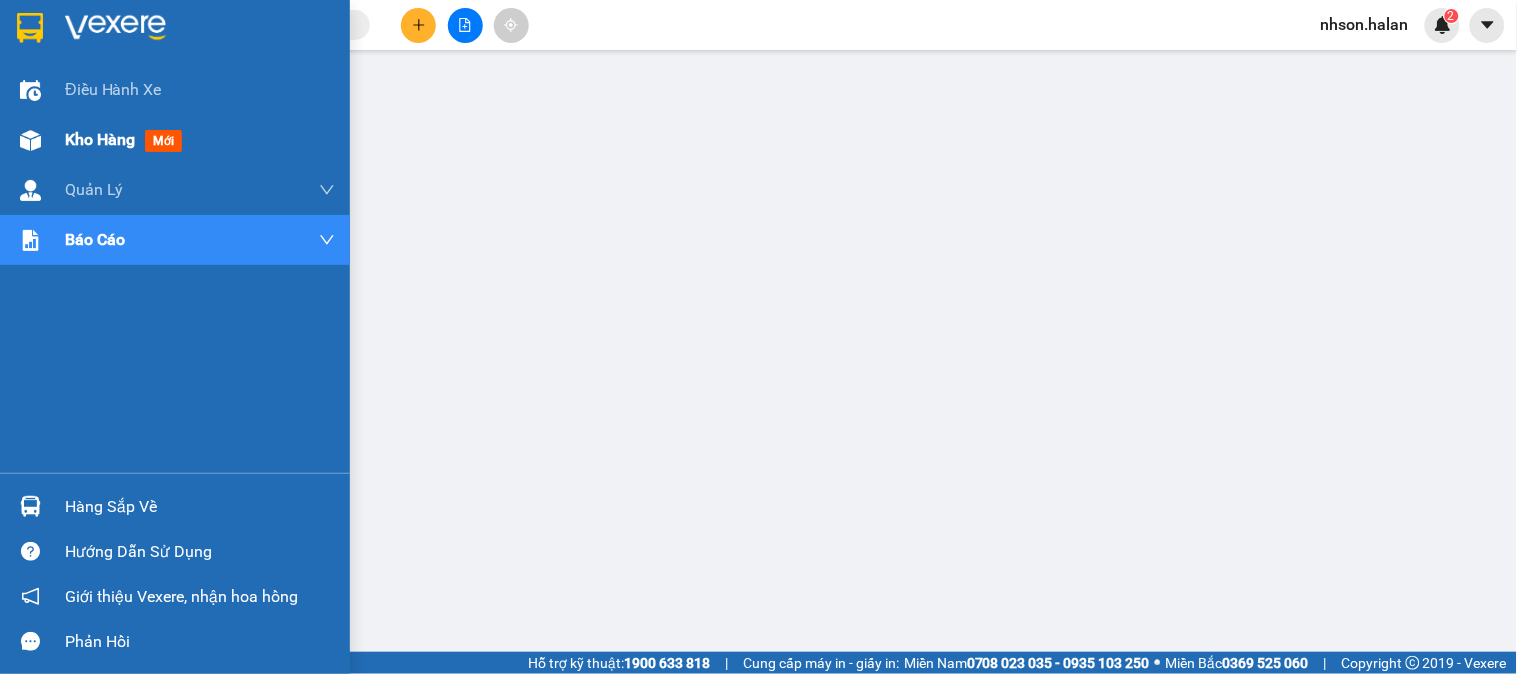 click on "Kho hàng mới" at bounding box center [175, 140] 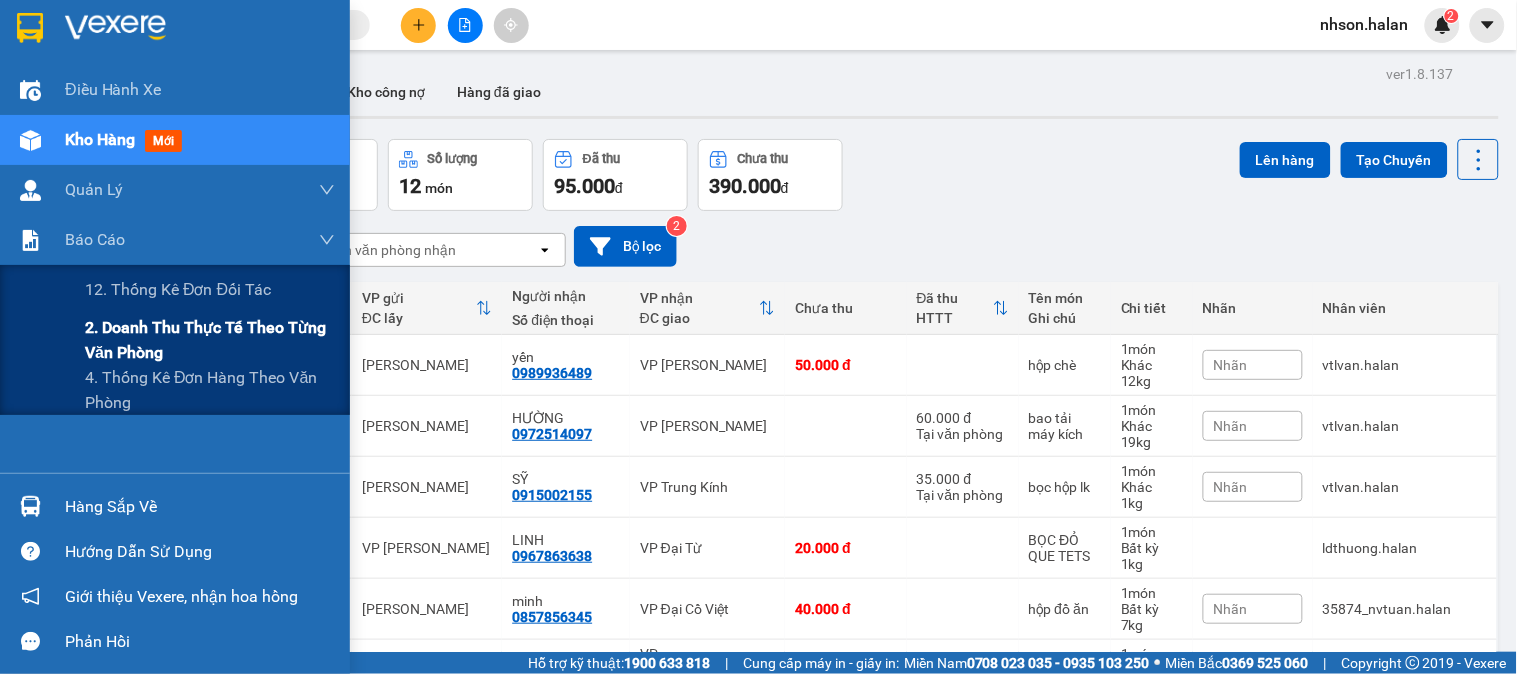 drag, startPoint x: 161, startPoint y: 344, endPoint x: 231, endPoint y: 341, distance: 70.064255 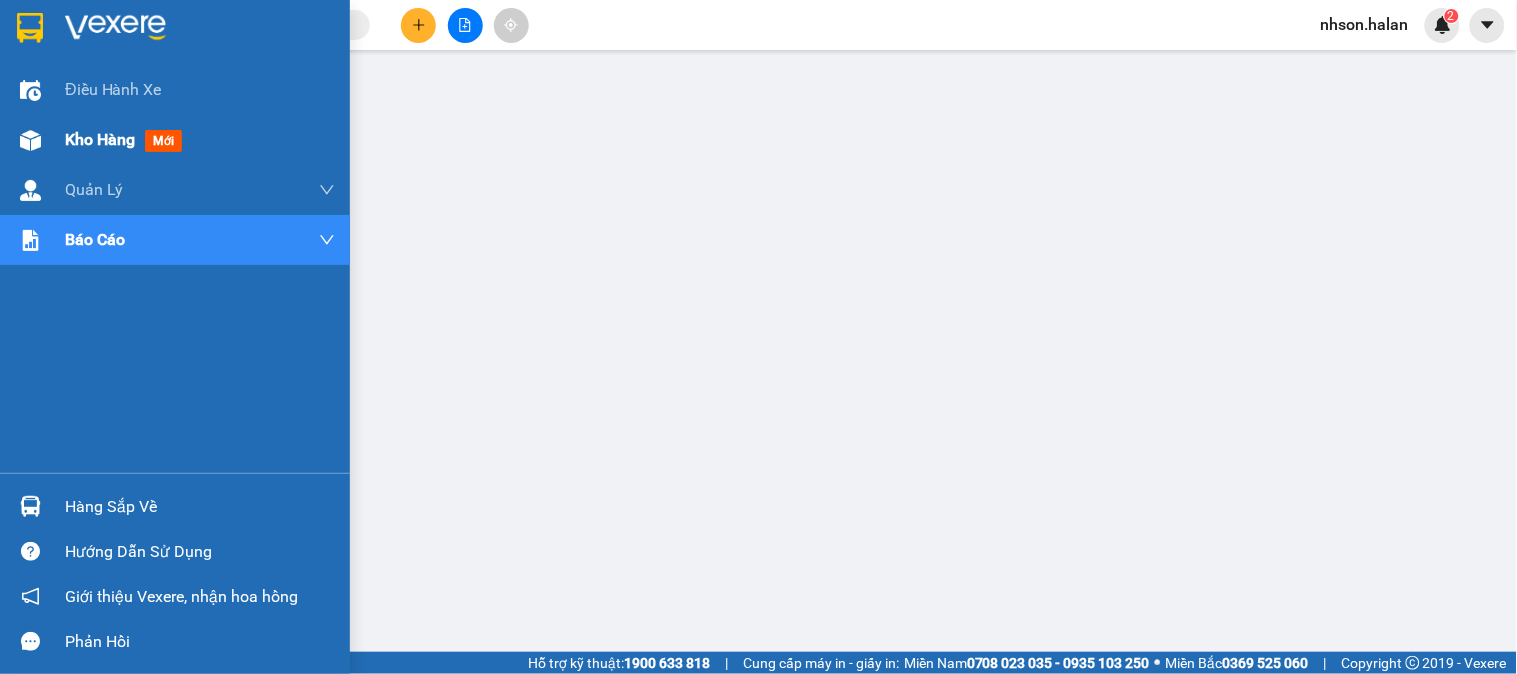 click on "Kho hàng" at bounding box center [100, 139] 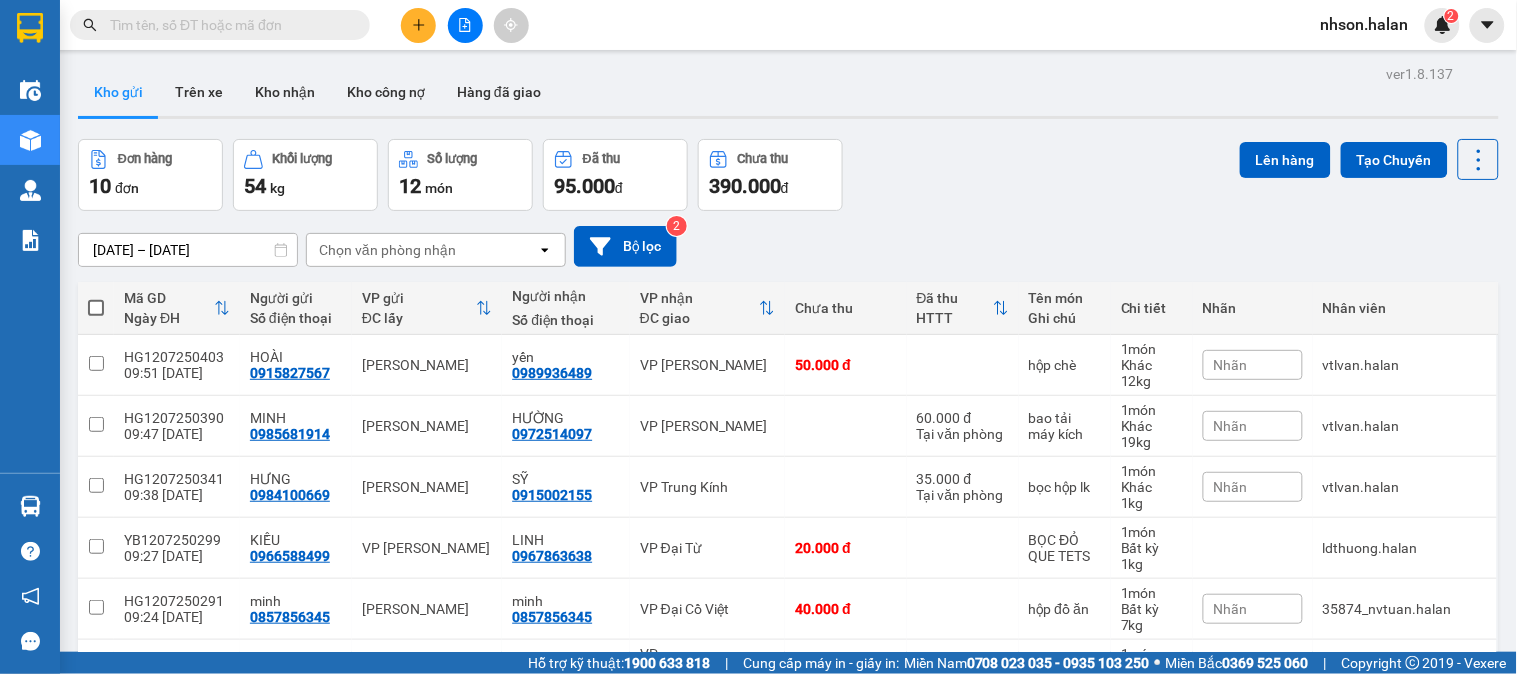 click at bounding box center (228, 25) 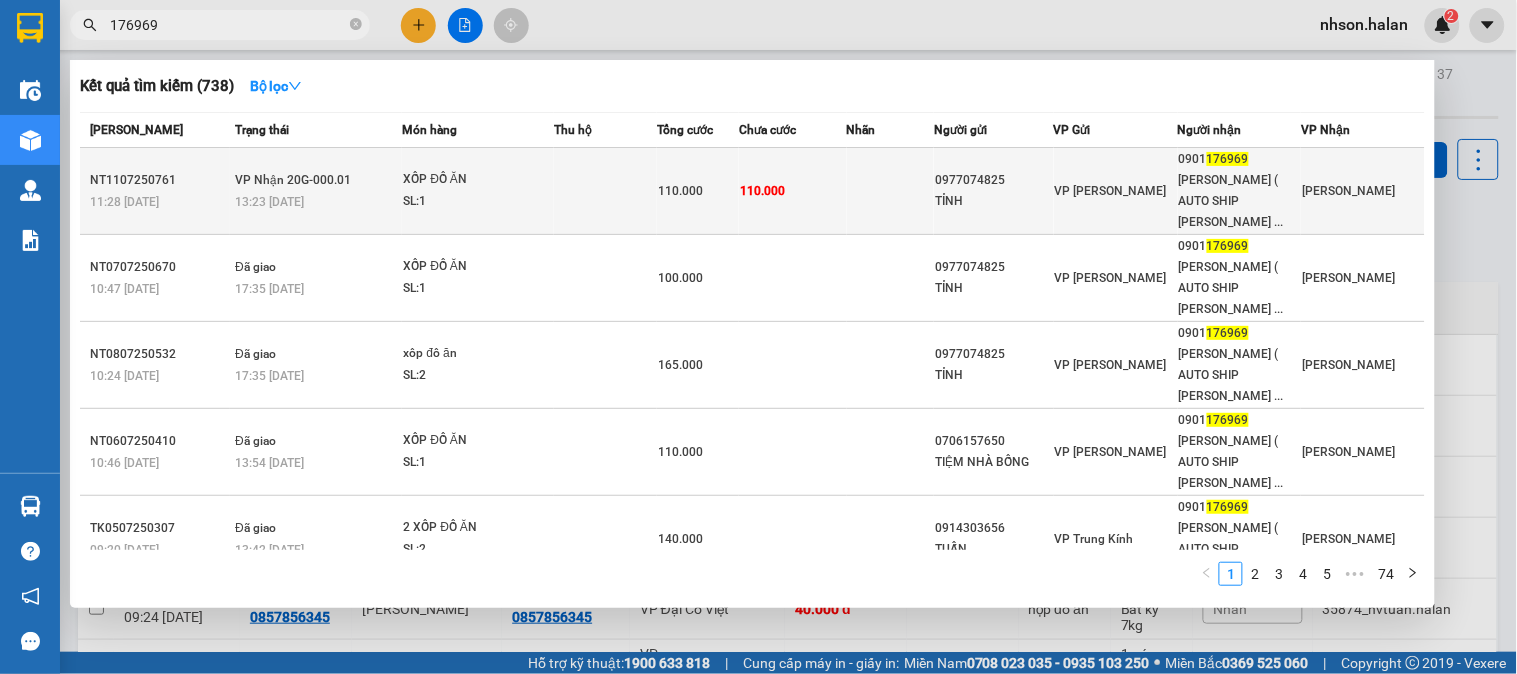 type on "176969" 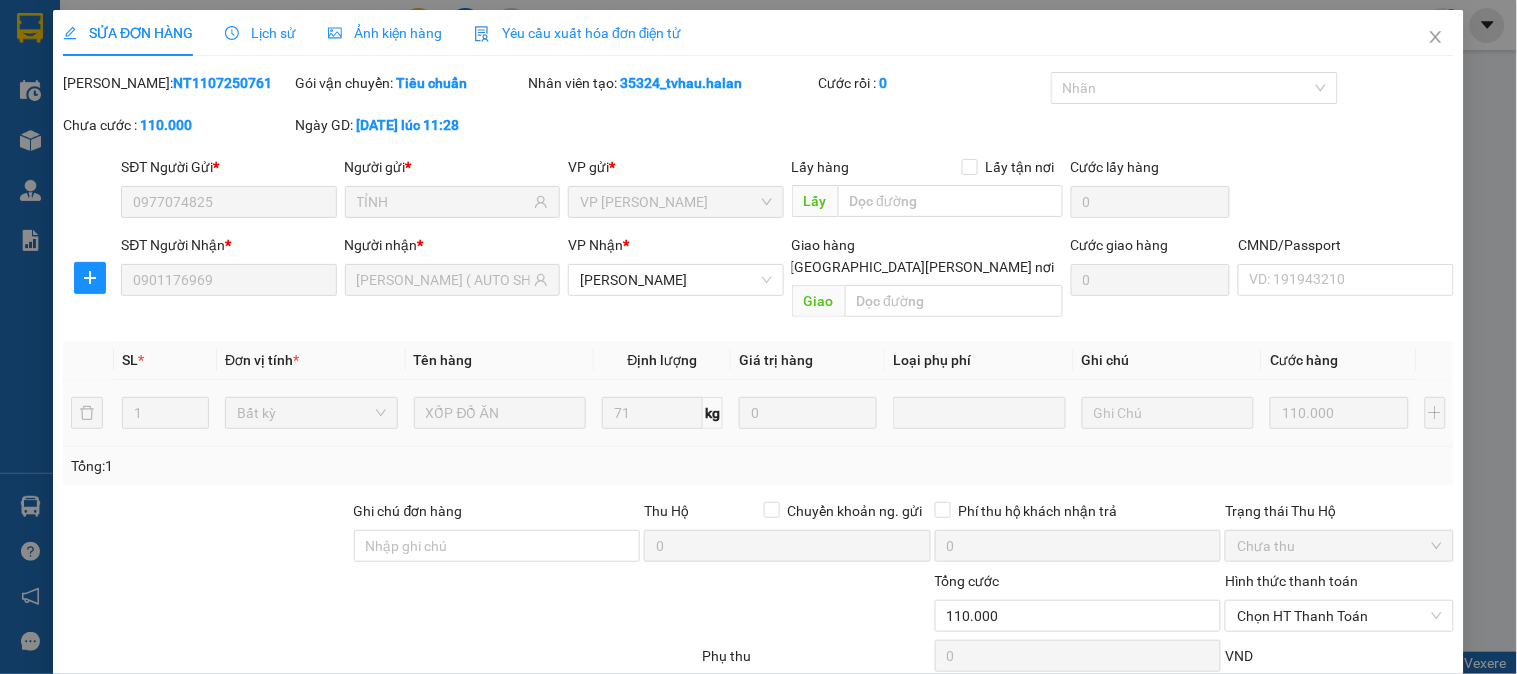 type on "0977074825" 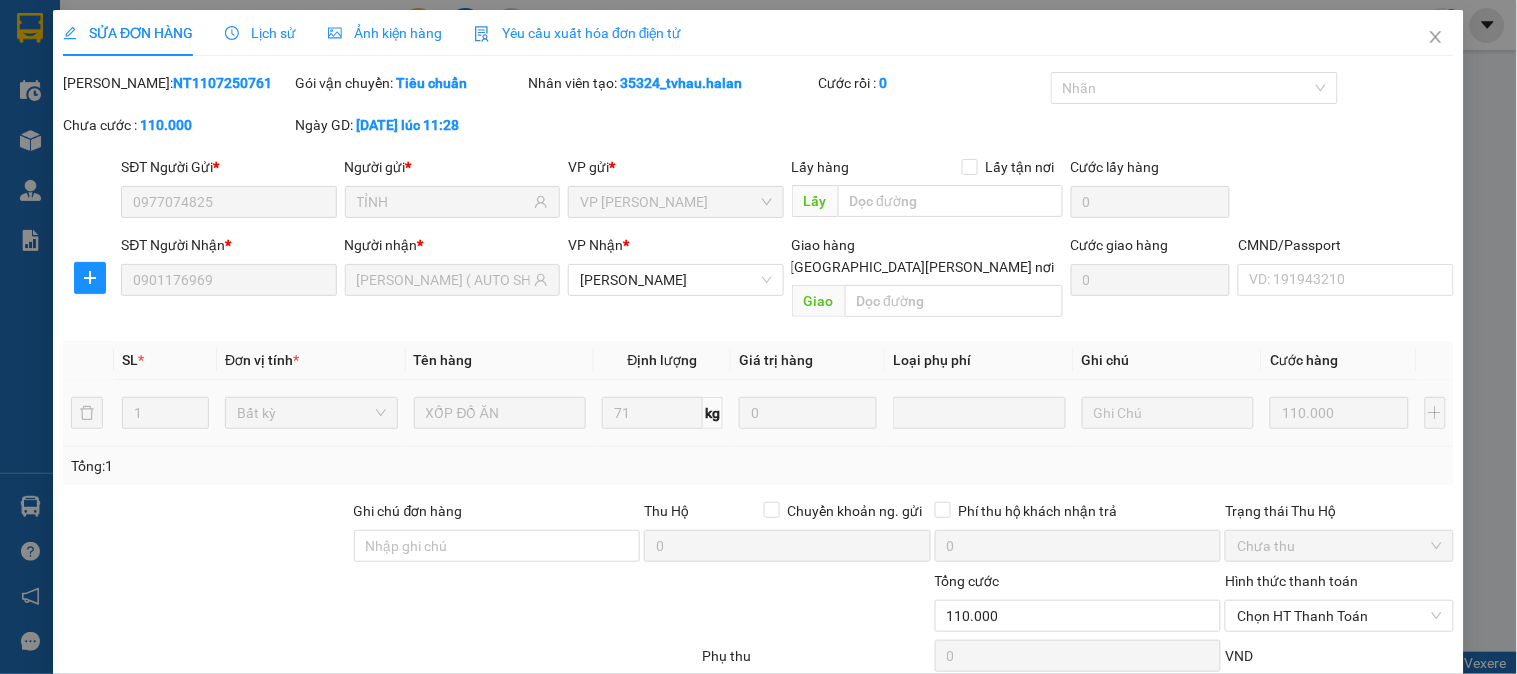 type on "TỈNH" 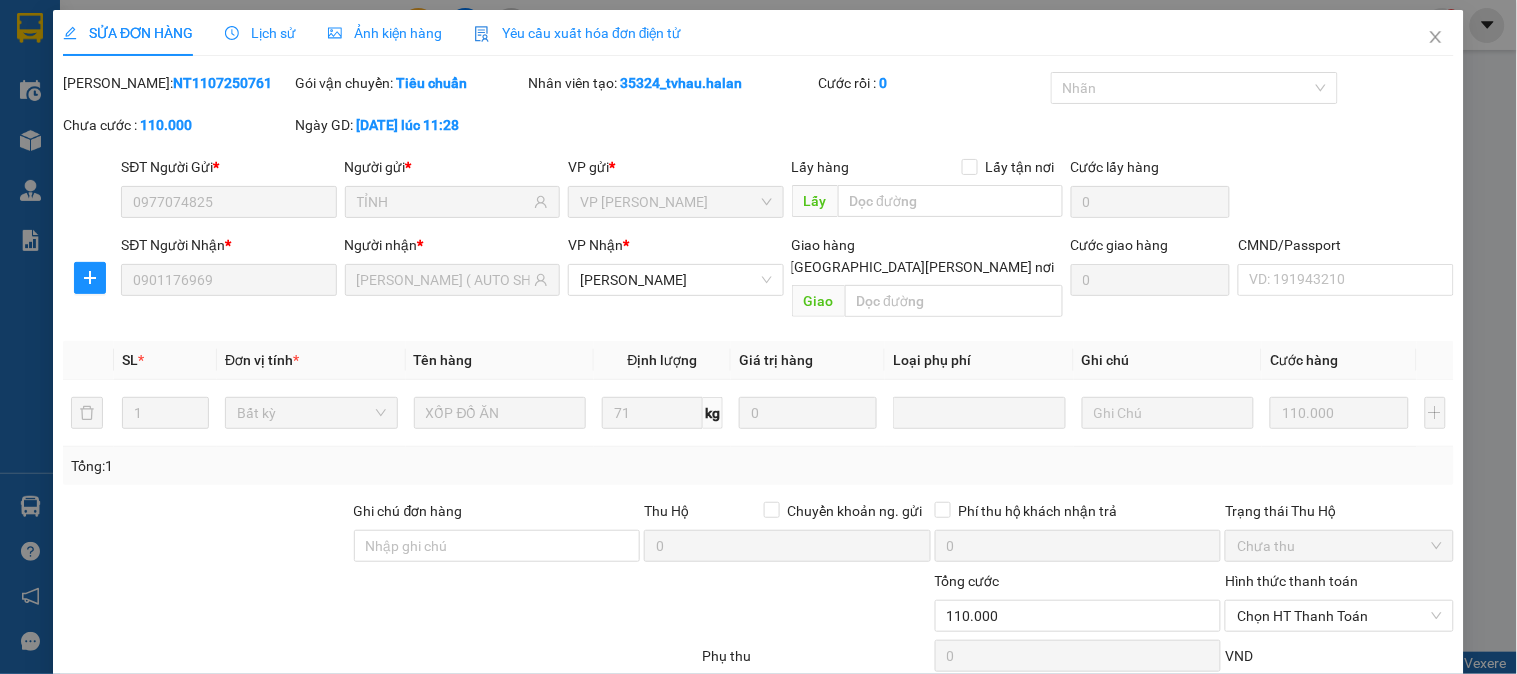 scroll, scrollTop: 100, scrollLeft: 0, axis: vertical 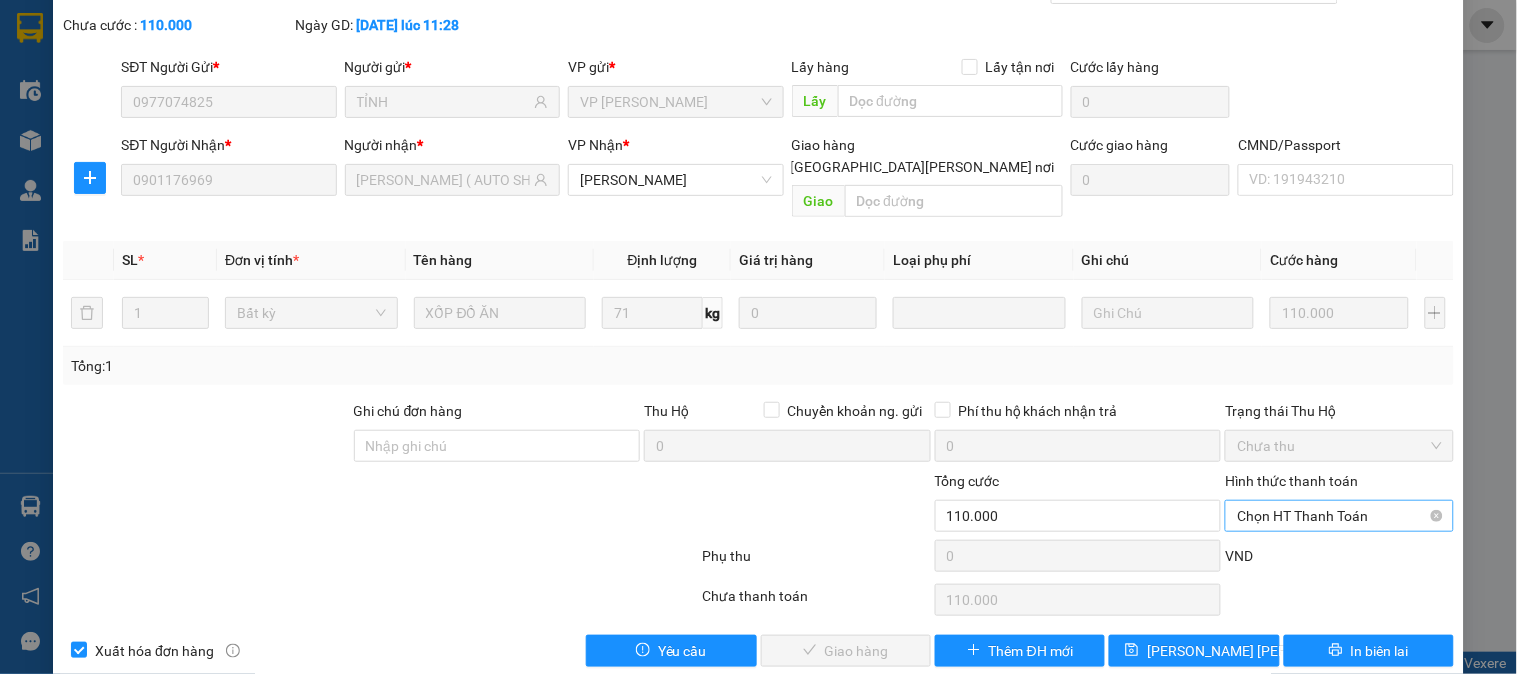 click on "Chọn HT Thanh Toán" at bounding box center [1339, 516] 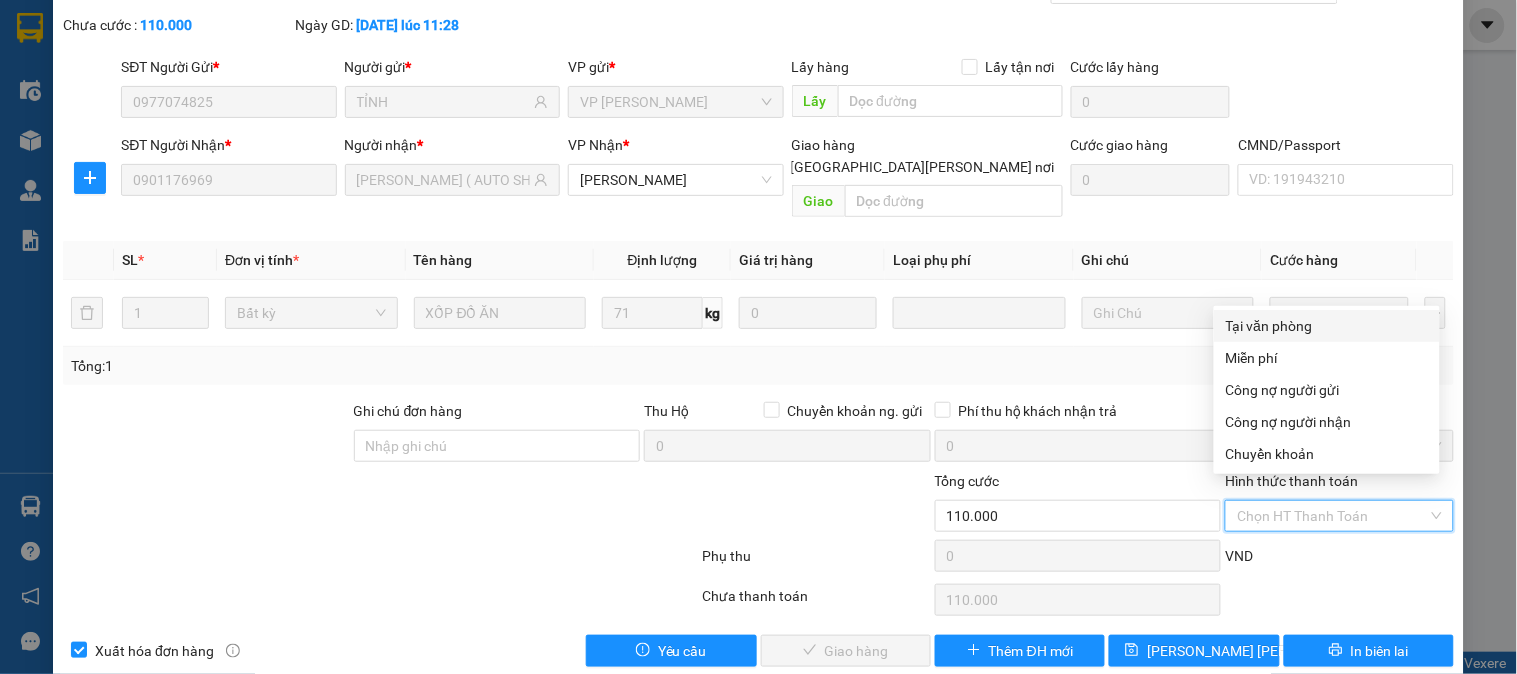 click on "Tại văn phòng" at bounding box center (1327, 326) 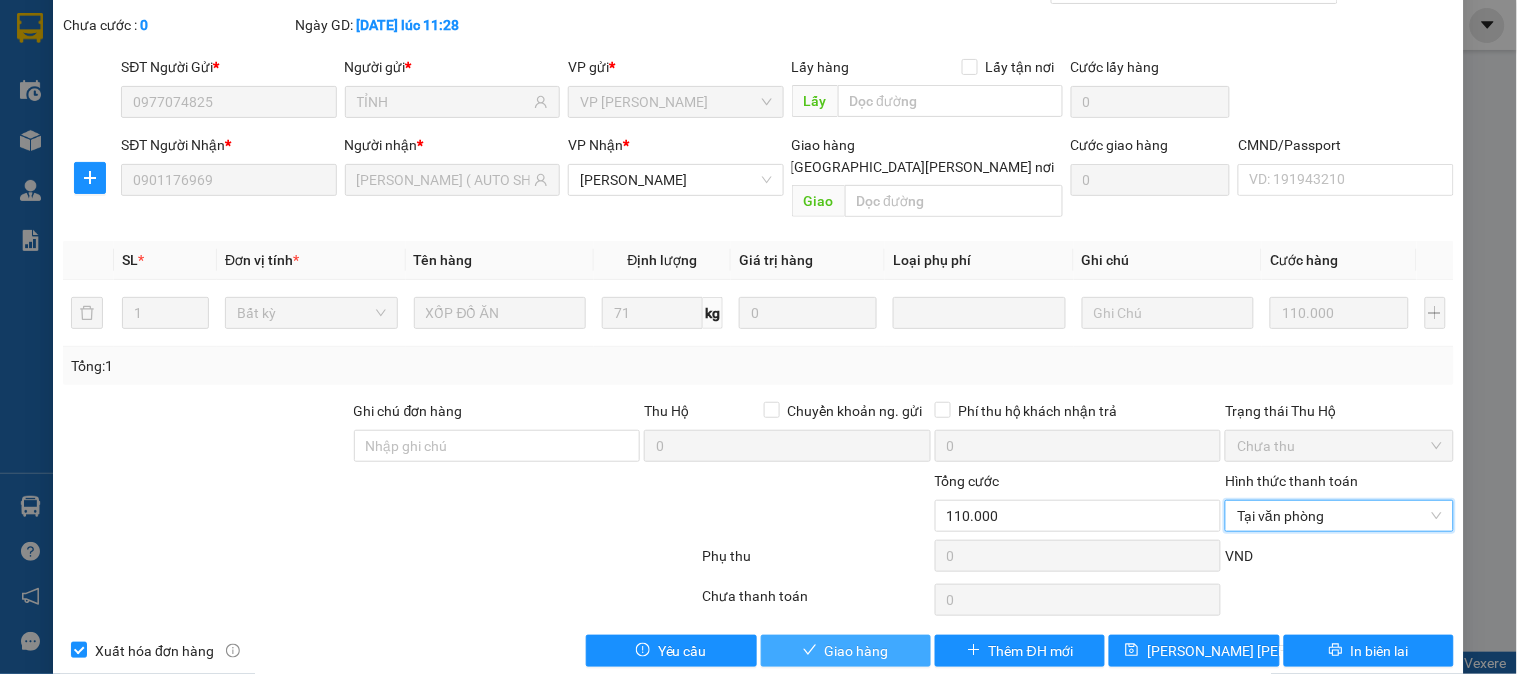 click on "Giao hàng" at bounding box center [857, 651] 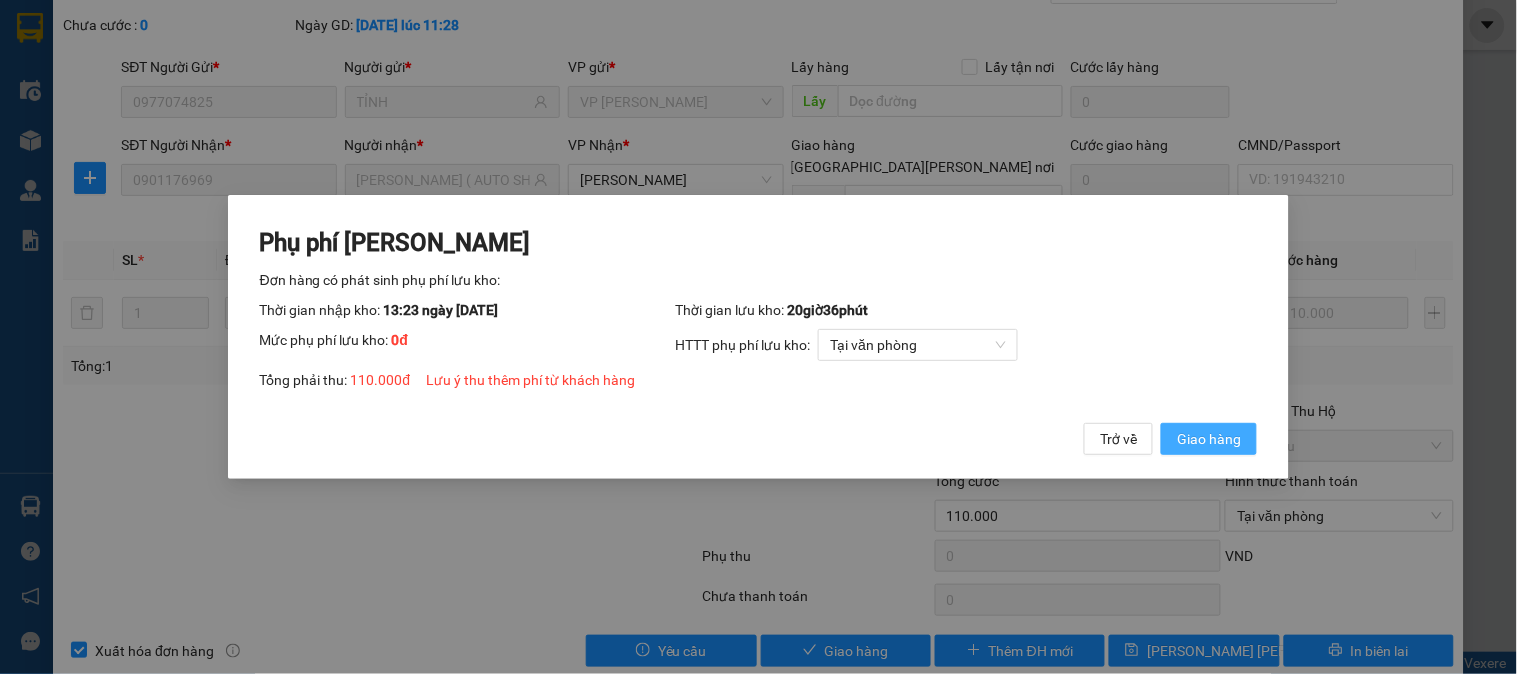 click on "Giao hàng" at bounding box center (1209, 439) 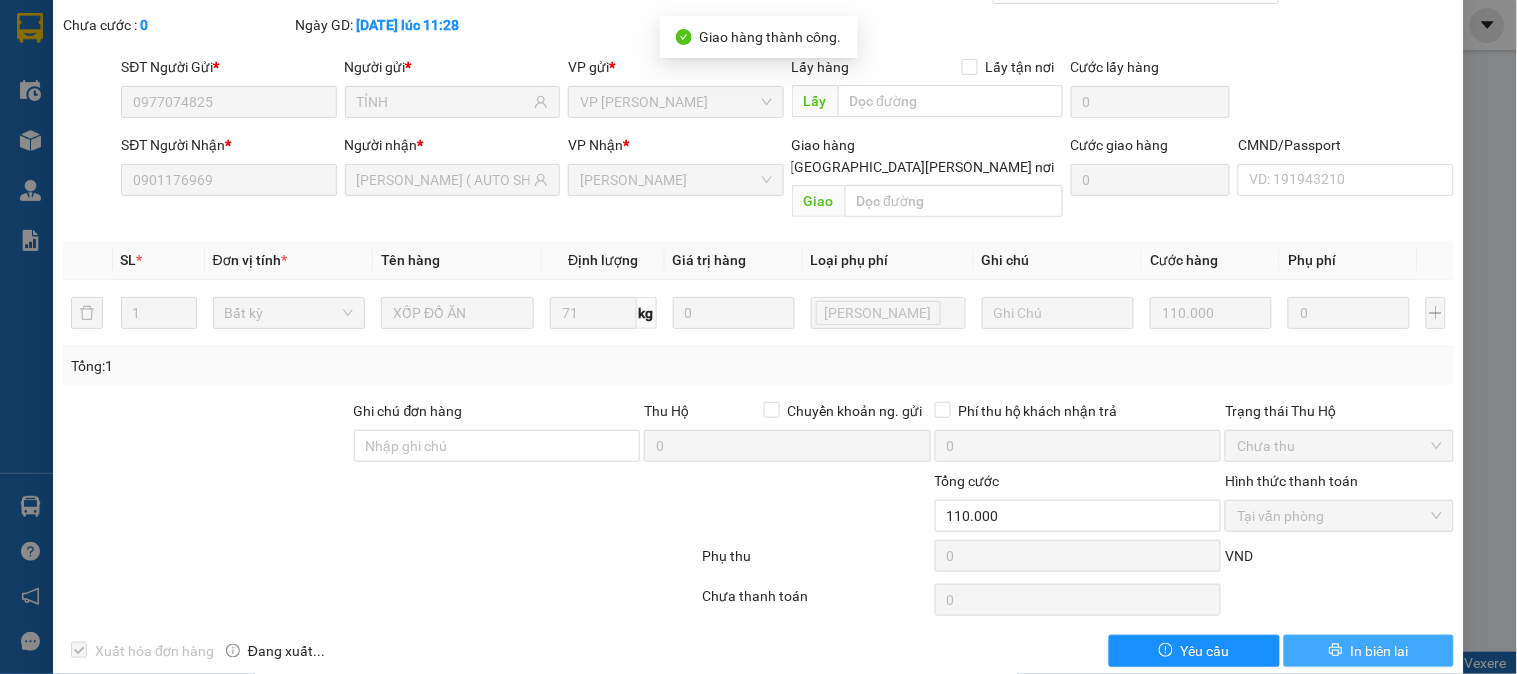 click on "In biên lai" at bounding box center [1380, 651] 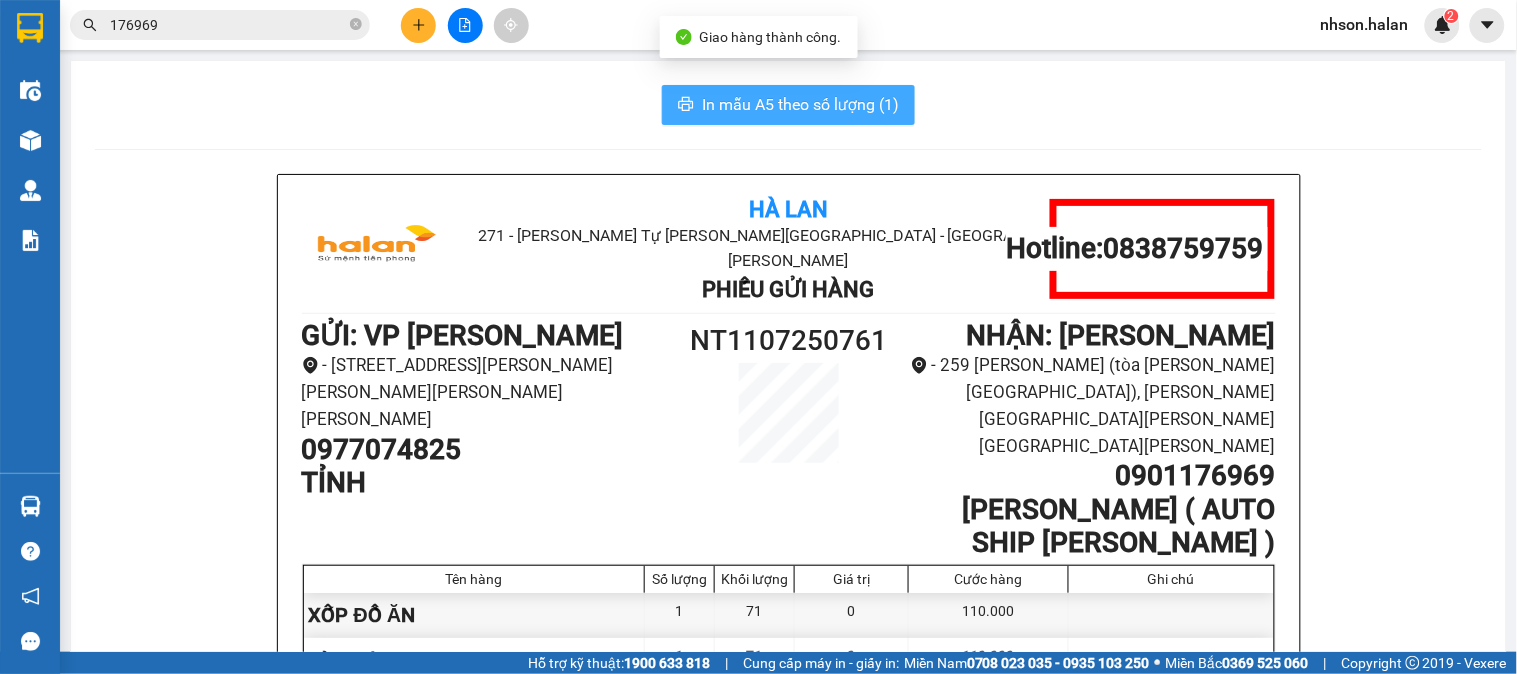 click on "In mẫu A5 theo số lượng
(1)" at bounding box center (800, 104) 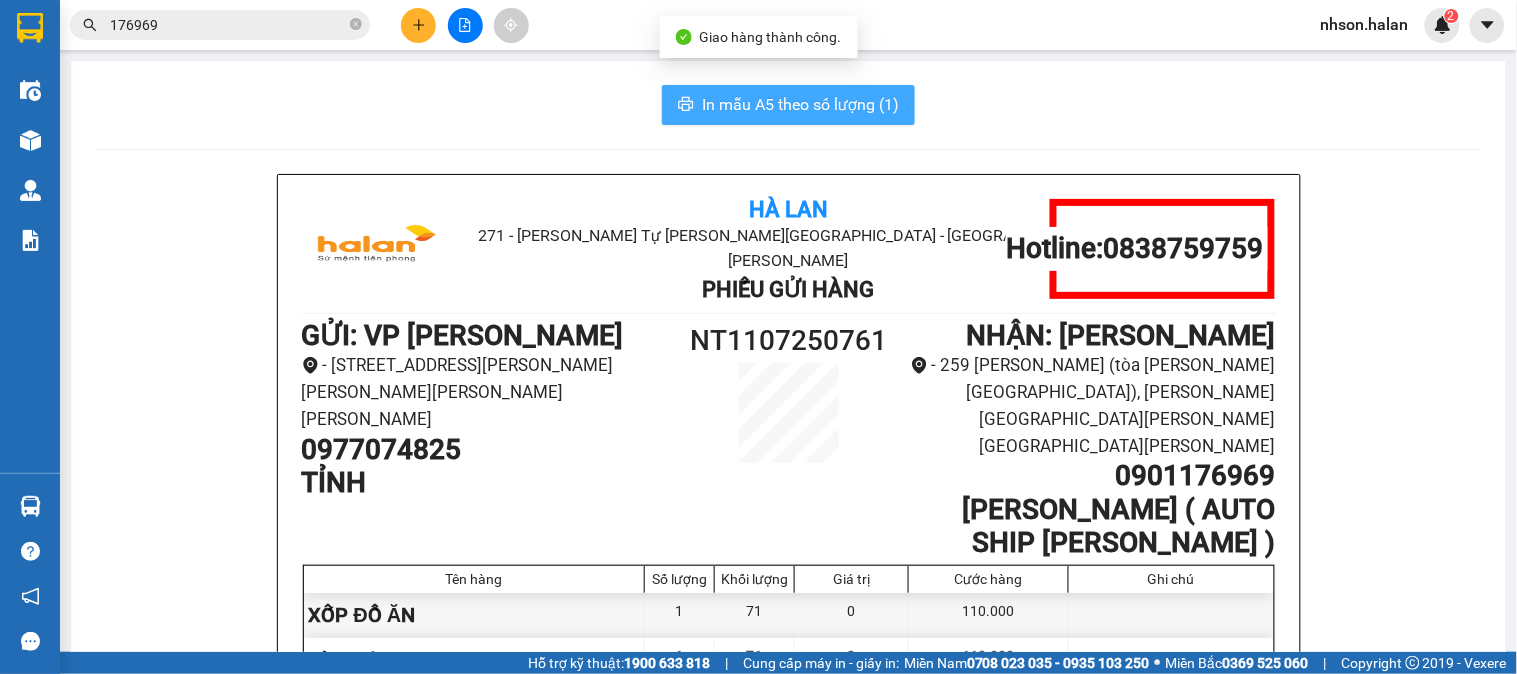 click on "In mẫu A5 theo số lượng
(1)" at bounding box center [800, 104] 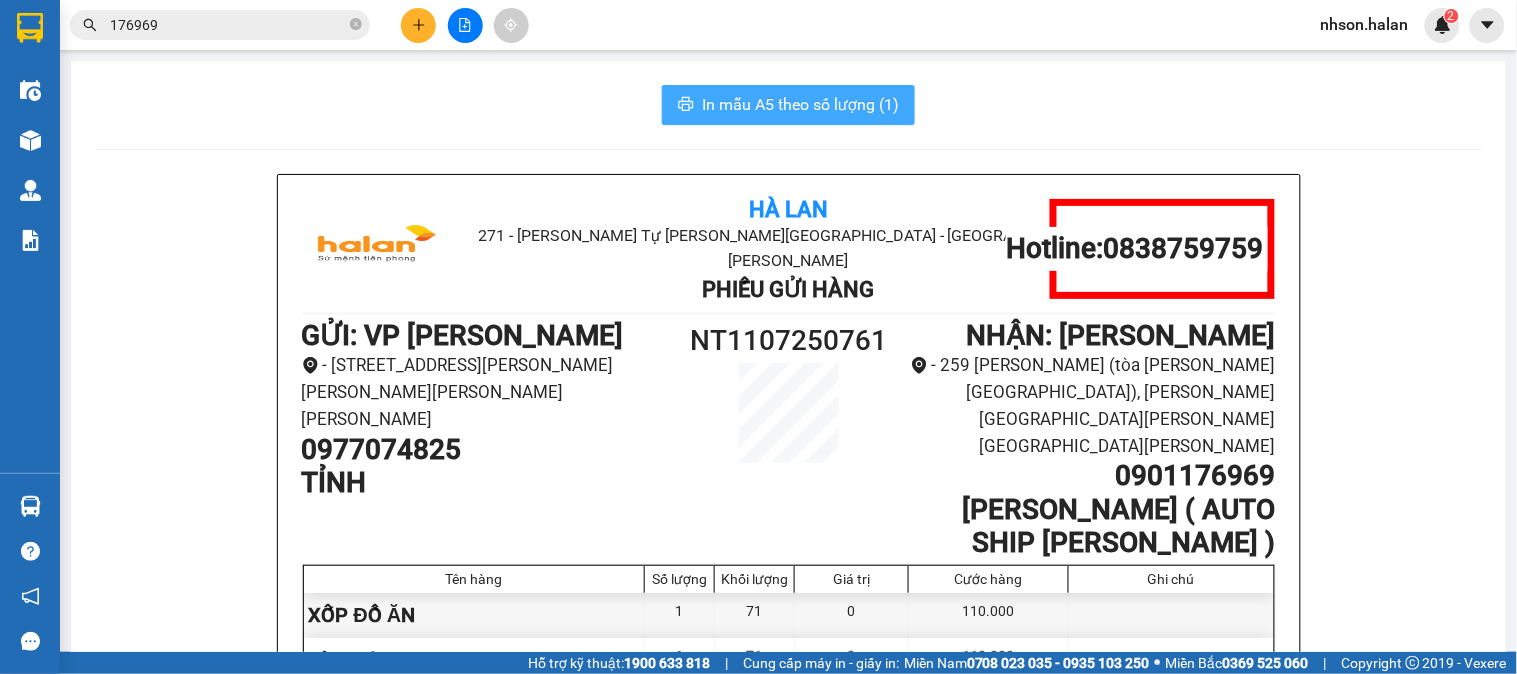 scroll, scrollTop: 0, scrollLeft: 0, axis: both 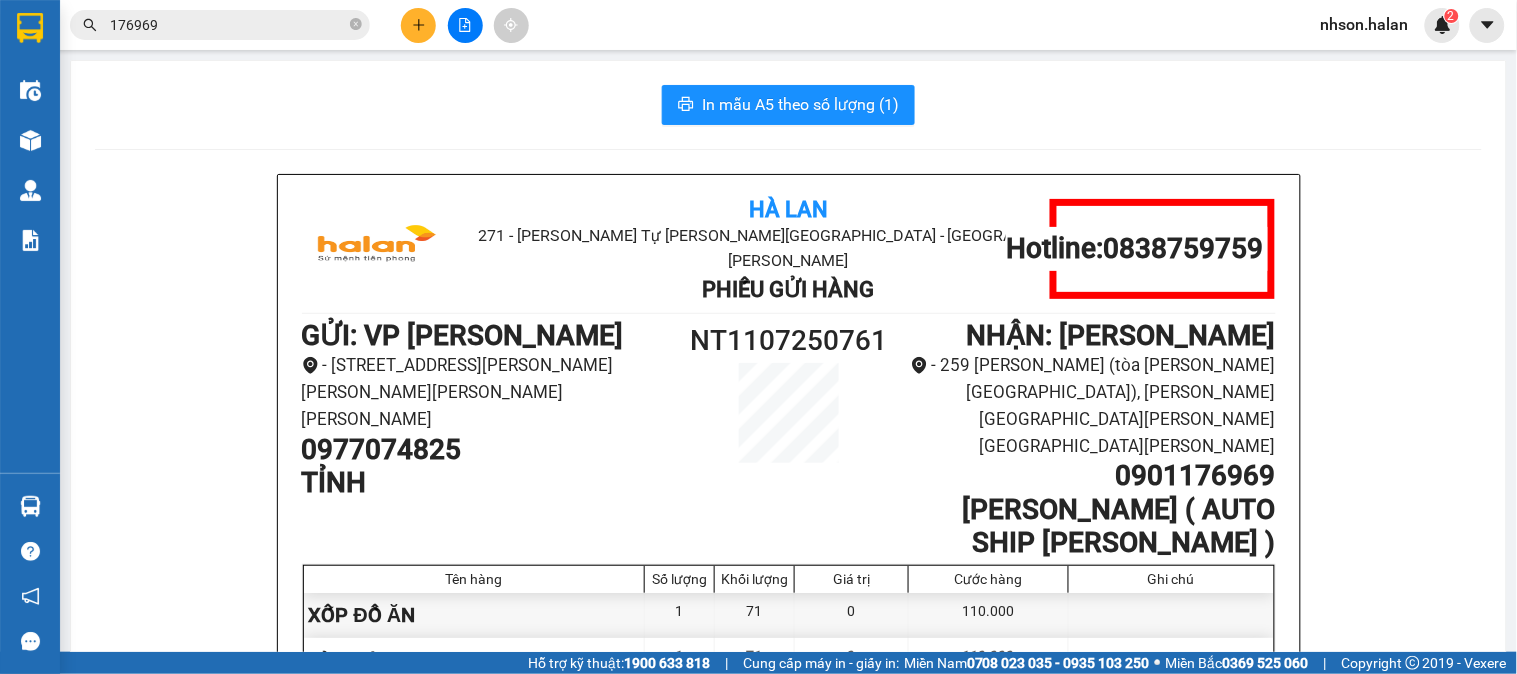 click 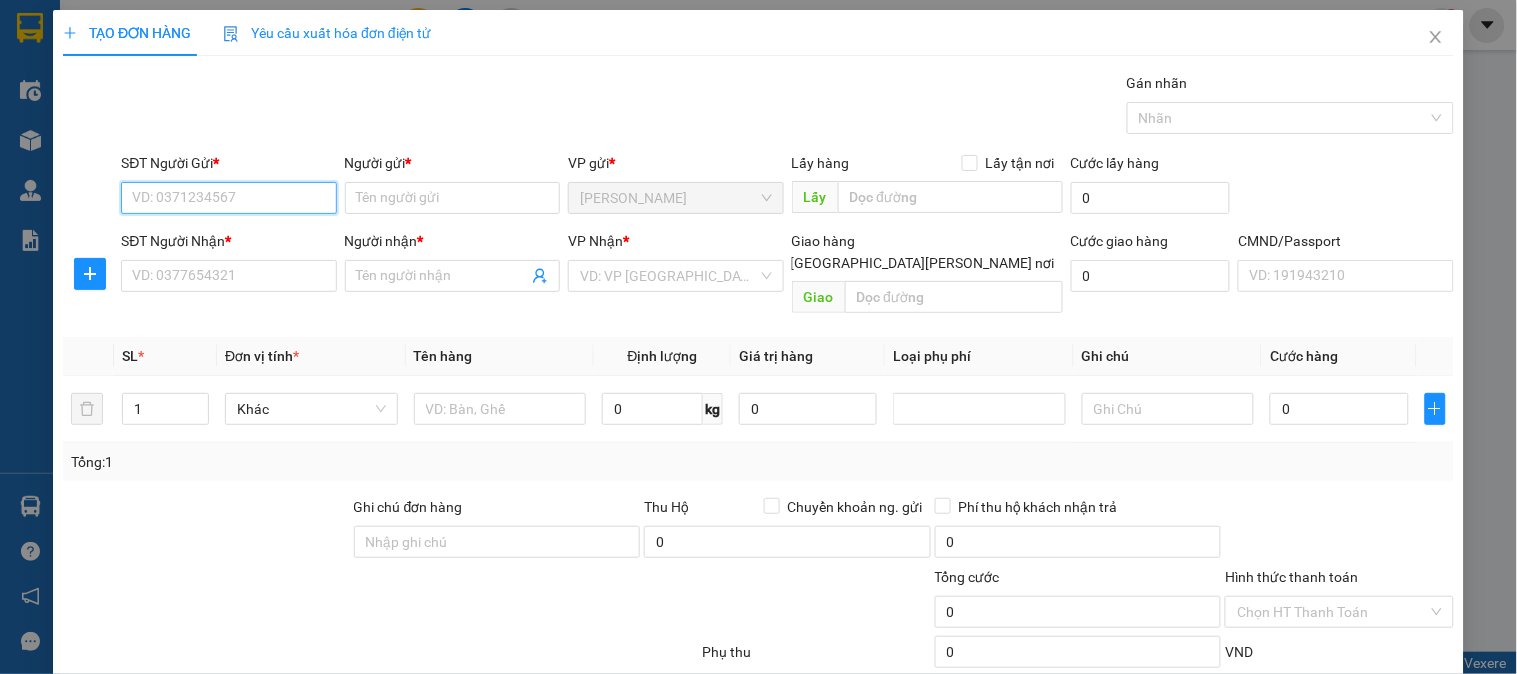 click on "SĐT Người Gửi  *" at bounding box center [228, 198] 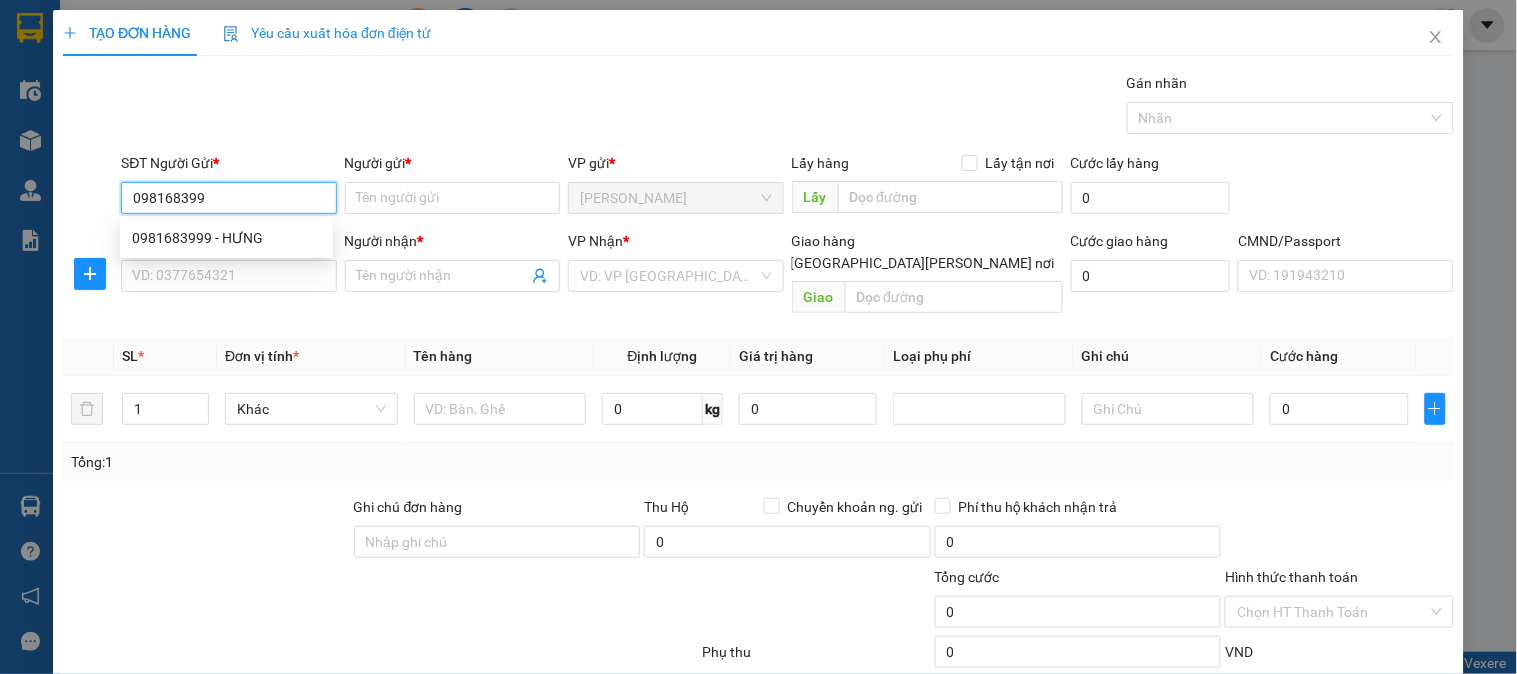 type on "0981683999" 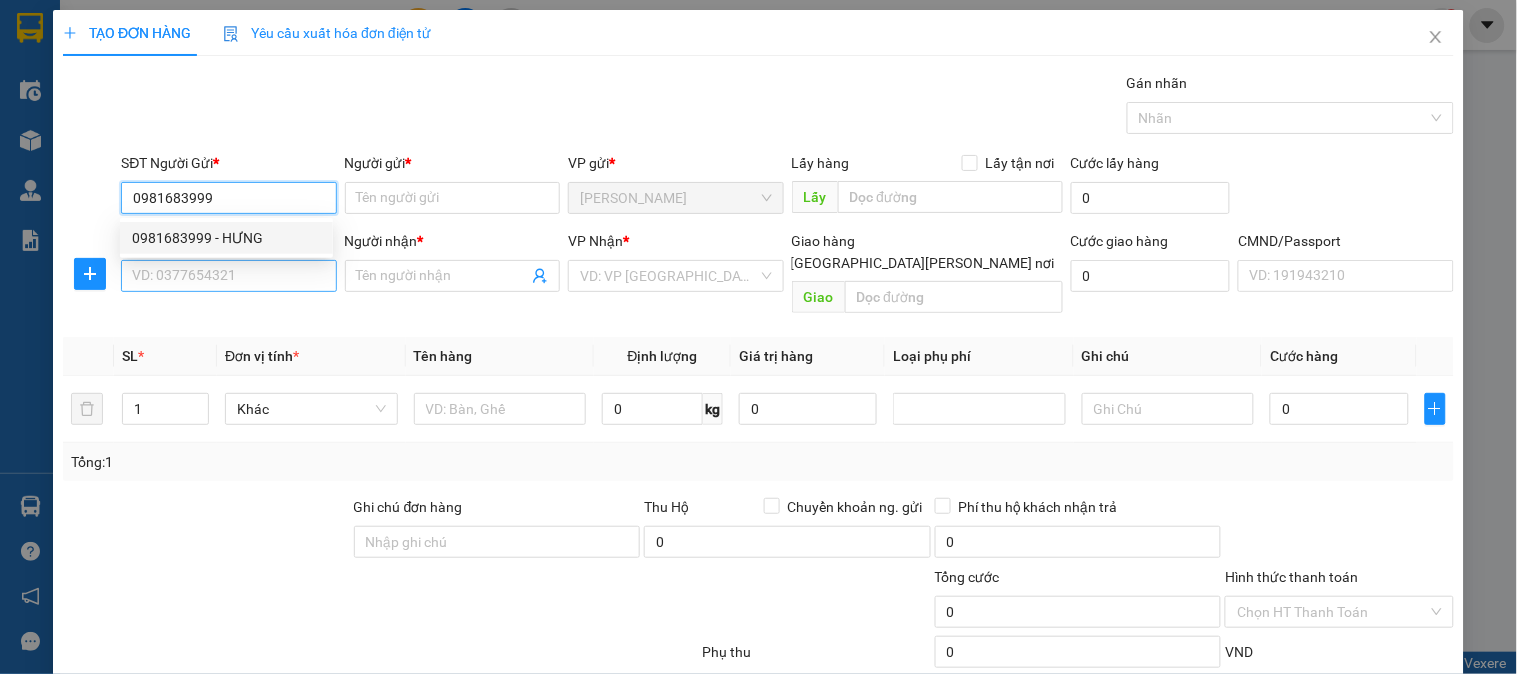 drag, startPoint x: 288, startPoint y: 228, endPoint x: 281, endPoint y: 276, distance: 48.507732 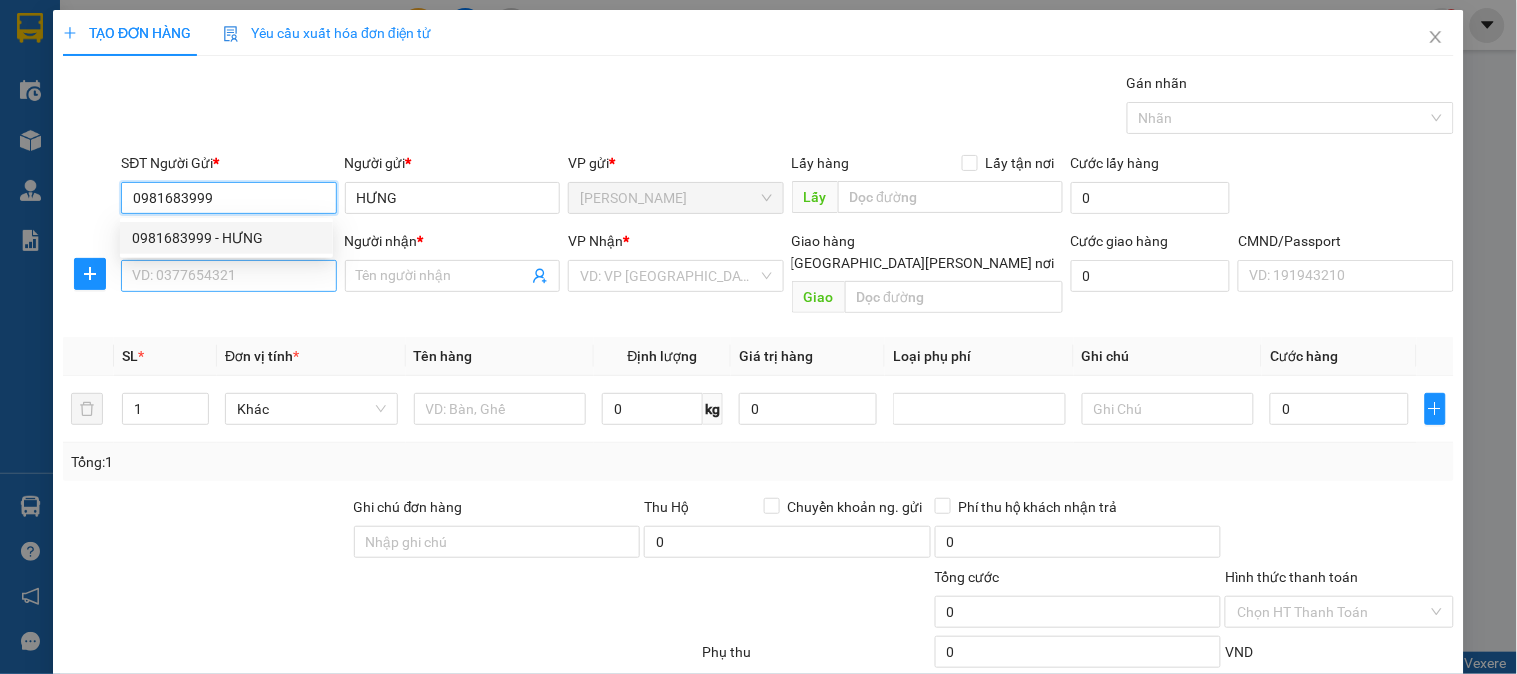 type on "0981683999" 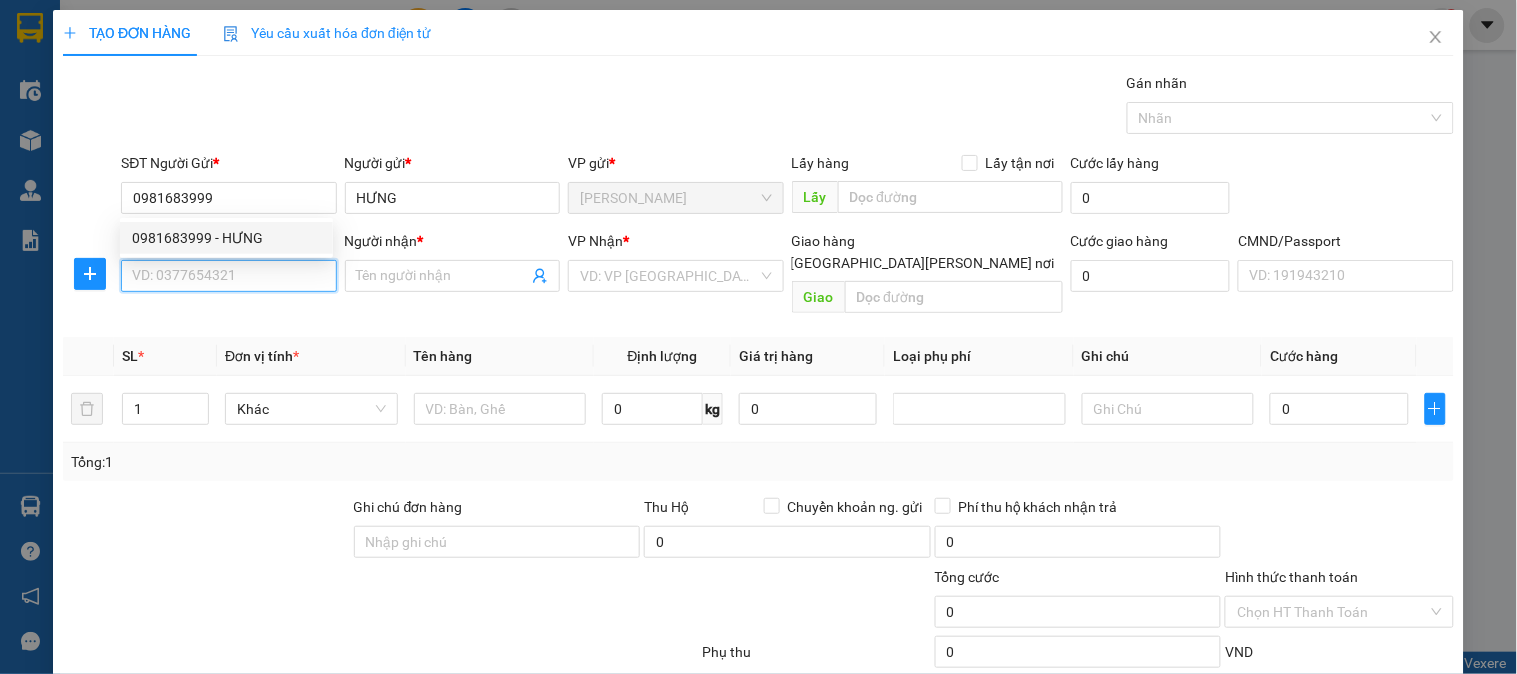 click on "SĐT Người Nhận  *" at bounding box center (228, 276) 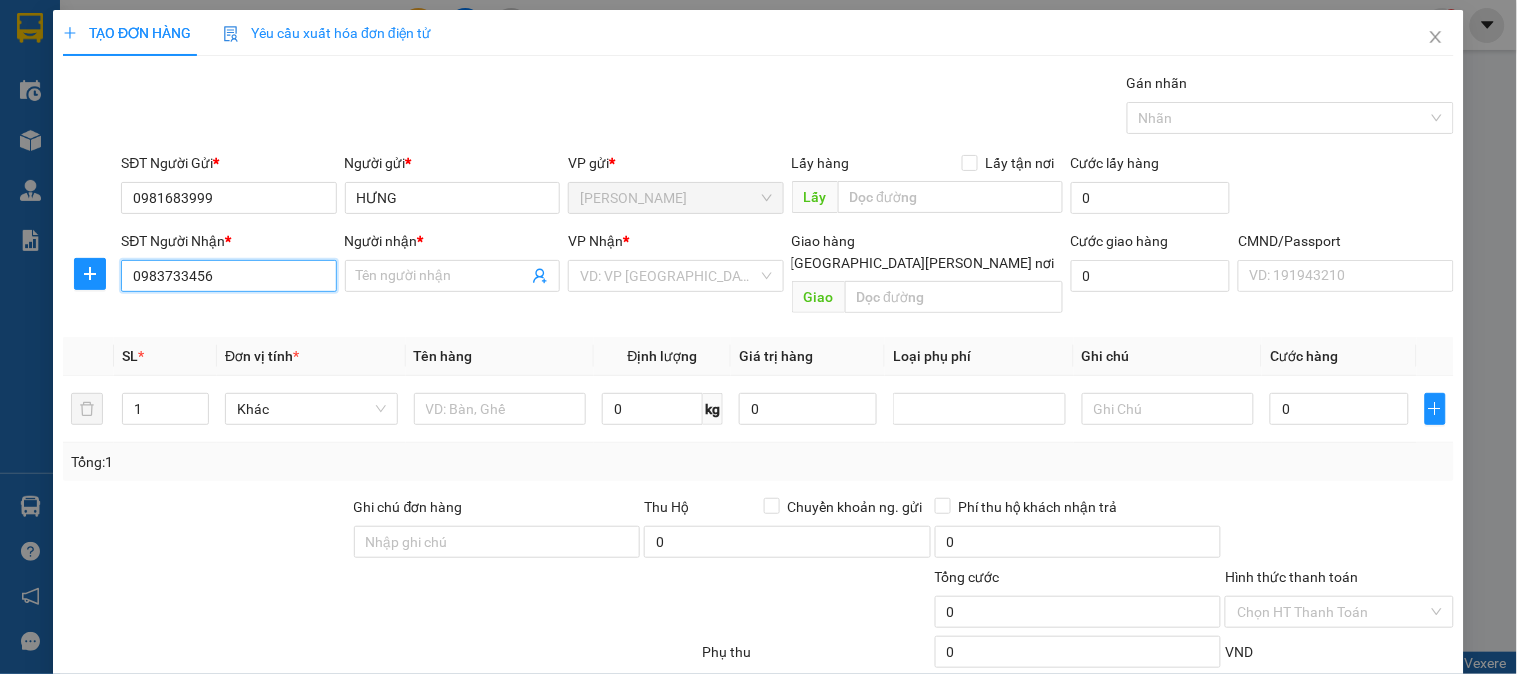 click on "0983733456" at bounding box center [228, 276] 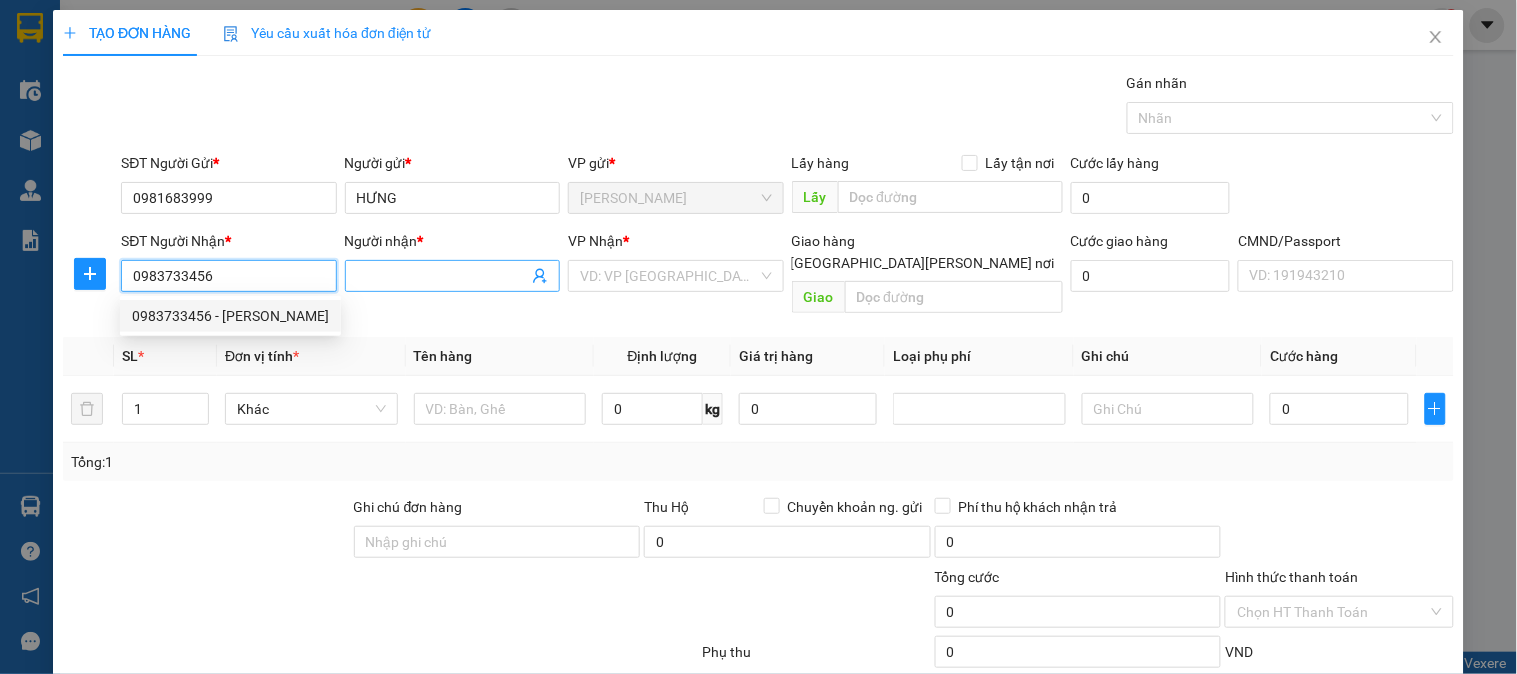 type on "0983733456" 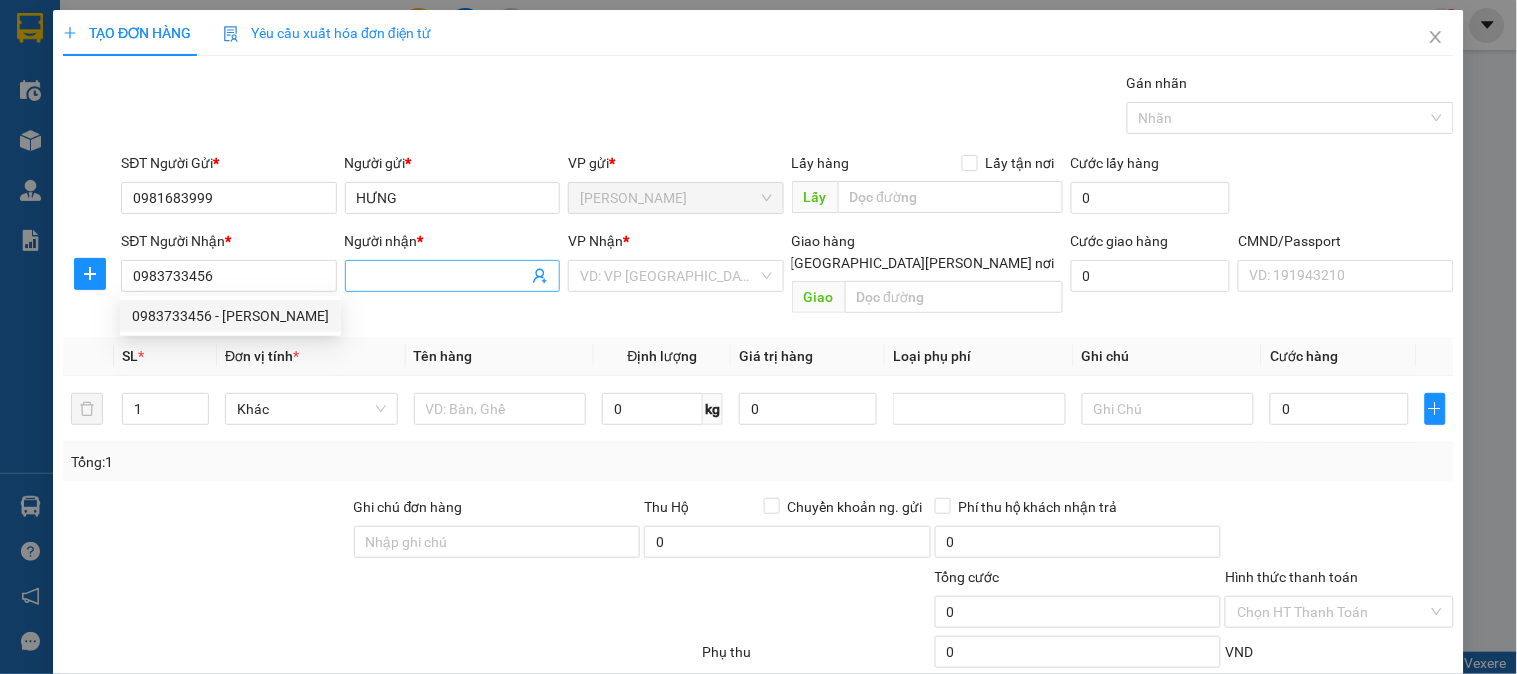 click on "Người nhận  *" at bounding box center [442, 276] 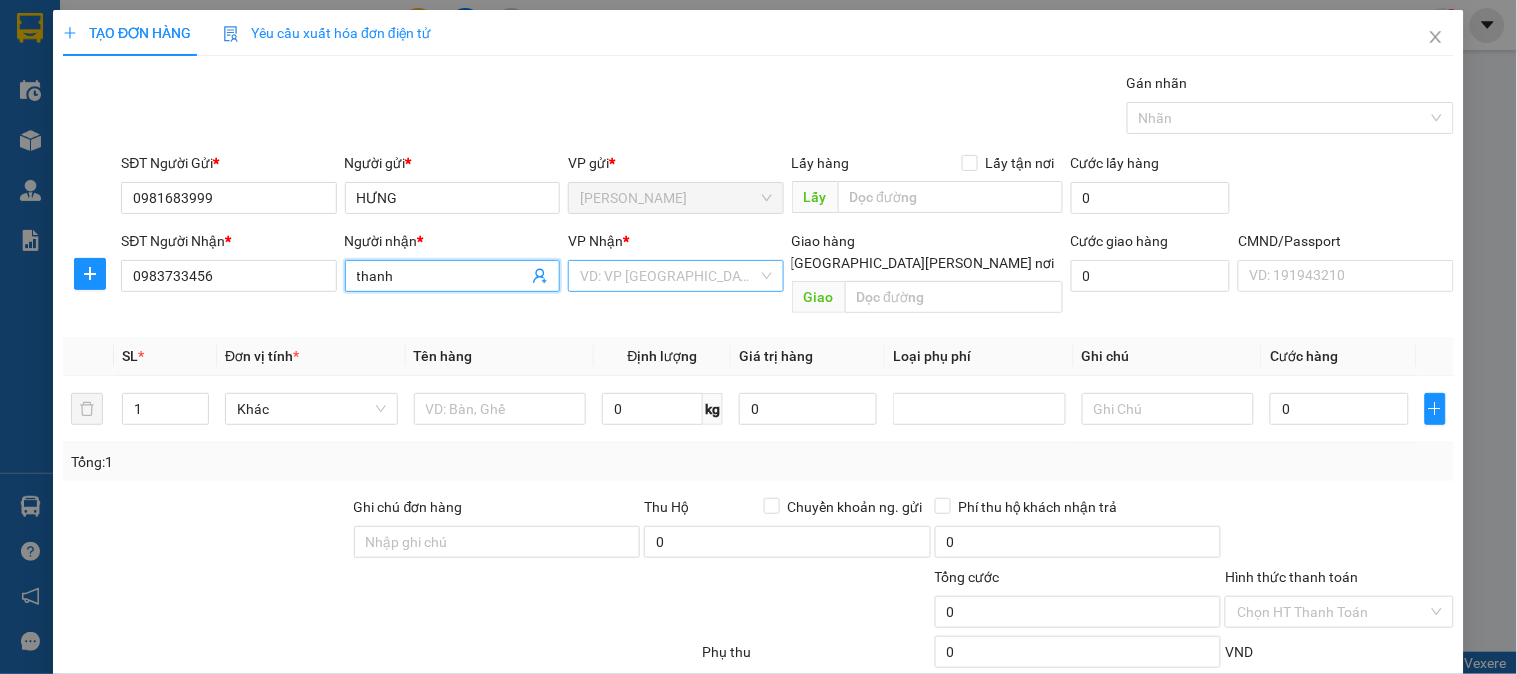type on "thanh" 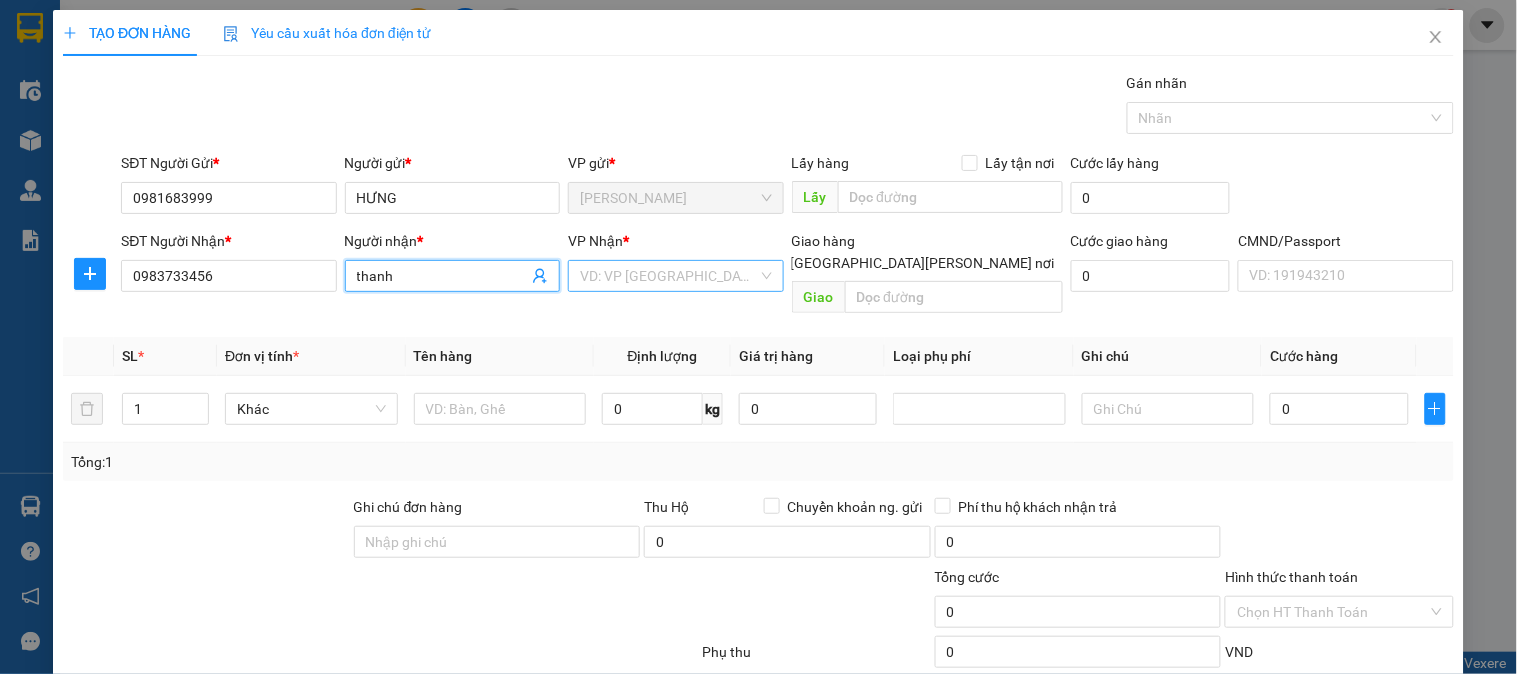 click at bounding box center [668, 276] 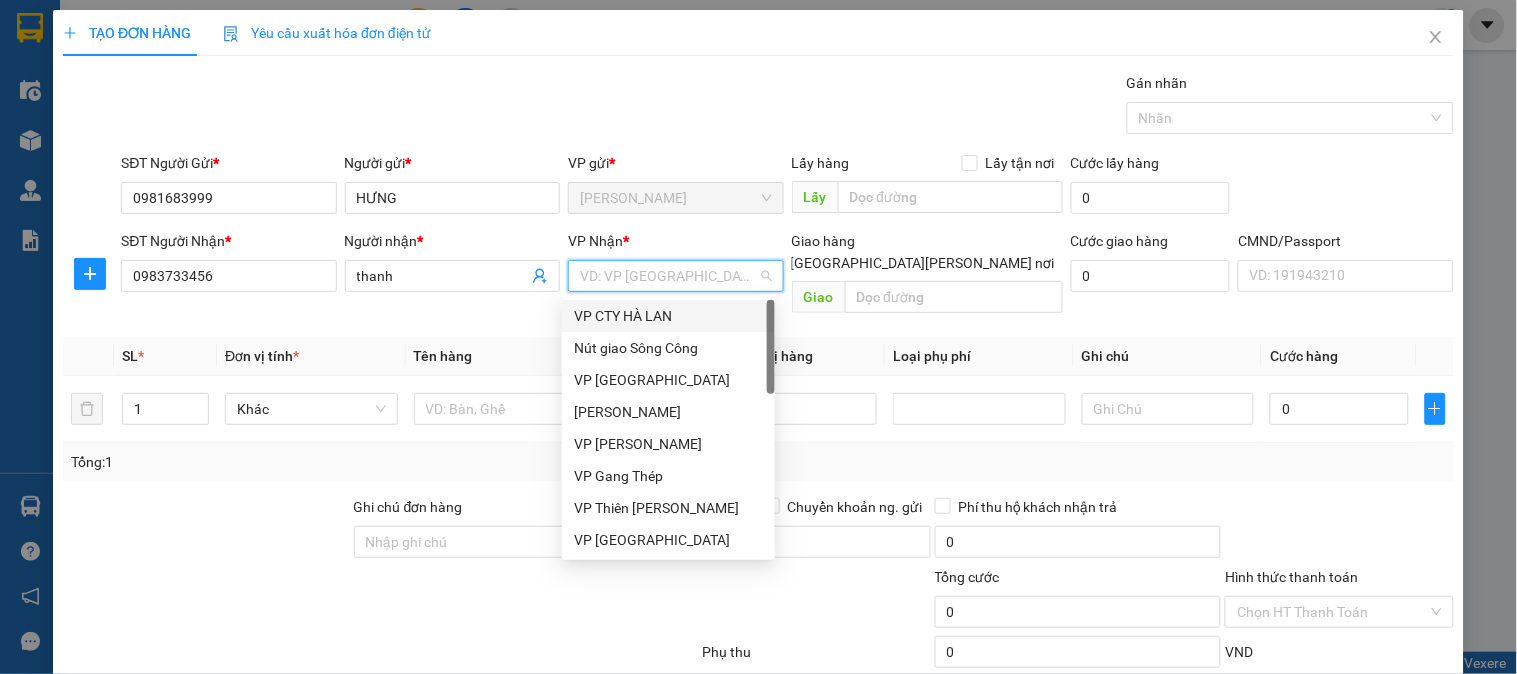 type on "b" 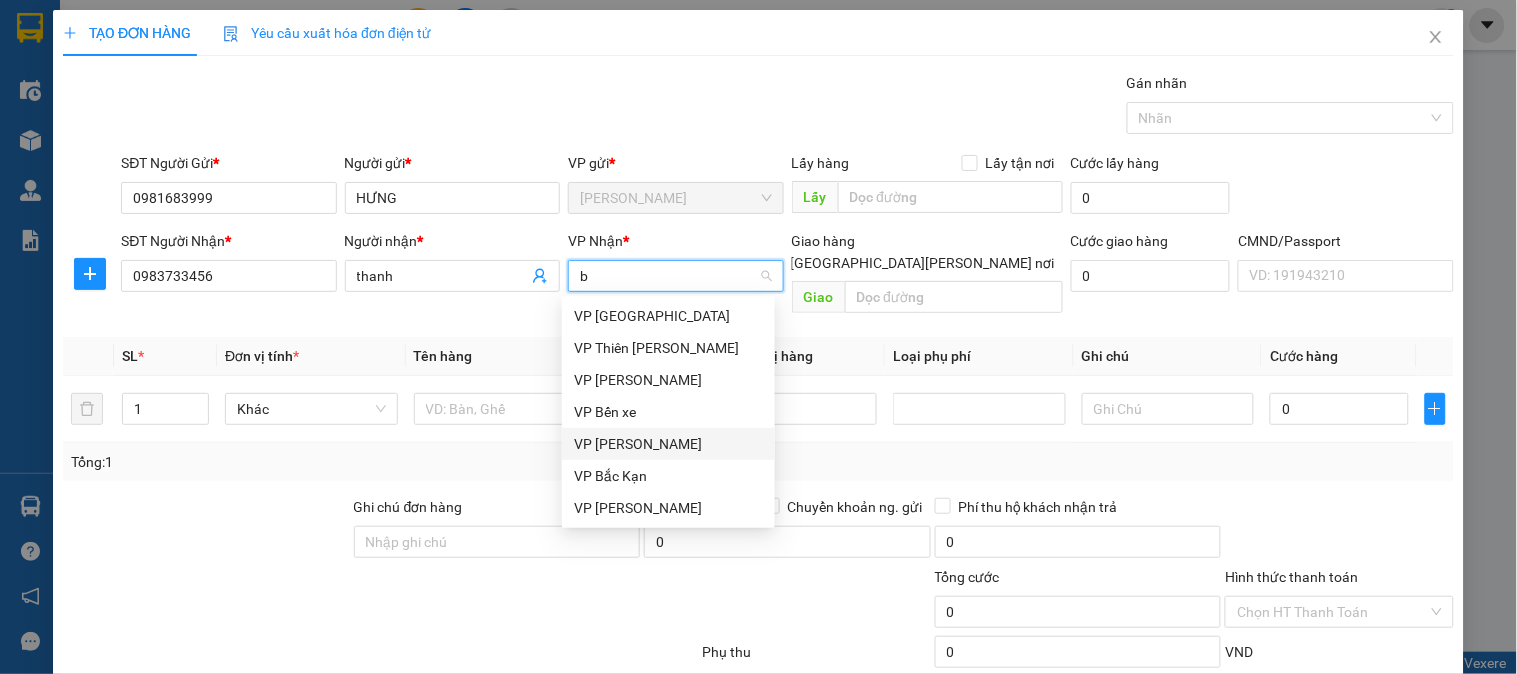 click on "VP Bắc Kạn" at bounding box center (668, 476) 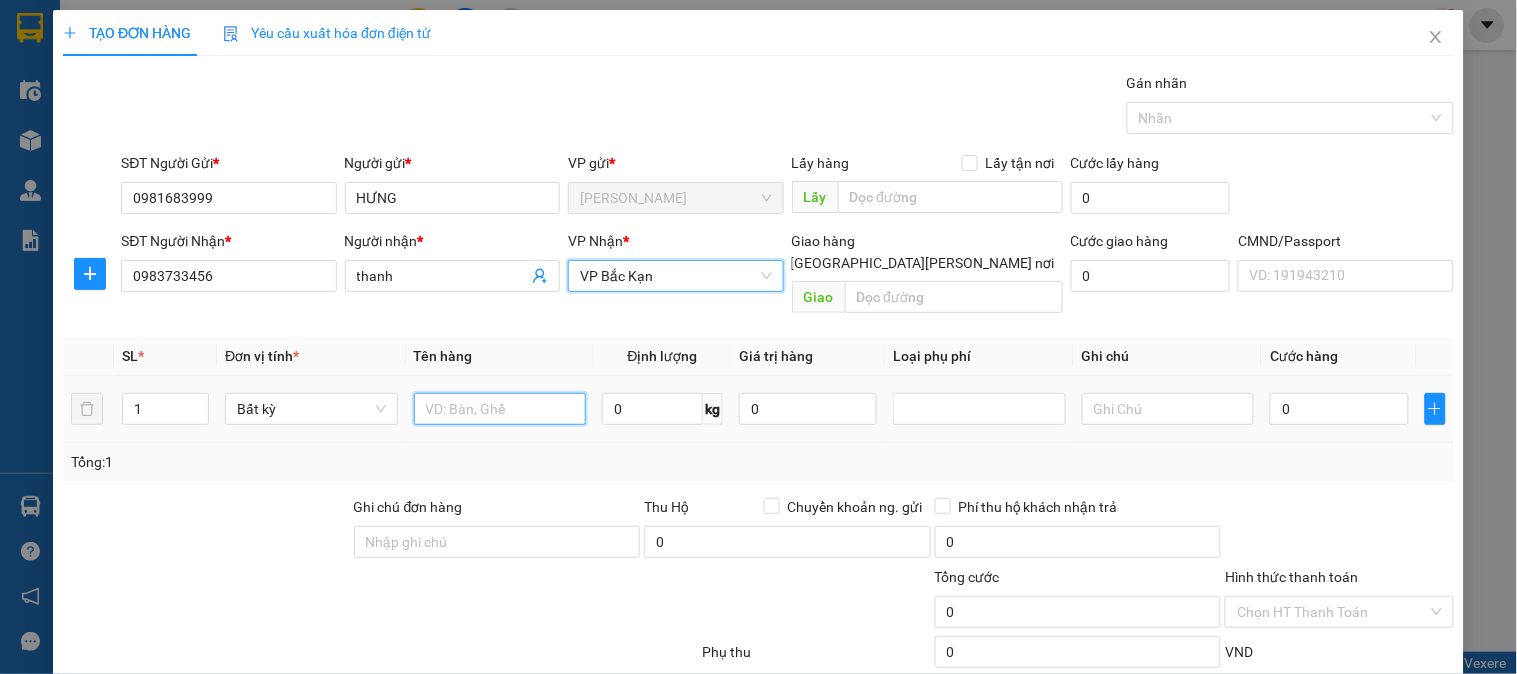 click at bounding box center (500, 409) 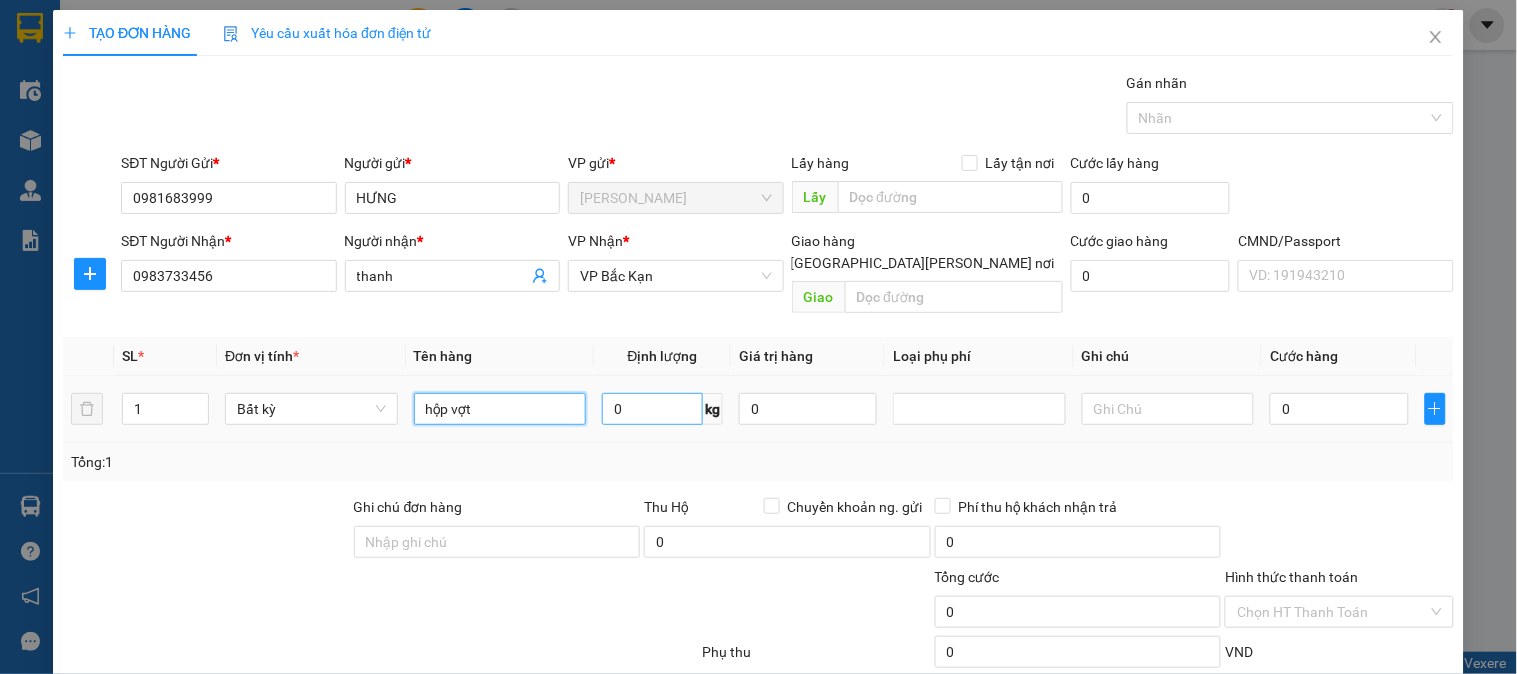 type on "hộp vợt" 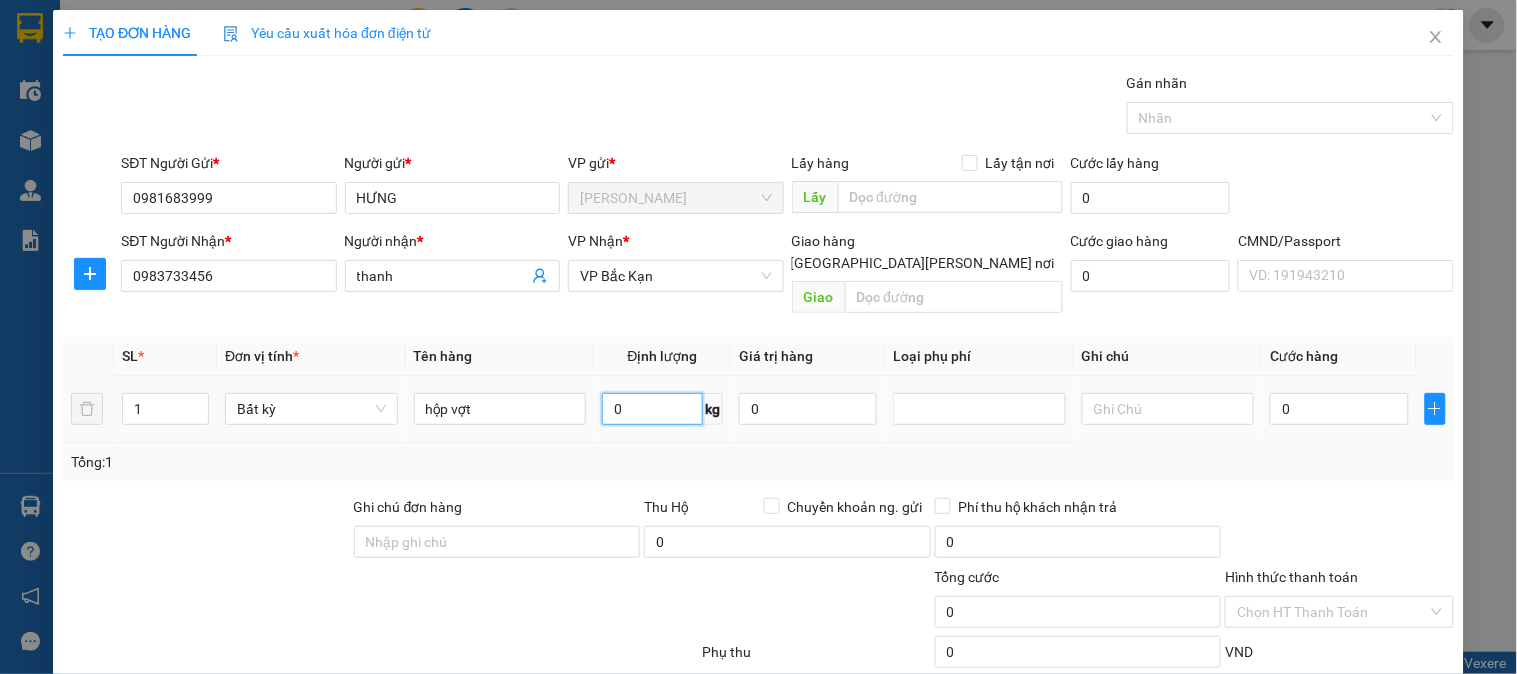 click on "0" at bounding box center (652, 409) 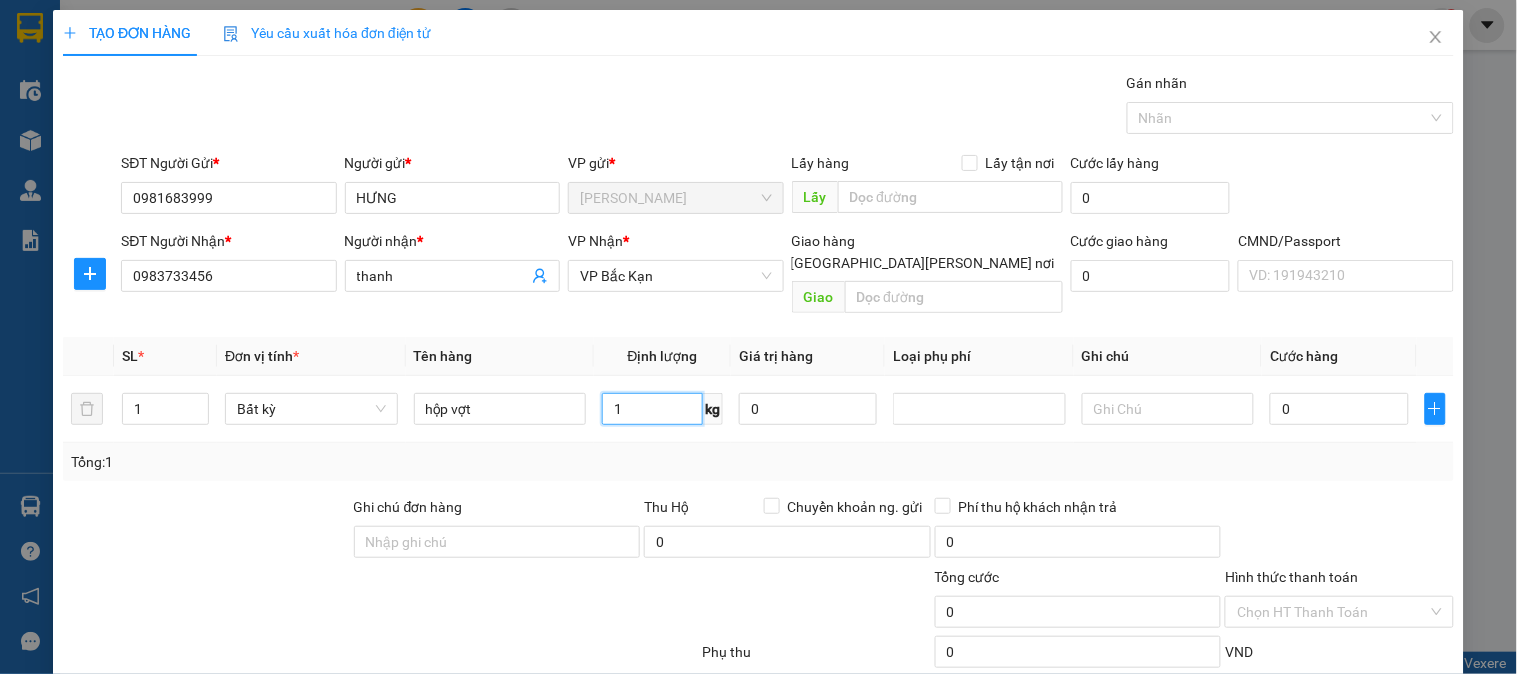 type on "1" 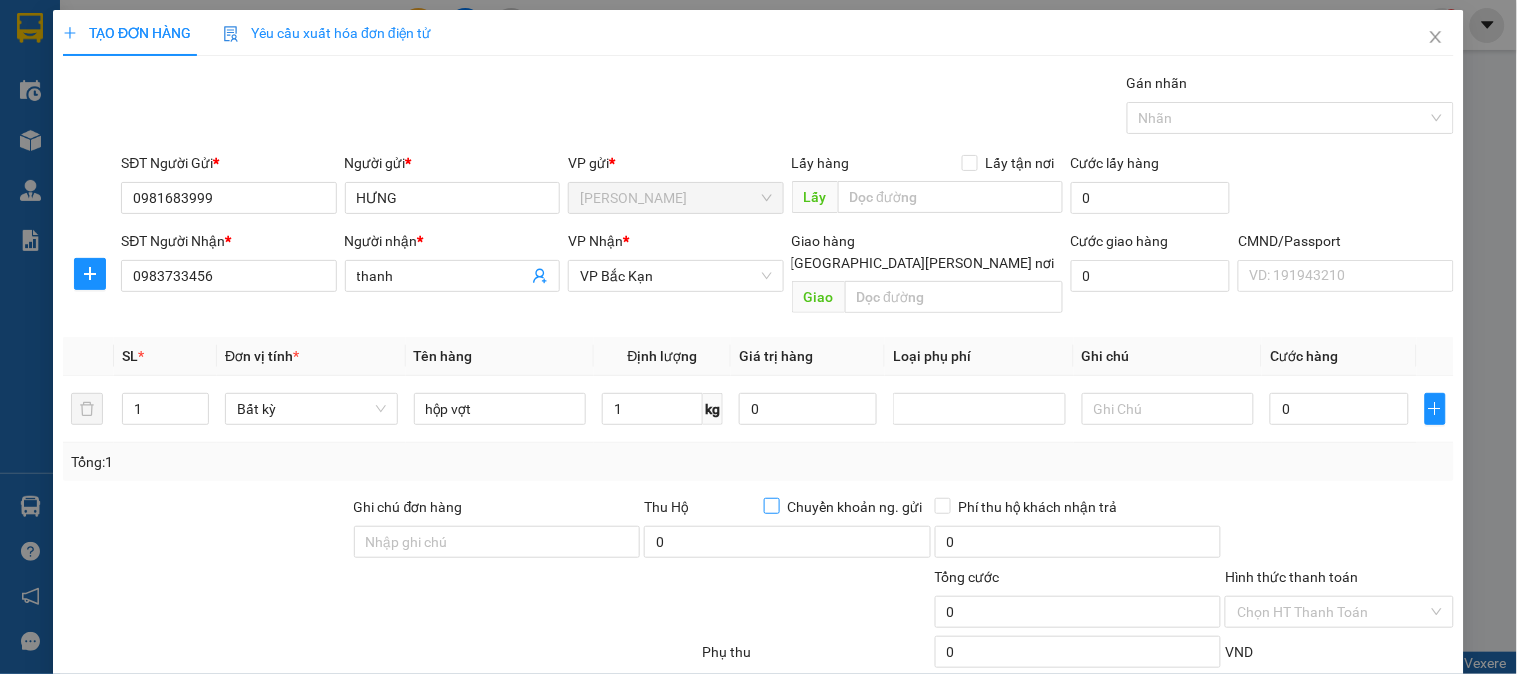 drag, startPoint x: 656, startPoint y: 433, endPoint x: 876, endPoint y: 477, distance: 224.35686 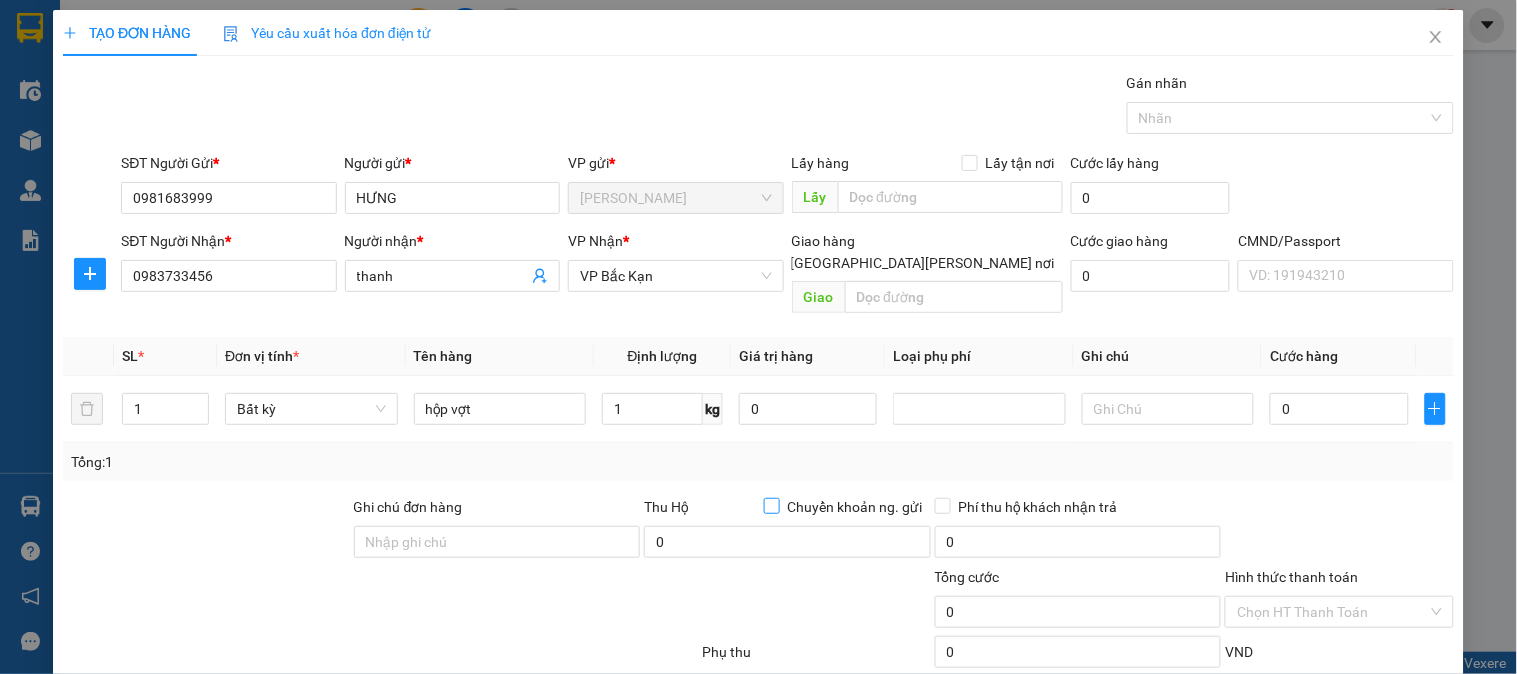 click on "Tổng:  1" at bounding box center (758, 462) 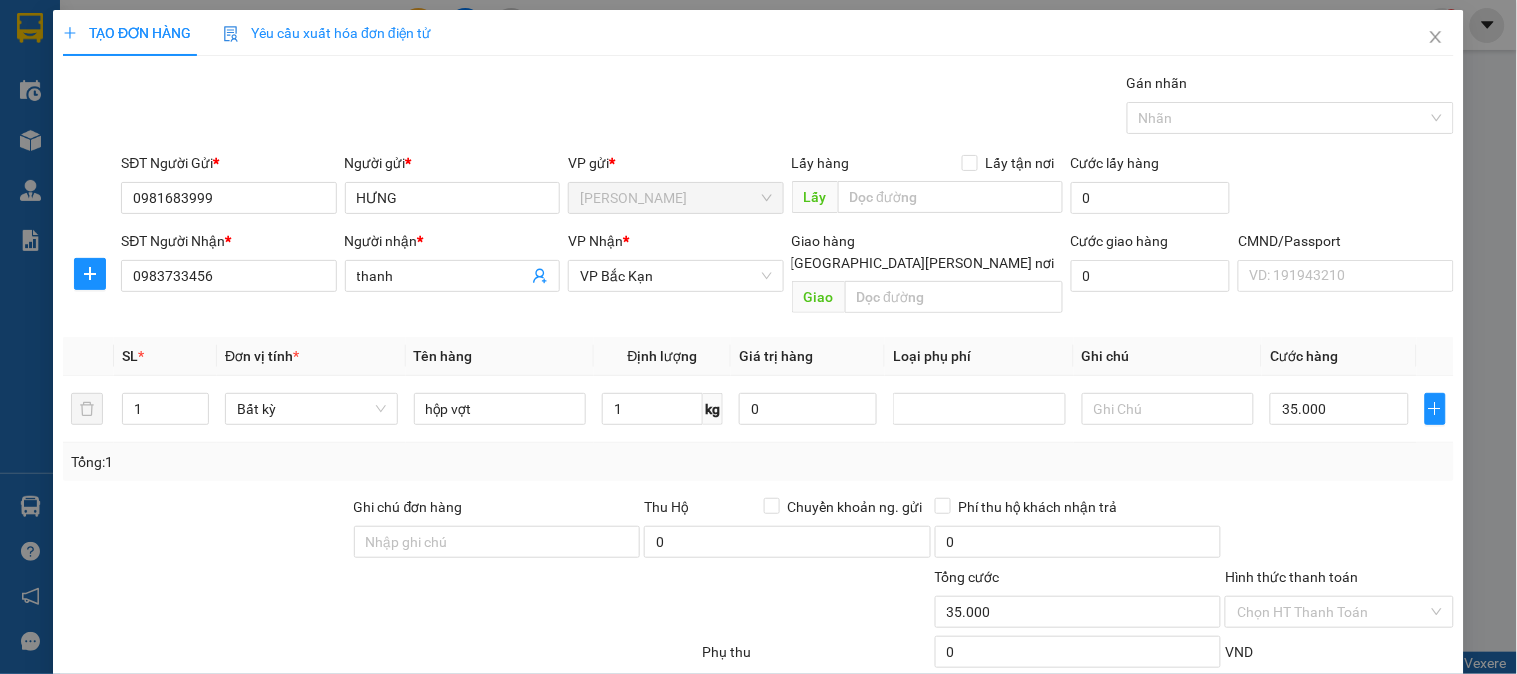 type on "35.000" 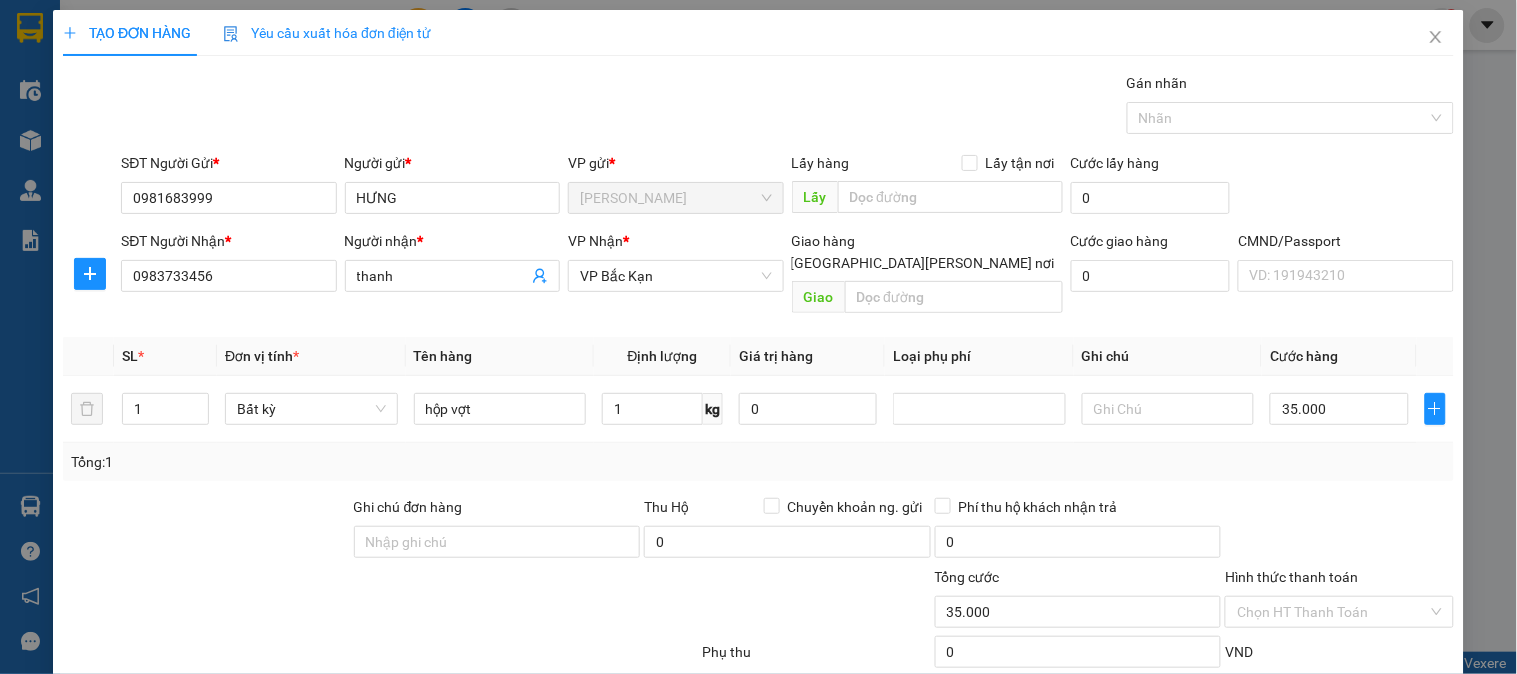 type on "35.000" 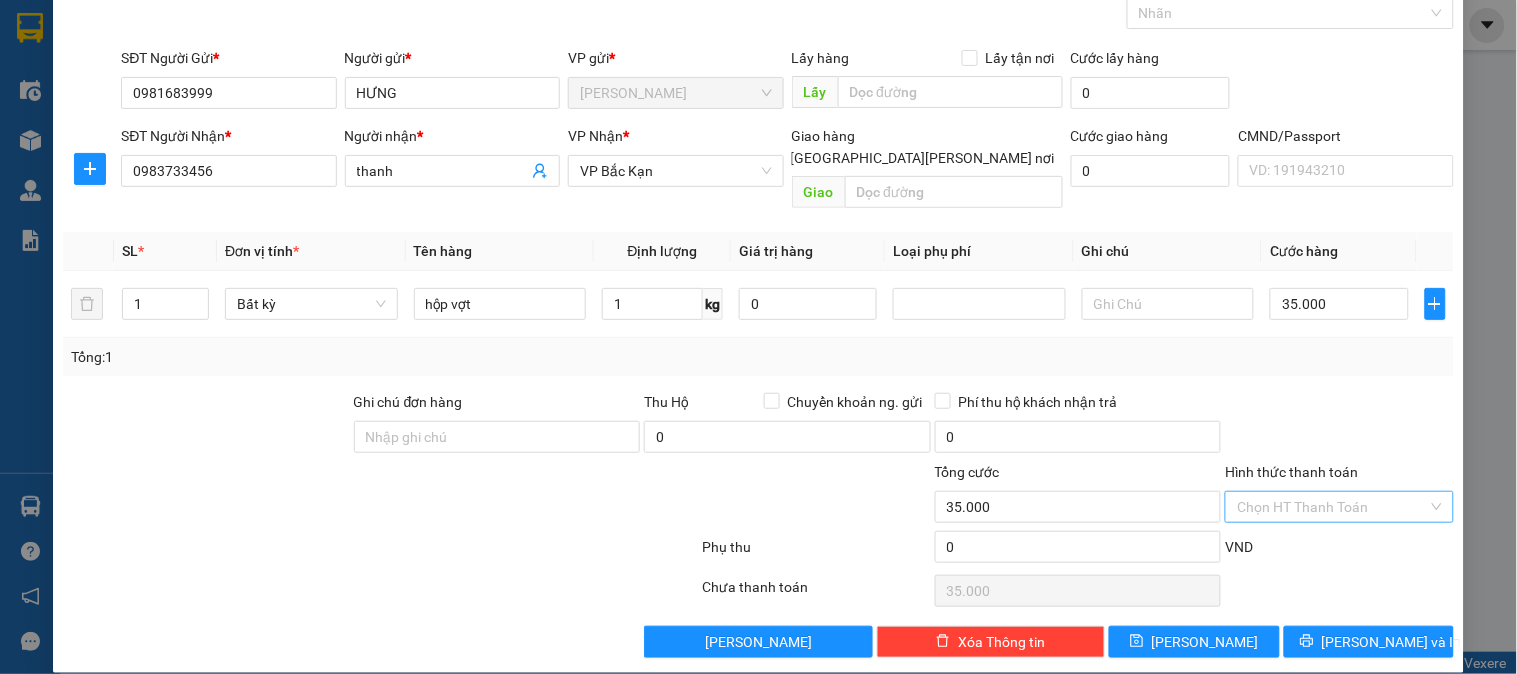 click on "Hình thức thanh toán" at bounding box center [1332, 507] 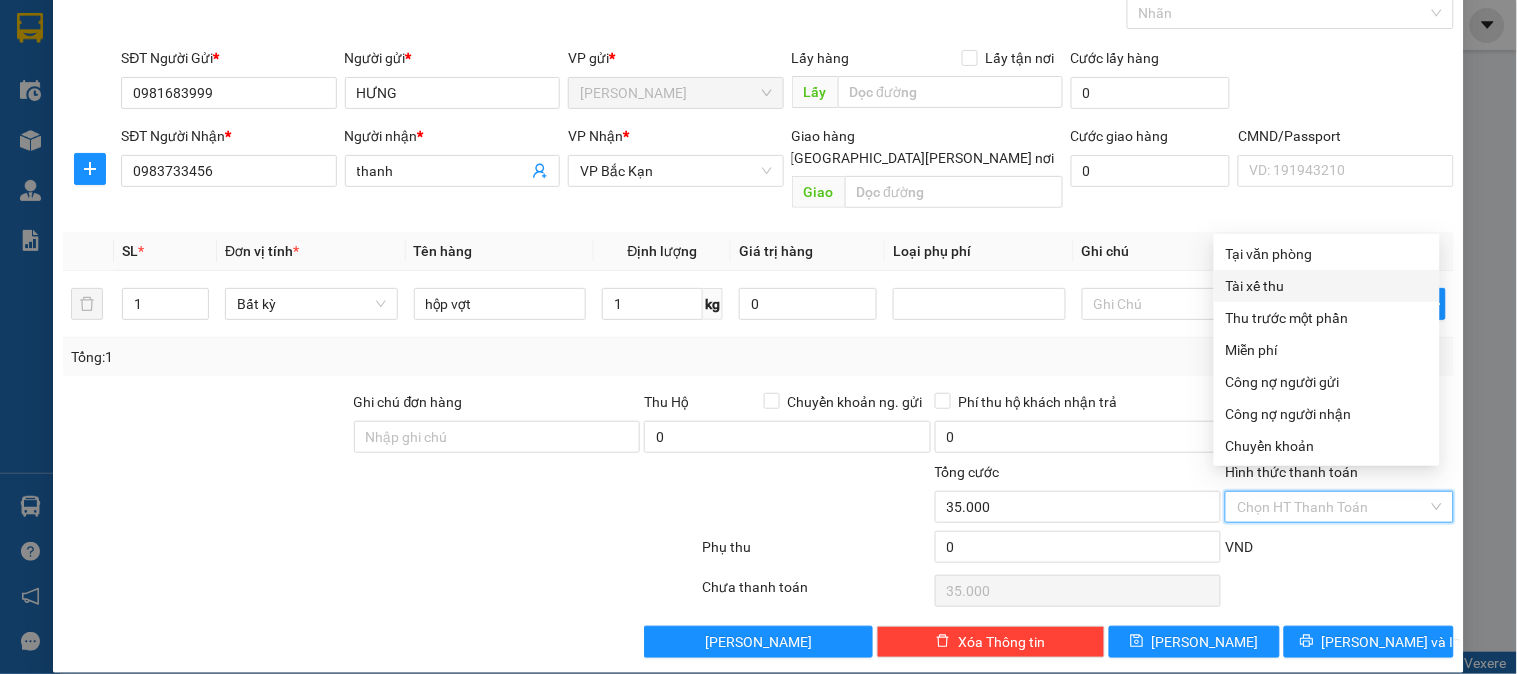 click on "Tại văn phòng" at bounding box center (1327, 254) 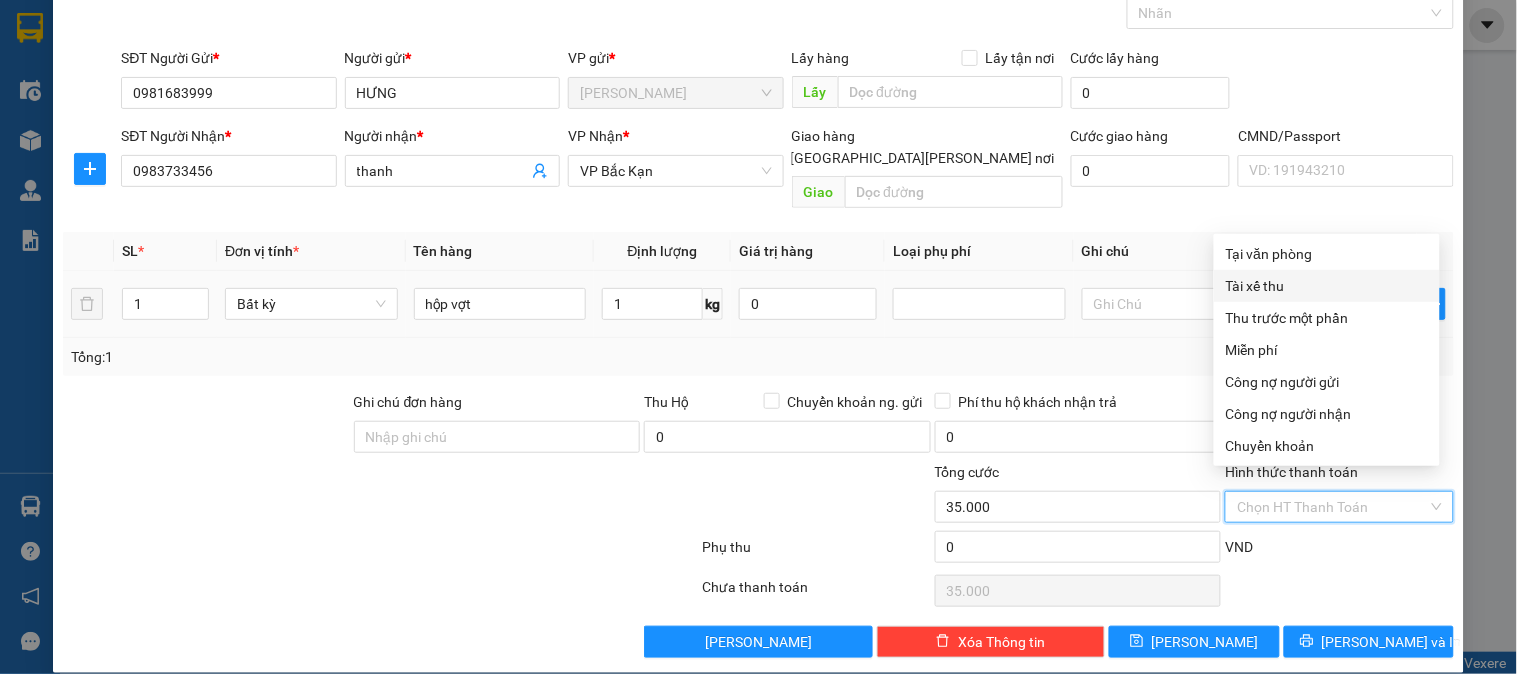 type on "0" 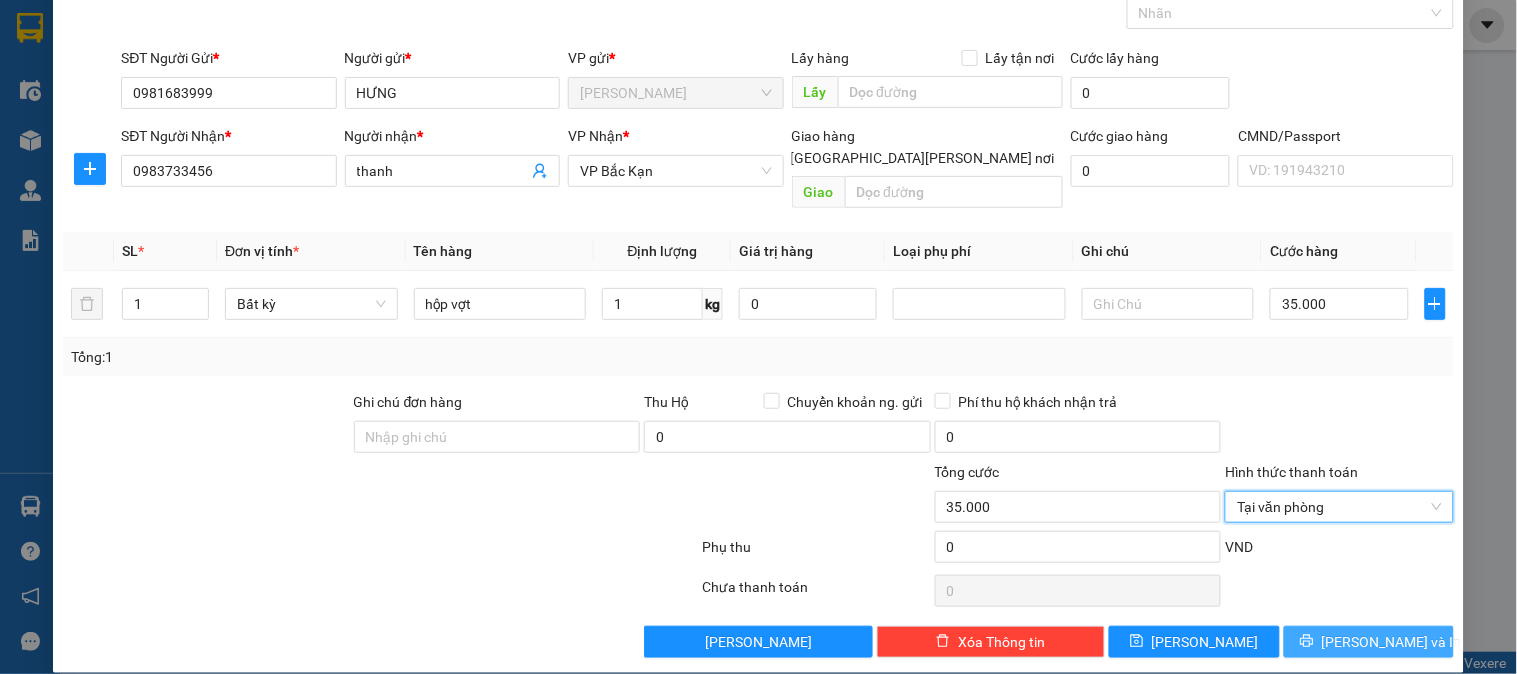 click on "[PERSON_NAME] và In" at bounding box center (1392, 642) 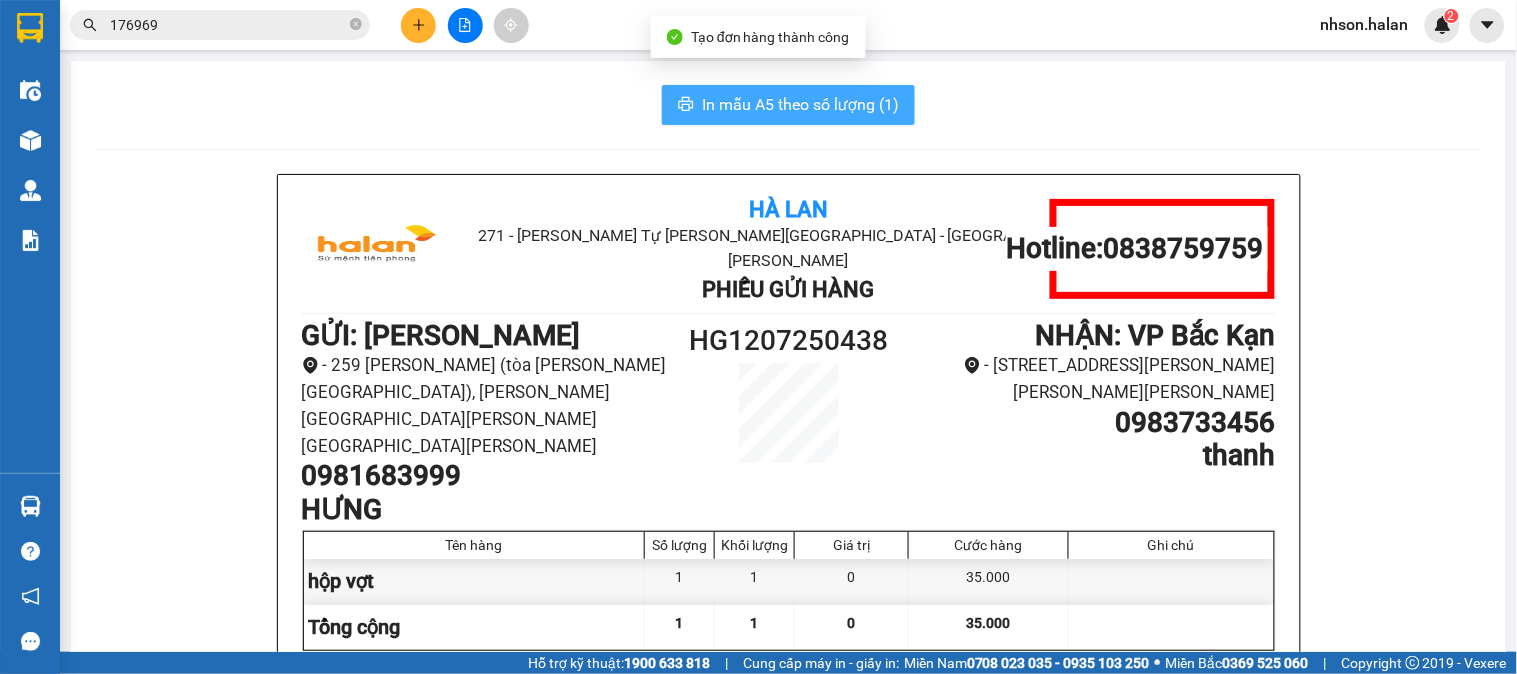 click on "In mẫu A5 theo số lượng
(1)" at bounding box center (800, 104) 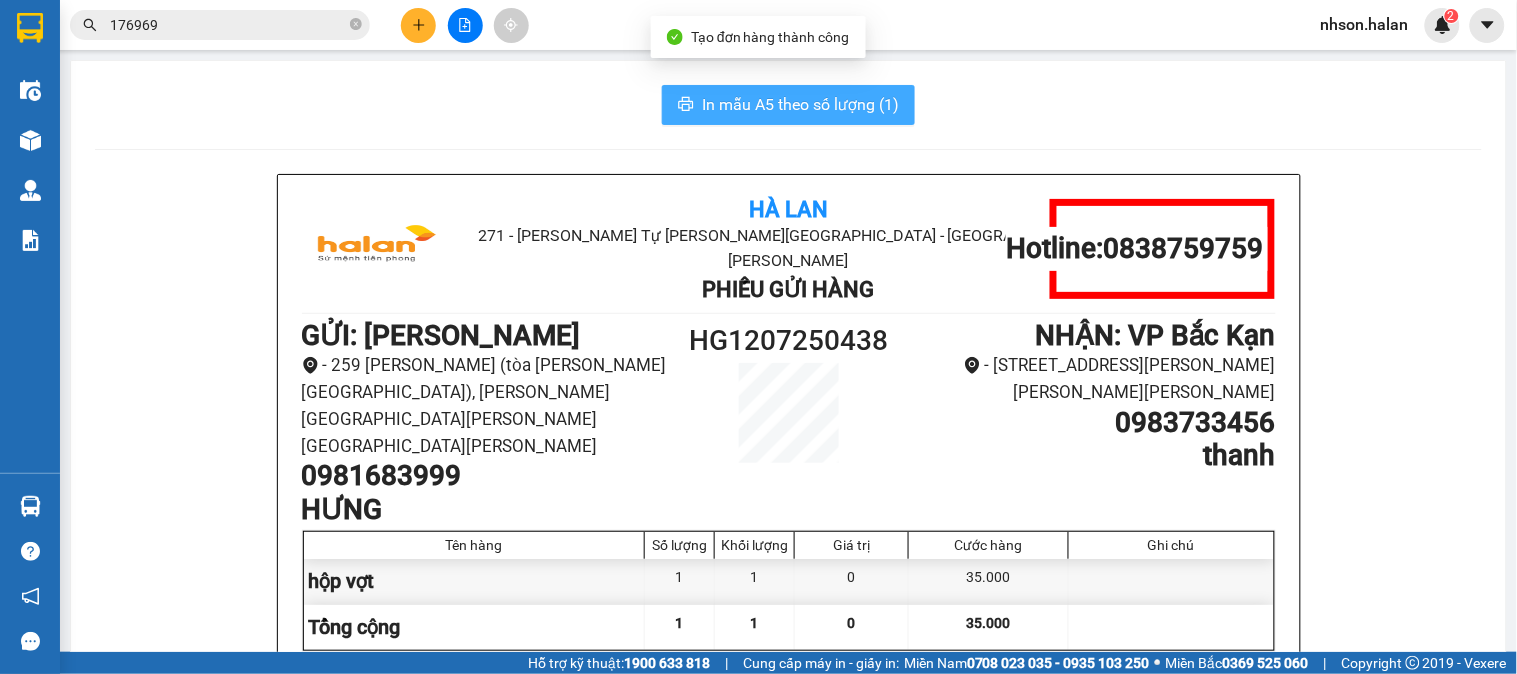 click on "In mẫu A5 theo số lượng
(1)" at bounding box center [800, 104] 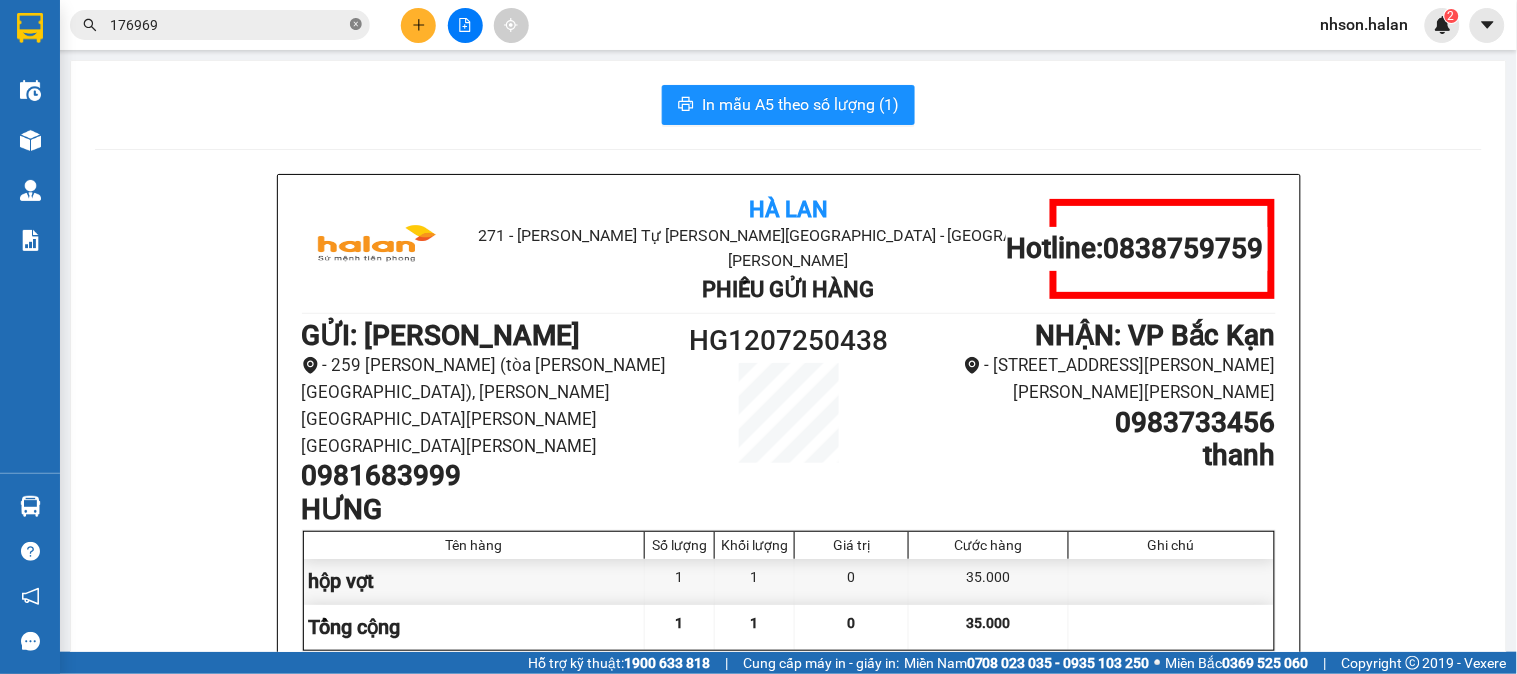 drag, startPoint x: 351, startPoint y: 22, endPoint x: 325, endPoint y: 32, distance: 27.856777 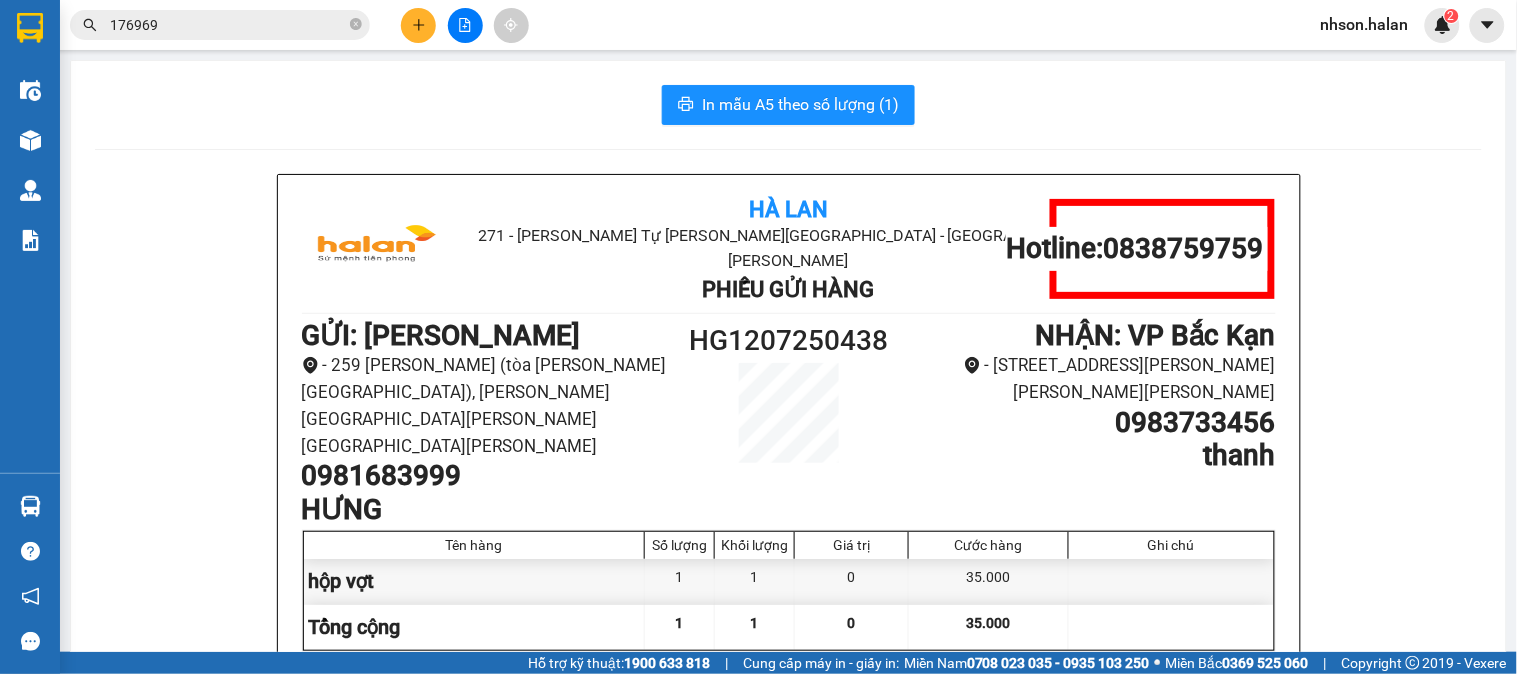 click 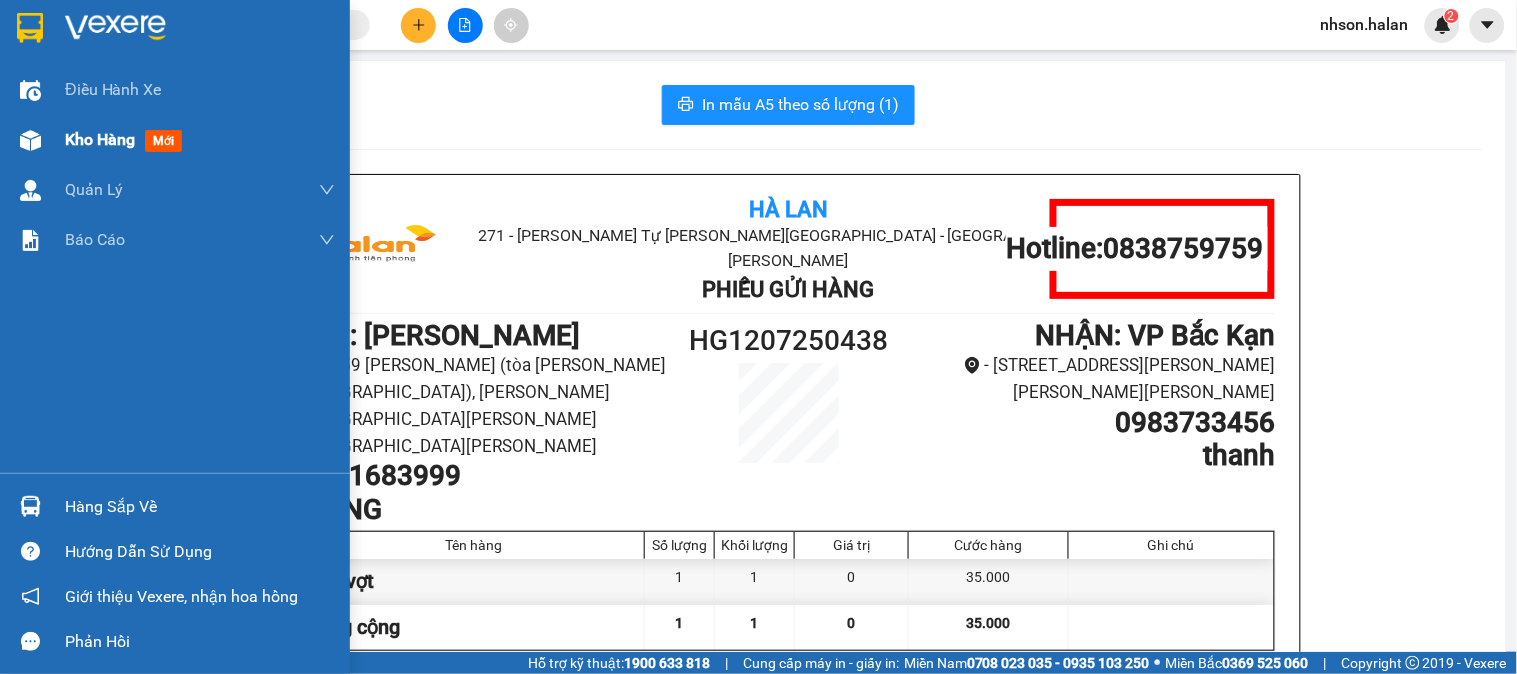click on "Kho hàng" at bounding box center (100, 139) 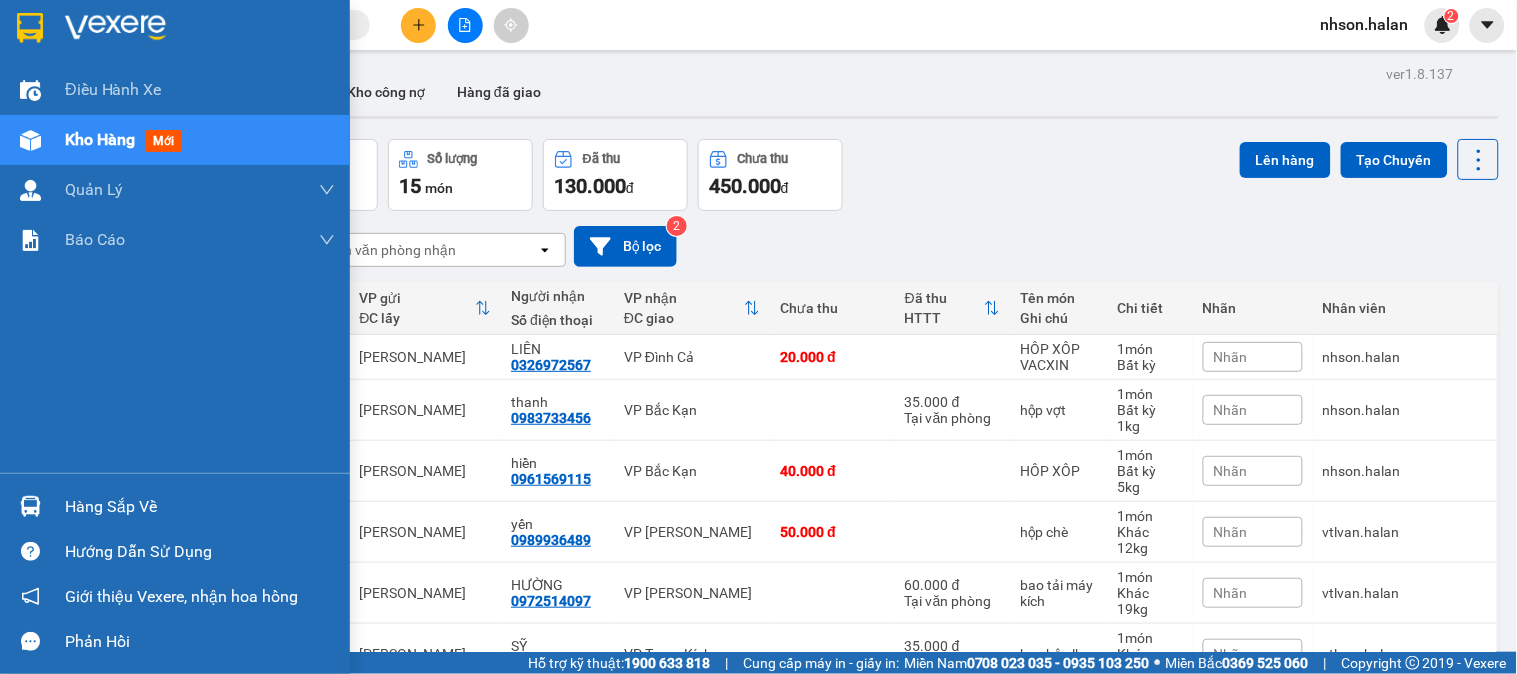 drag, startPoint x: 74, startPoint y: 498, endPoint x: 606, endPoint y: 363, distance: 548.8616 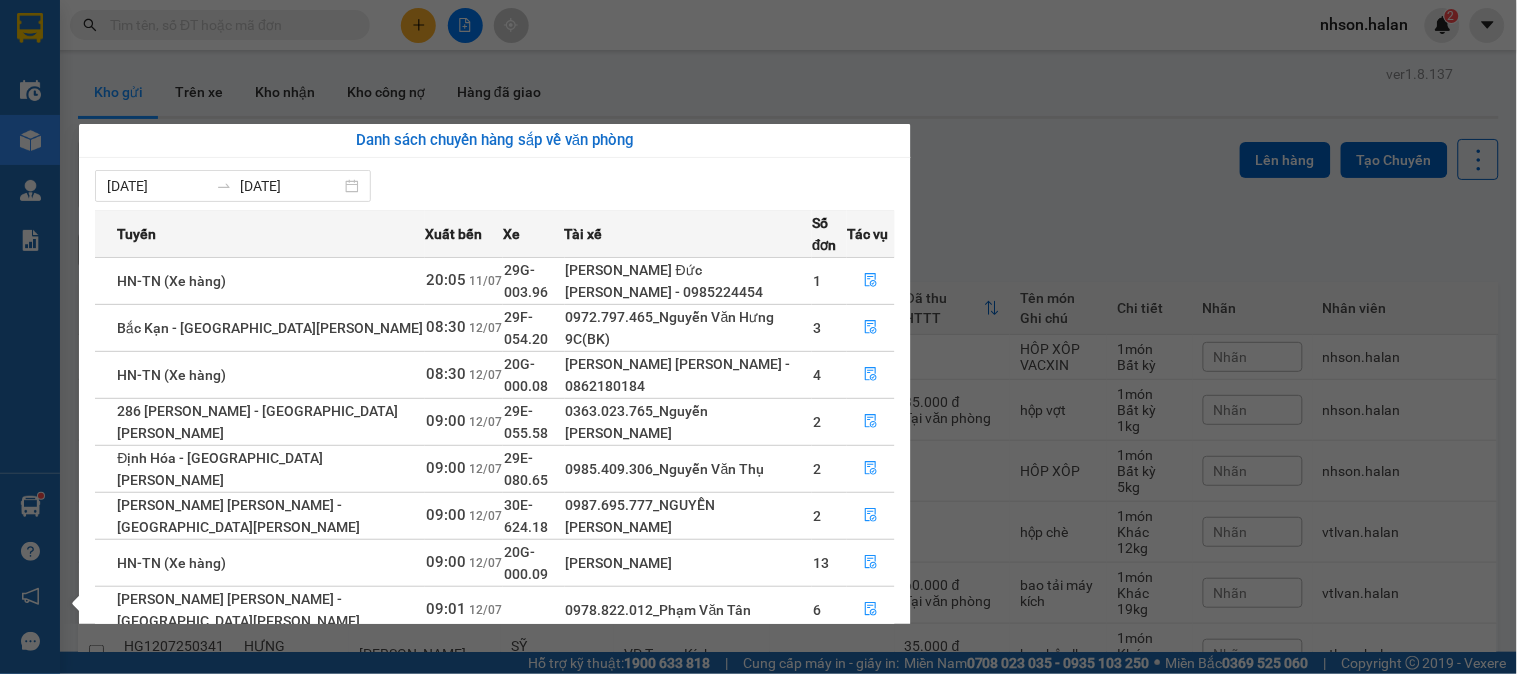 click on "2" at bounding box center (859, 752) 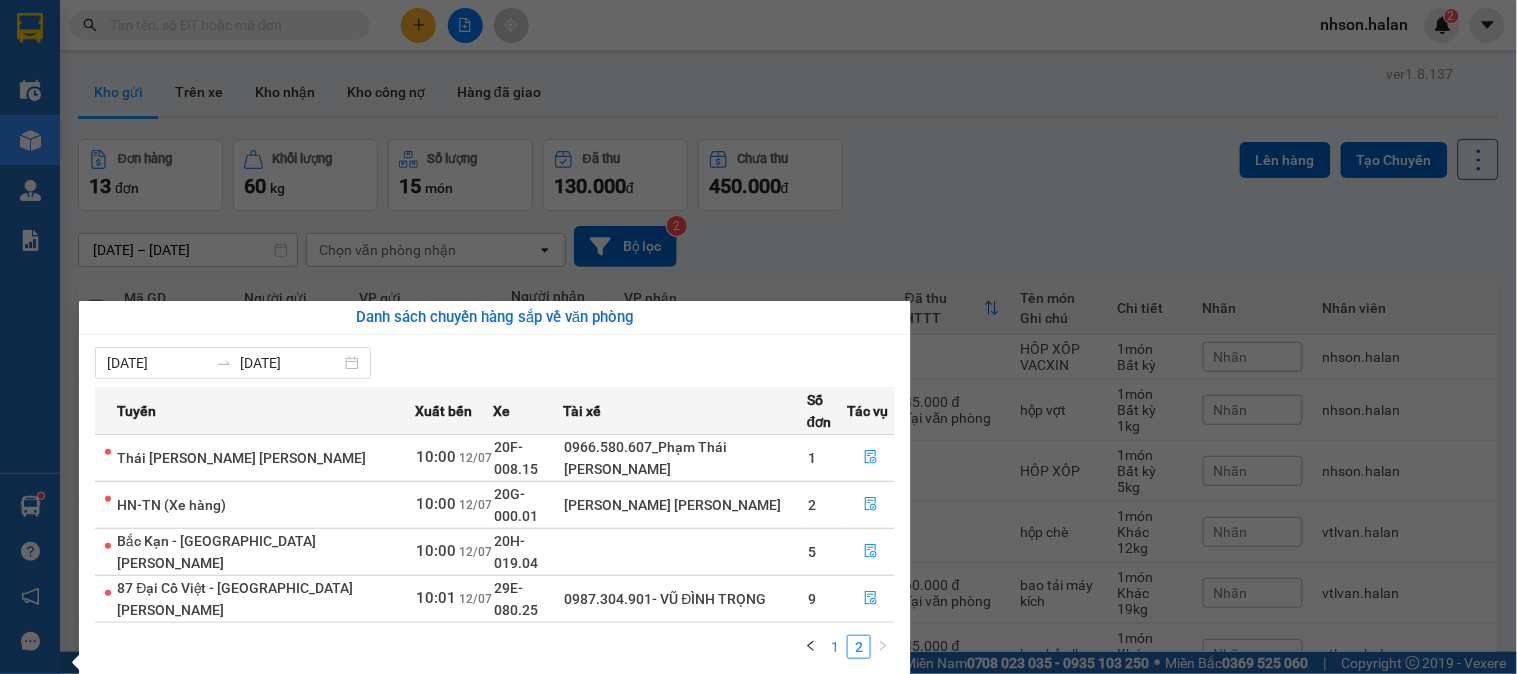 click on "1" at bounding box center (835, 647) 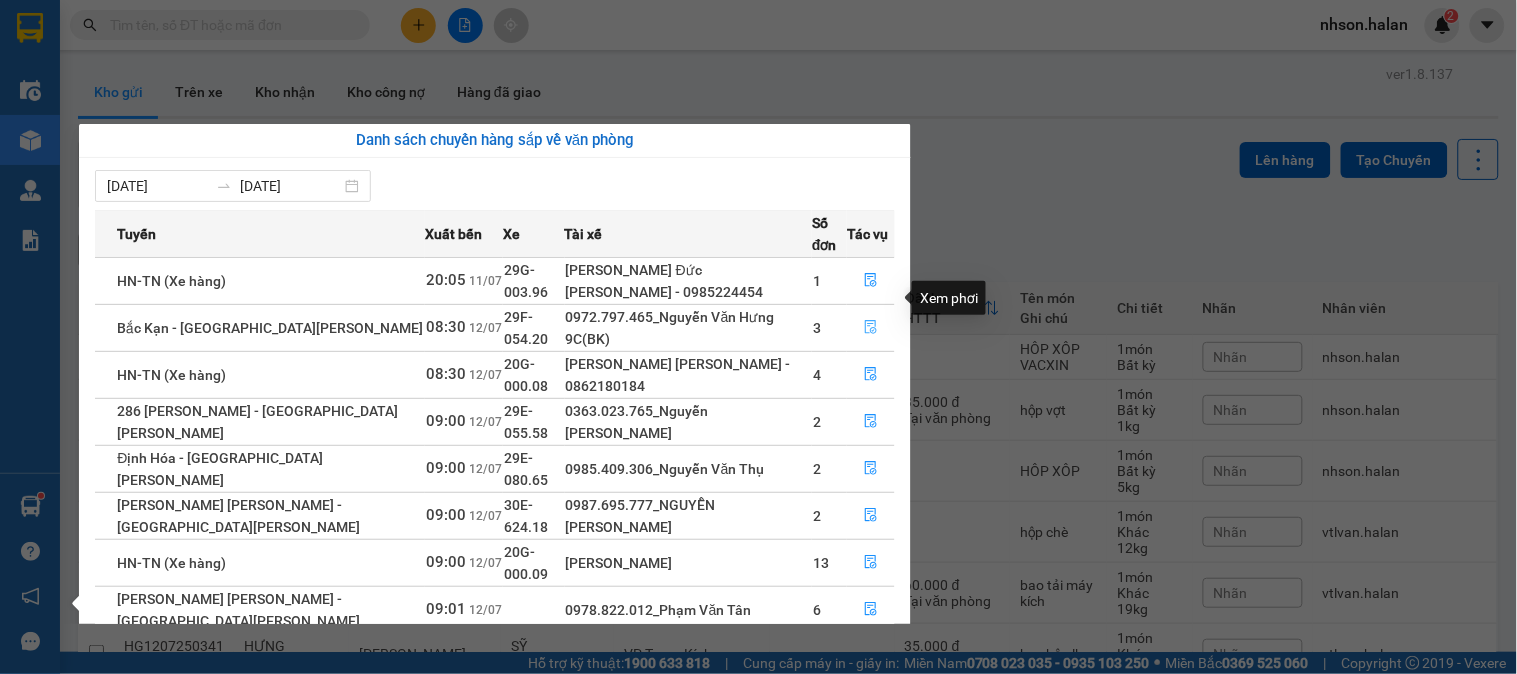 click at bounding box center [871, 328] 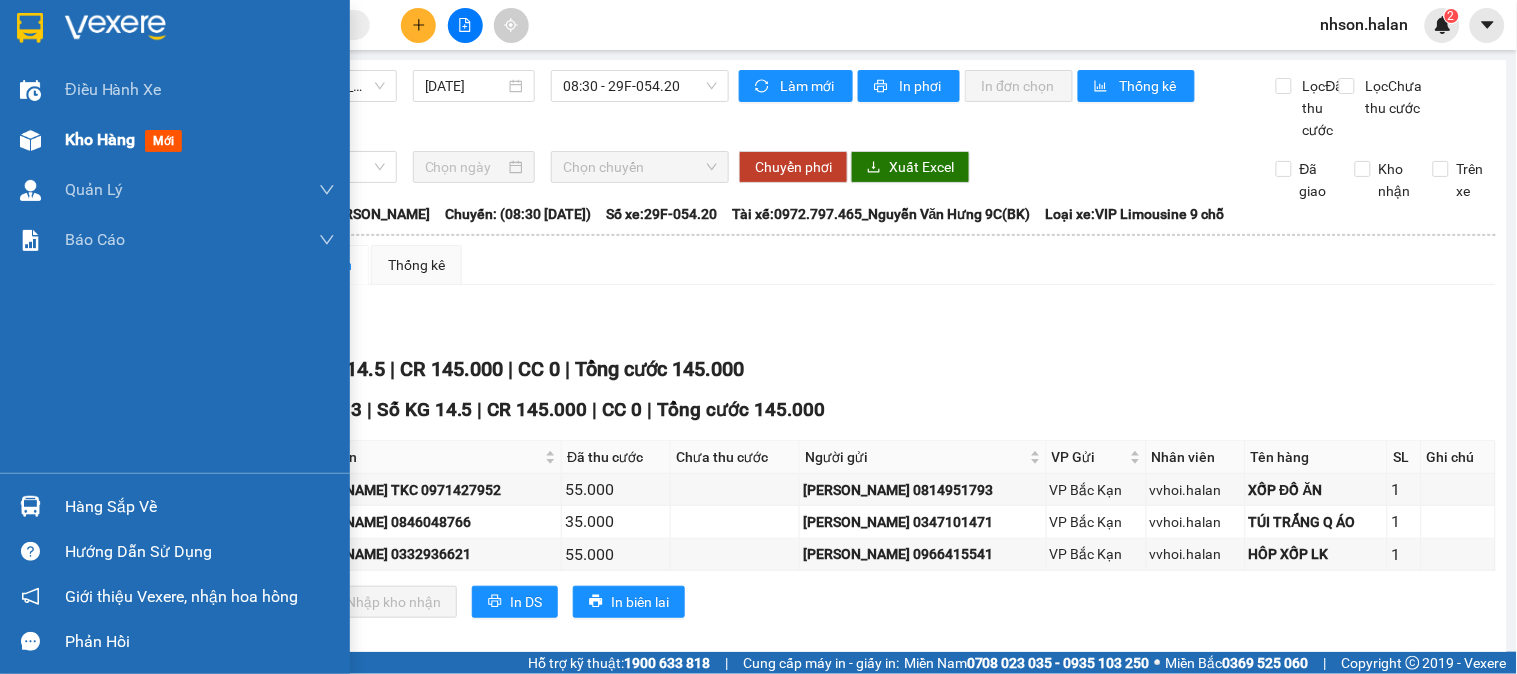 click on "Kho hàng" at bounding box center (100, 139) 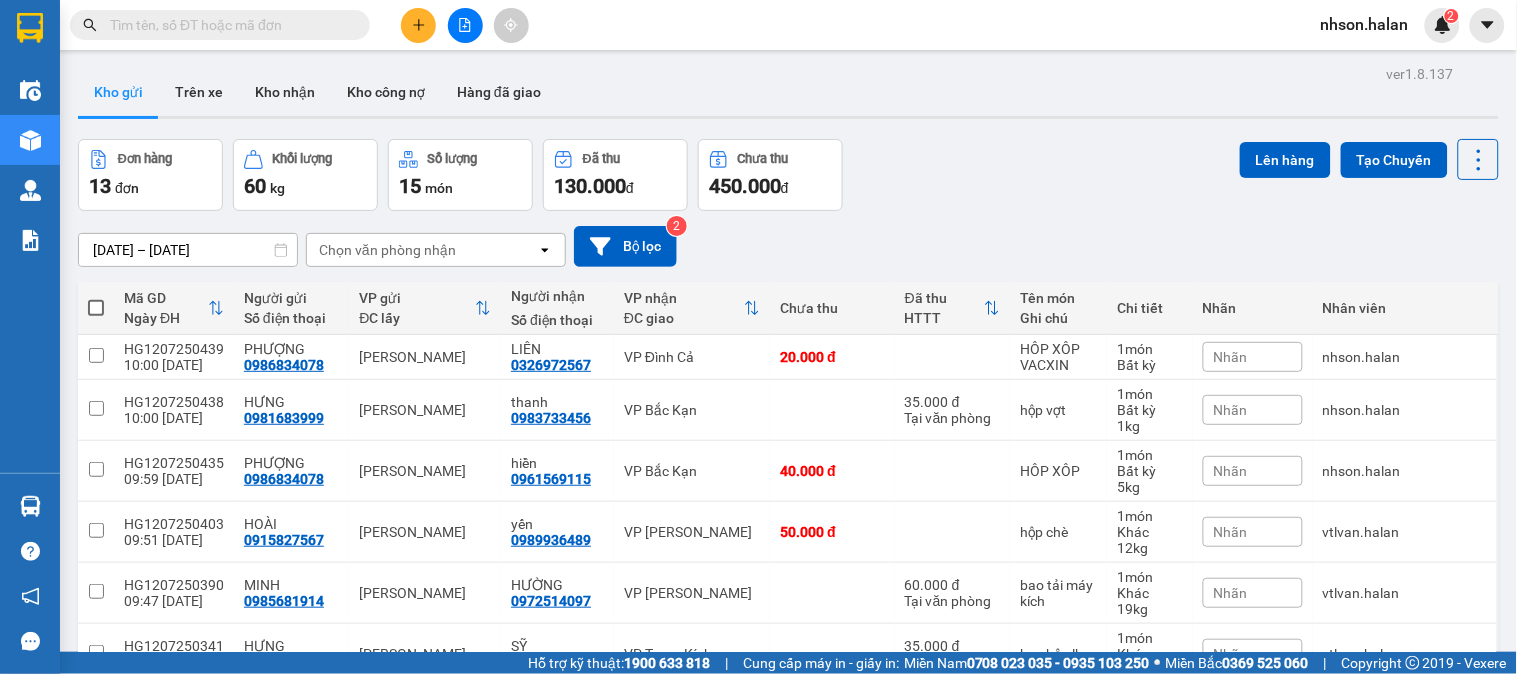 click at bounding box center (228, 25) 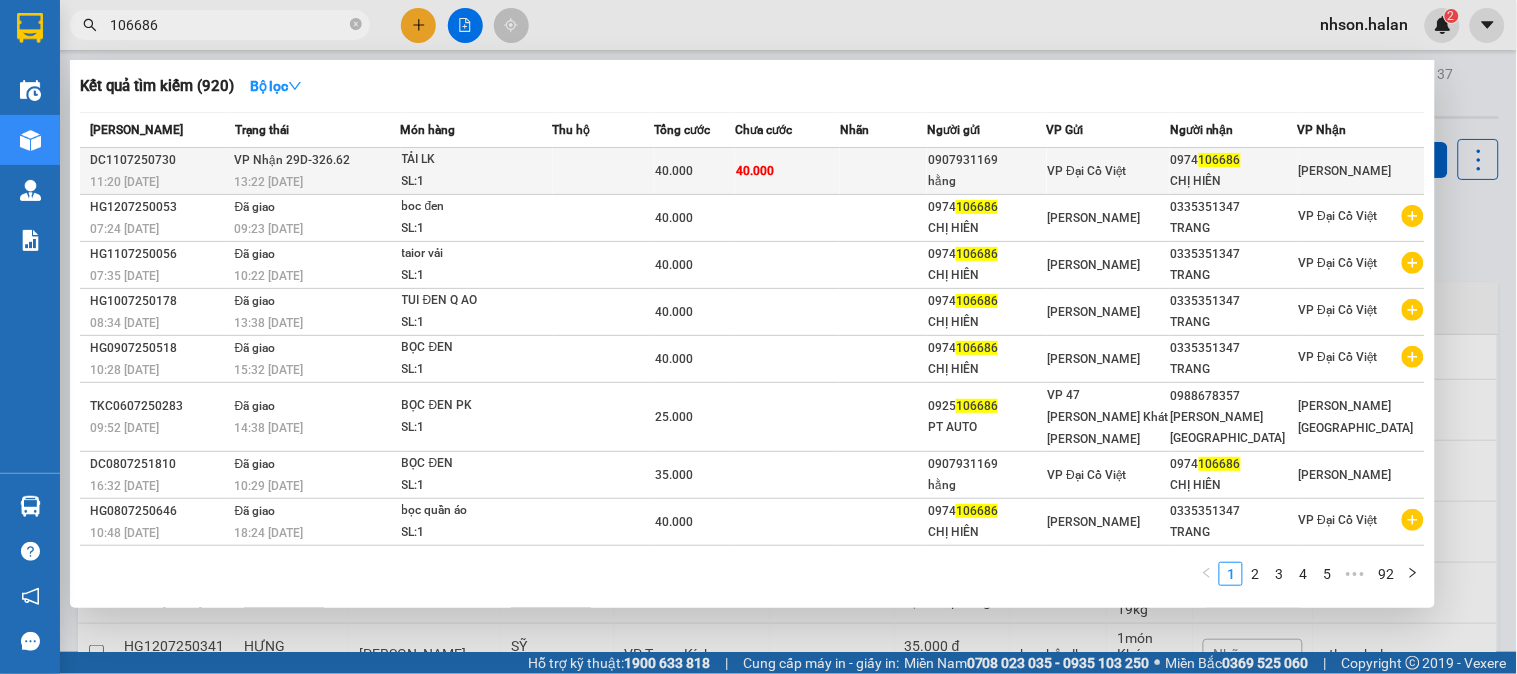 type on "106686" 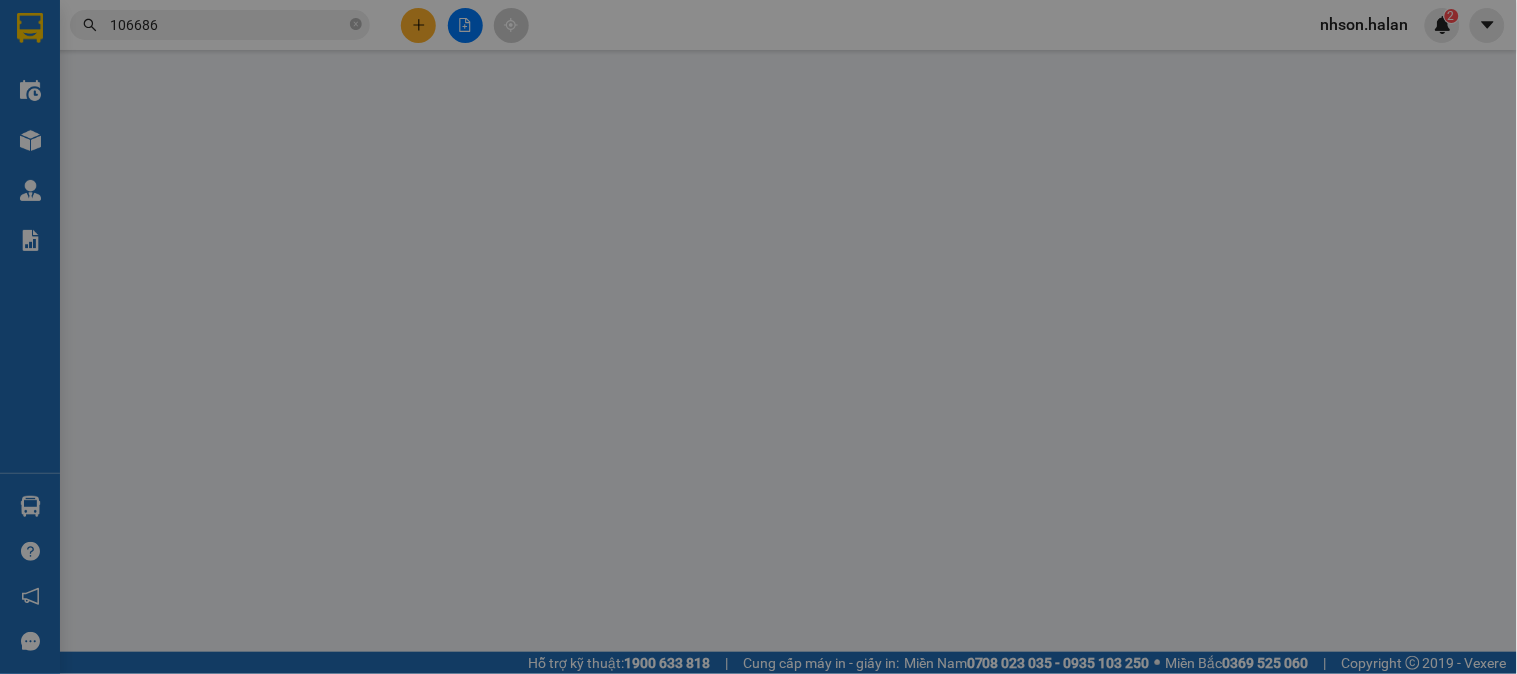type on "0907931169" 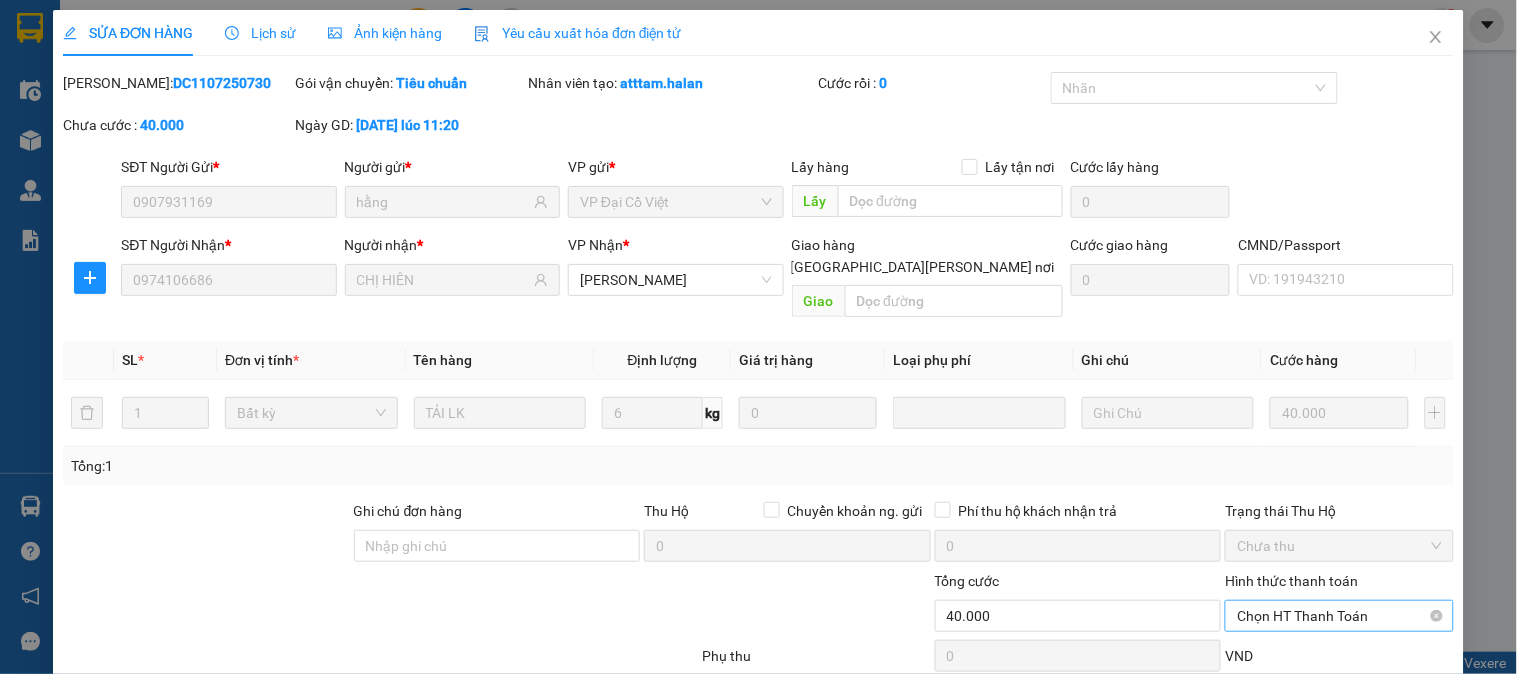 scroll, scrollTop: 110, scrollLeft: 0, axis: vertical 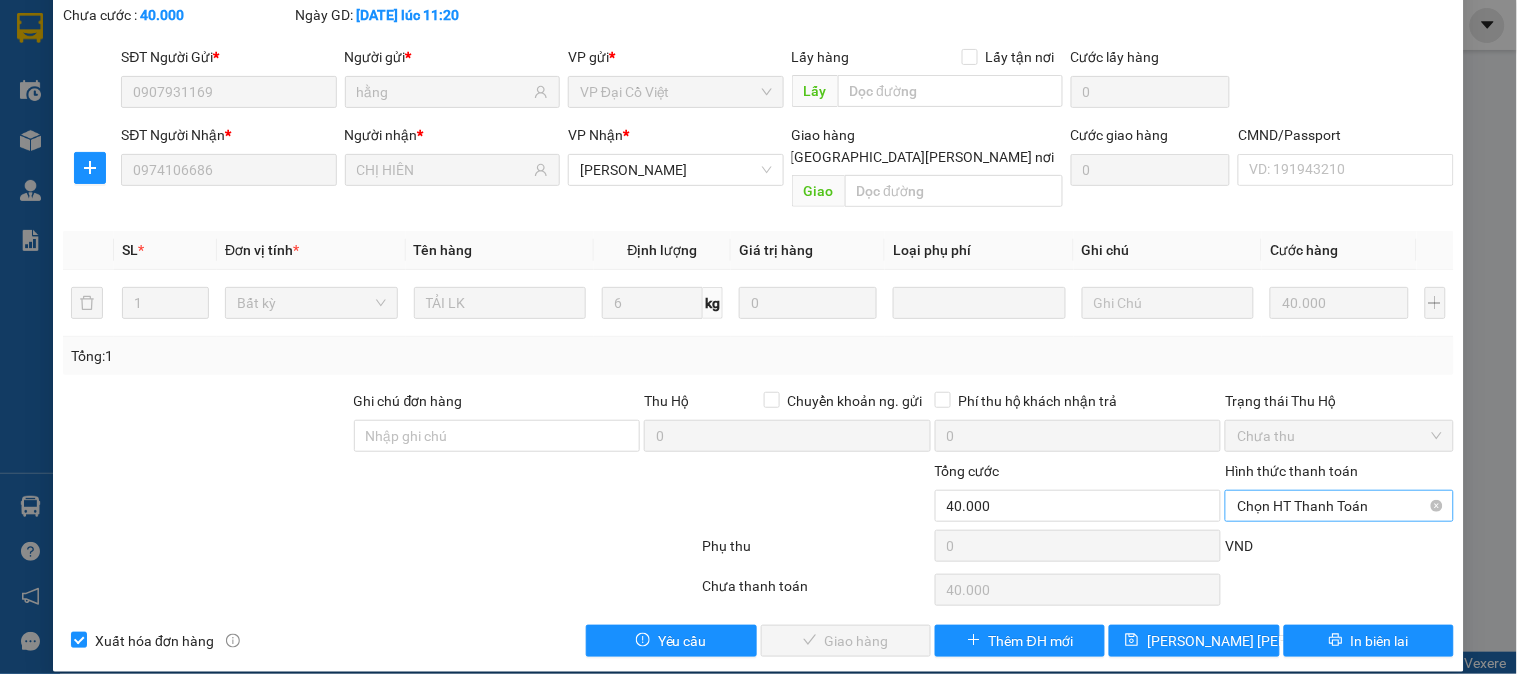 click on "Chọn HT Thanh Toán" at bounding box center [1339, 506] 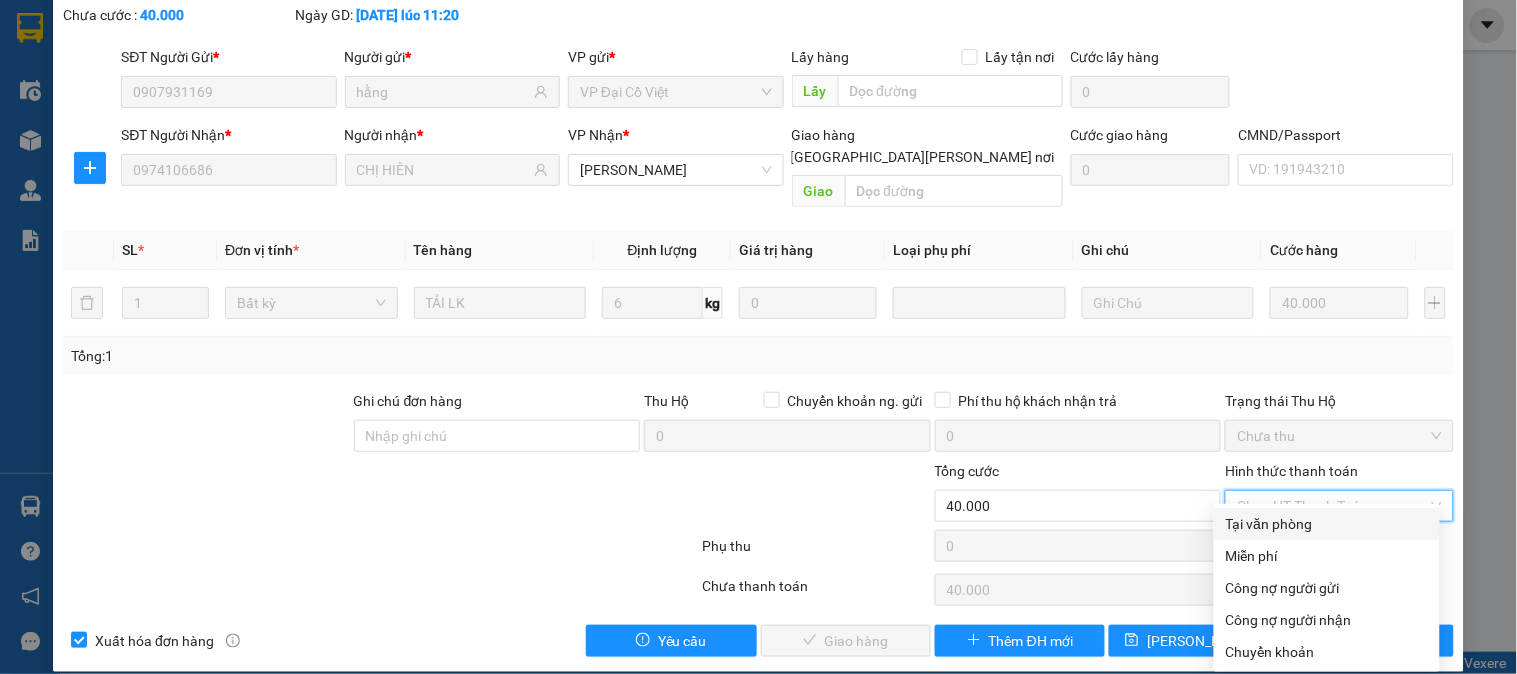 click on "Tại văn phòng" at bounding box center [1327, 524] 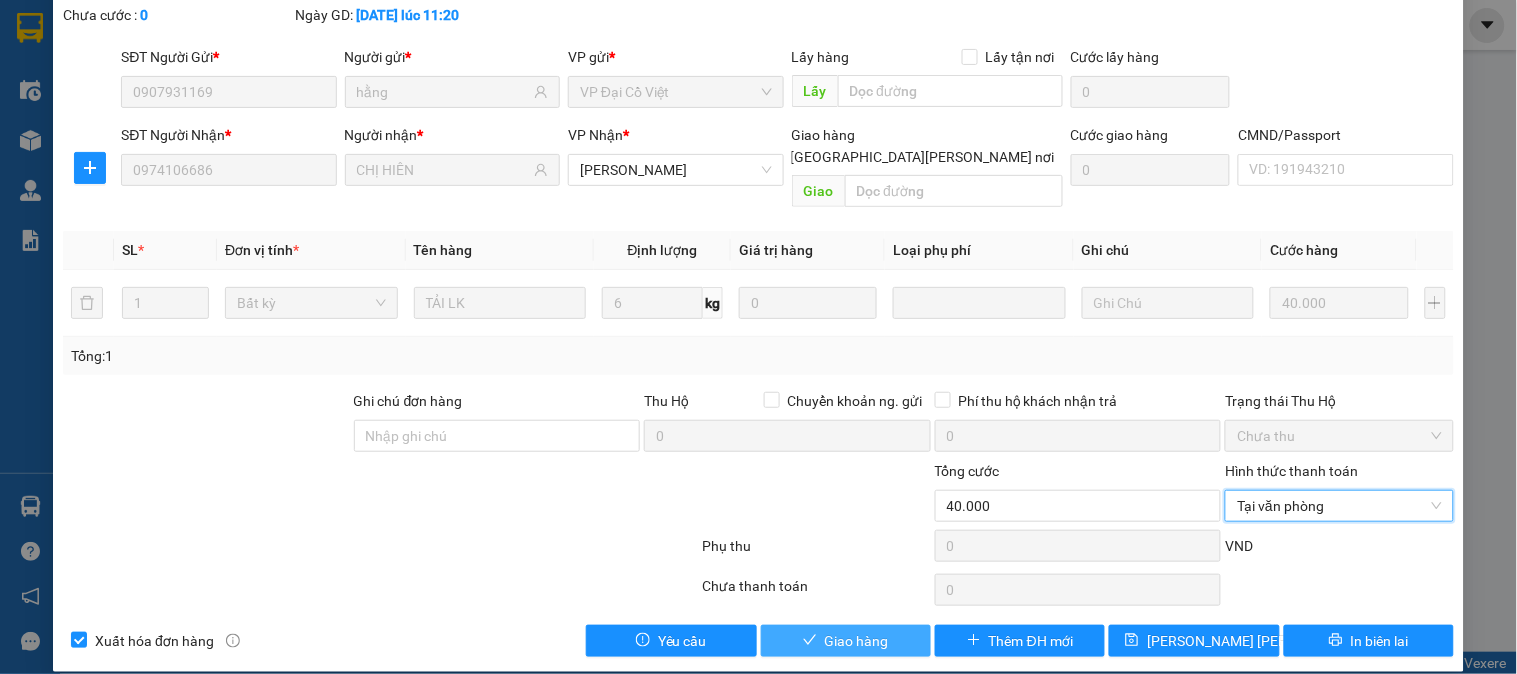 click on "Giao hàng" at bounding box center (857, 641) 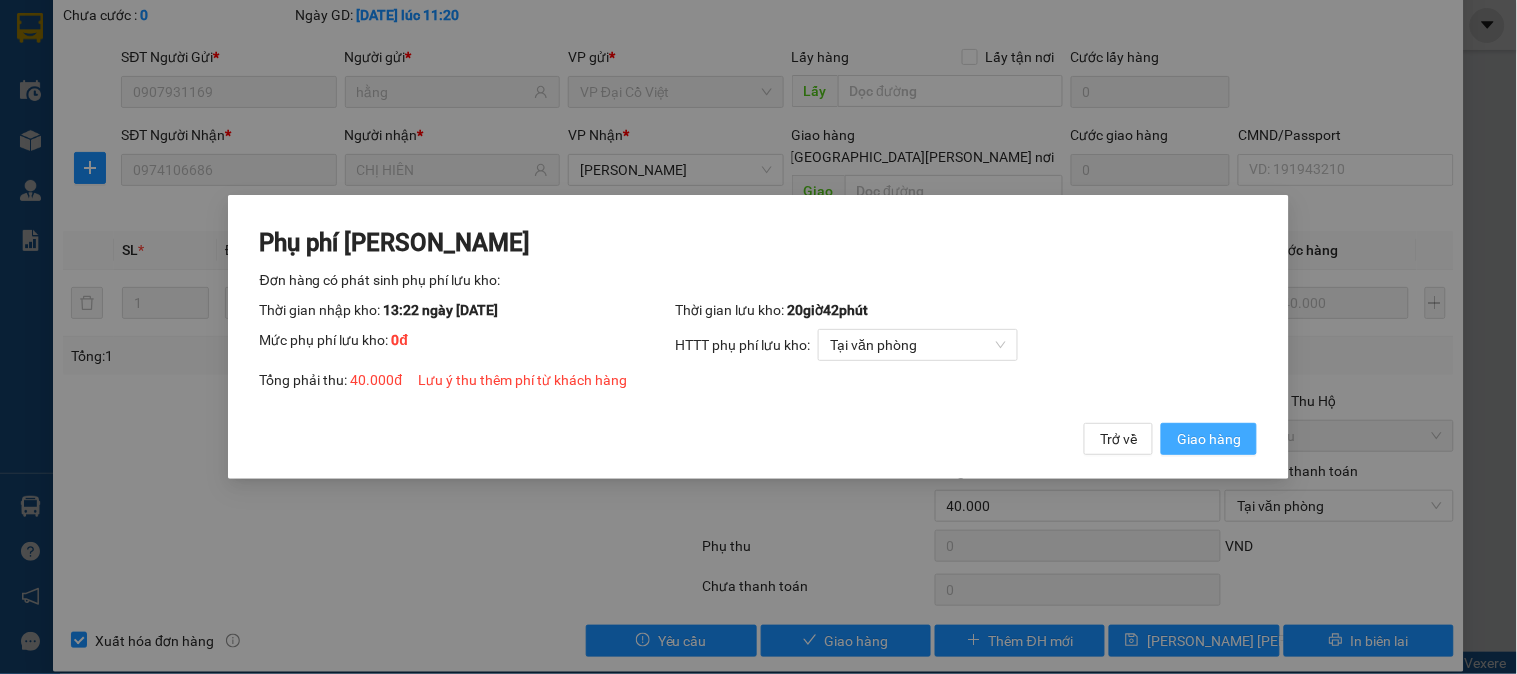 click on "Giao hàng" at bounding box center (1209, 439) 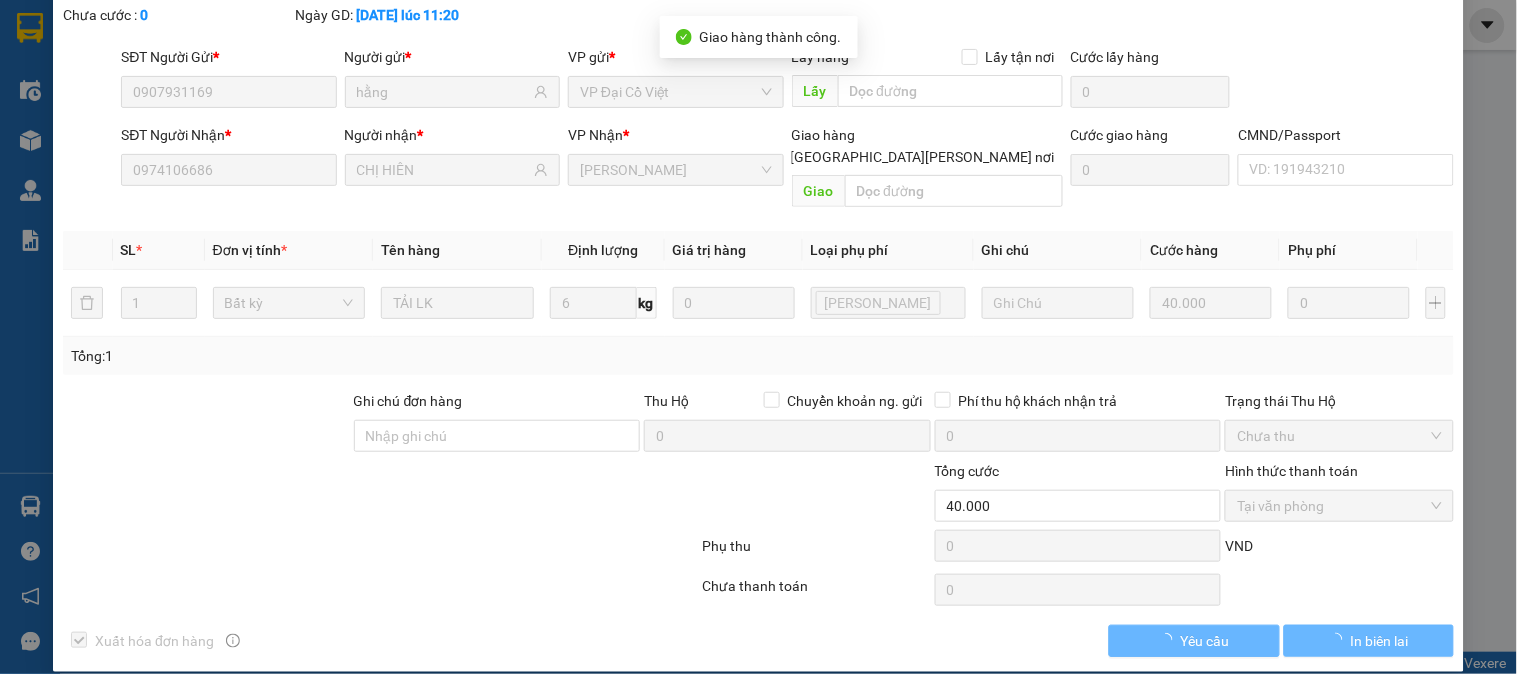 scroll, scrollTop: 0, scrollLeft: 0, axis: both 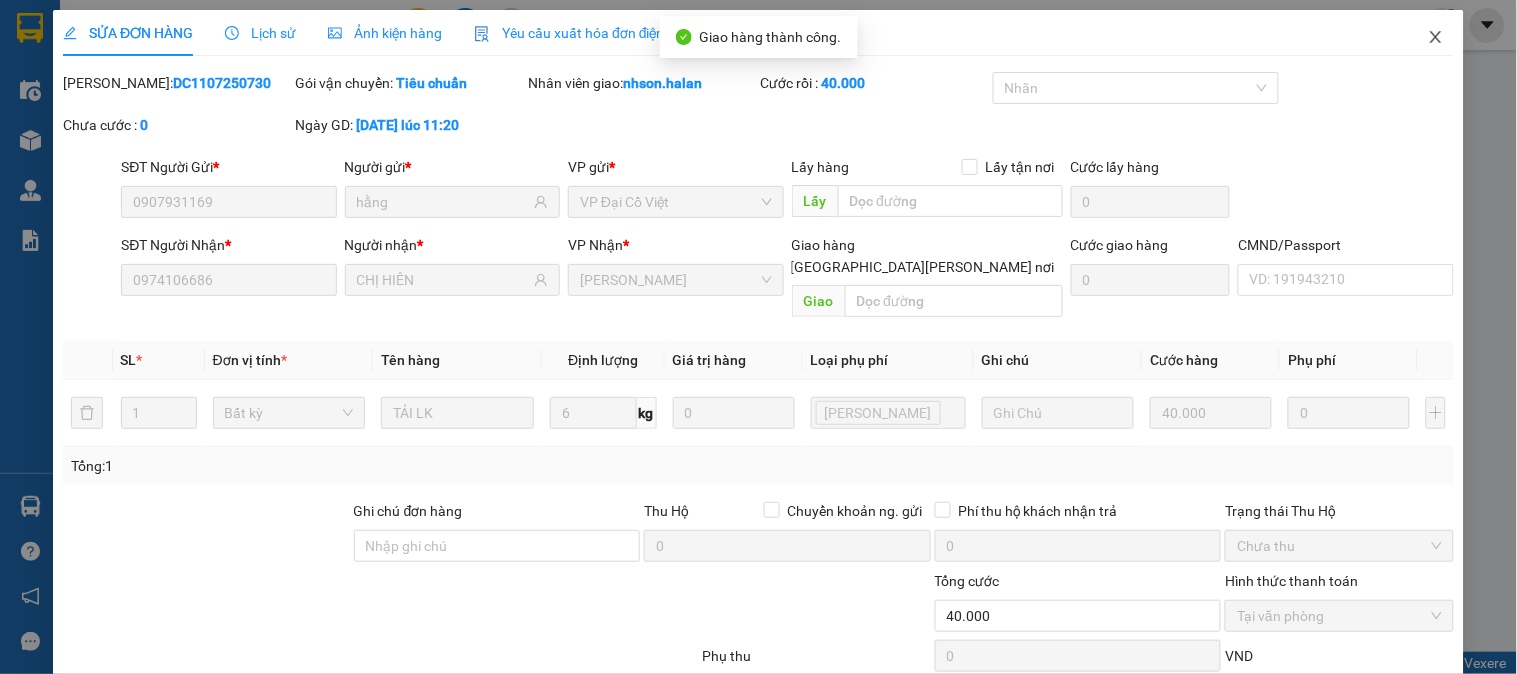 click at bounding box center [1436, 38] 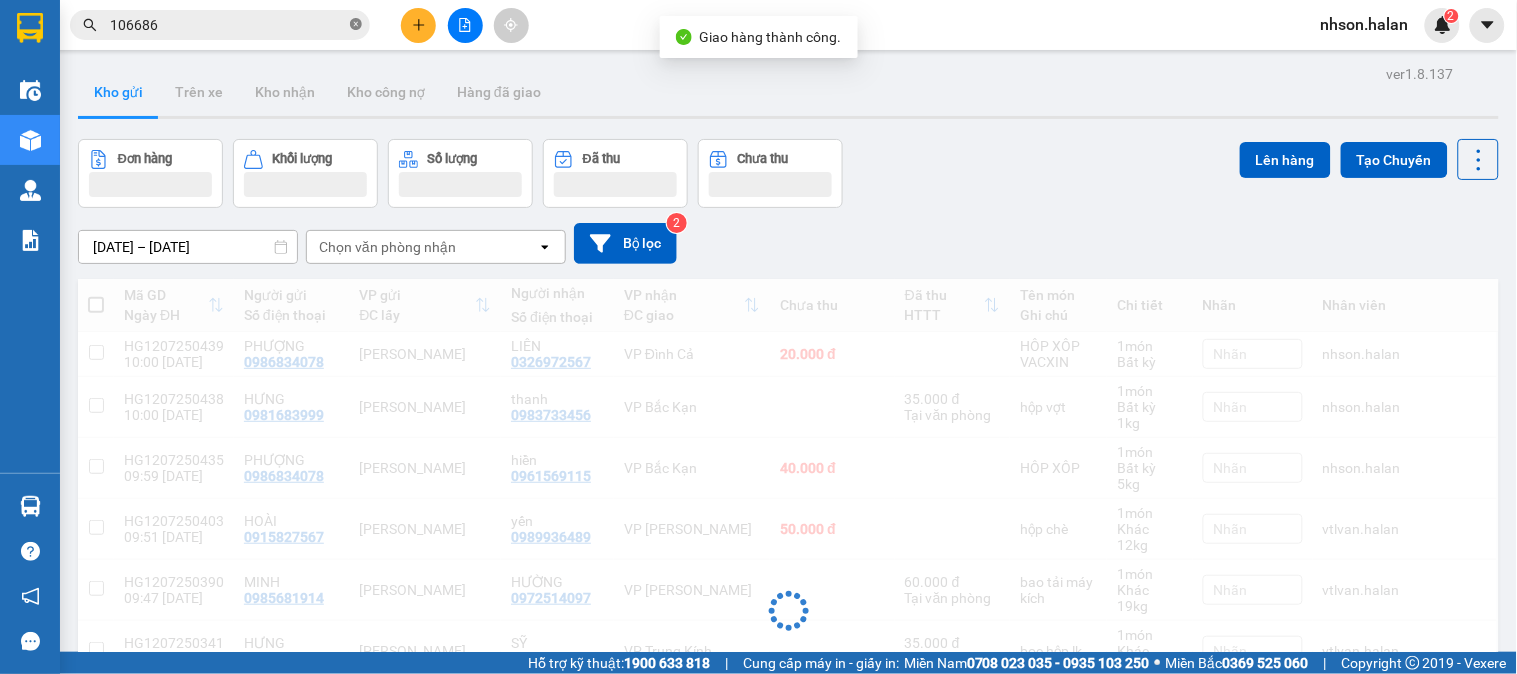 click 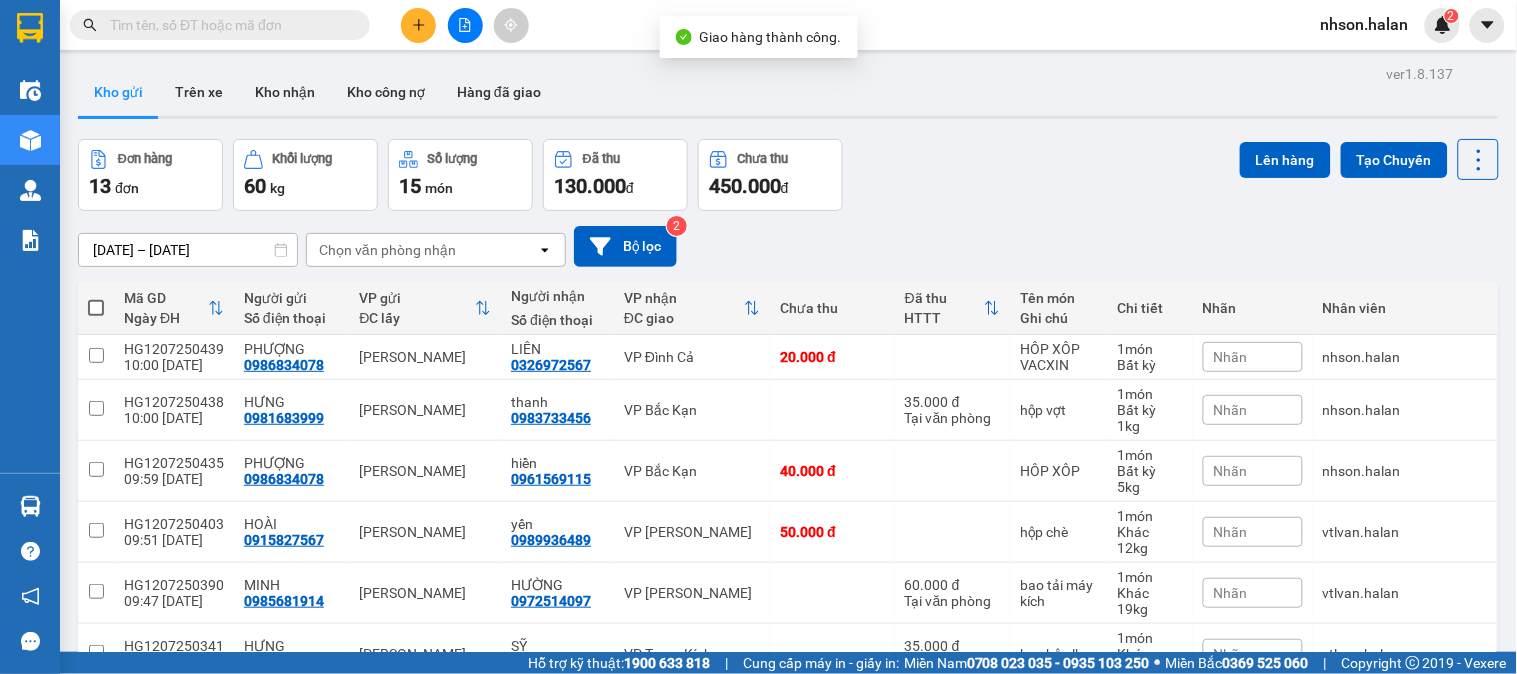 click at bounding box center (228, 25) 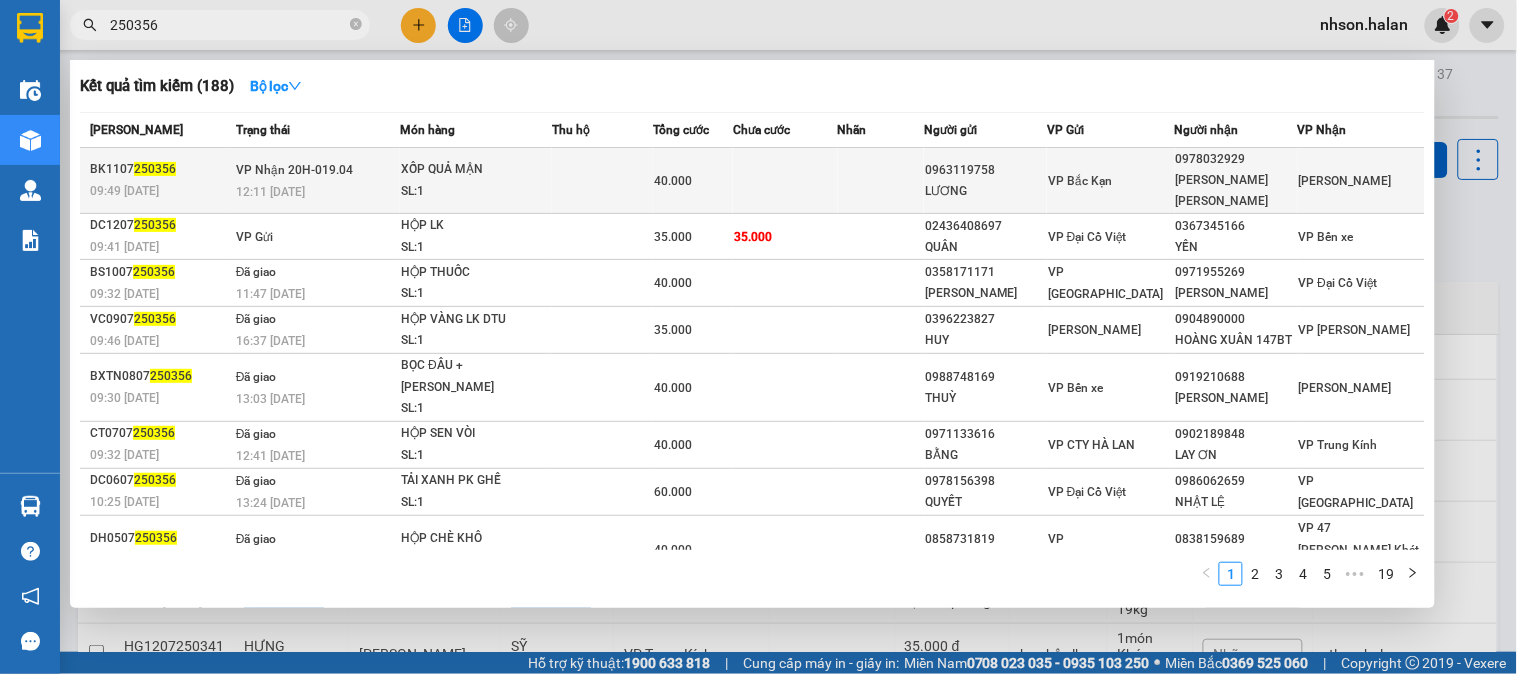 type on "250356" 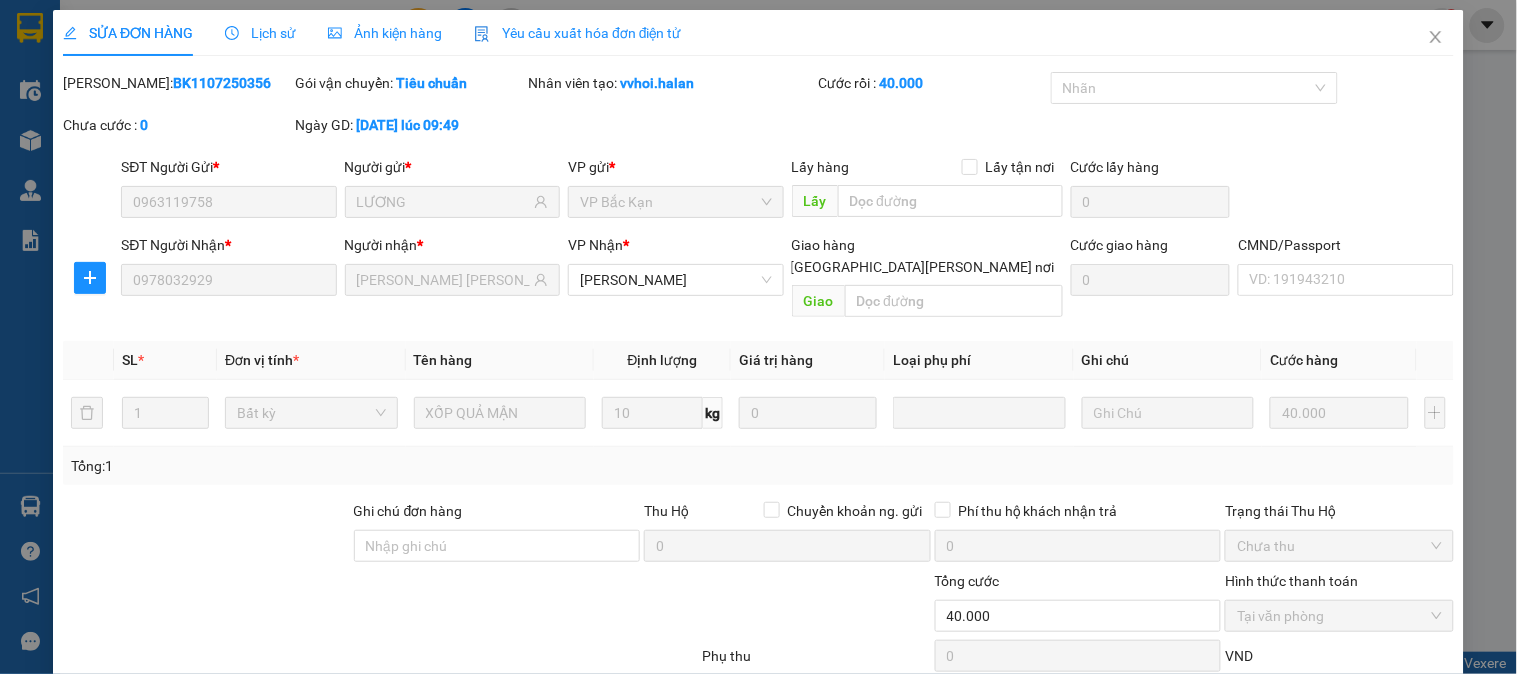 type on "0963119758" 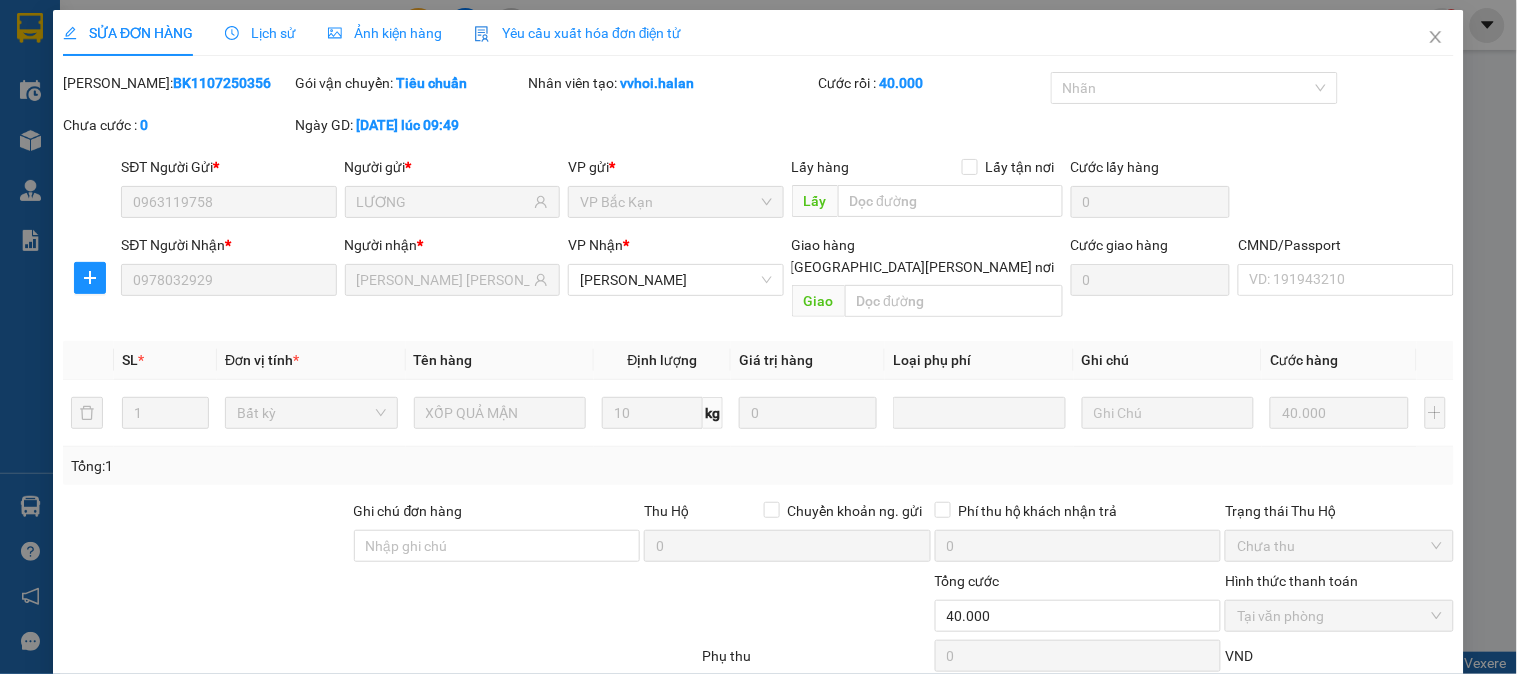 type on "LƯƠNG" 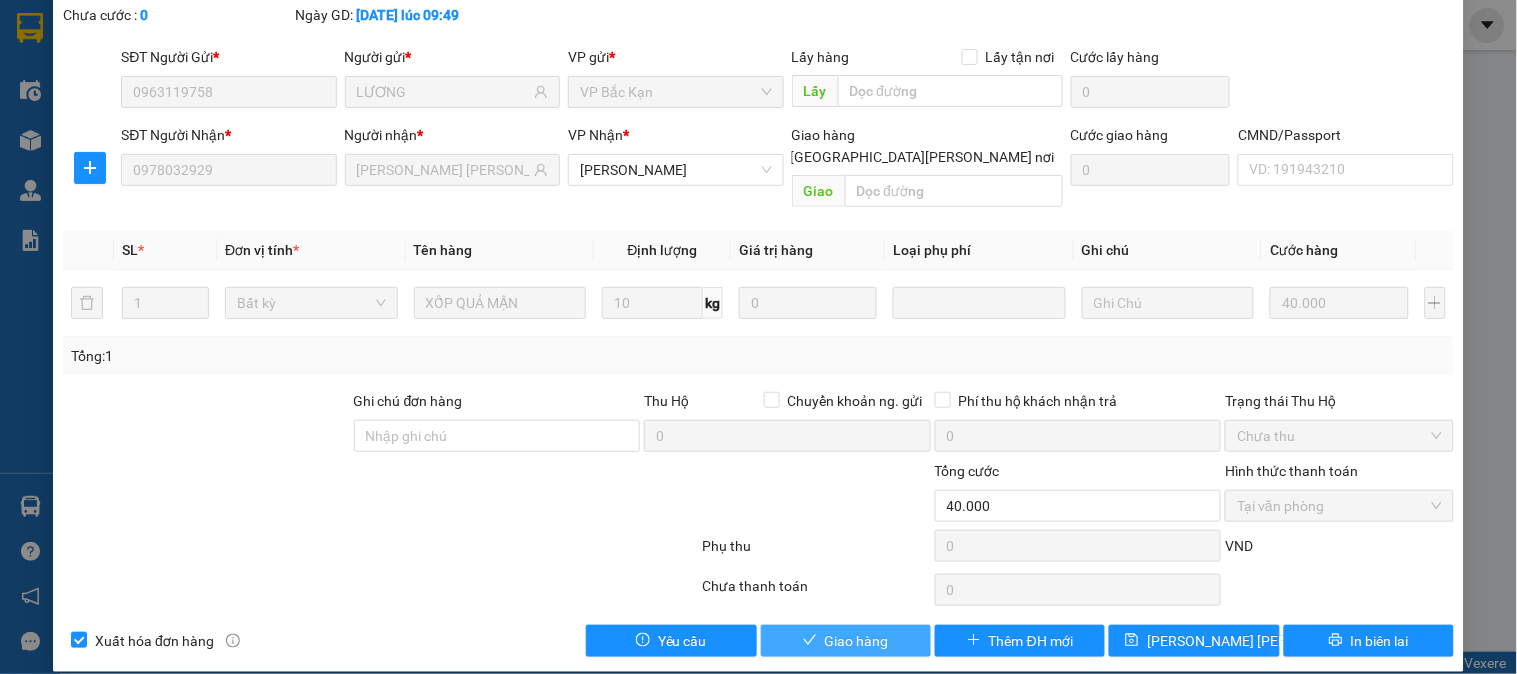 click on "Giao hàng" at bounding box center [857, 641] 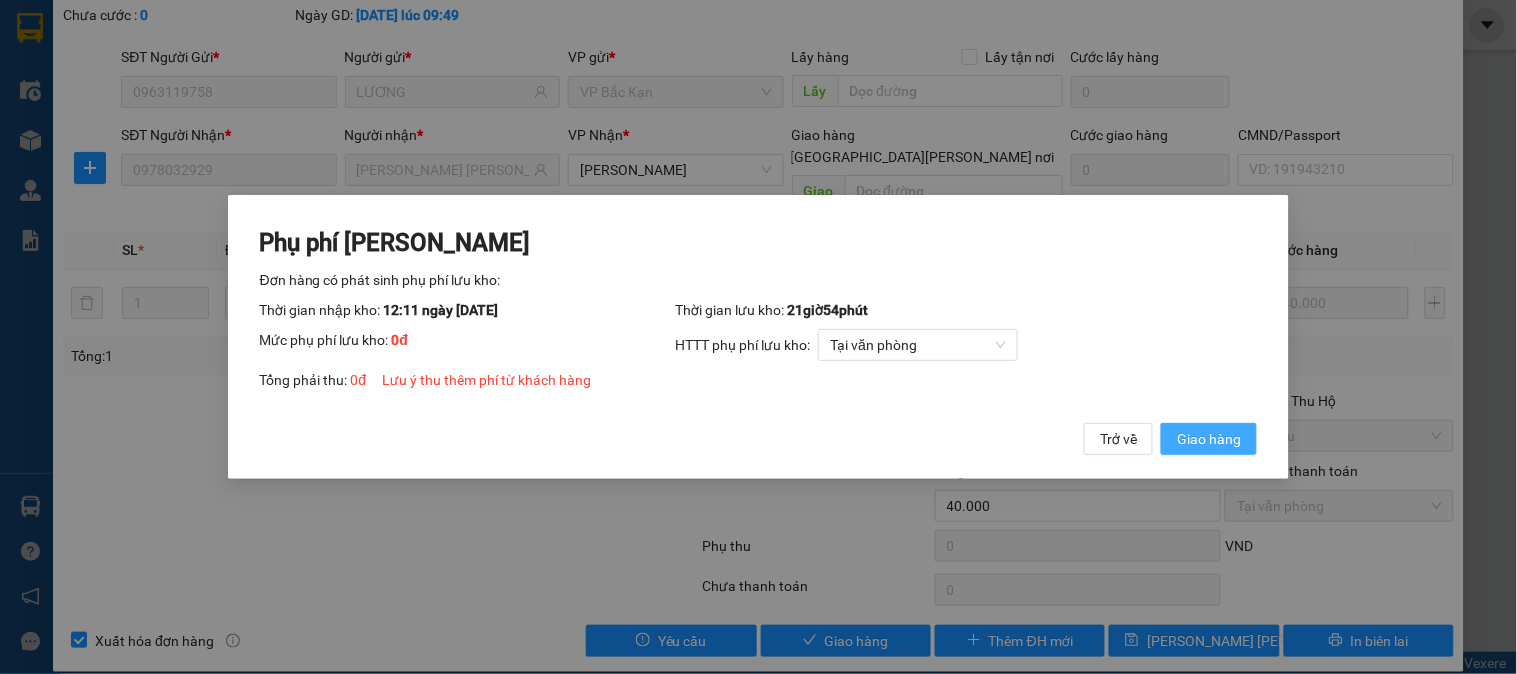 drag, startPoint x: 1210, startPoint y: 442, endPoint x: 1226, endPoint y: 421, distance: 26.400757 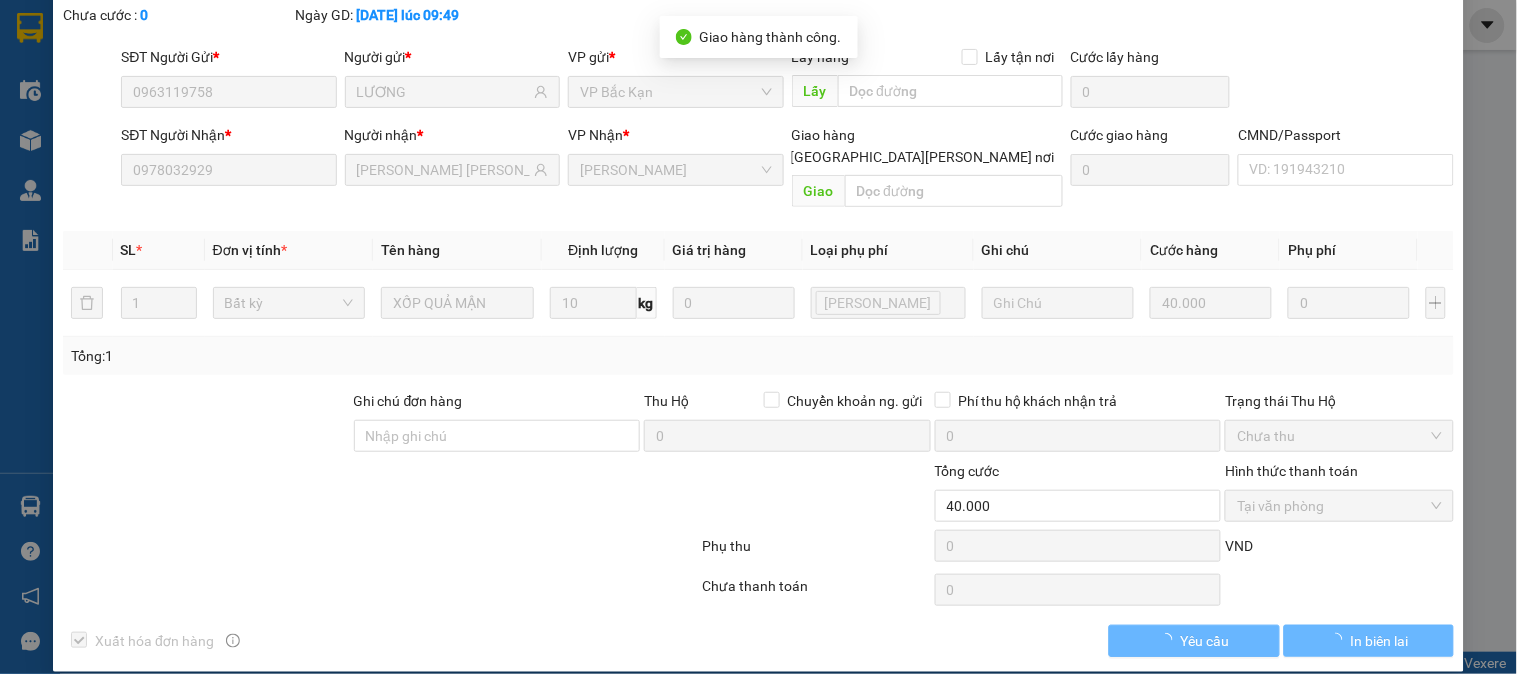 scroll, scrollTop: 0, scrollLeft: 0, axis: both 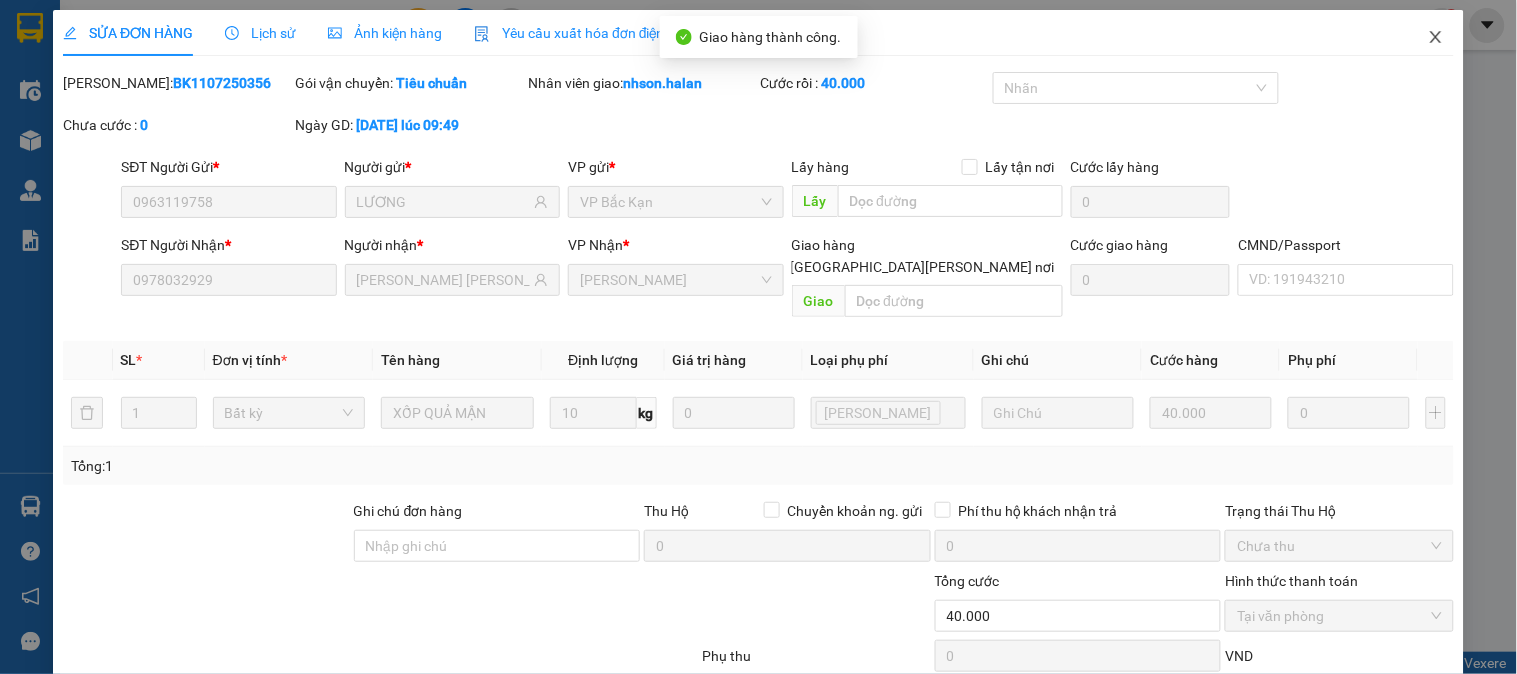 click 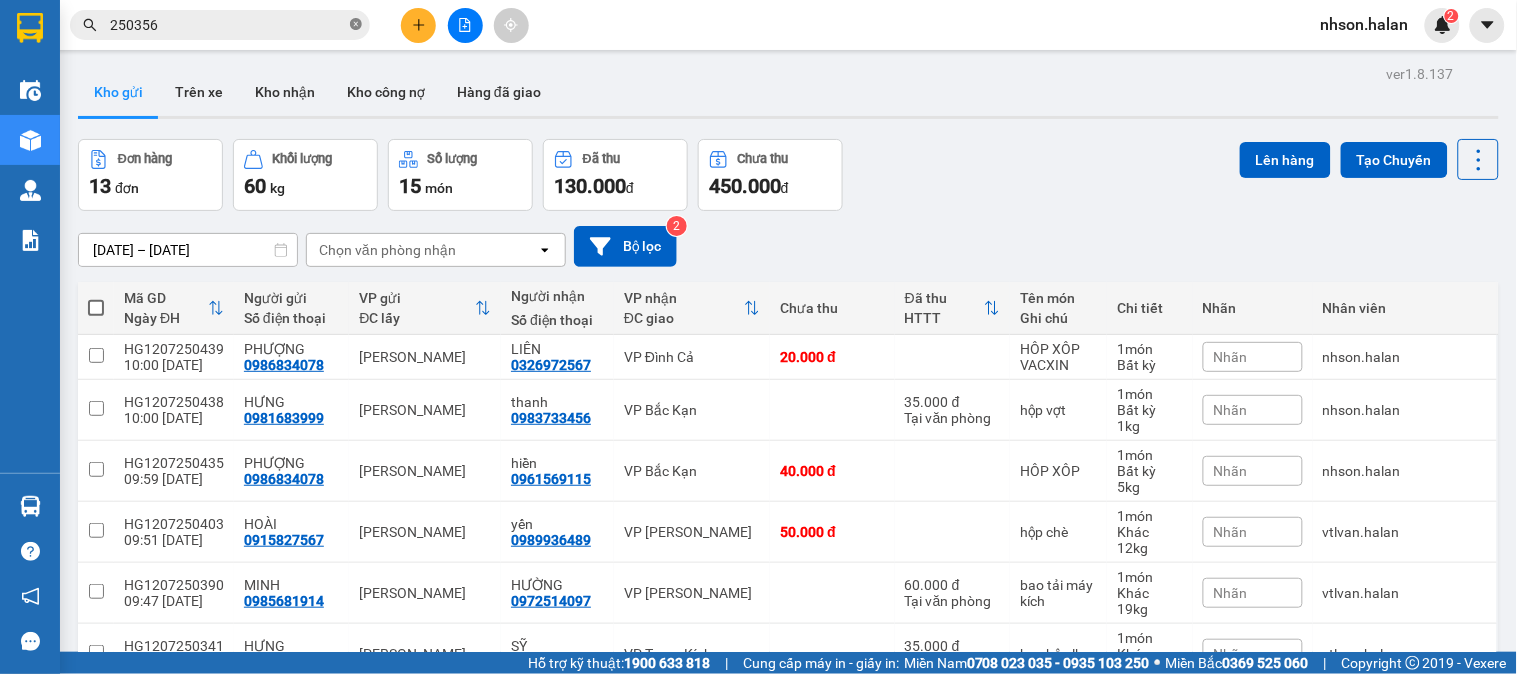 click 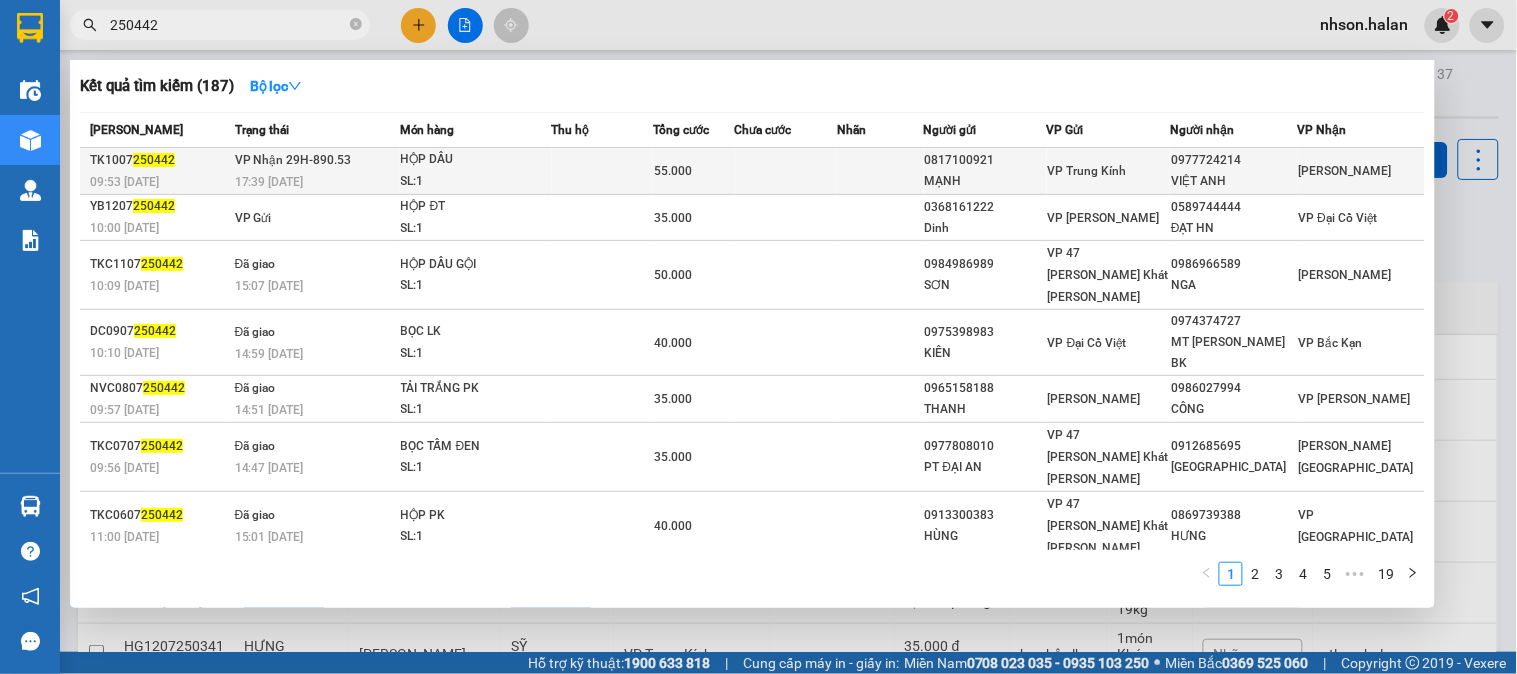 type on "250442" 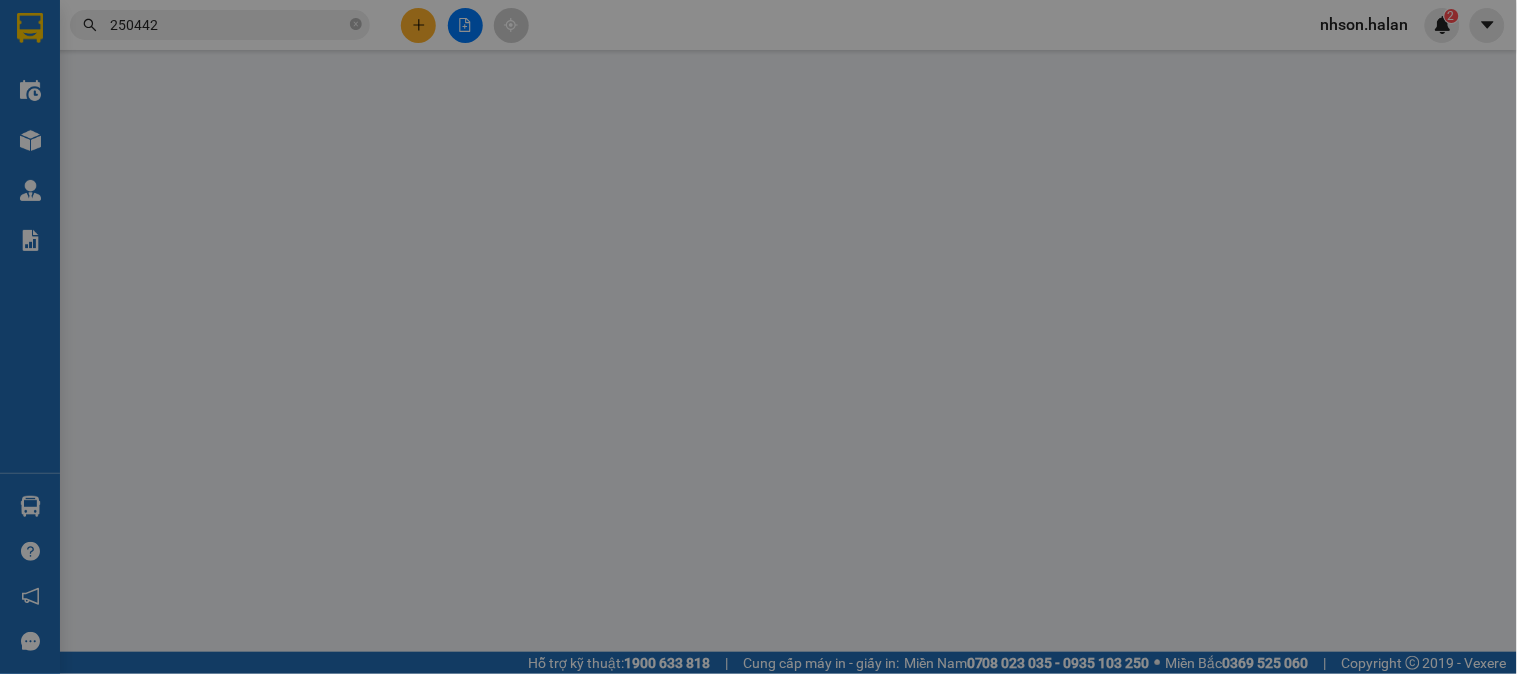 type on "0817100921" 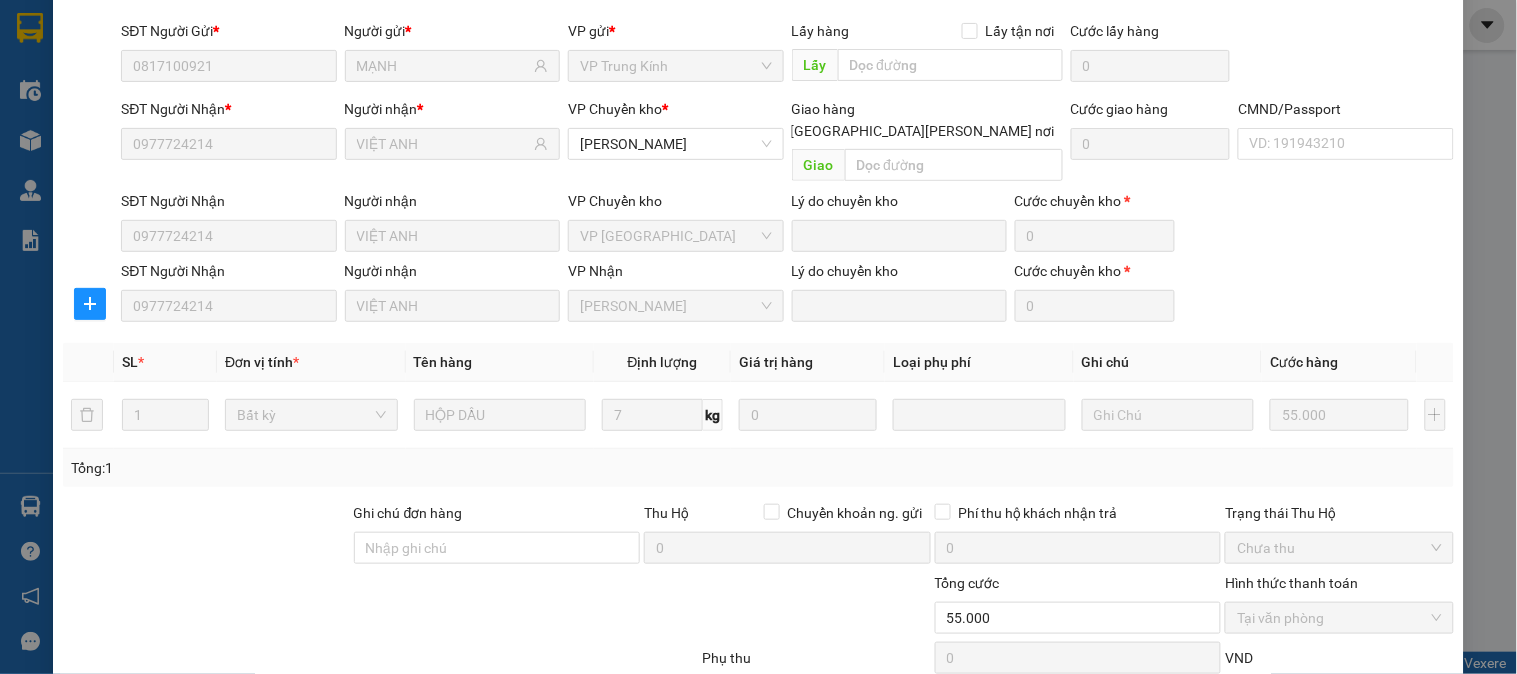 scroll, scrollTop: 0, scrollLeft: 0, axis: both 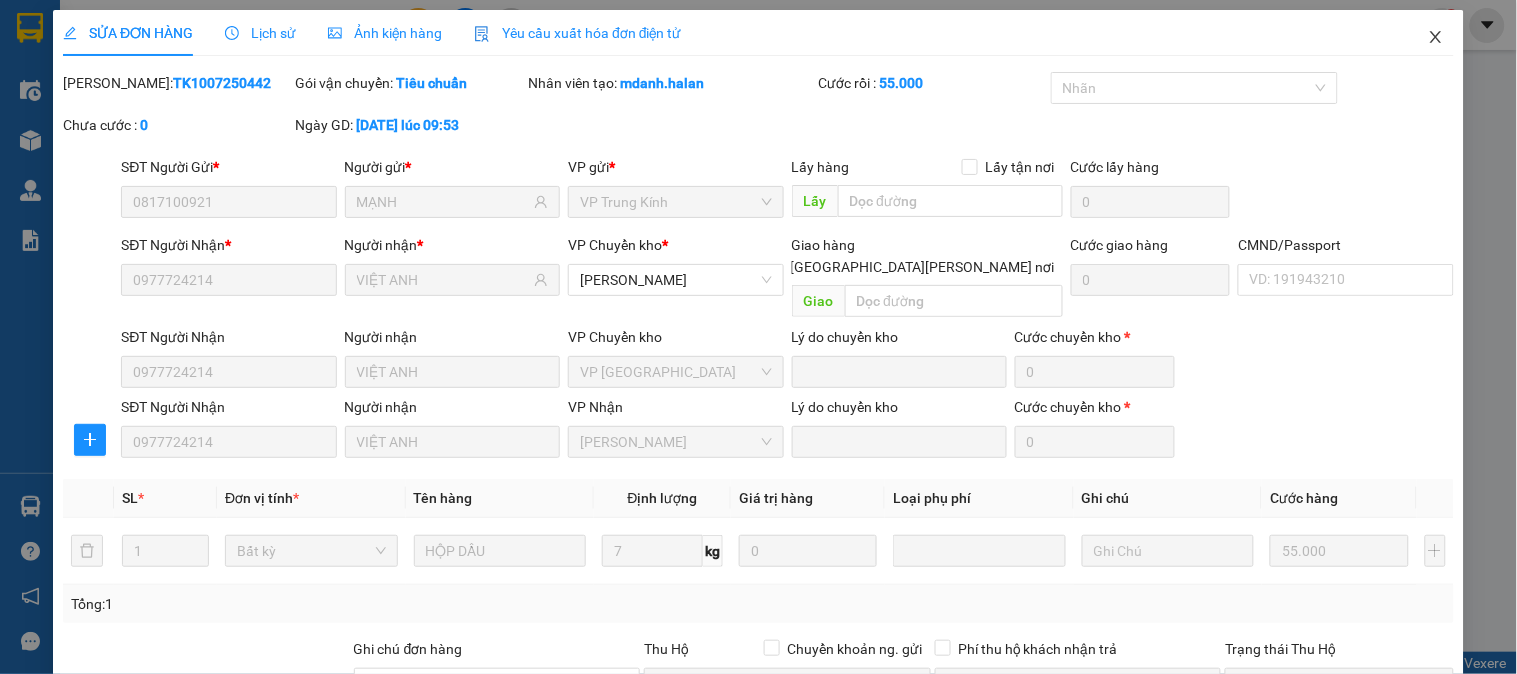 click 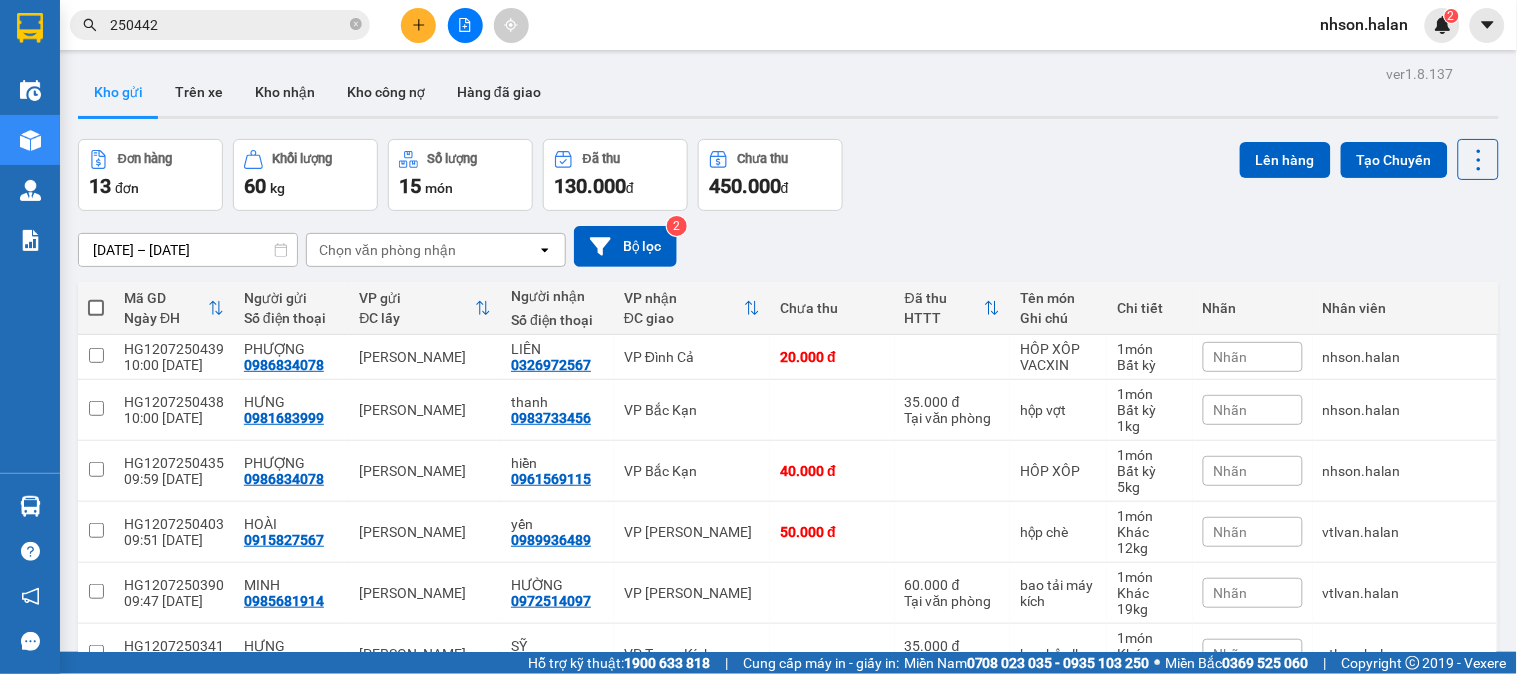 click on "Chọn văn phòng nhận" at bounding box center [422, 250] 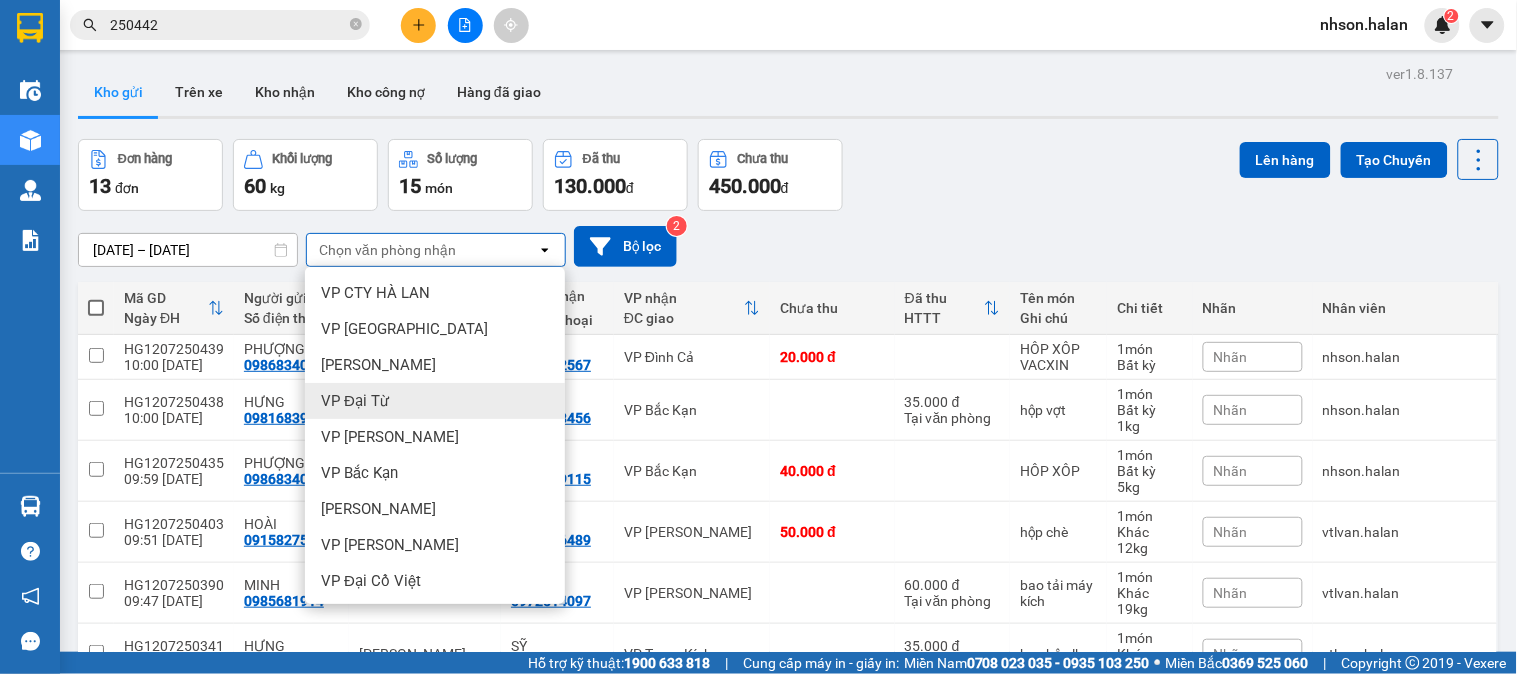 scroll, scrollTop: 222, scrollLeft: 0, axis: vertical 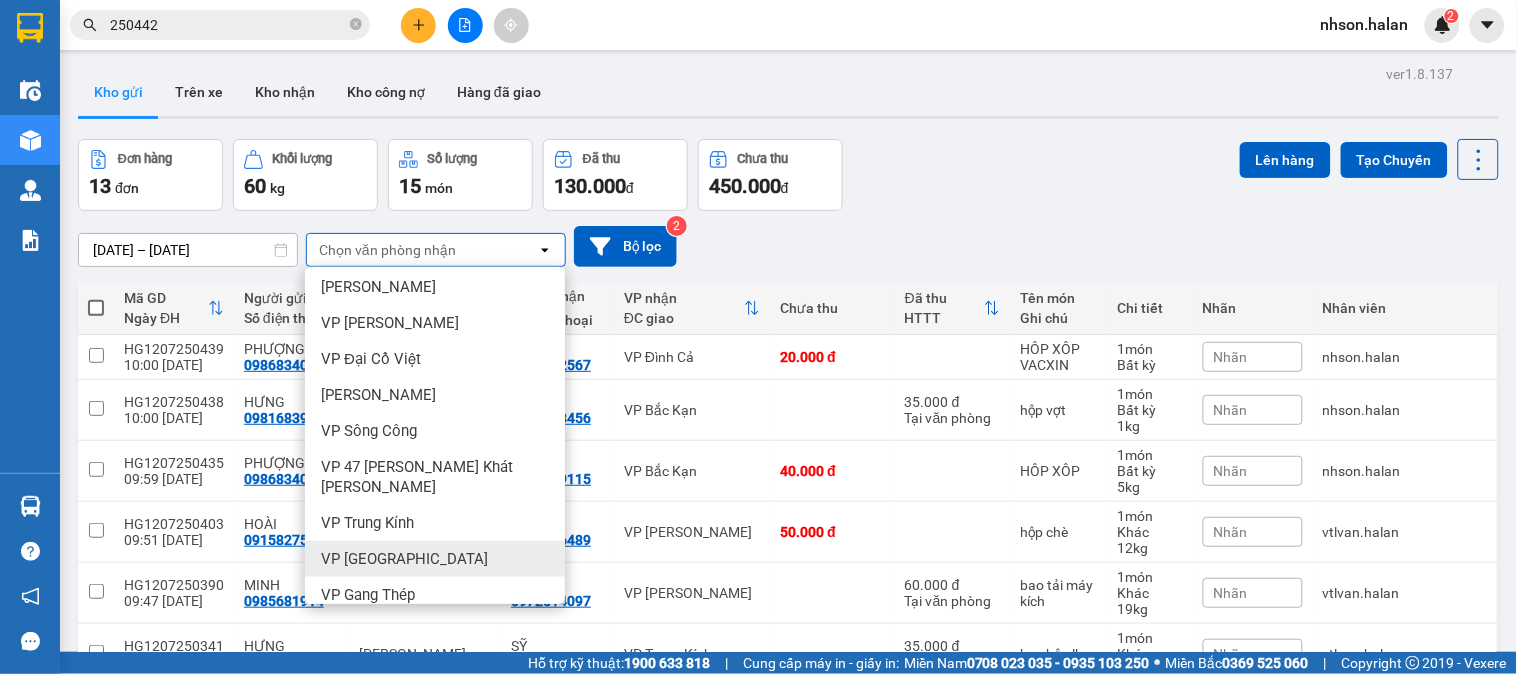 click on "VP [GEOGRAPHIC_DATA]" at bounding box center (404, 559) 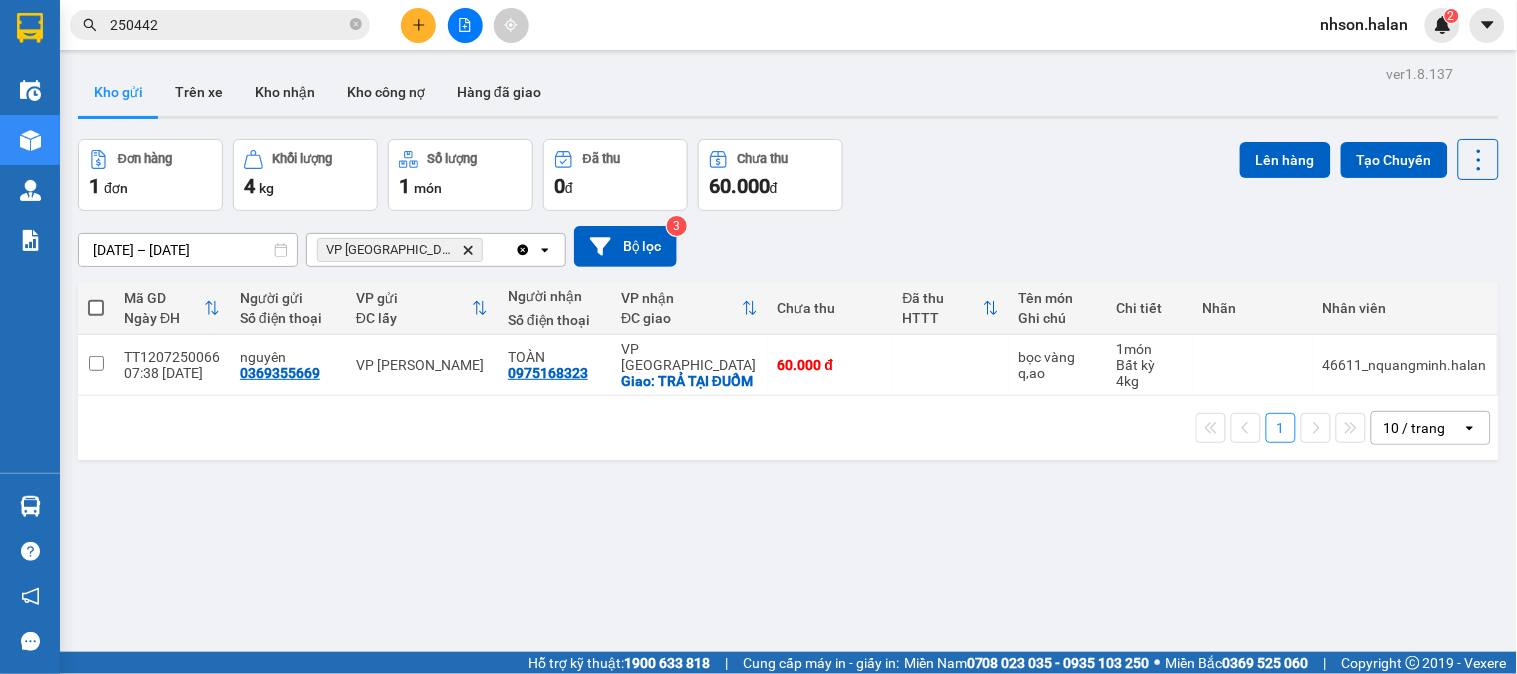 click at bounding box center [96, 308] 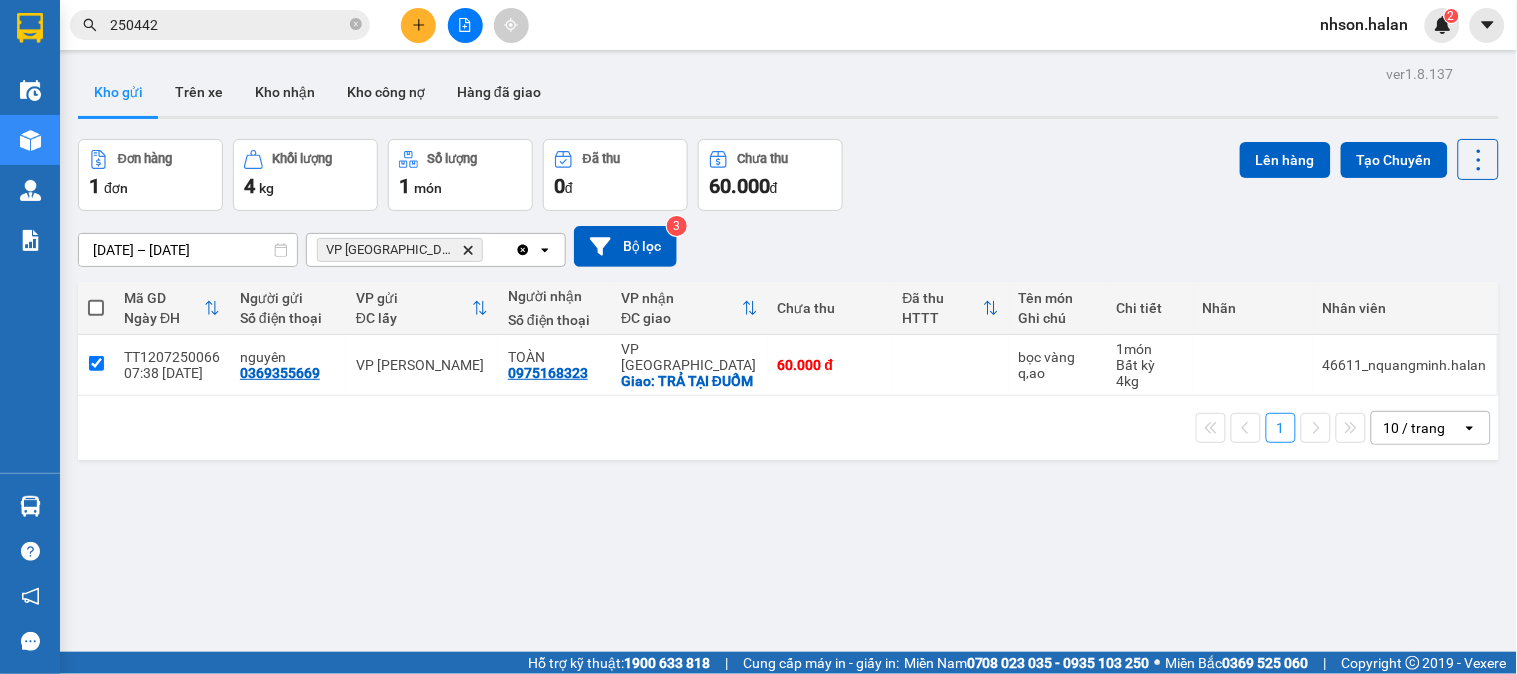 checkbox on "true" 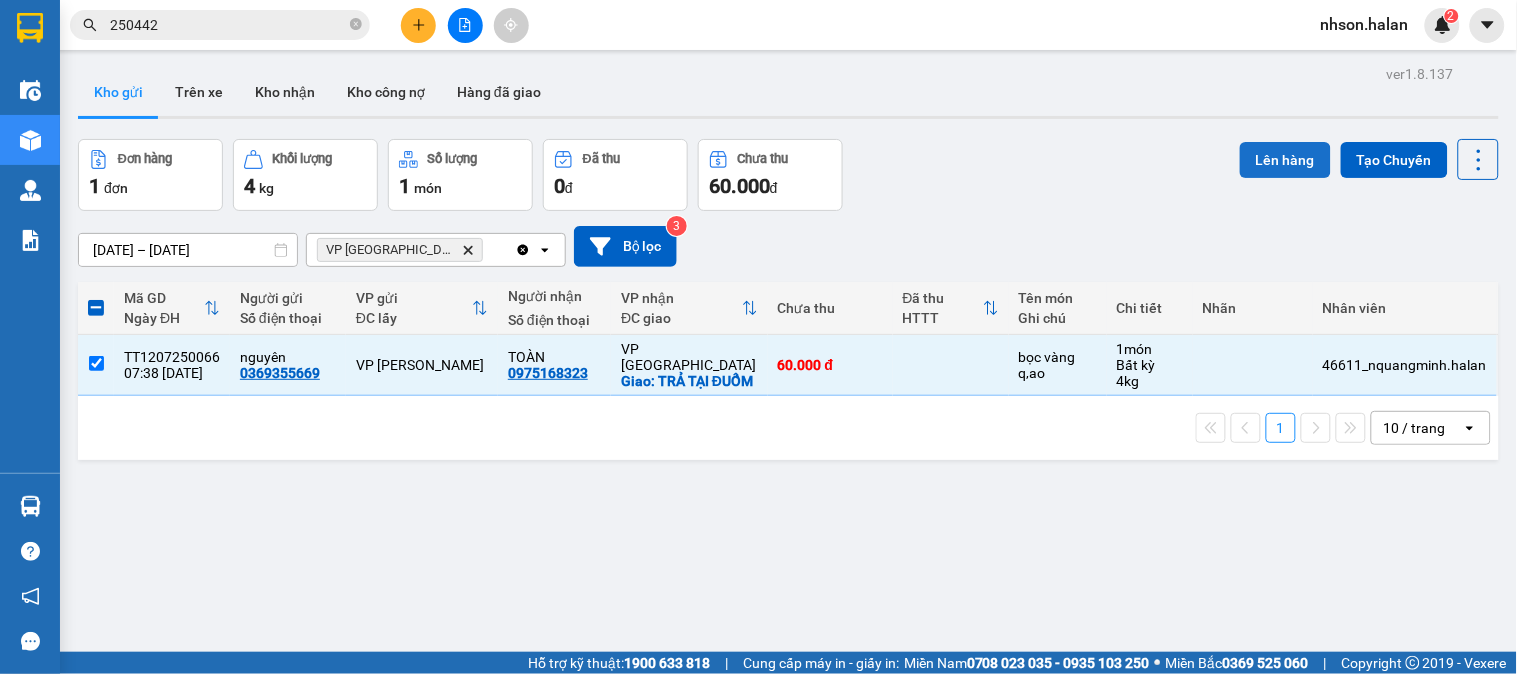 click on "Lên hàng" at bounding box center [1285, 160] 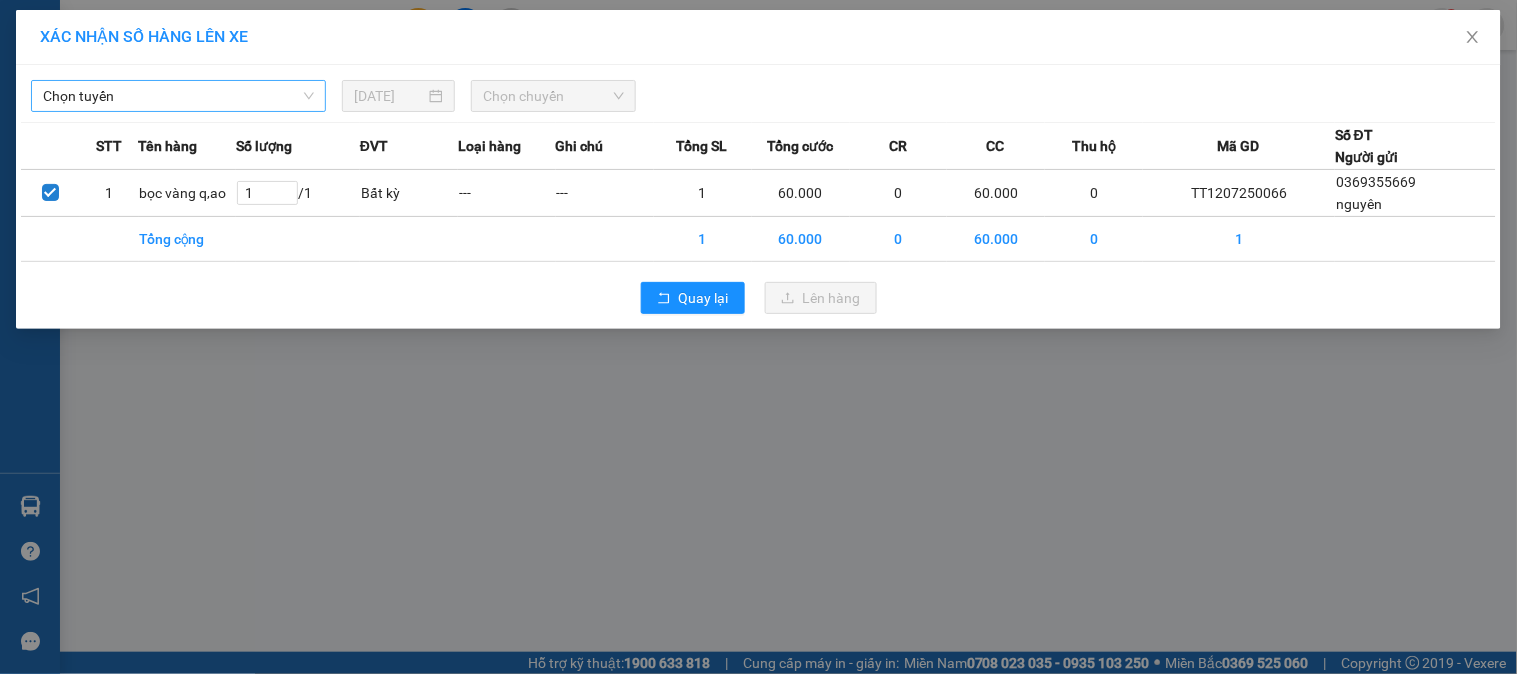 click on "Chọn tuyến" at bounding box center (178, 96) 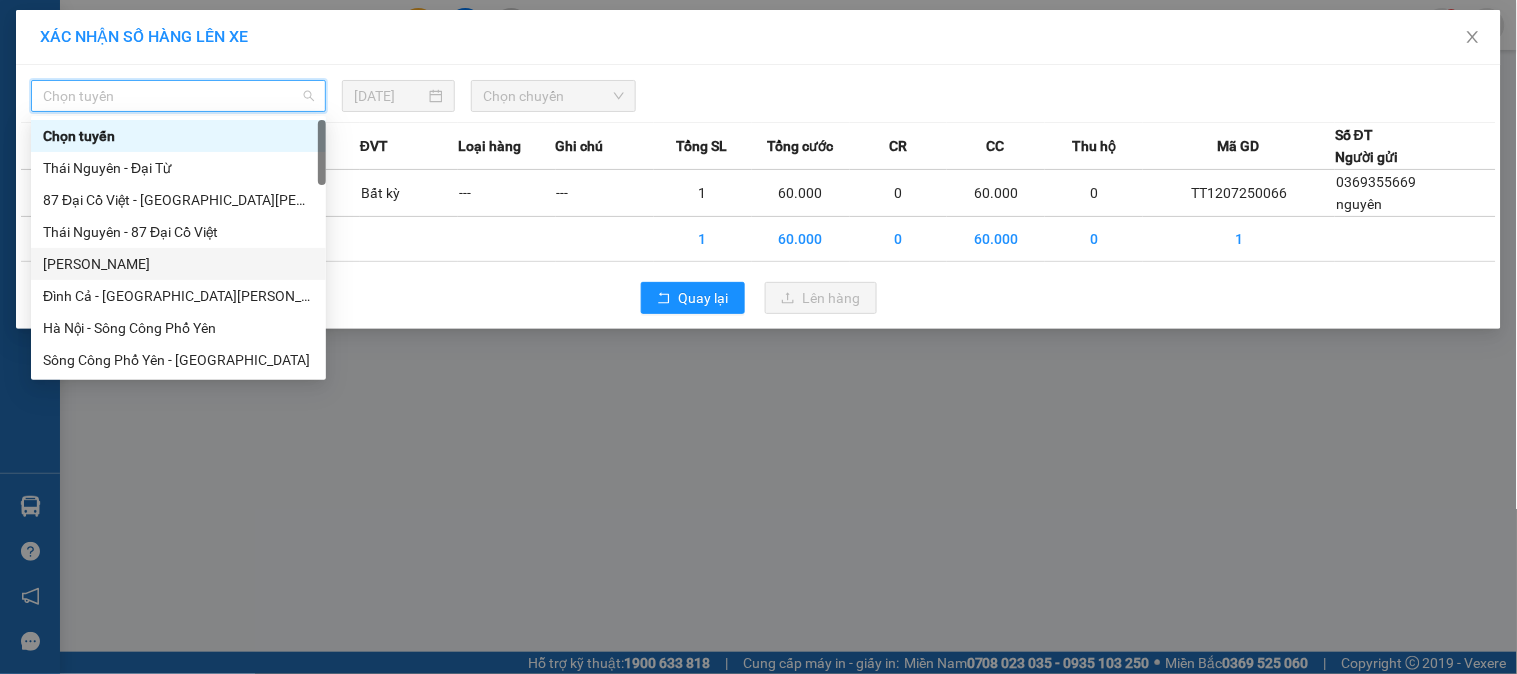 scroll, scrollTop: 222, scrollLeft: 0, axis: vertical 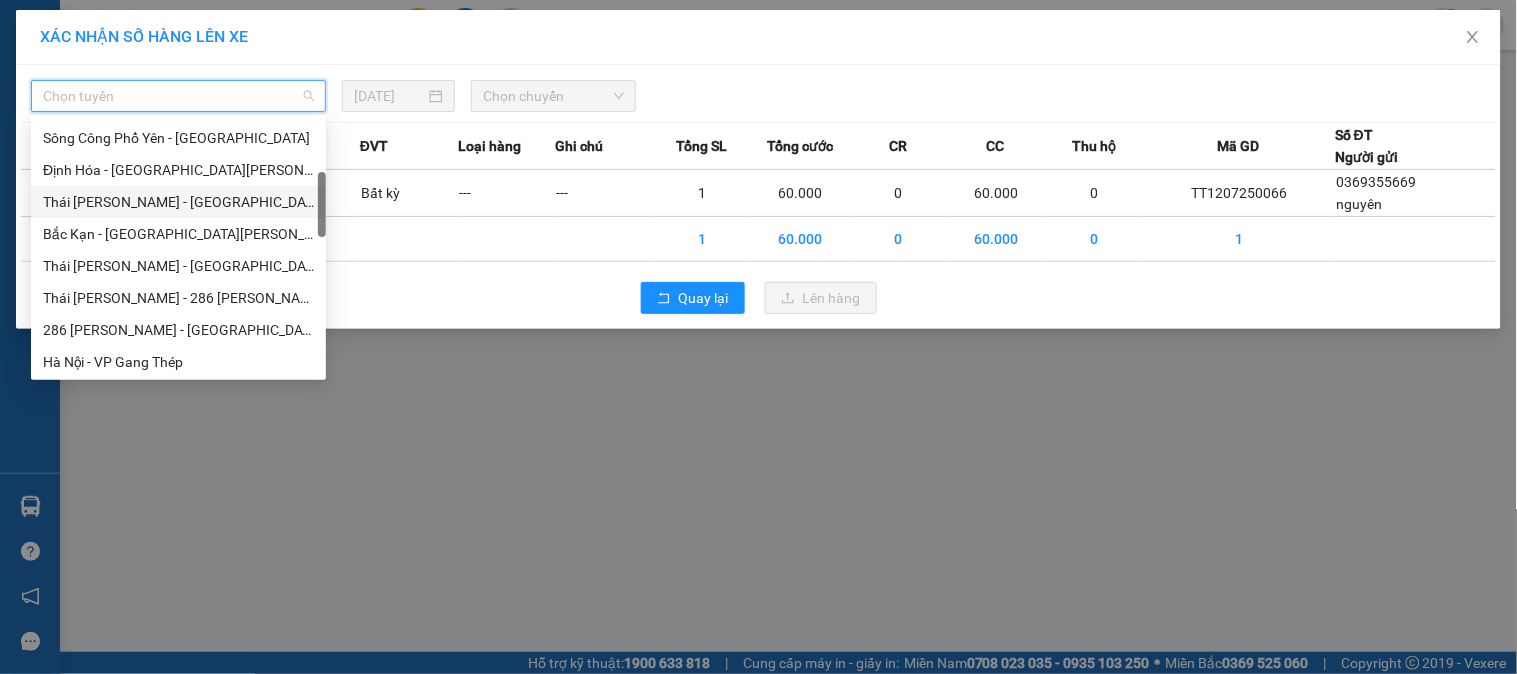 drag, startPoint x: 180, startPoint y: 195, endPoint x: 404, endPoint y: 164, distance: 226.13492 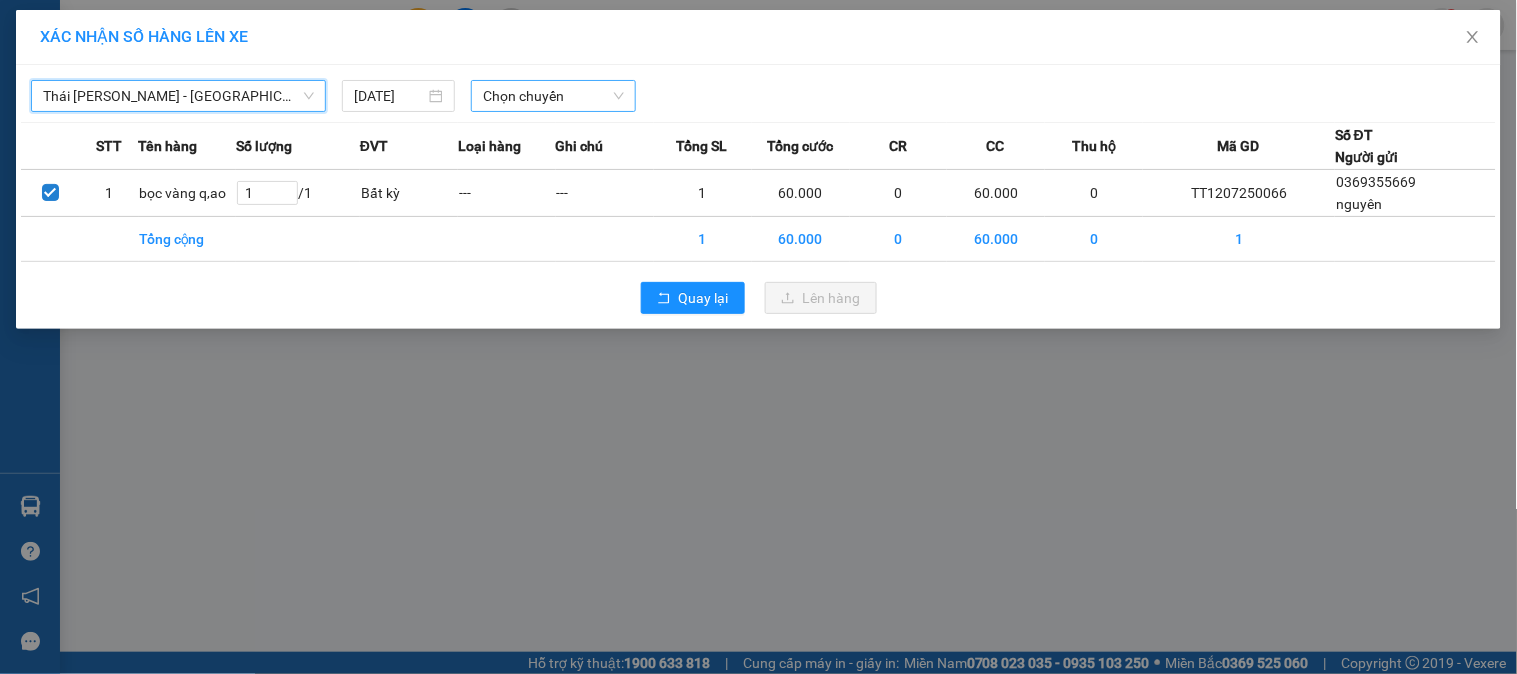 click on "Chọn chuyến" at bounding box center [553, 96] 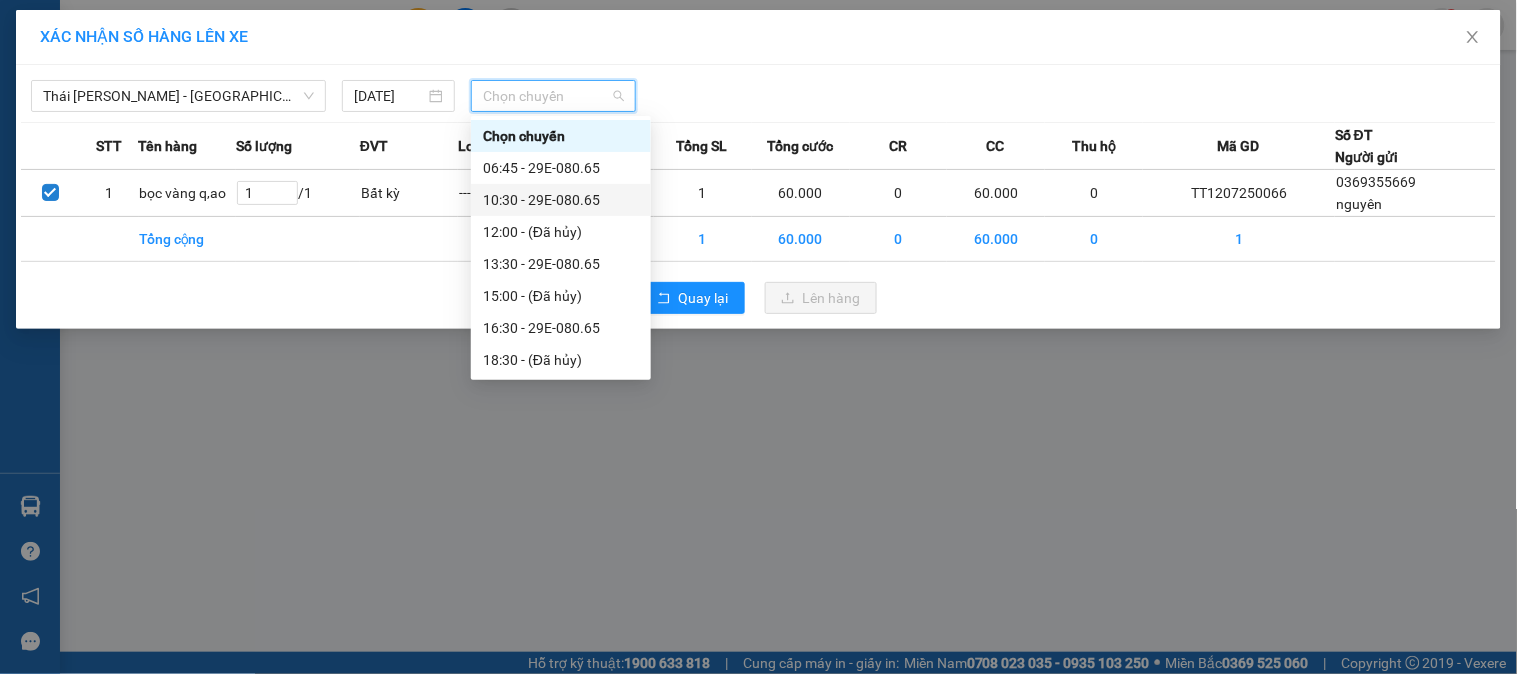click on "10:30     - 29E-080.65" at bounding box center (561, 200) 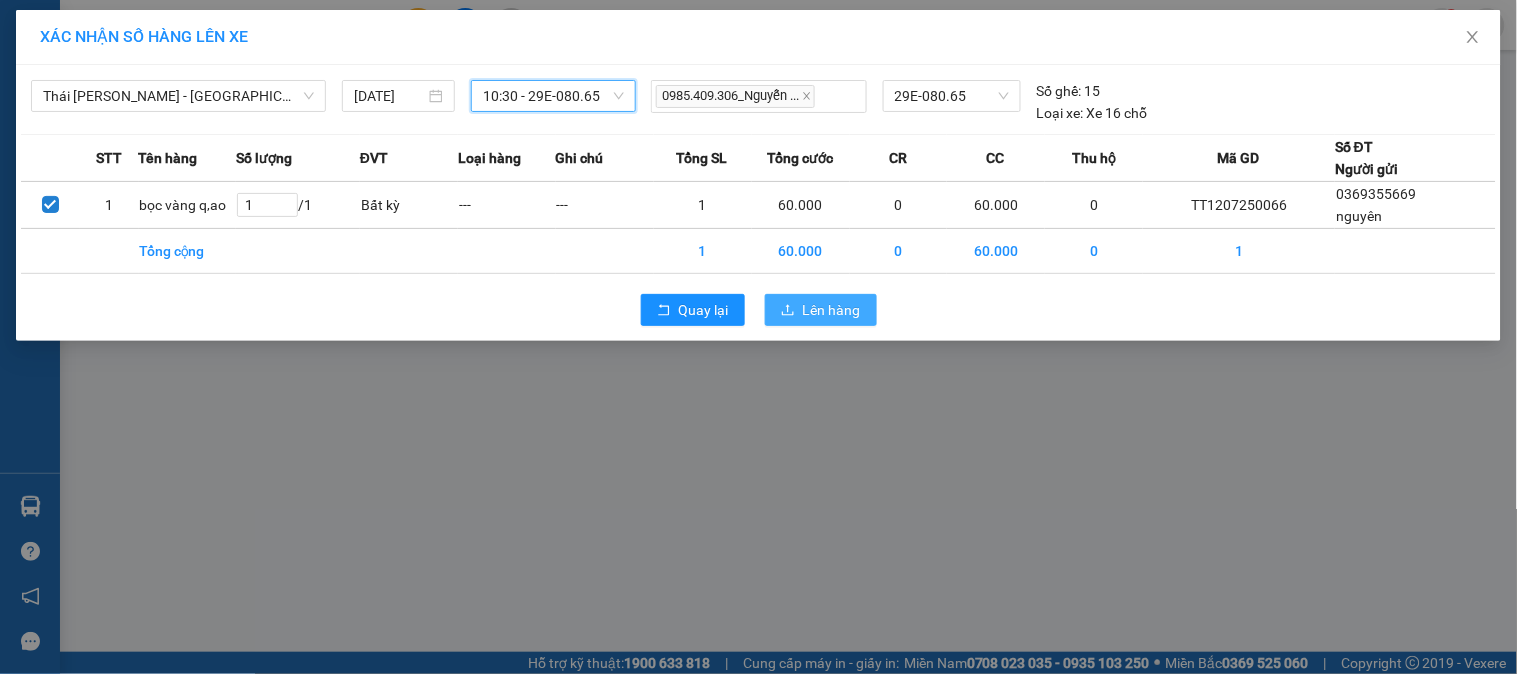 click on "Lên hàng" at bounding box center [832, 310] 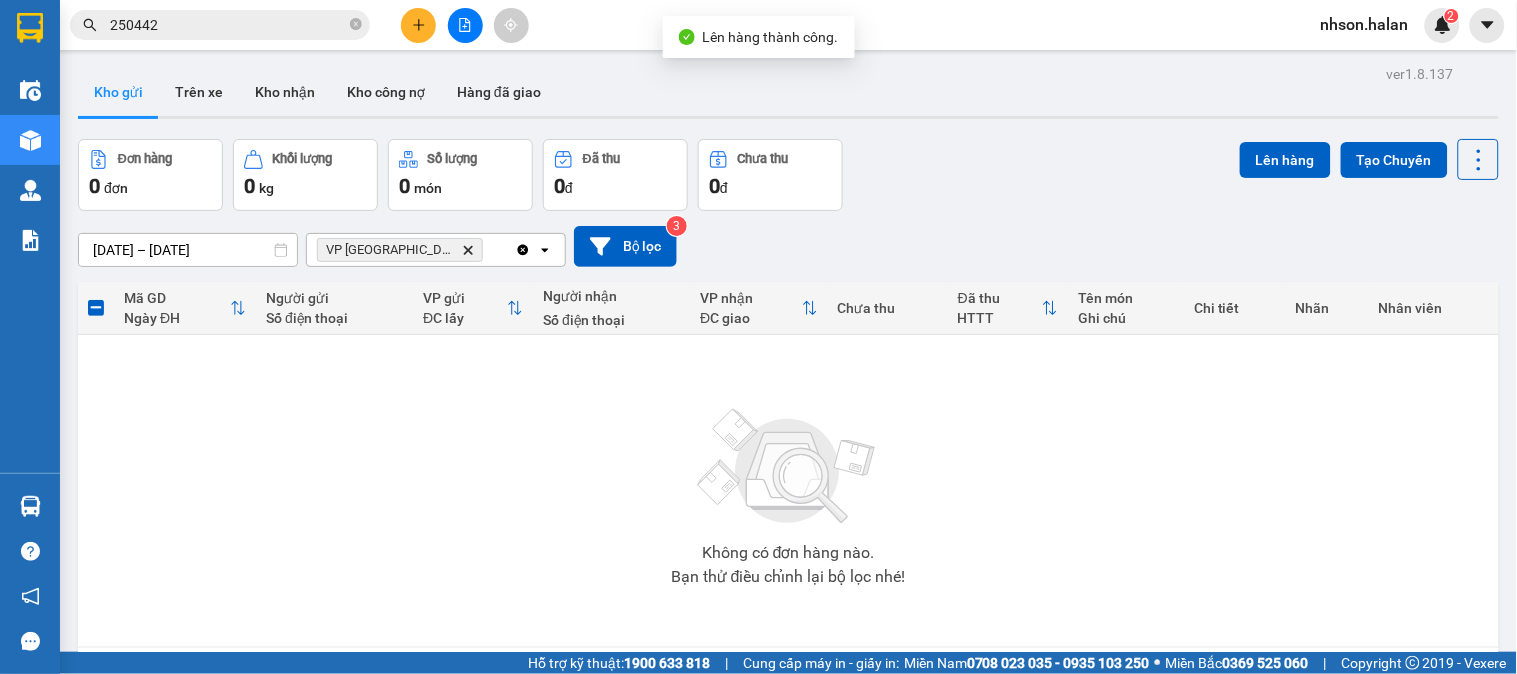drag, startPoint x: 408, startPoint y: 247, endPoint x: 374, endPoint y: 148, distance: 104.67569 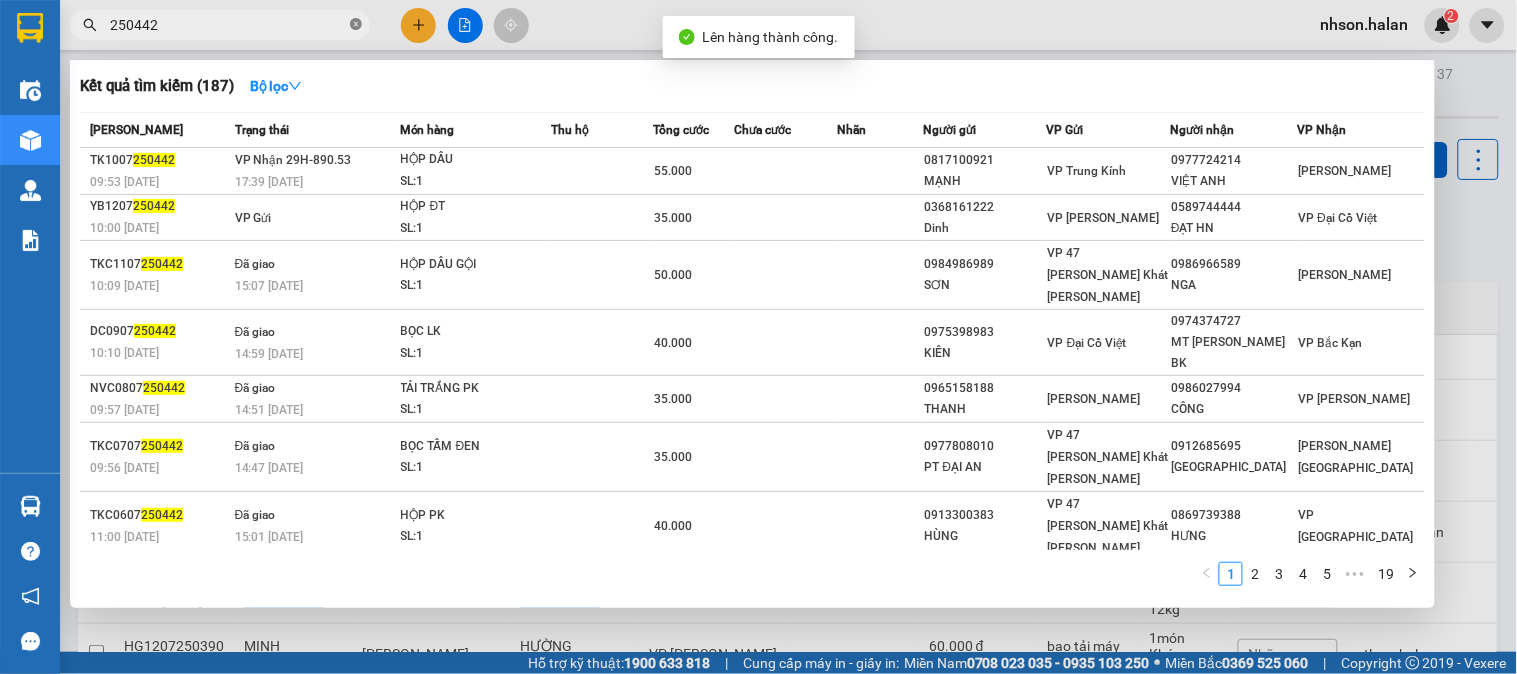 click 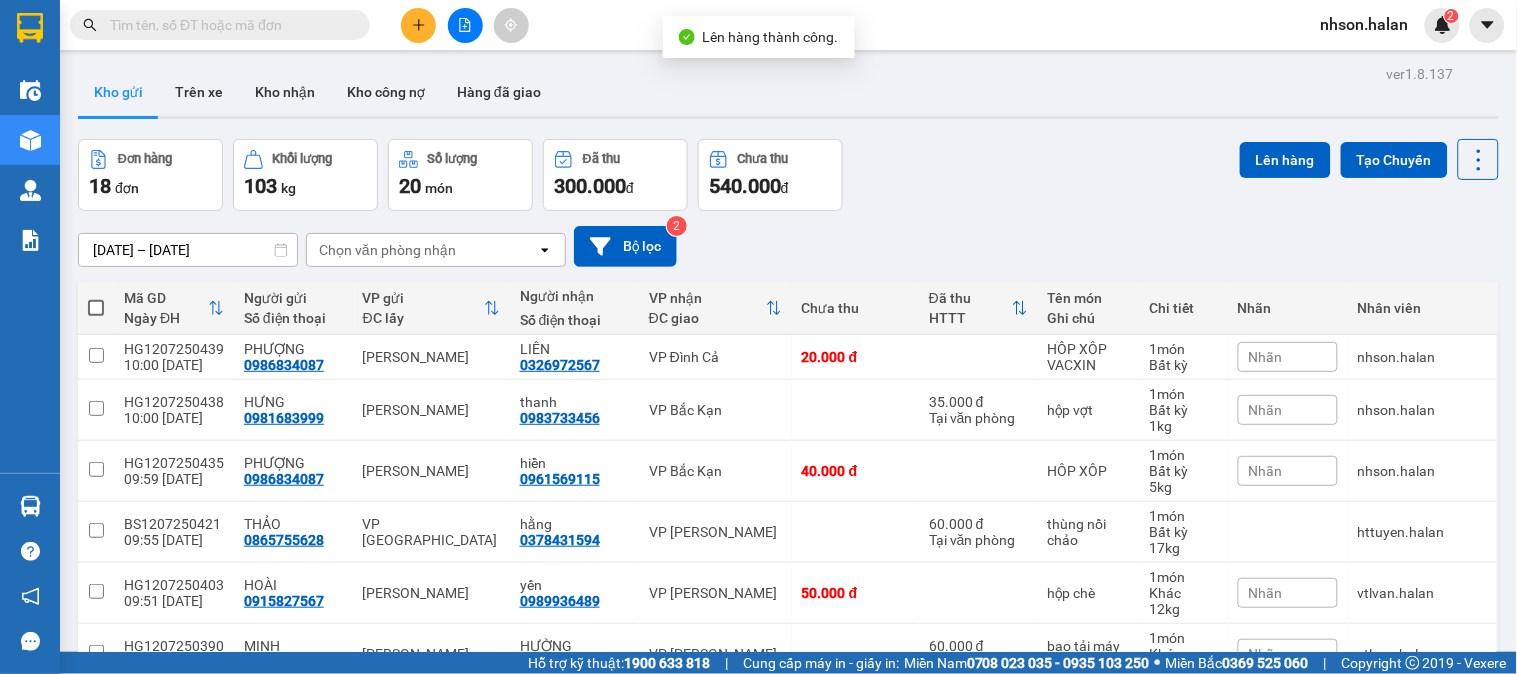 click at bounding box center (418, 25) 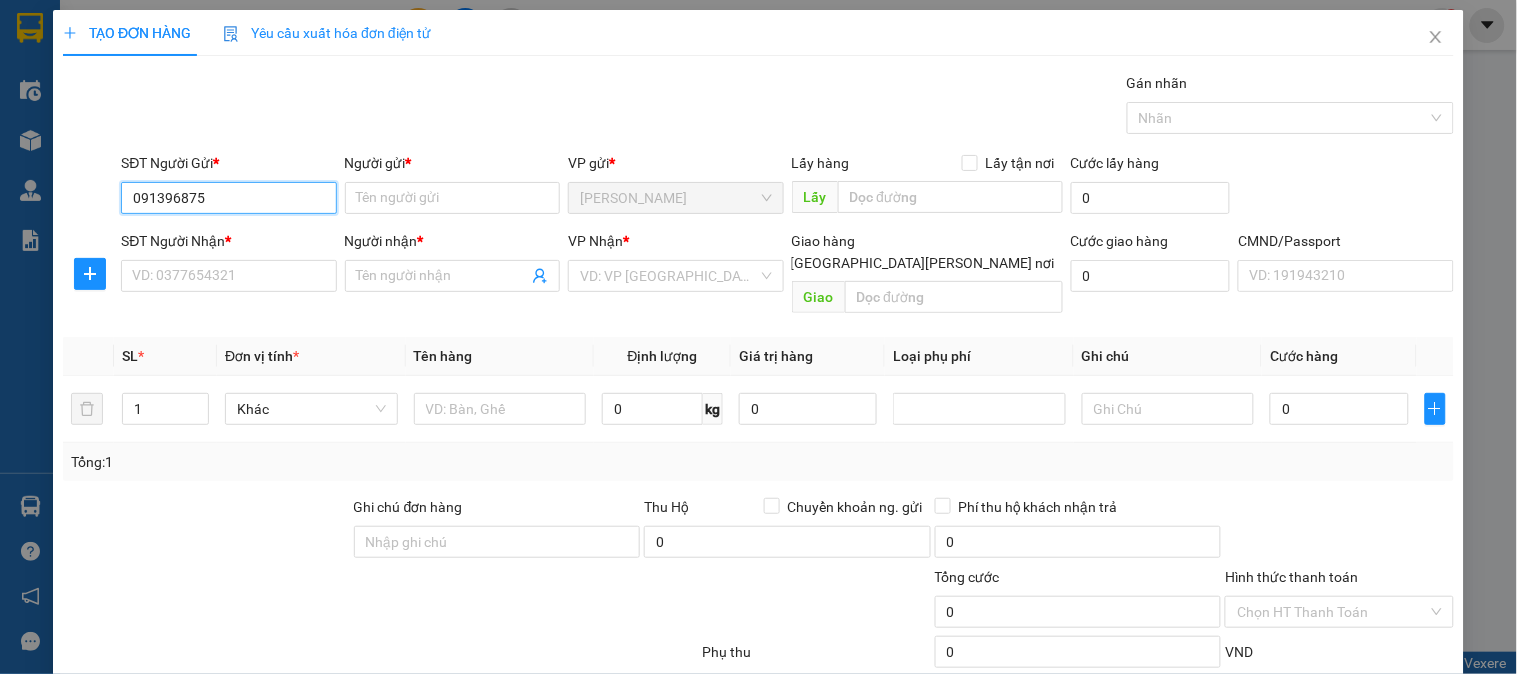 type on "0913968759" 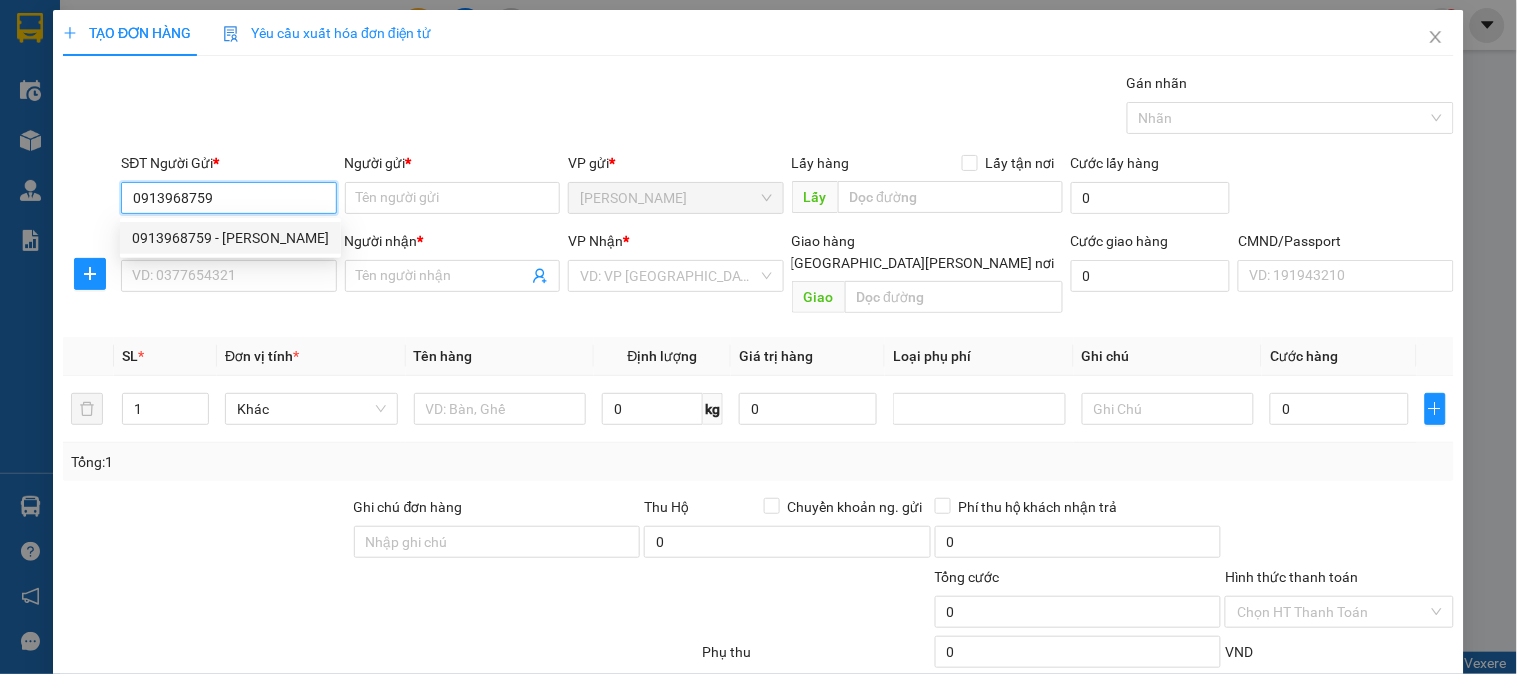 click on "0913968759 - [PERSON_NAME]" at bounding box center [230, 238] 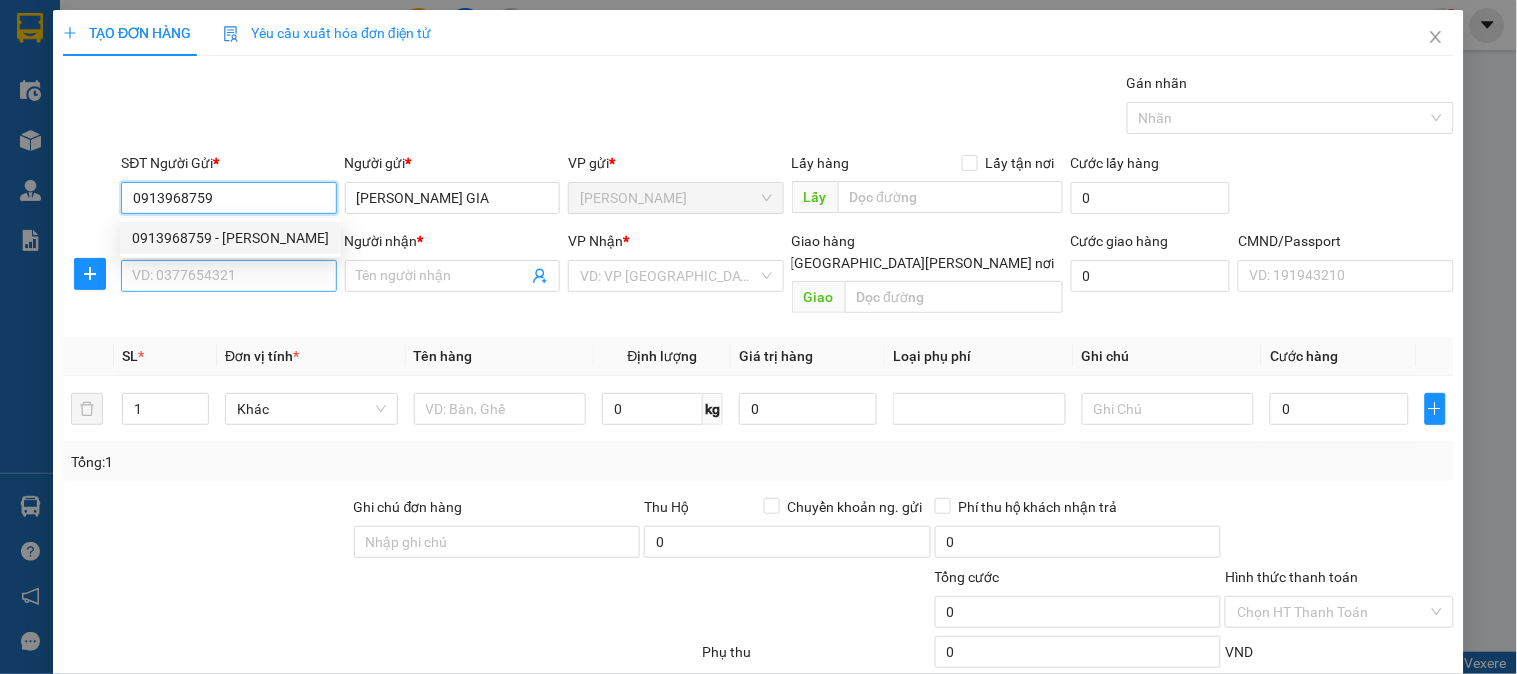 type on "0913968759" 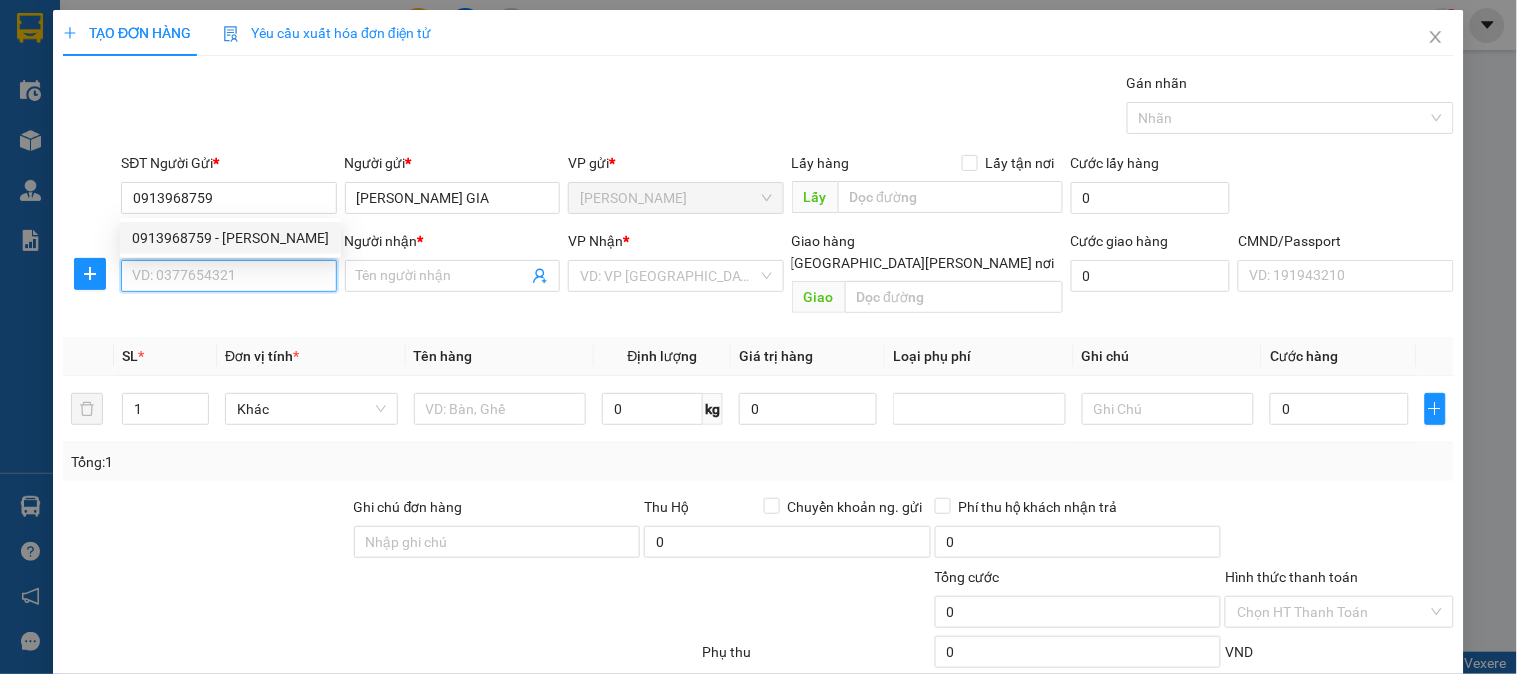 click on "SĐT Người Nhận  *" at bounding box center [228, 276] 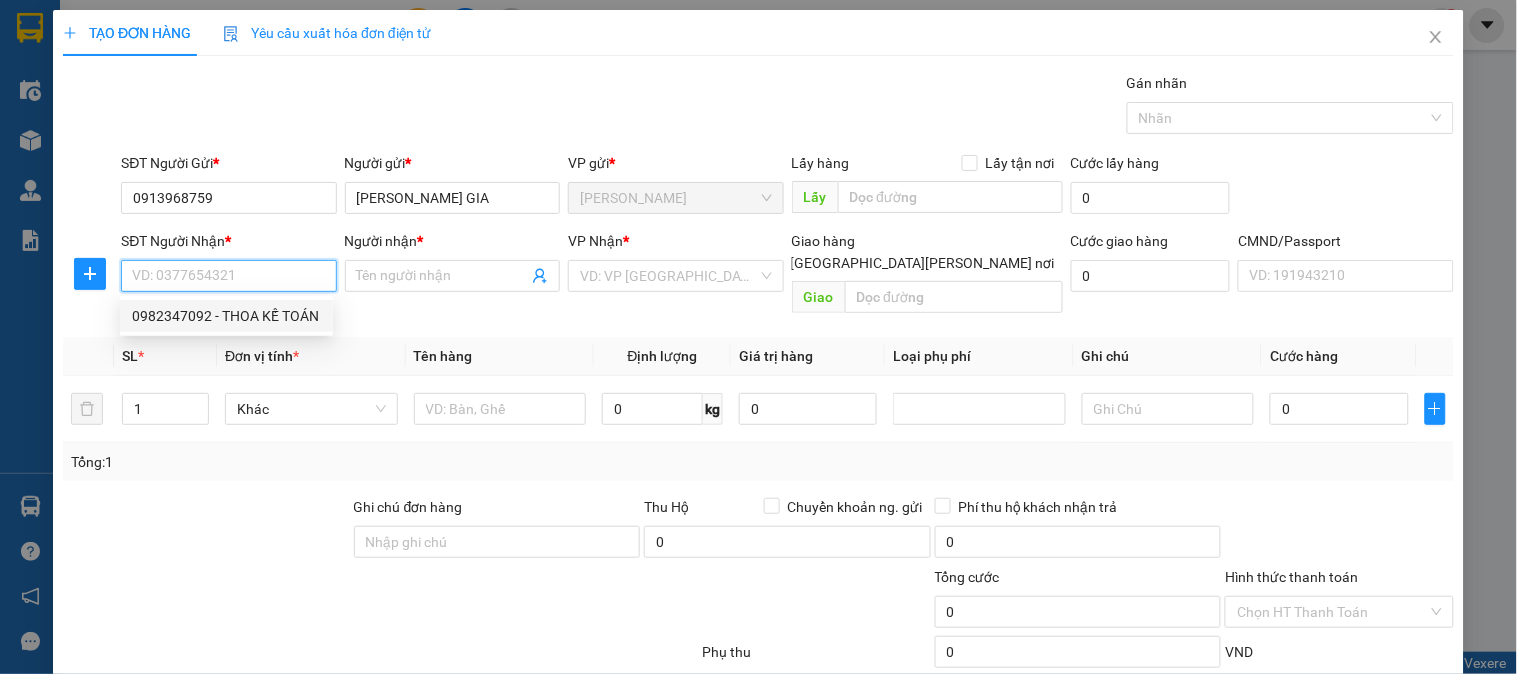 drag, startPoint x: 271, startPoint y: 302, endPoint x: 393, endPoint y: 346, distance: 129.69194 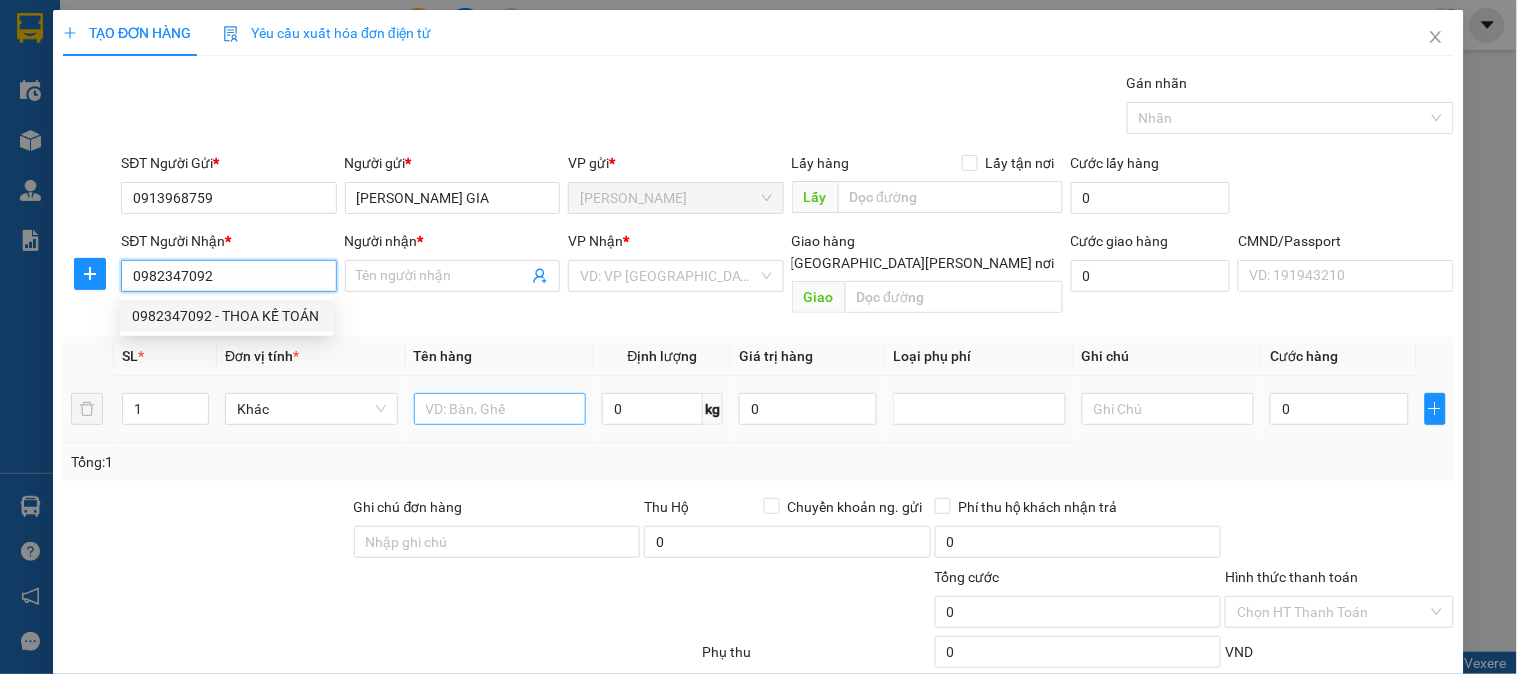 type on "[PERSON_NAME] [PERSON_NAME]" 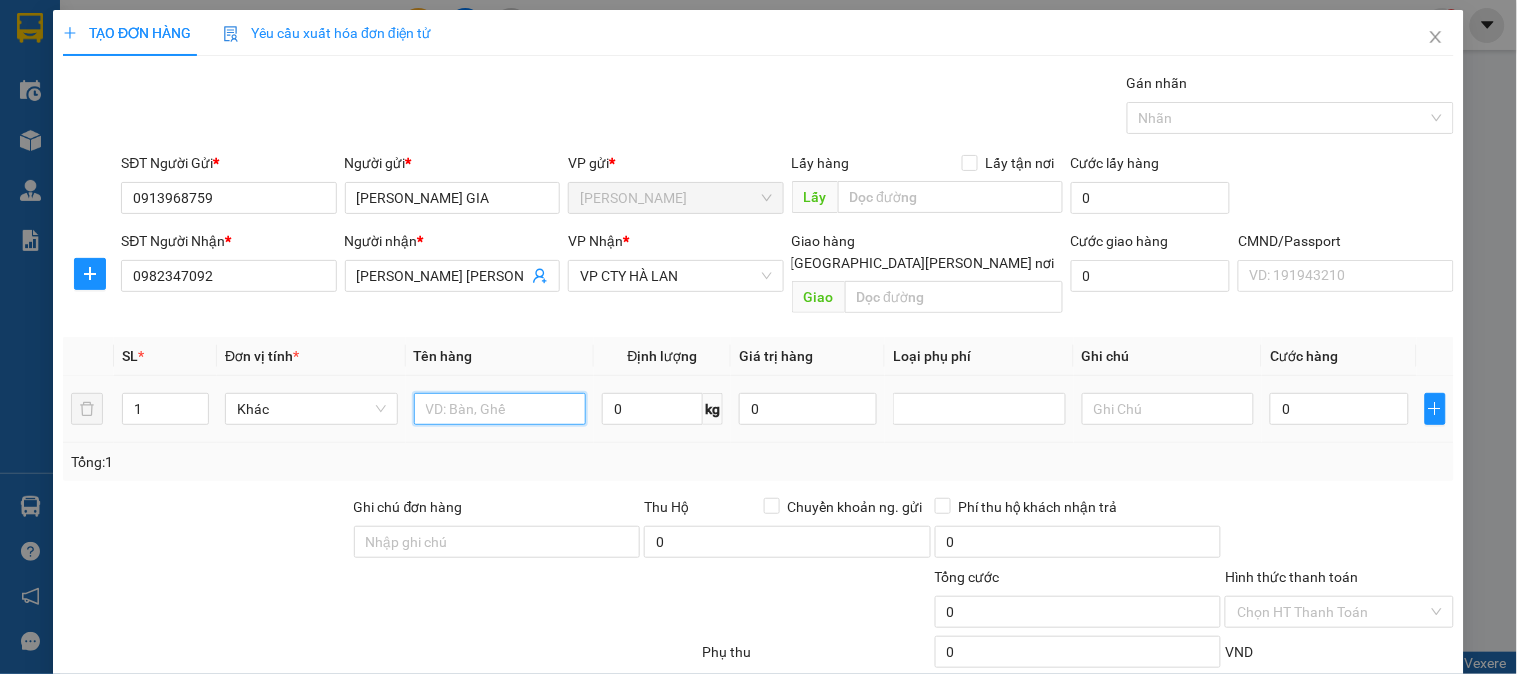 click at bounding box center (500, 409) 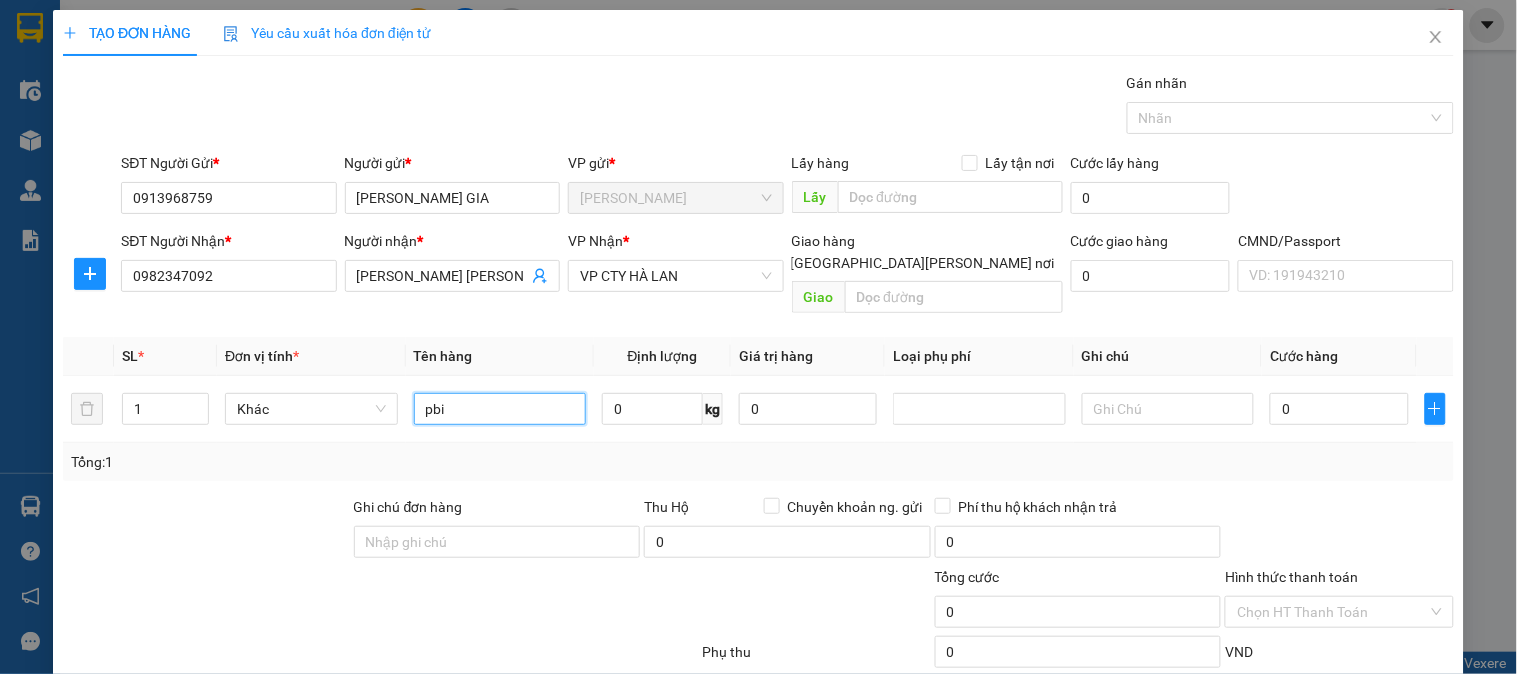 scroll, scrollTop: 105, scrollLeft: 0, axis: vertical 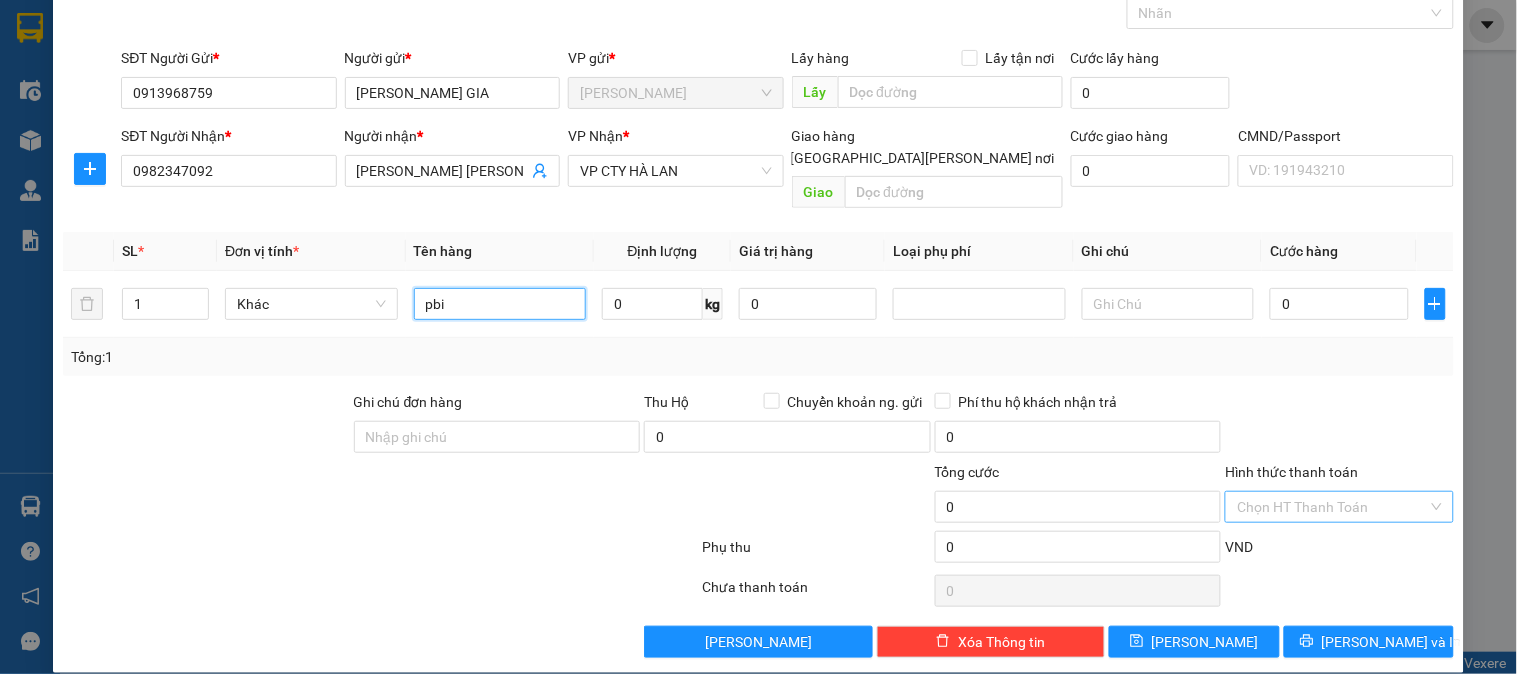 type on "pbi" 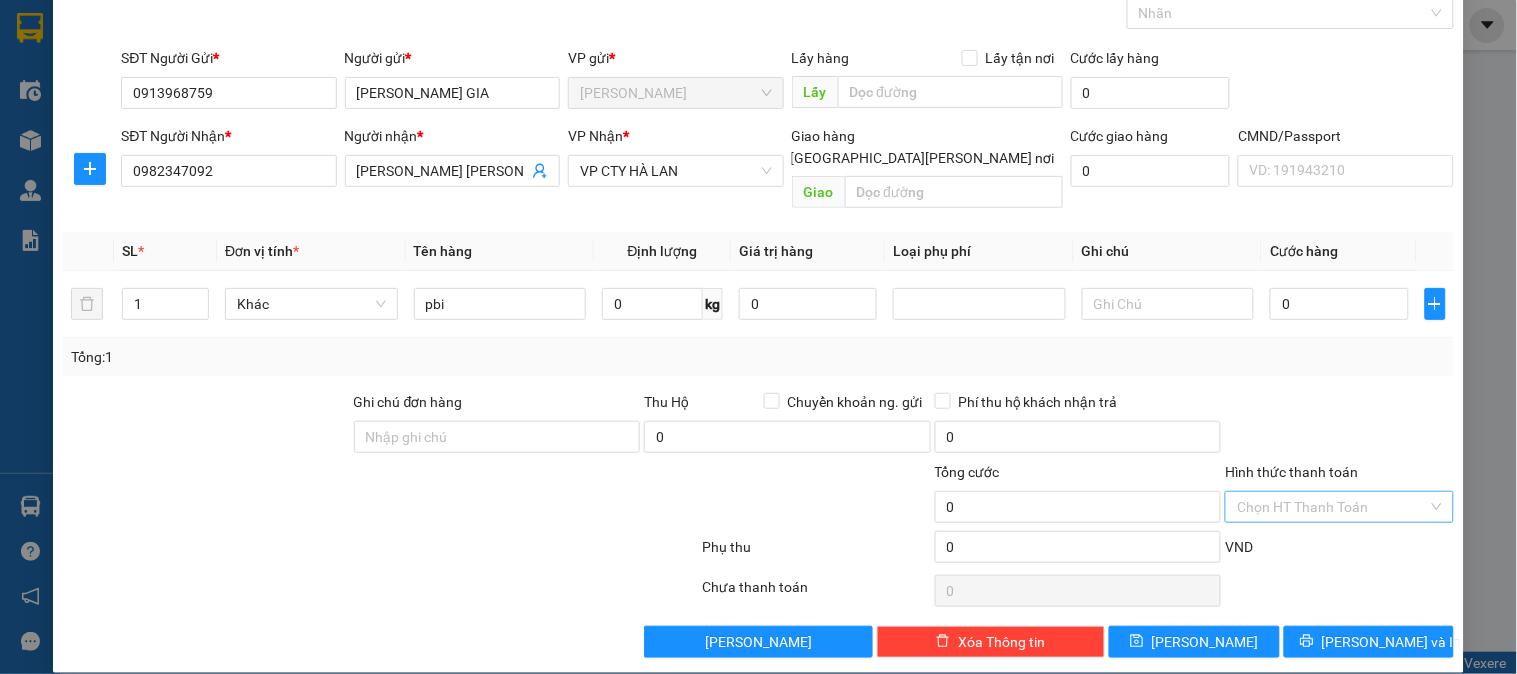 click on "Hình thức thanh toán" at bounding box center (1332, 507) 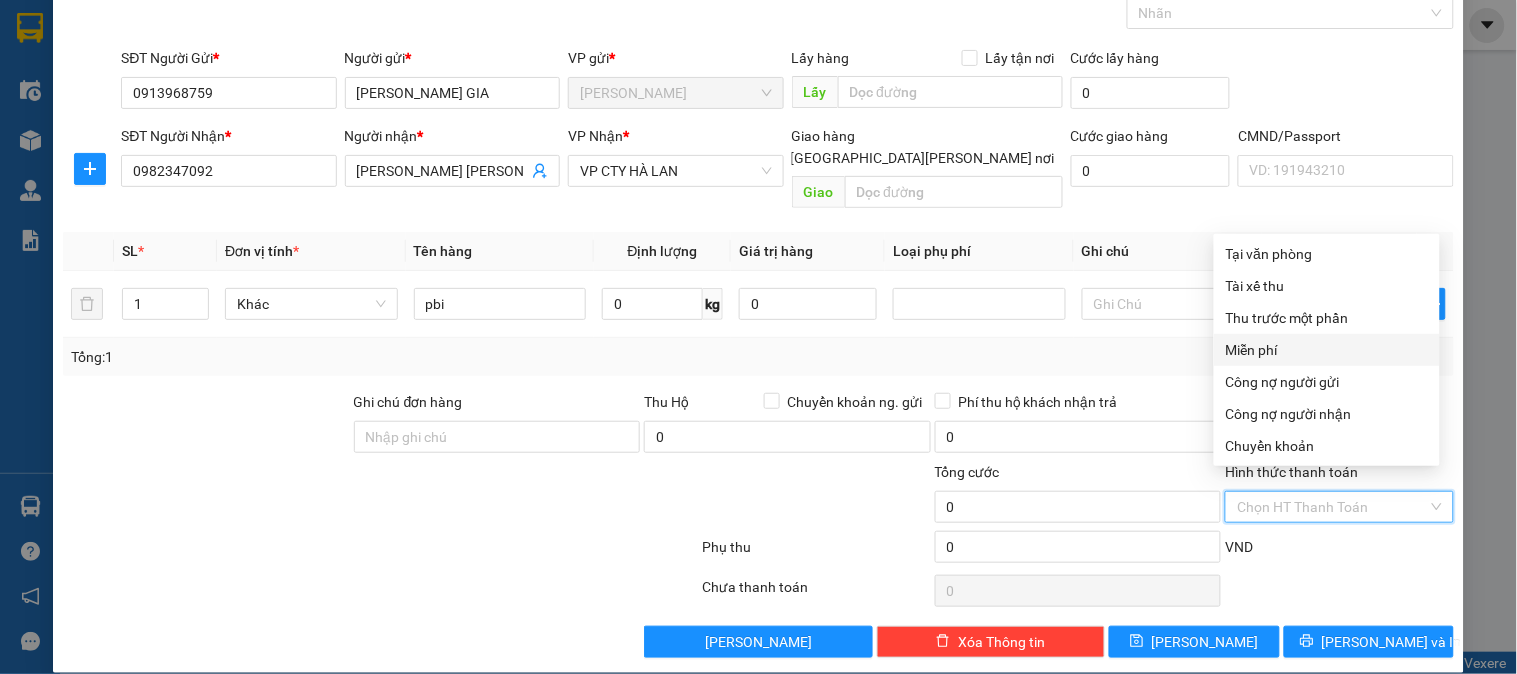 click on "Miễn phí" at bounding box center (1327, 350) 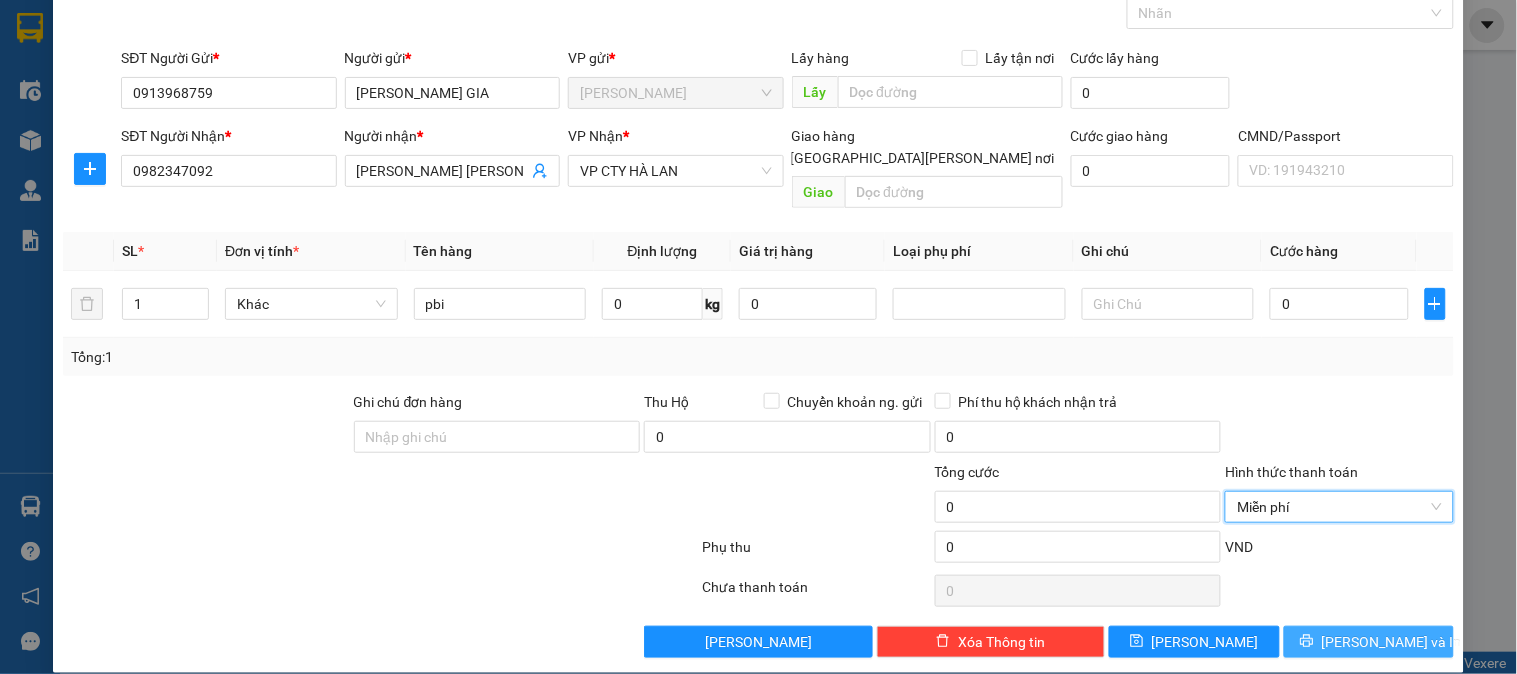 click on "[PERSON_NAME] và In" at bounding box center [1392, 642] 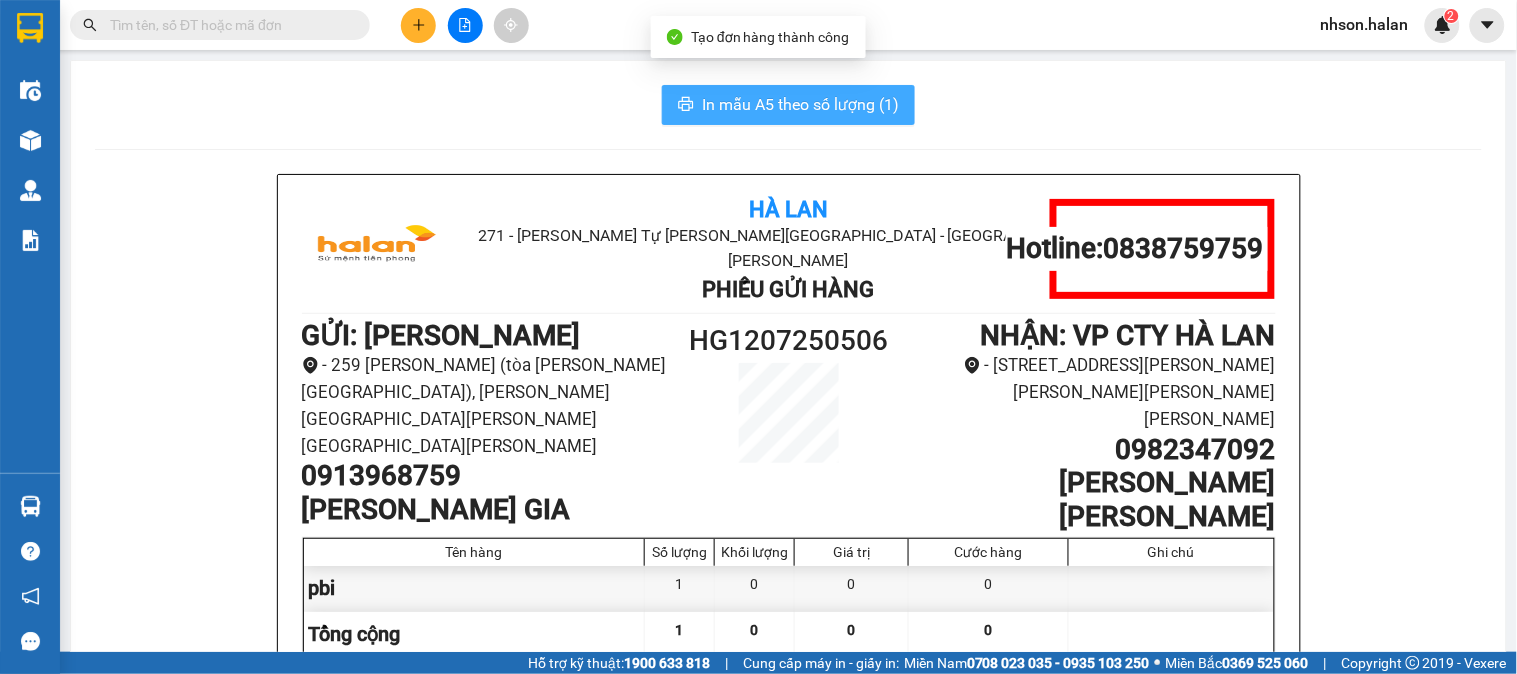click on "In mẫu A5 theo số lượng
(1)" at bounding box center [800, 104] 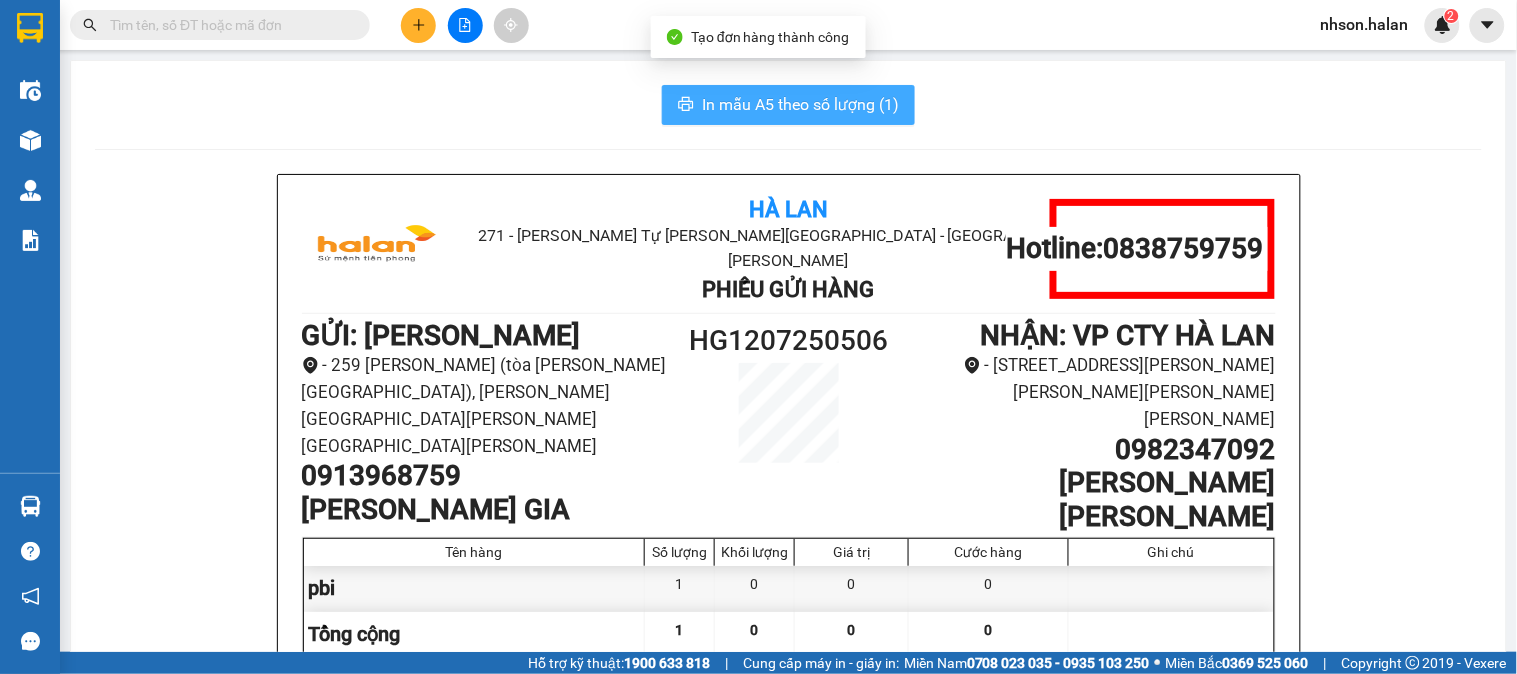 scroll, scrollTop: 0, scrollLeft: 0, axis: both 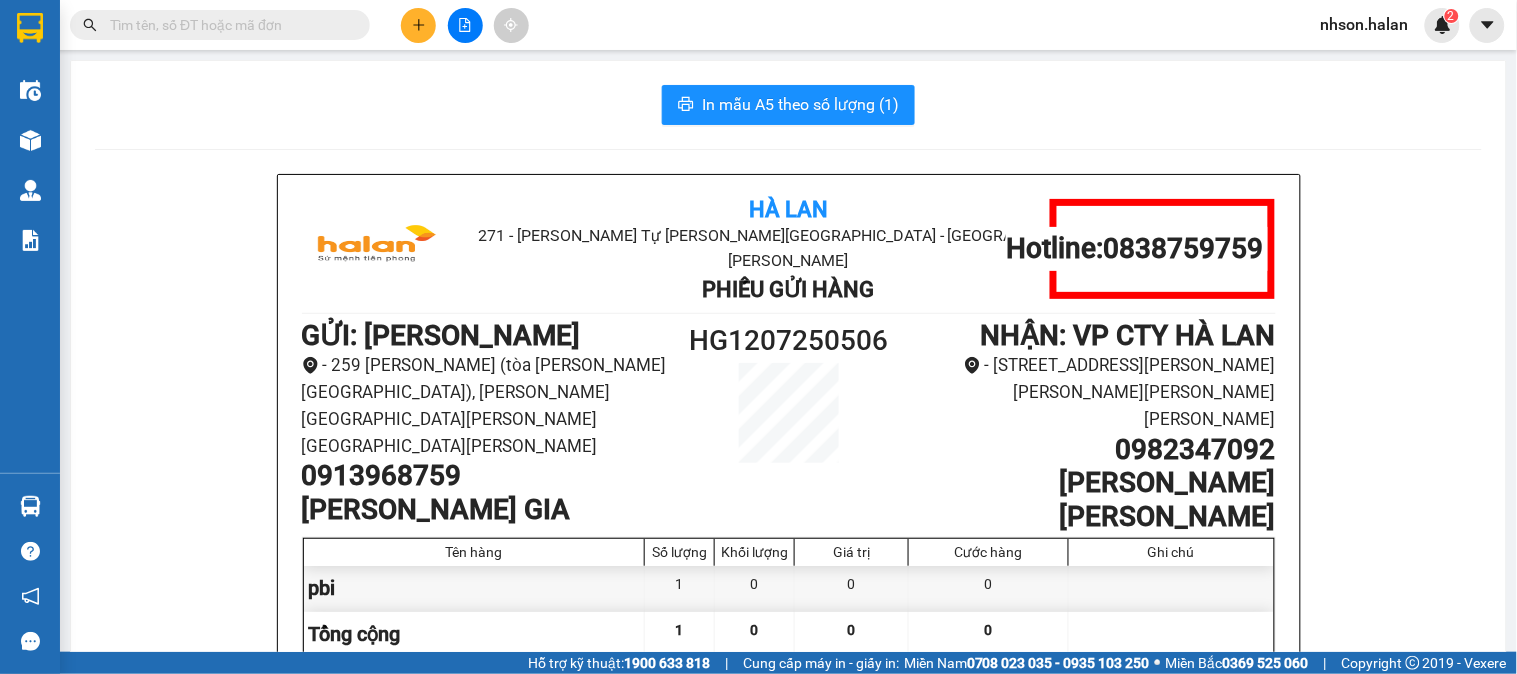 click at bounding box center (228, 25) 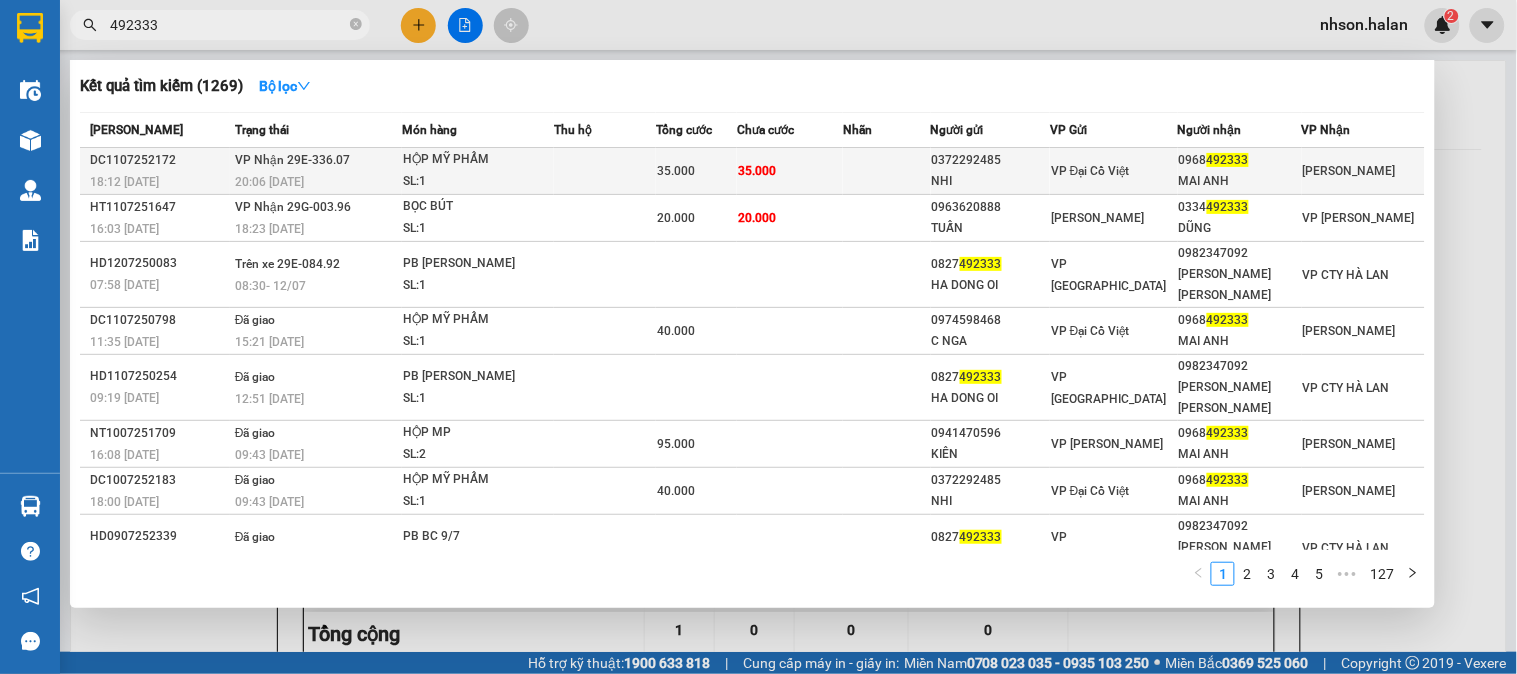 type on "492333" 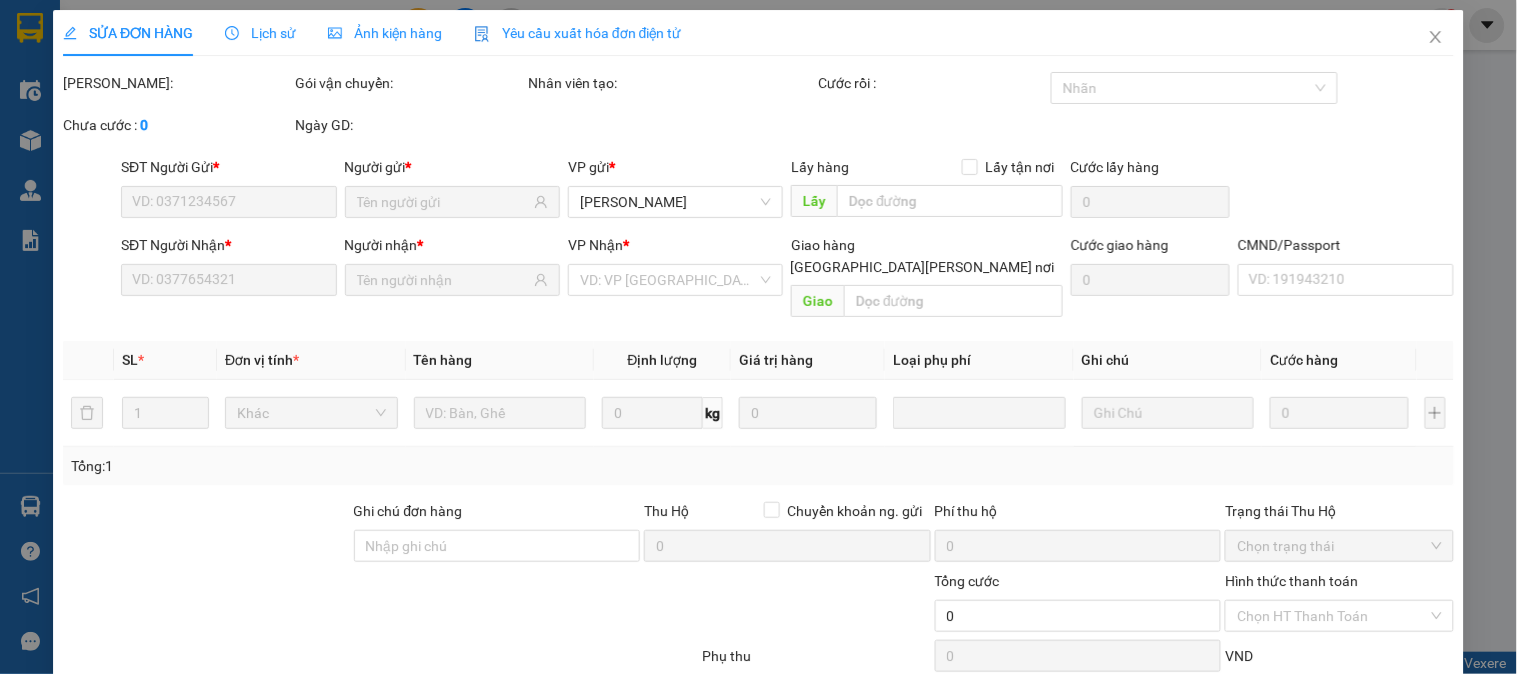 type on "0372292485" 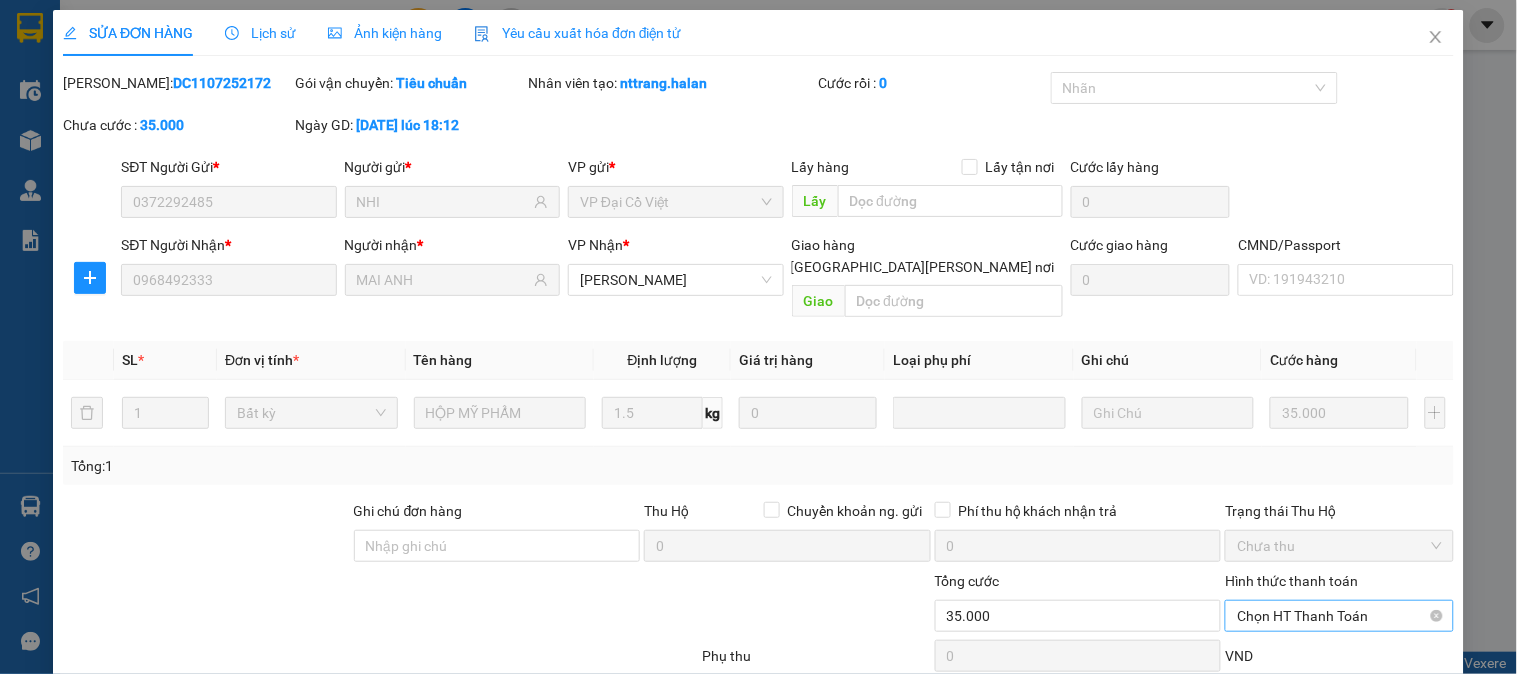 scroll, scrollTop: 110, scrollLeft: 0, axis: vertical 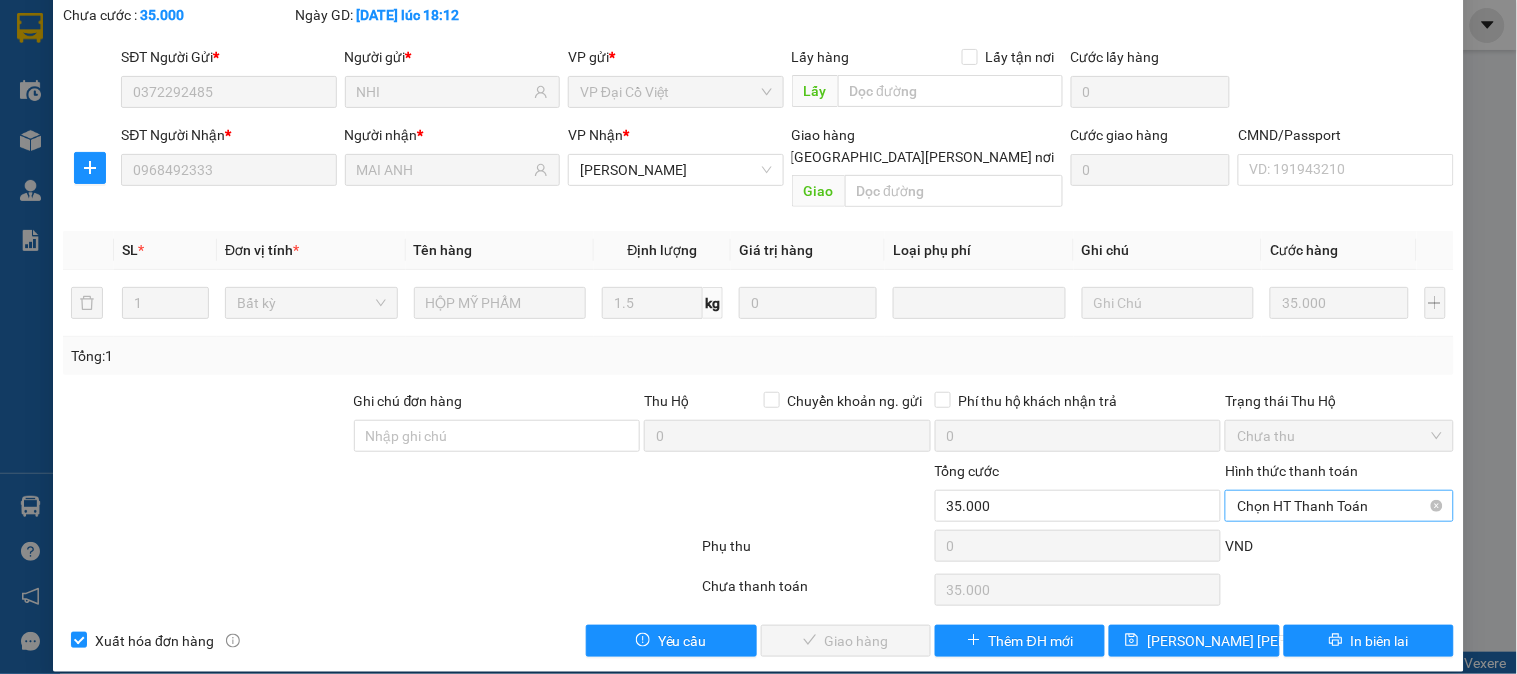 drag, startPoint x: 1267, startPoint y: 471, endPoint x: 1271, endPoint y: 484, distance: 13.601471 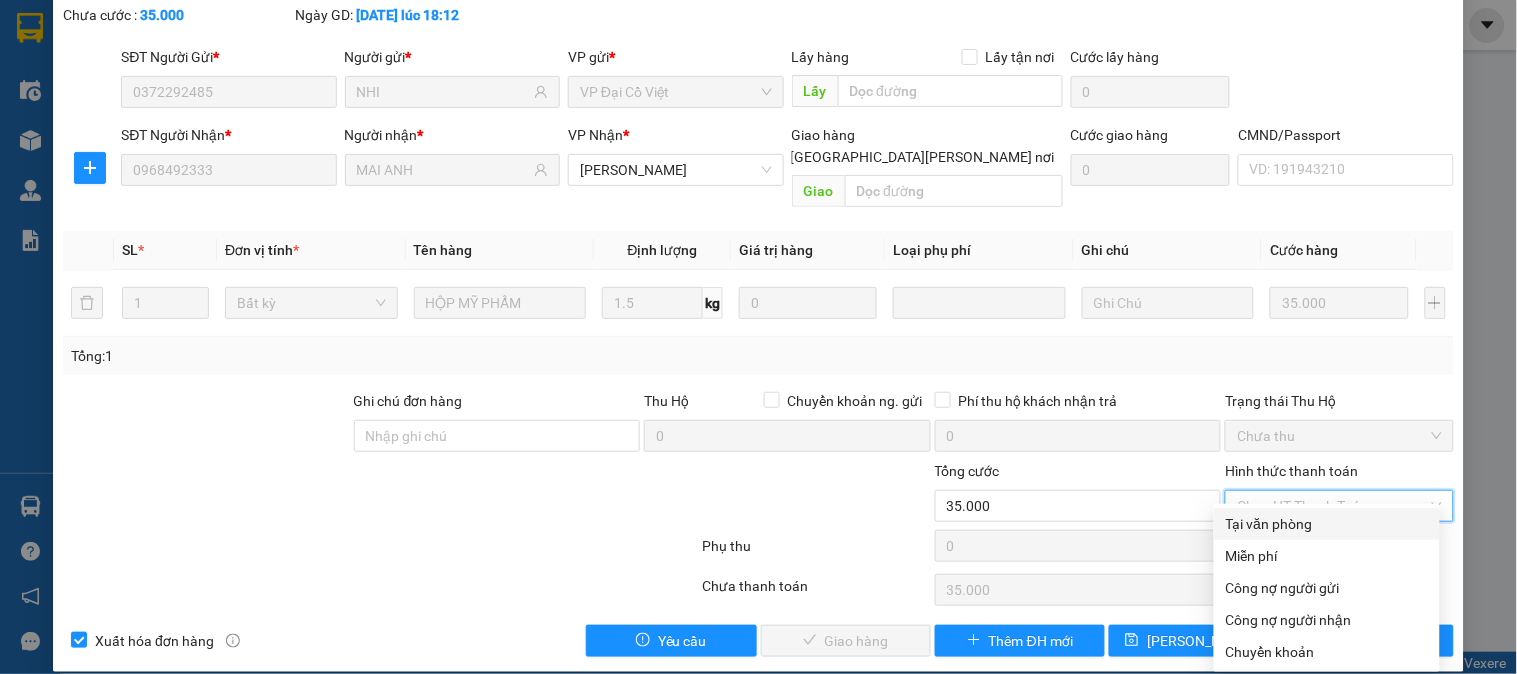 click on "Tại văn phòng" at bounding box center (1327, 524) 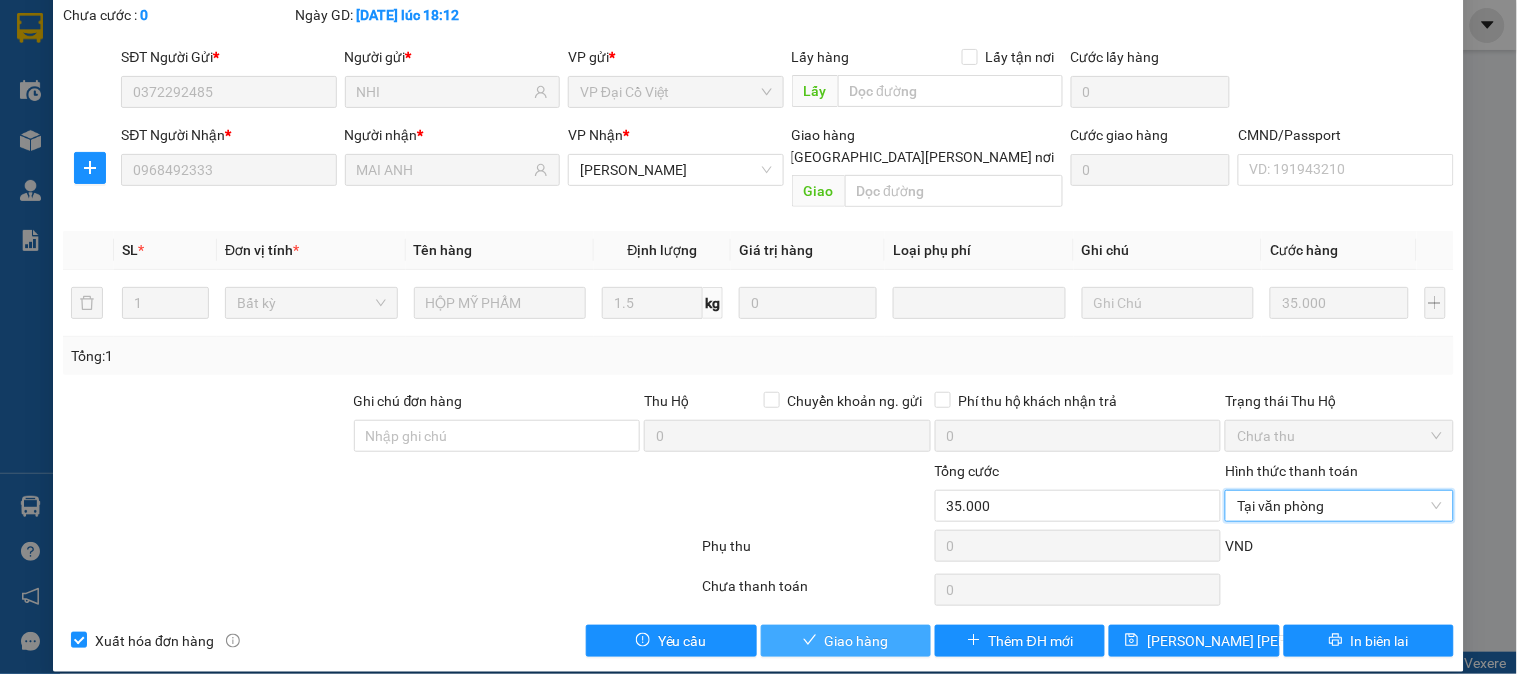 click on "Giao hàng" at bounding box center (857, 641) 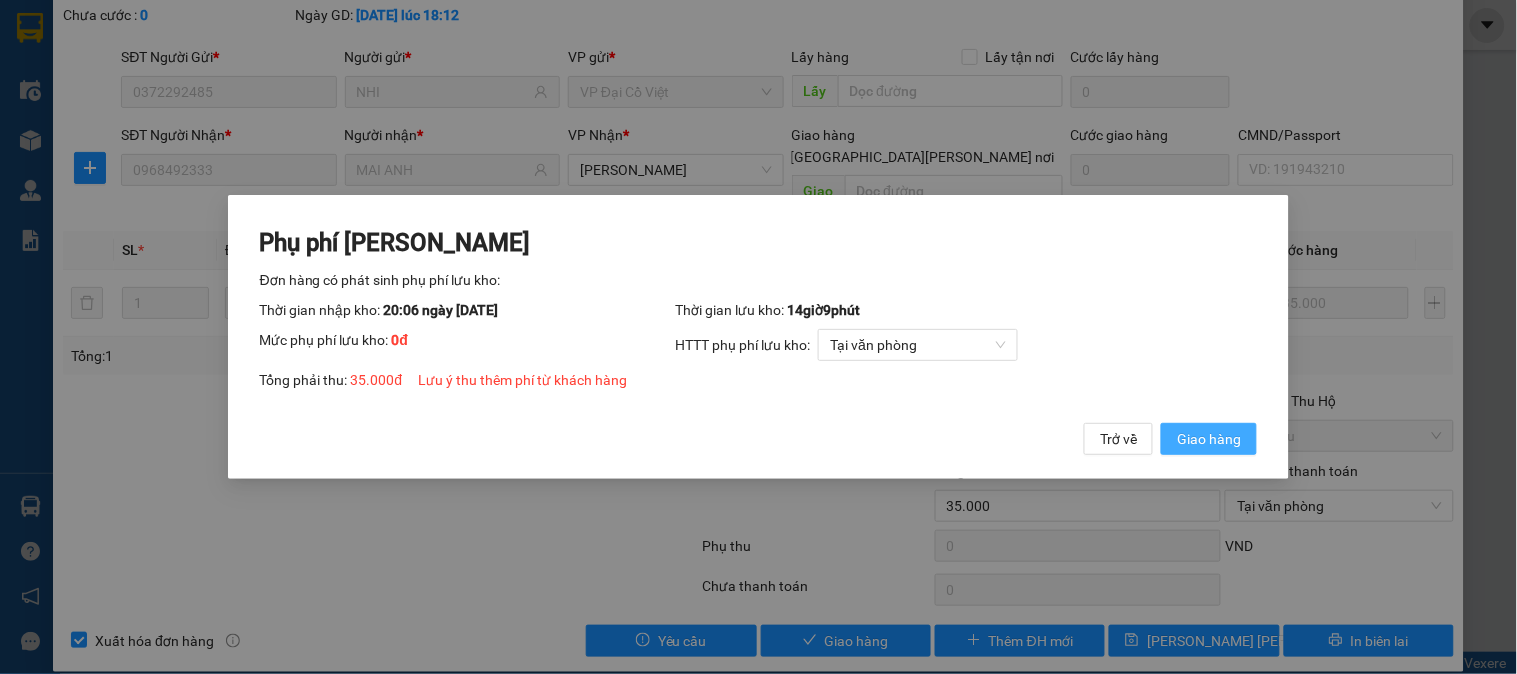 click on "Giao hàng" at bounding box center [1209, 439] 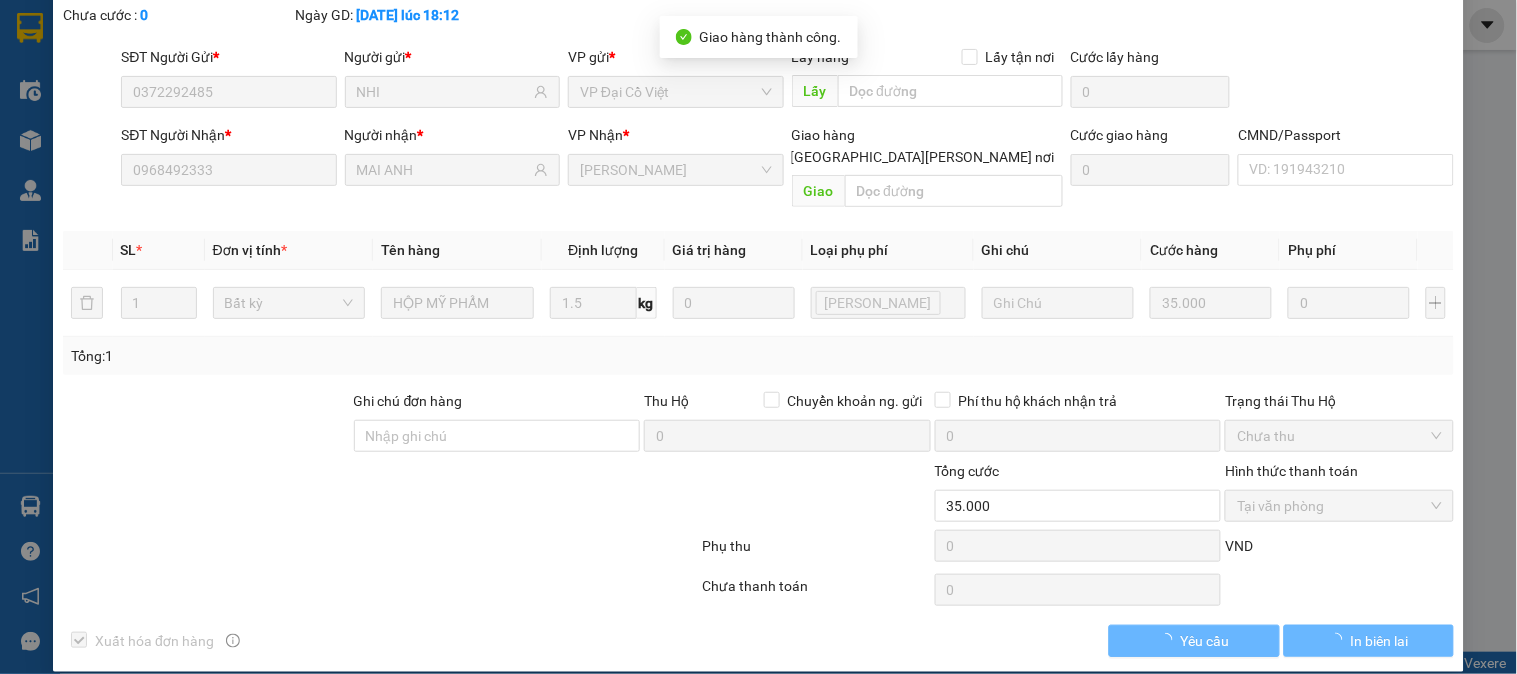 scroll, scrollTop: 0, scrollLeft: 0, axis: both 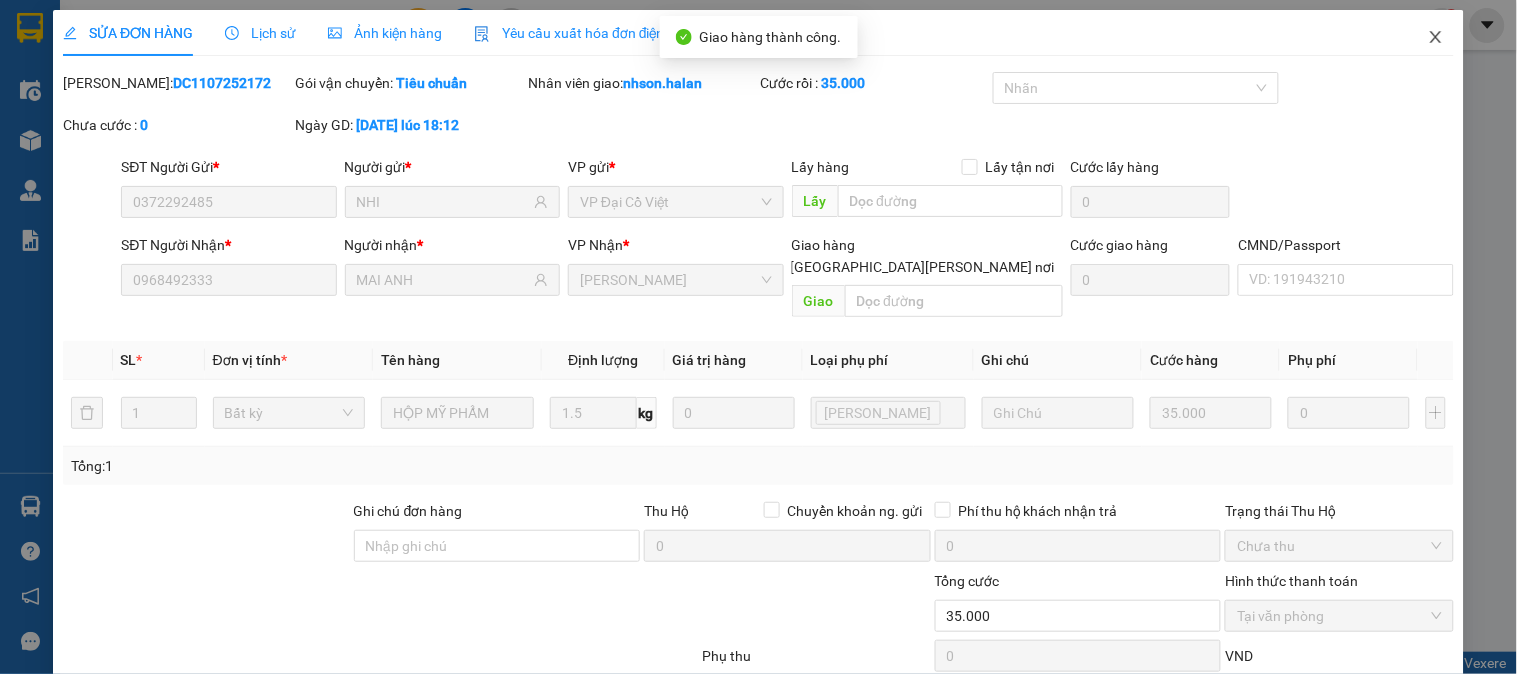 click 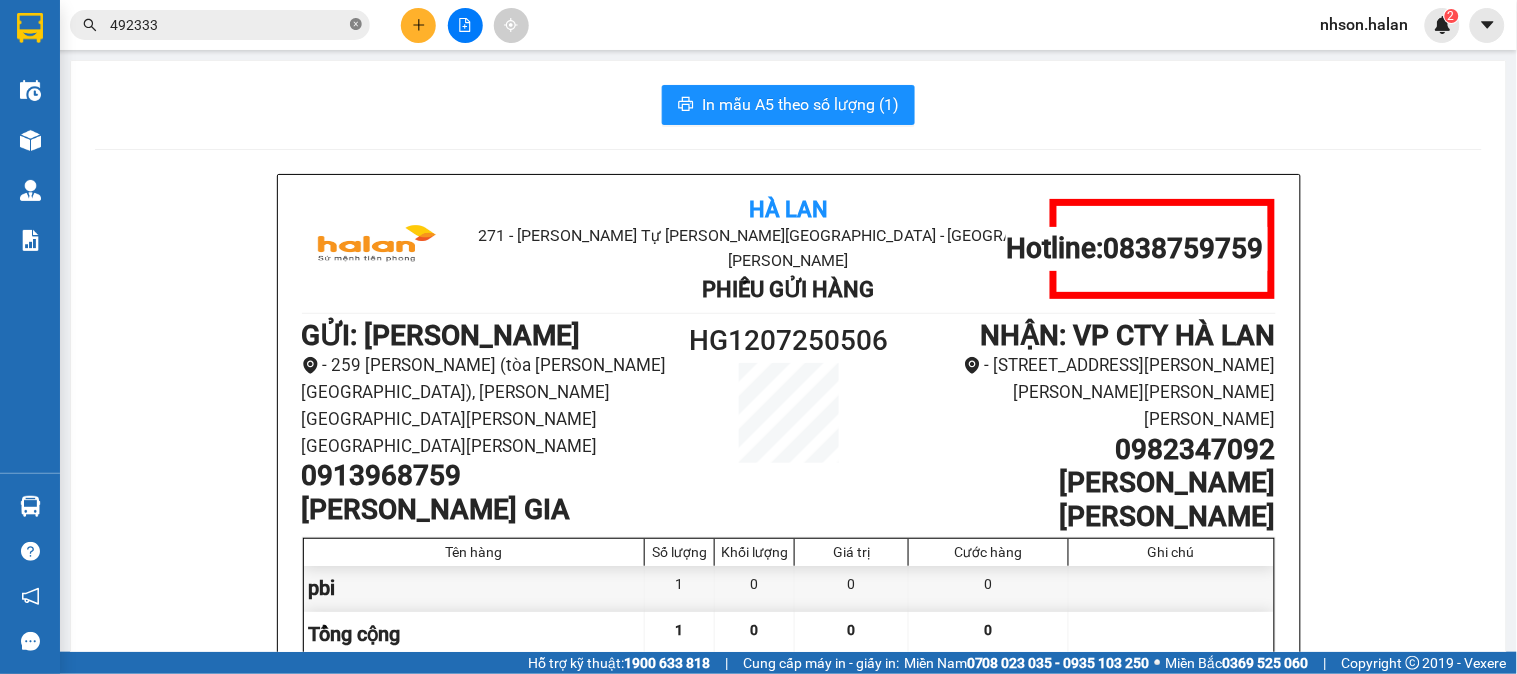 click at bounding box center [356, 25] 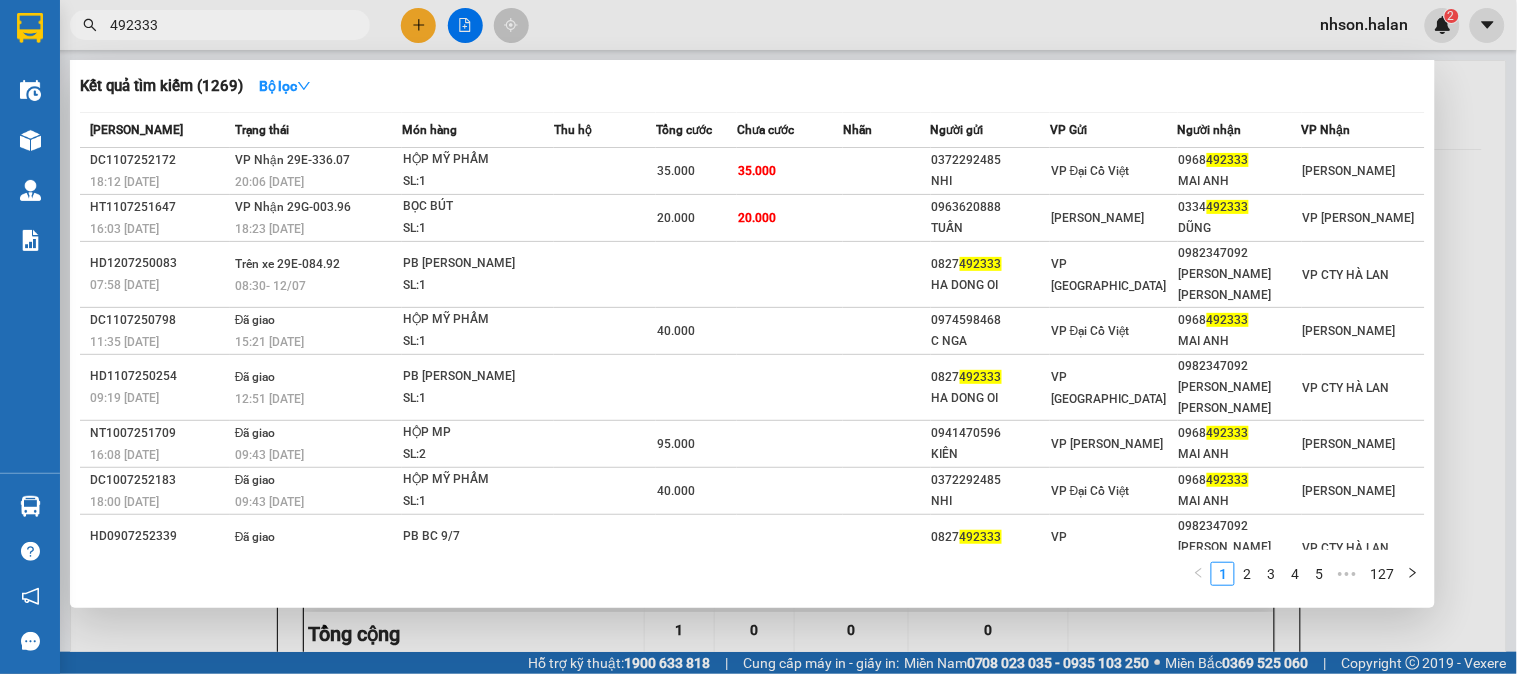 type 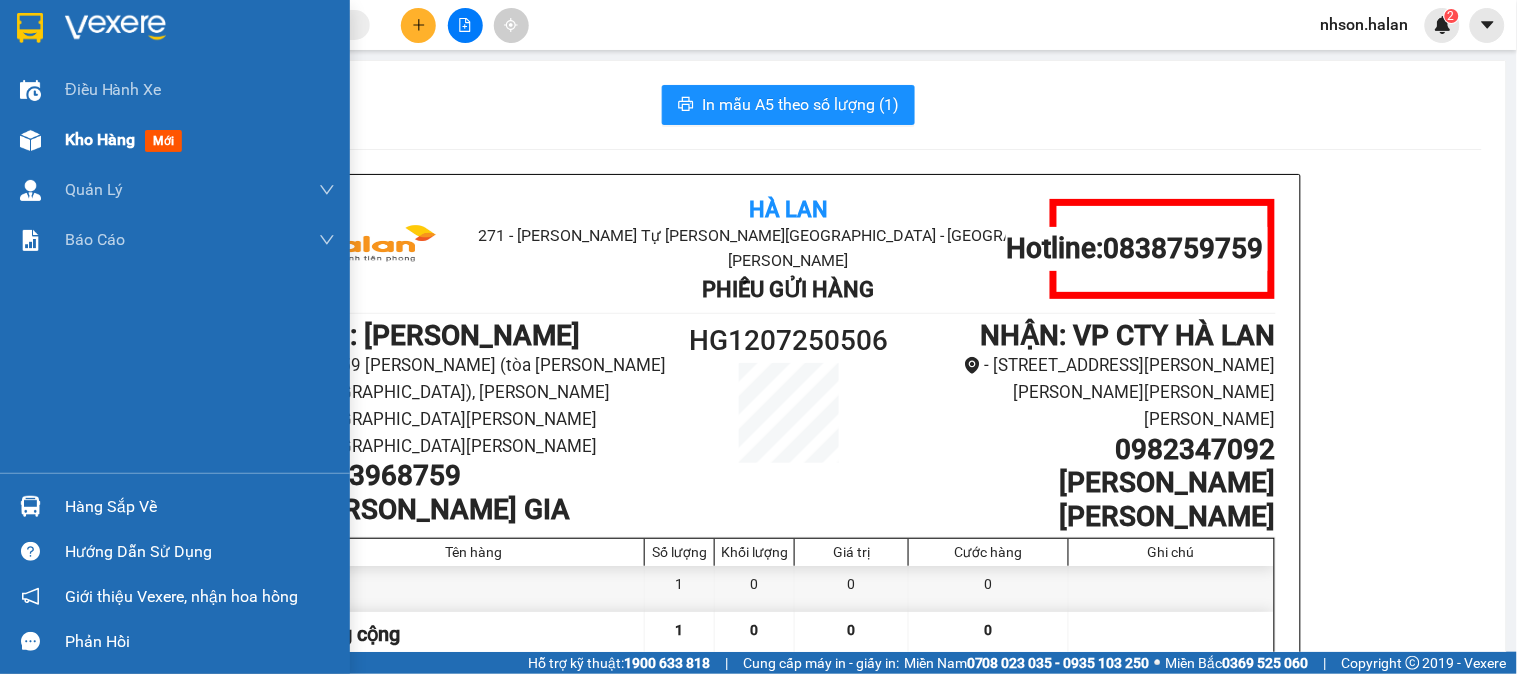 click on "Kho hàng mới" at bounding box center (175, 140) 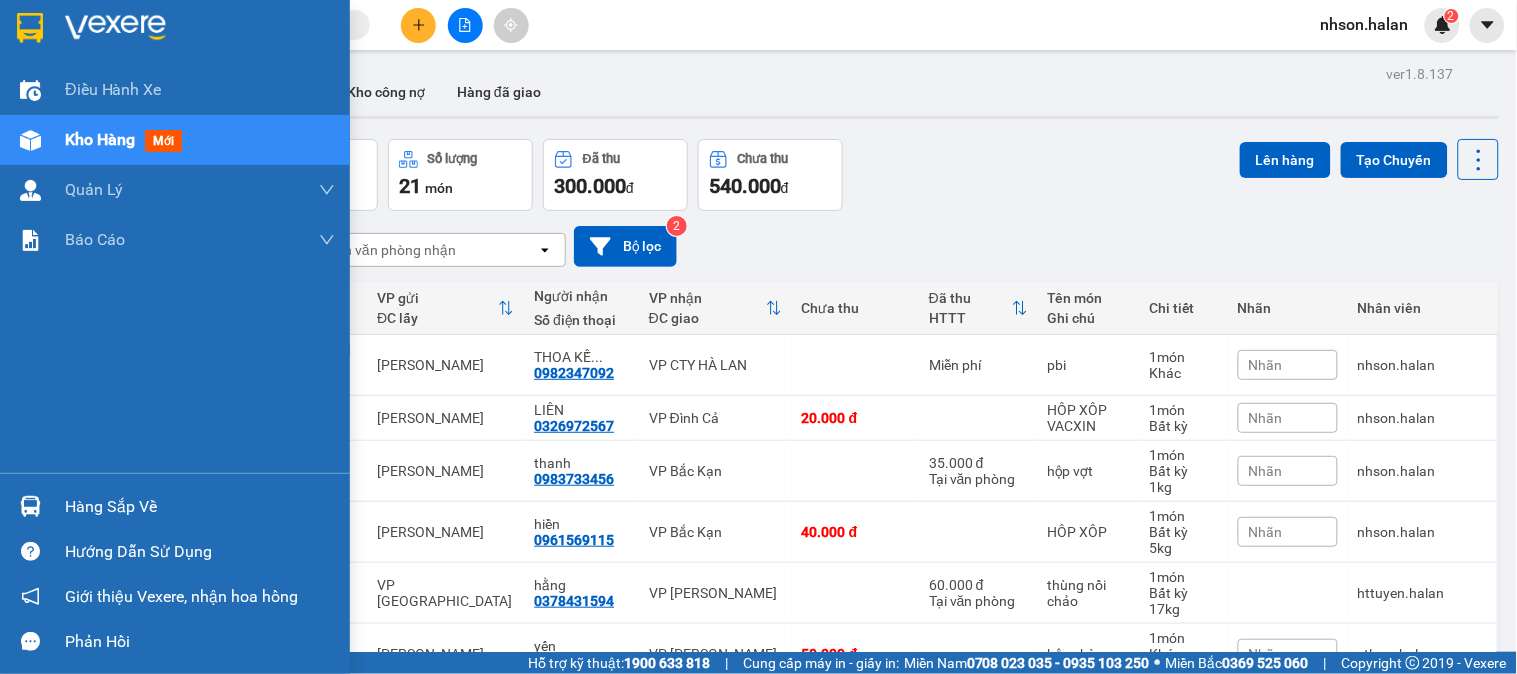 click at bounding box center (96, 532) 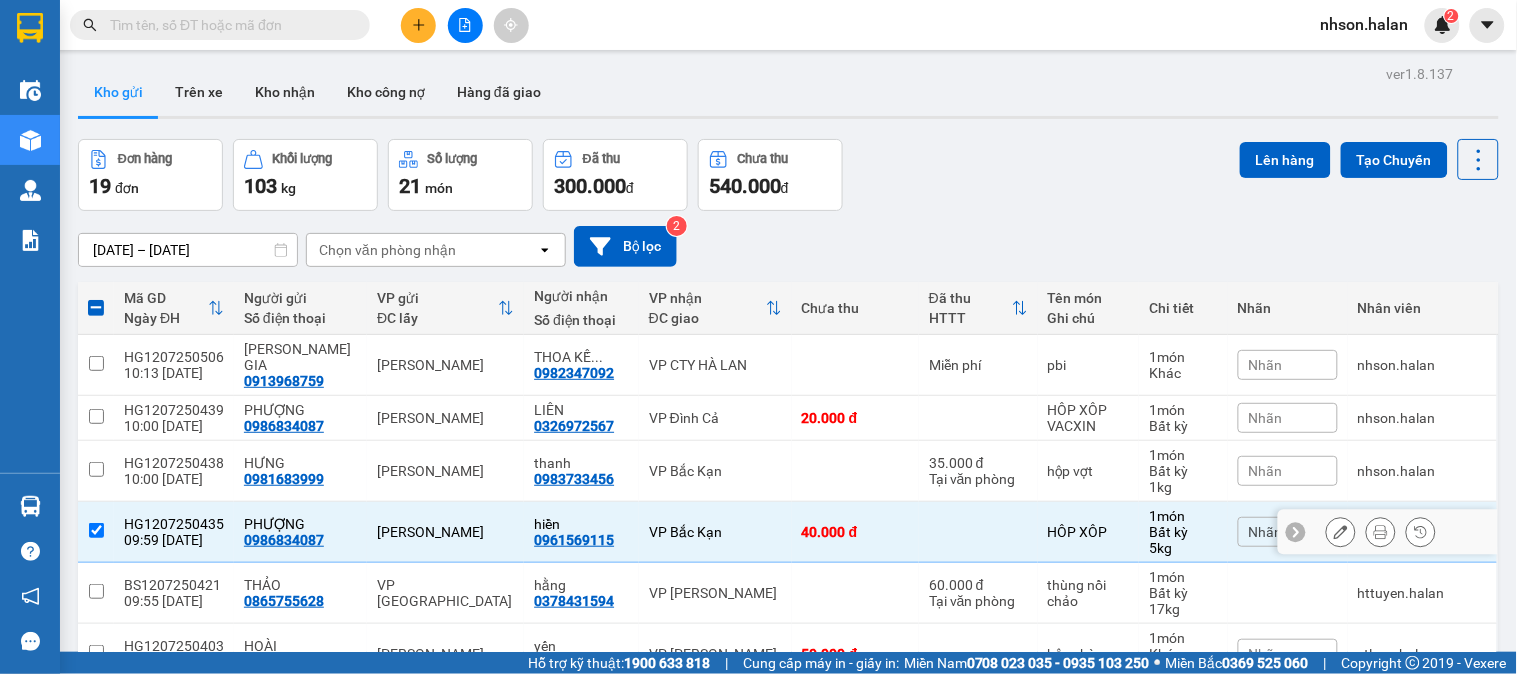 click on "HG1207250435" at bounding box center (174, 524) 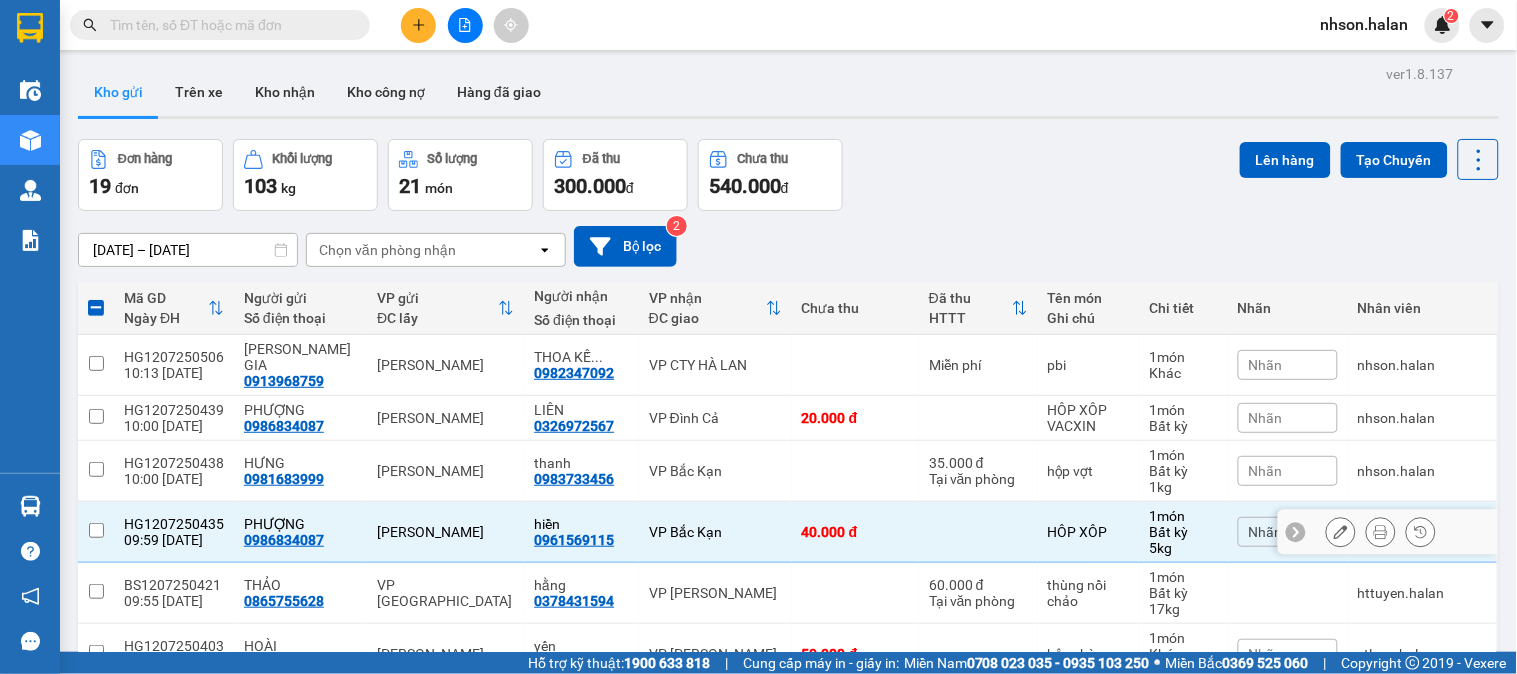 checkbox on "false" 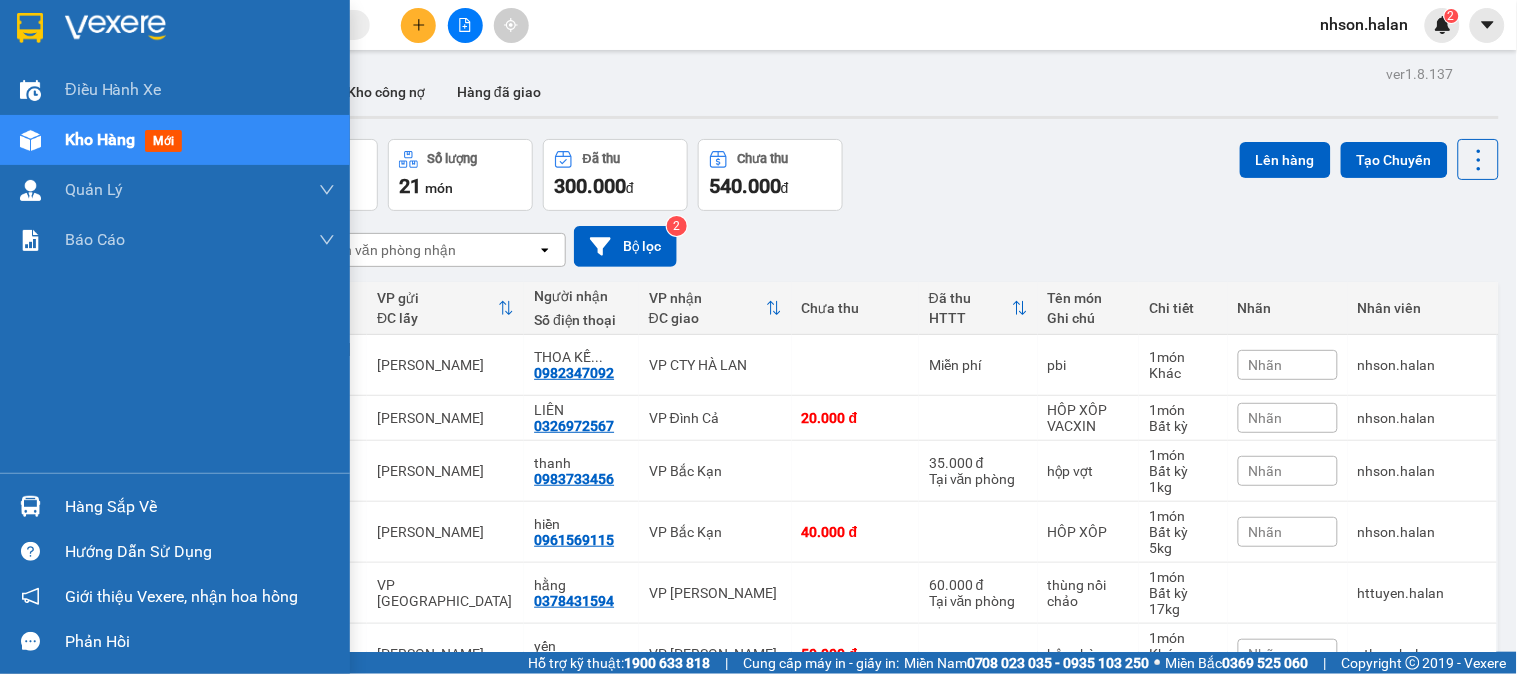 click at bounding box center (30, 506) 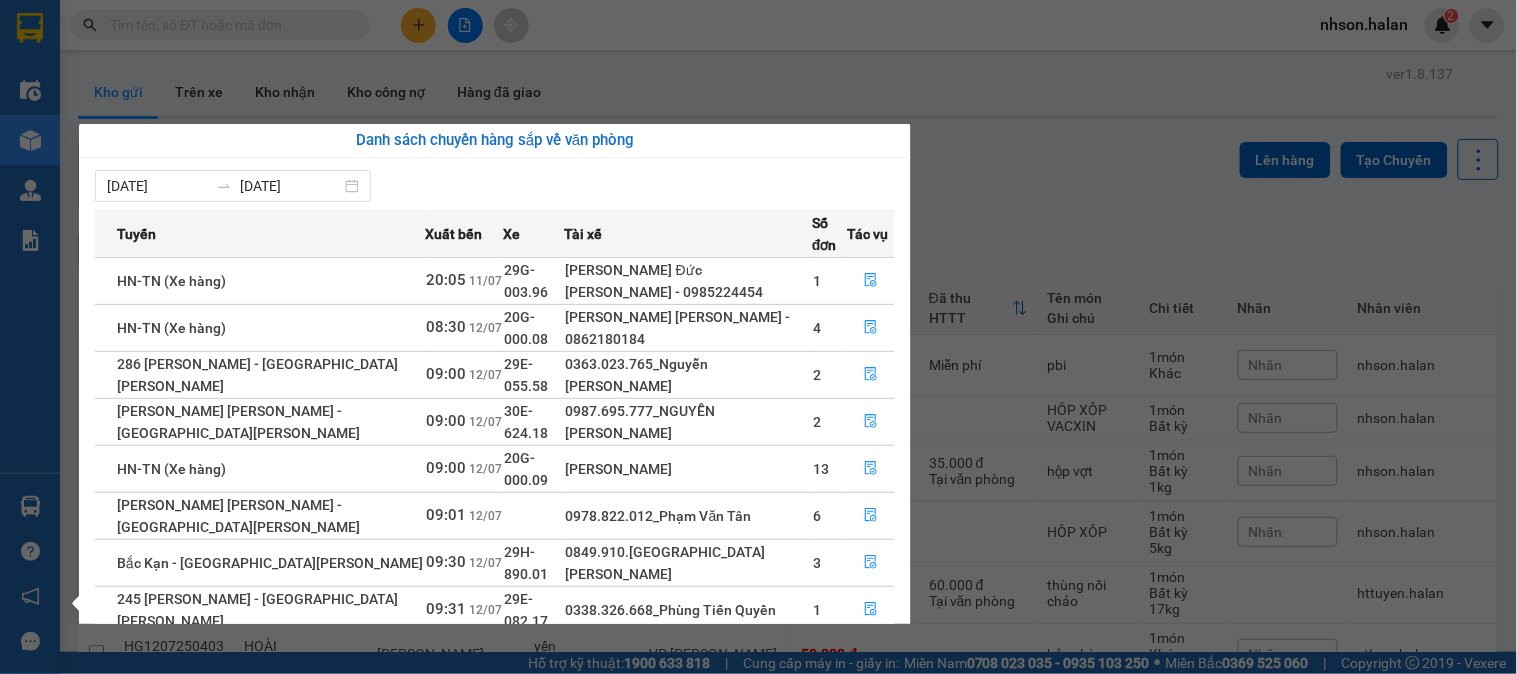 click on "Kết quả [PERSON_NAME] ( 1269 )  Bộ lọc  Mã ĐH Trạng thái Món hàng Thu hộ Tổng [PERSON_NAME] [PERSON_NAME] Người gửi VP Gửi Người [PERSON_NAME] [PERSON_NAME] DC1107252172 18:12 [DATE] [PERSON_NAME]   29E-336.07 20:06 [DATE] HỘP MỸ [PERSON_NAME]:  1 35.000 35.000 0372292485 NHI VP Đại Cồ Việt 0968492333 [PERSON_NAME] [PERSON_NAME] HT1107251647 16:03 [DATE] [PERSON_NAME]   29G-003.96 18:23 [DATE] BỌC BÚT SL:  1 20.000 20.000 0963620888 [PERSON_NAME] [PERSON_NAME] 0334492333 [PERSON_NAME] VP [PERSON_NAME] HD1207250083 07:58 [DATE] Trên xe   29E-084.92 08:30  [DATE] [PERSON_NAME] [PERSON_NAME]:  1 0827492333 HA [GEOGRAPHIC_DATA] 0982347092 [PERSON_NAME] [PERSON_NAME] VP CTY [GEOGRAPHIC_DATA] DC1107250798 11:35 [DATE] Đã giao   15:21 [DATE] HỘP MỸ [PERSON_NAME]:  1 40.000 0974598468 C NGA VP Đại Cồ Việt 0968492333 [PERSON_NAME] [PERSON_NAME] HD1107250254 09:19 [DATE] Đã giao   12:51 [DATE] [PERSON_NAME] [PERSON_NAME]:  1 0827492333 HA DONG OI VP Hà Đông 0982347092 [PERSON_NAME] [PERSON_NAME] VP CTY HÀ LAN NT1007251709 16:08 [DATE] Đã giao   2" at bounding box center (758, 337) 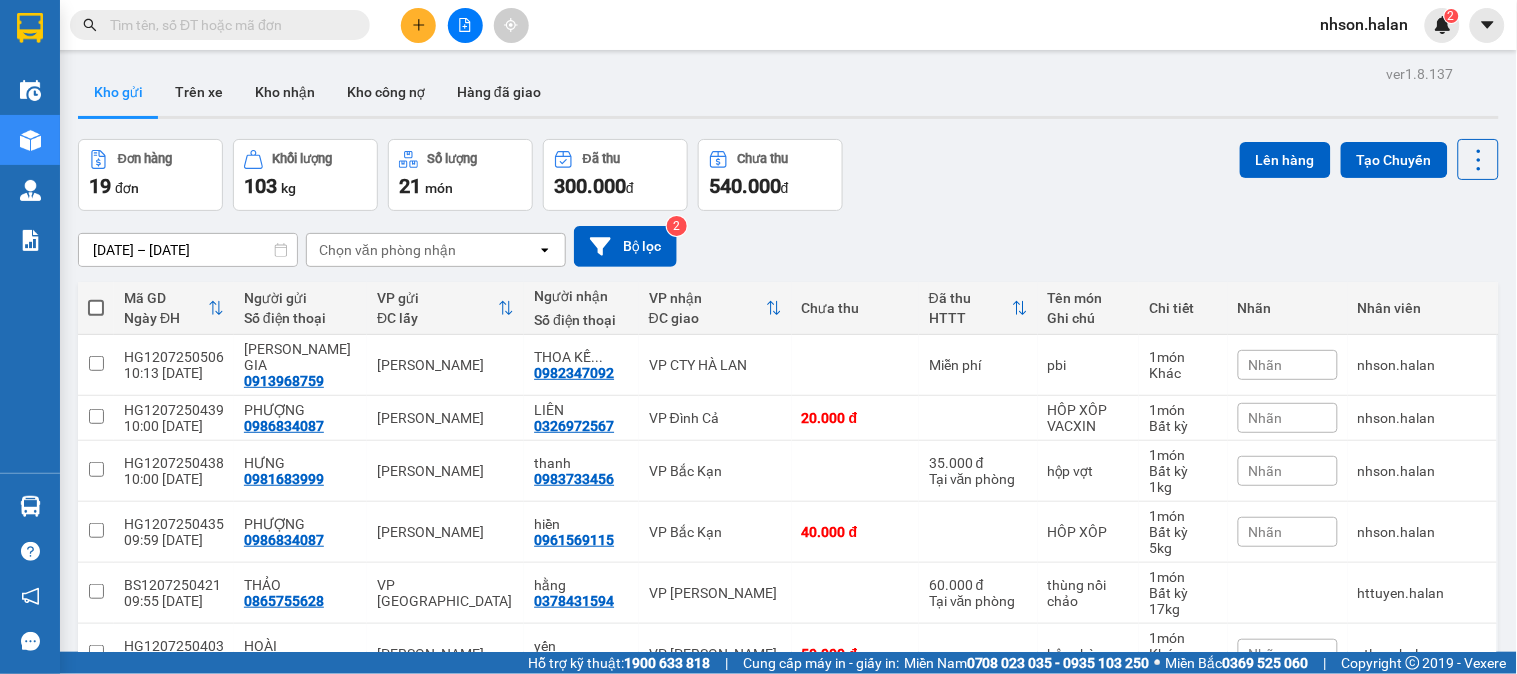 click on "Chọn văn phòng nhận" at bounding box center (387, 250) 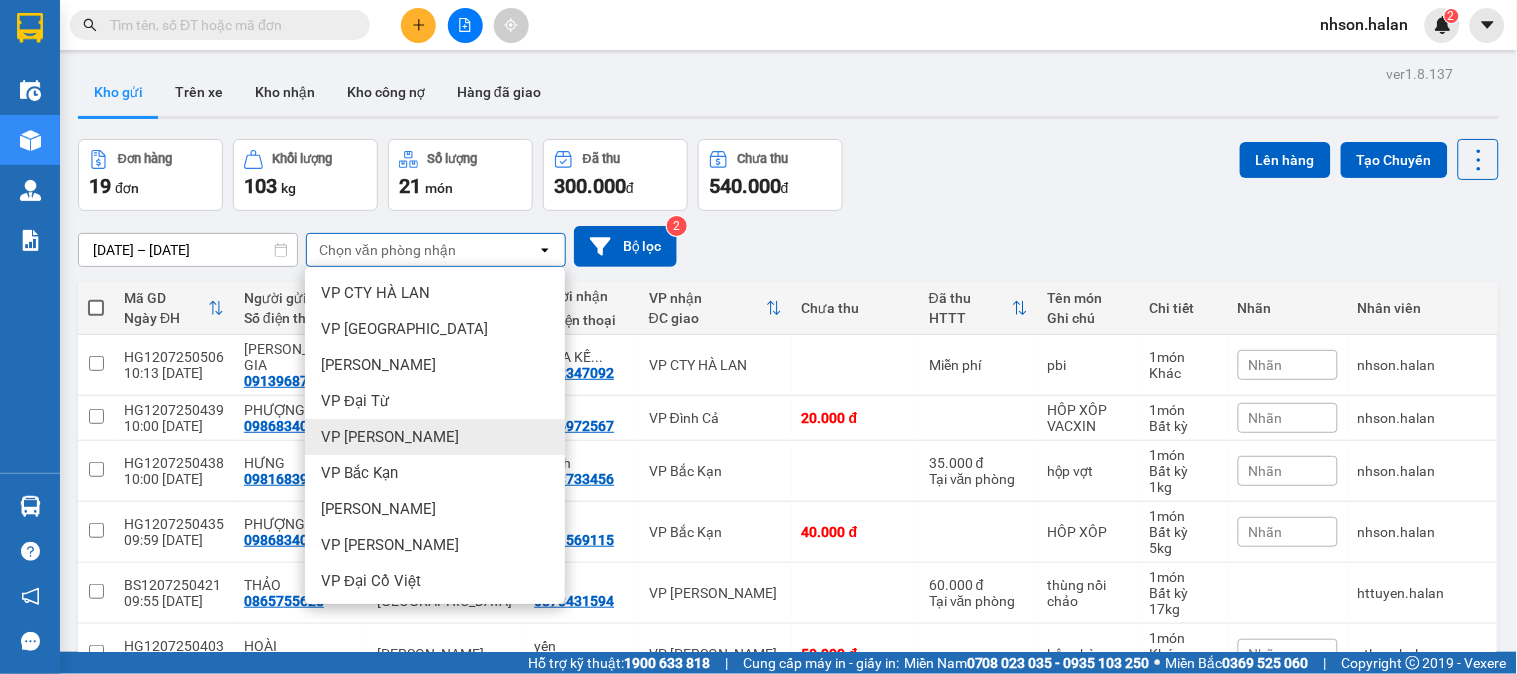 drag, startPoint x: 375, startPoint y: 435, endPoint x: 498, endPoint y: 291, distance: 189.38057 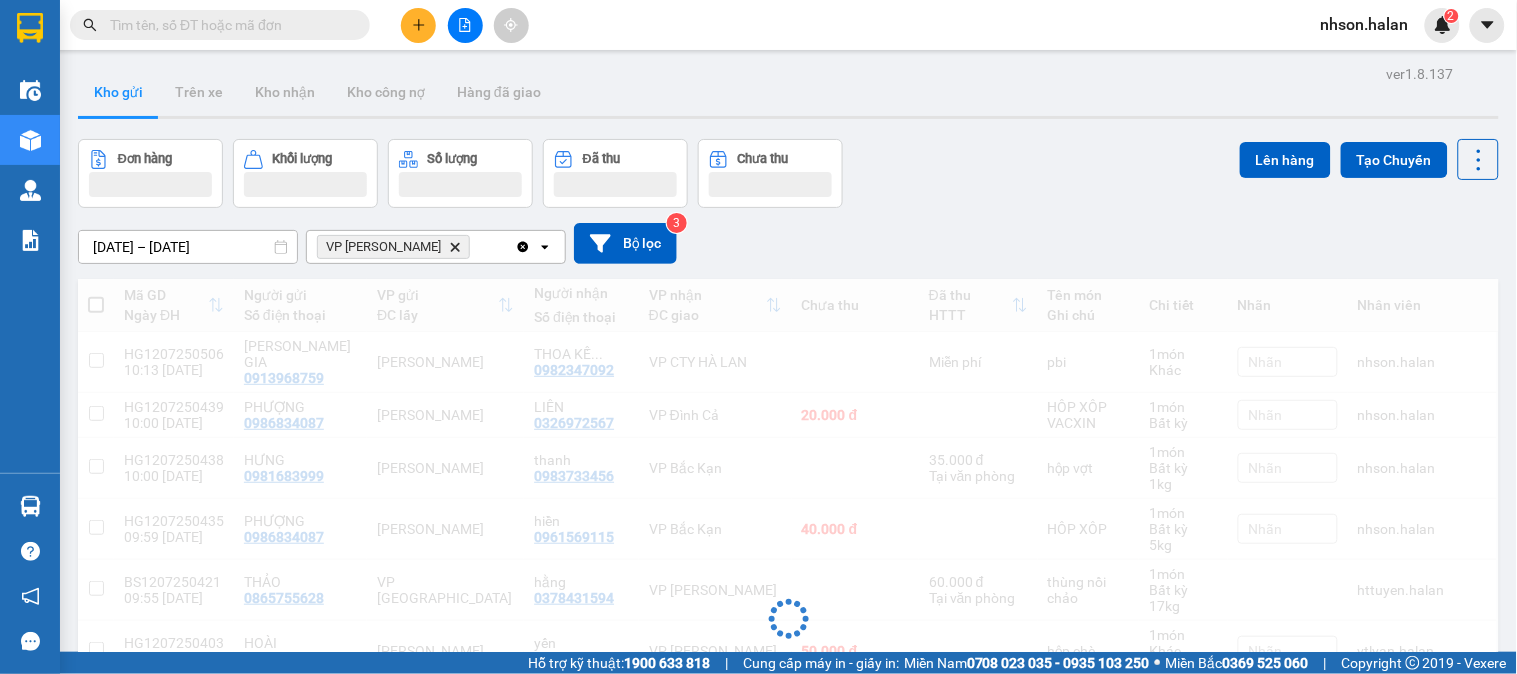 click on "VP [PERSON_NAME][GEOGRAPHIC_DATA]" at bounding box center [411, 247] 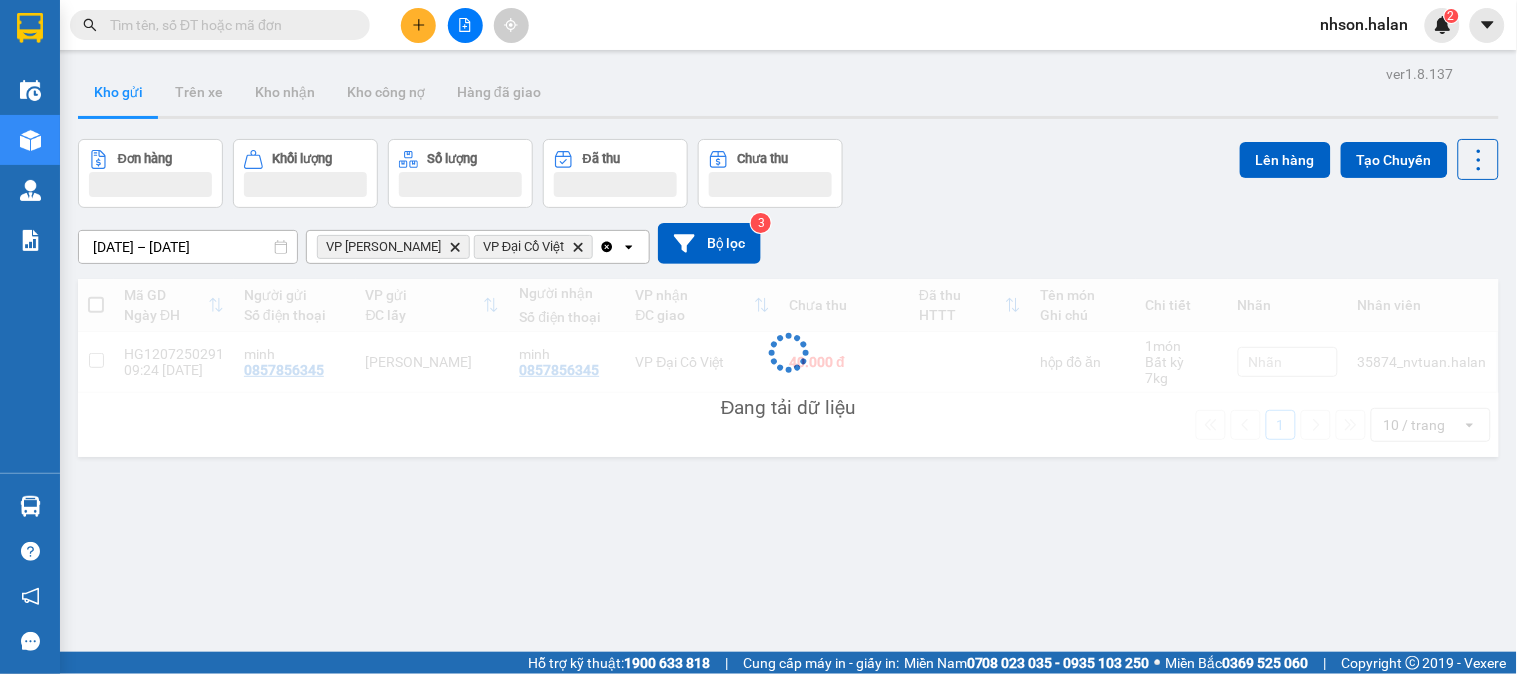 click on "Clear all open" at bounding box center (624, 247) 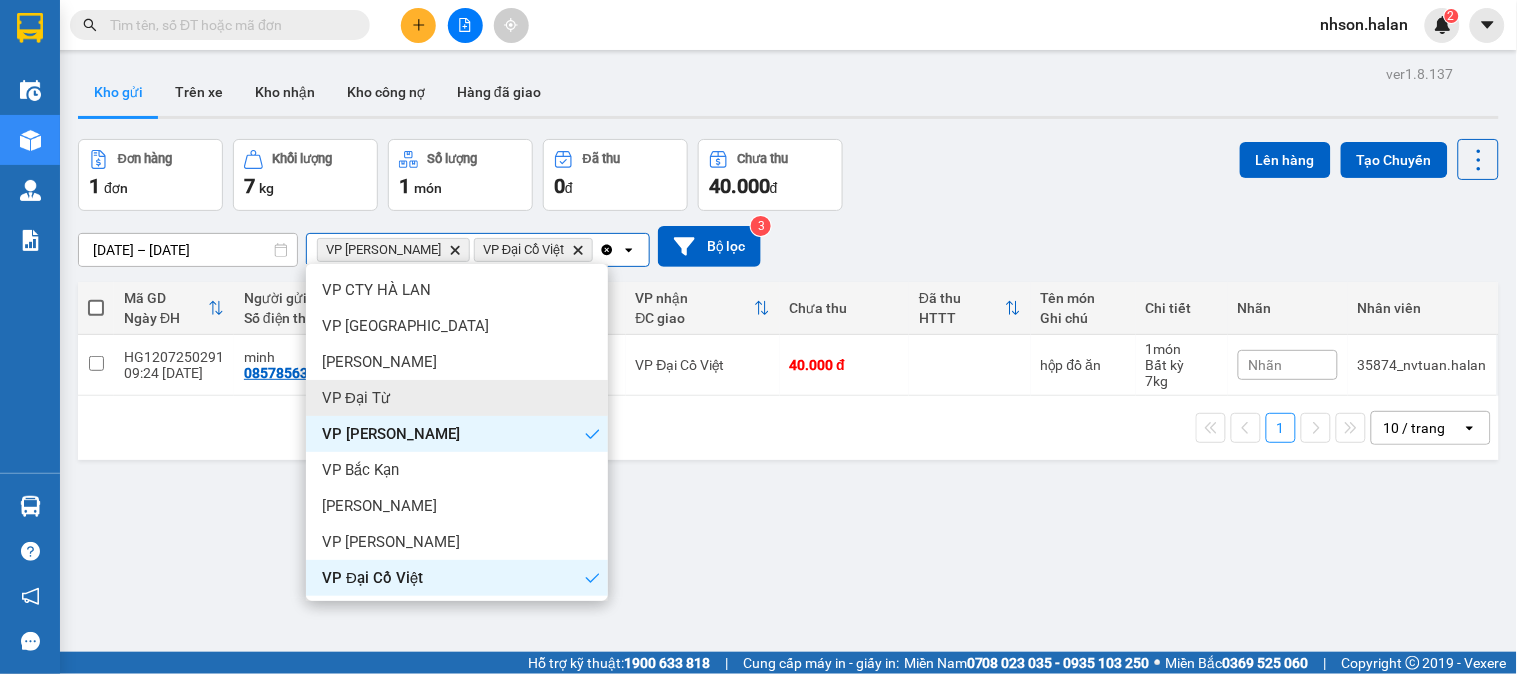 scroll, scrollTop: 222, scrollLeft: 0, axis: vertical 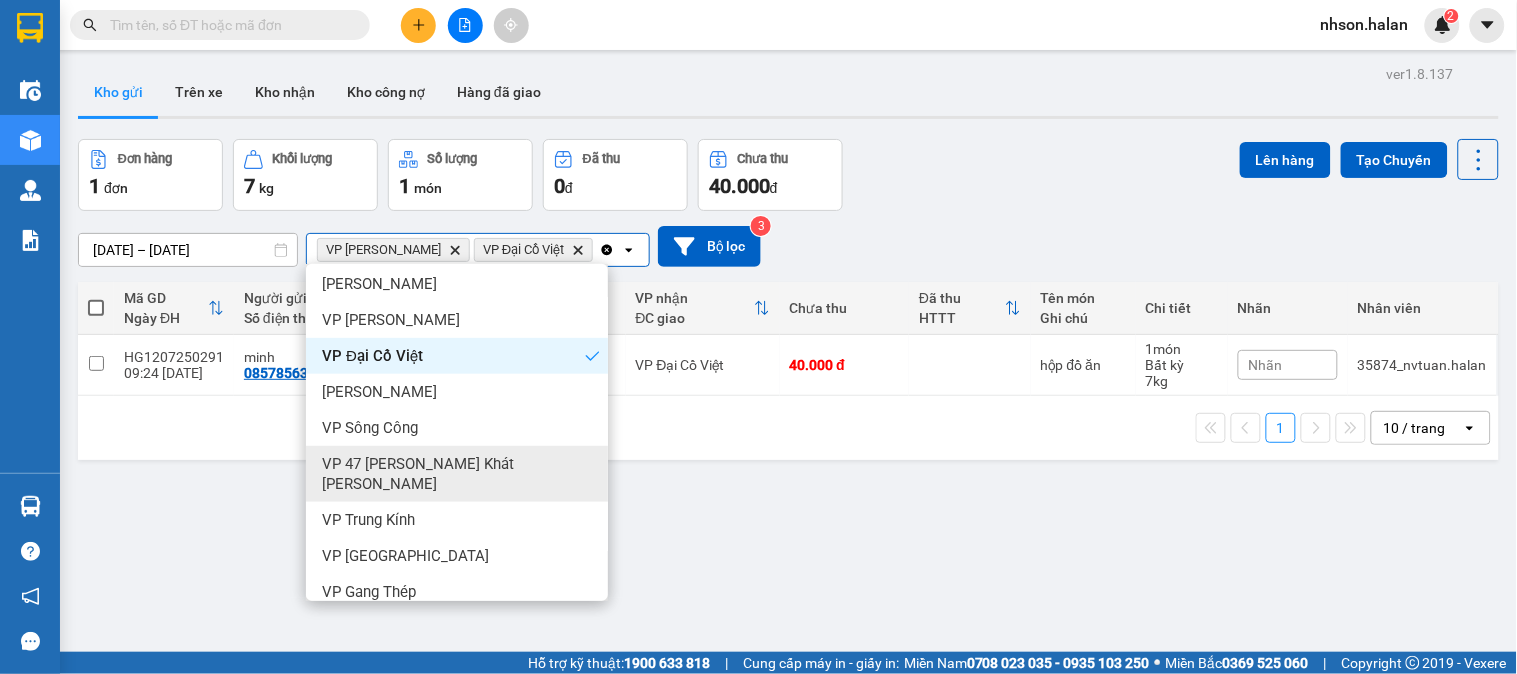 click on "VP 47 [PERSON_NAME] Khát [PERSON_NAME]" at bounding box center [461, 474] 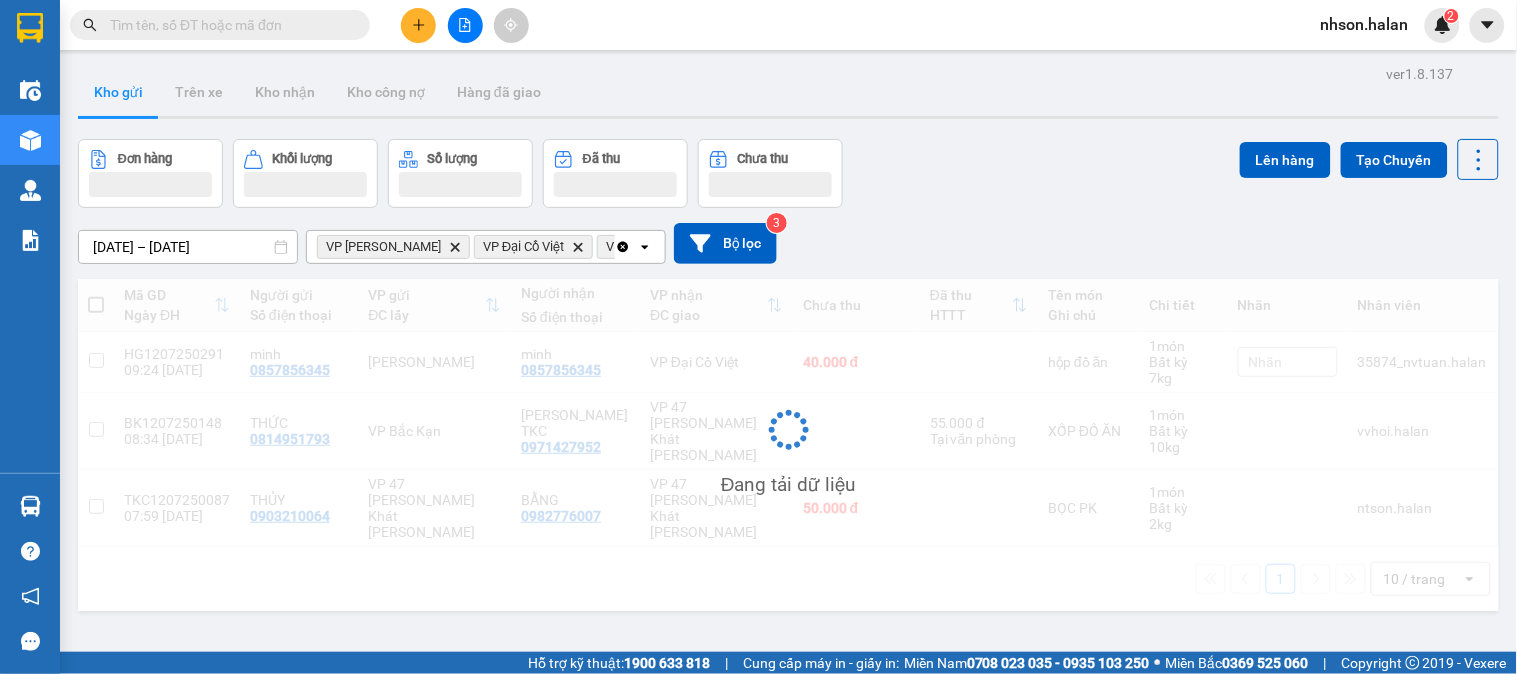 click on "Clear all open" at bounding box center (640, 247) 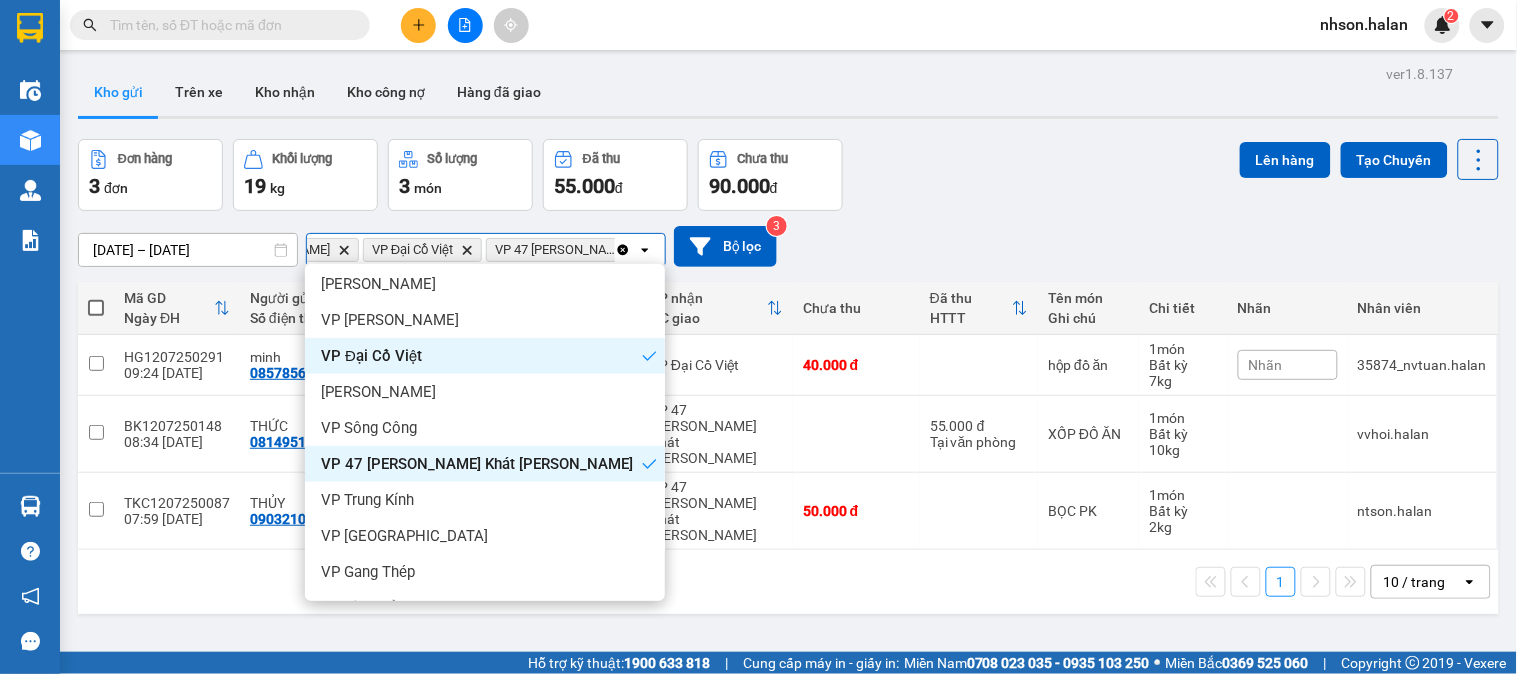 scroll, scrollTop: 444, scrollLeft: 0, axis: vertical 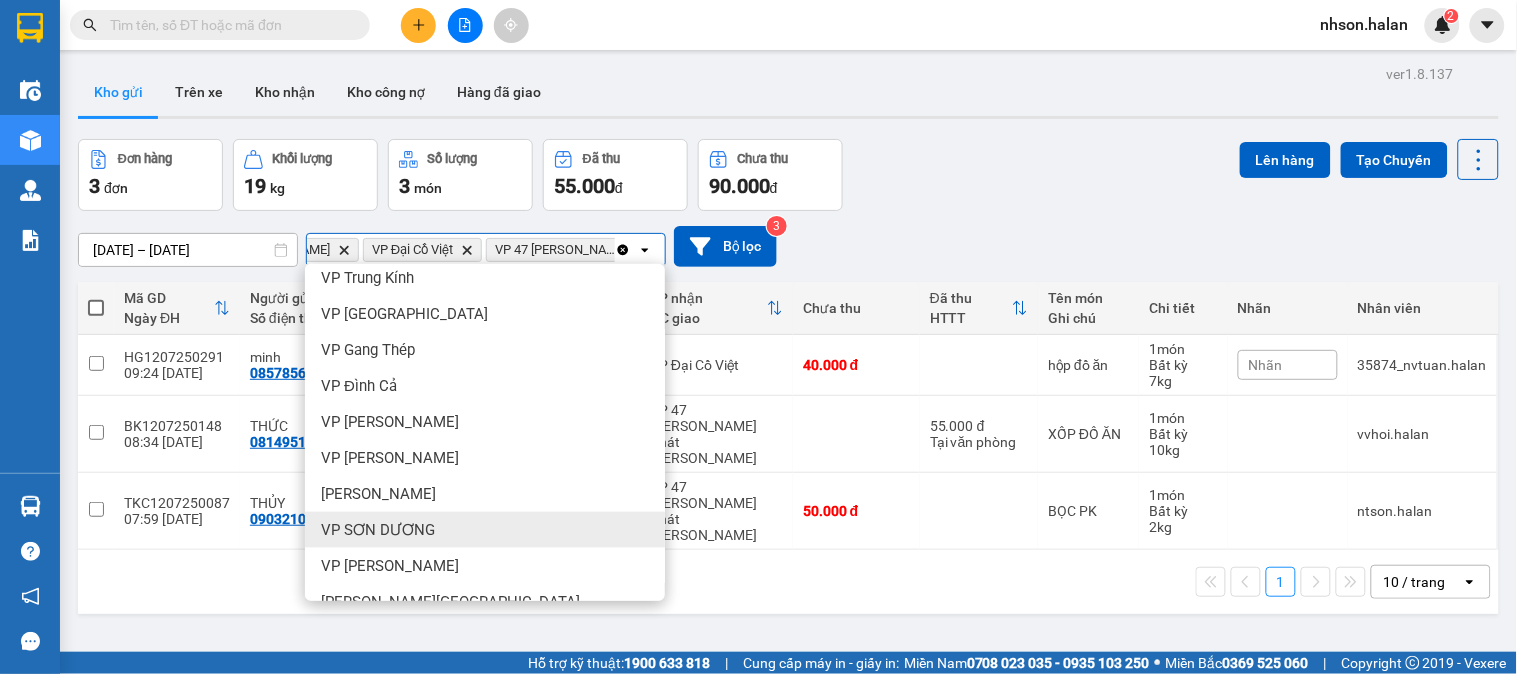 click on "[PERSON_NAME]" at bounding box center [378, 494] 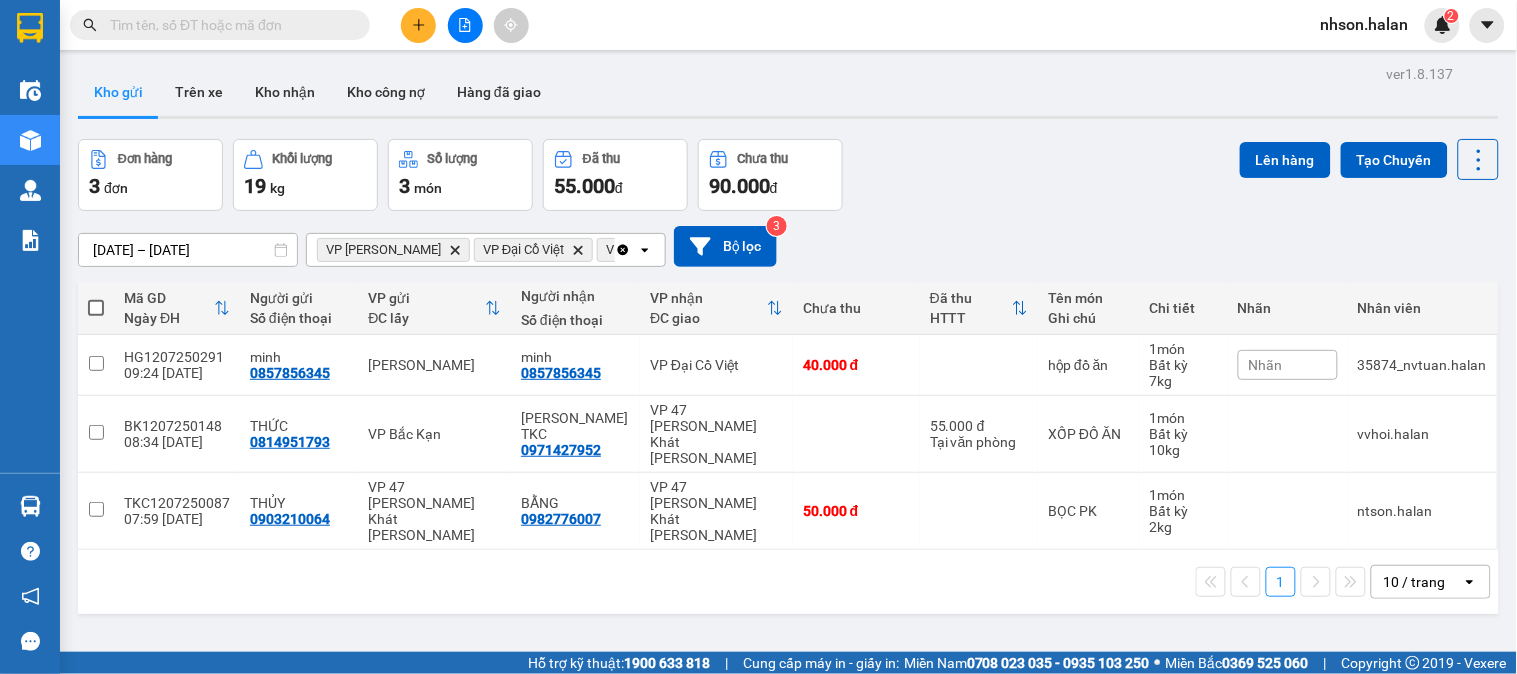 click at bounding box center (96, 308) 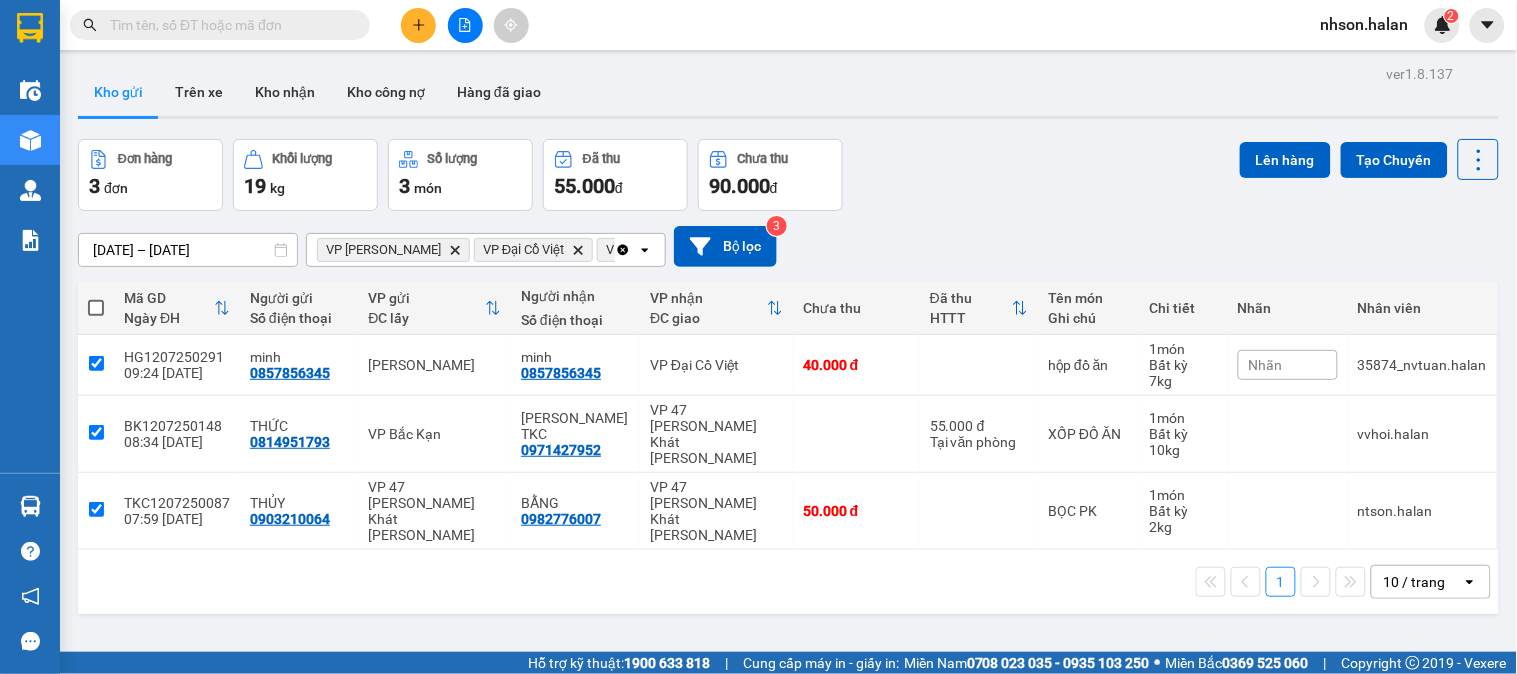 checkbox on "true" 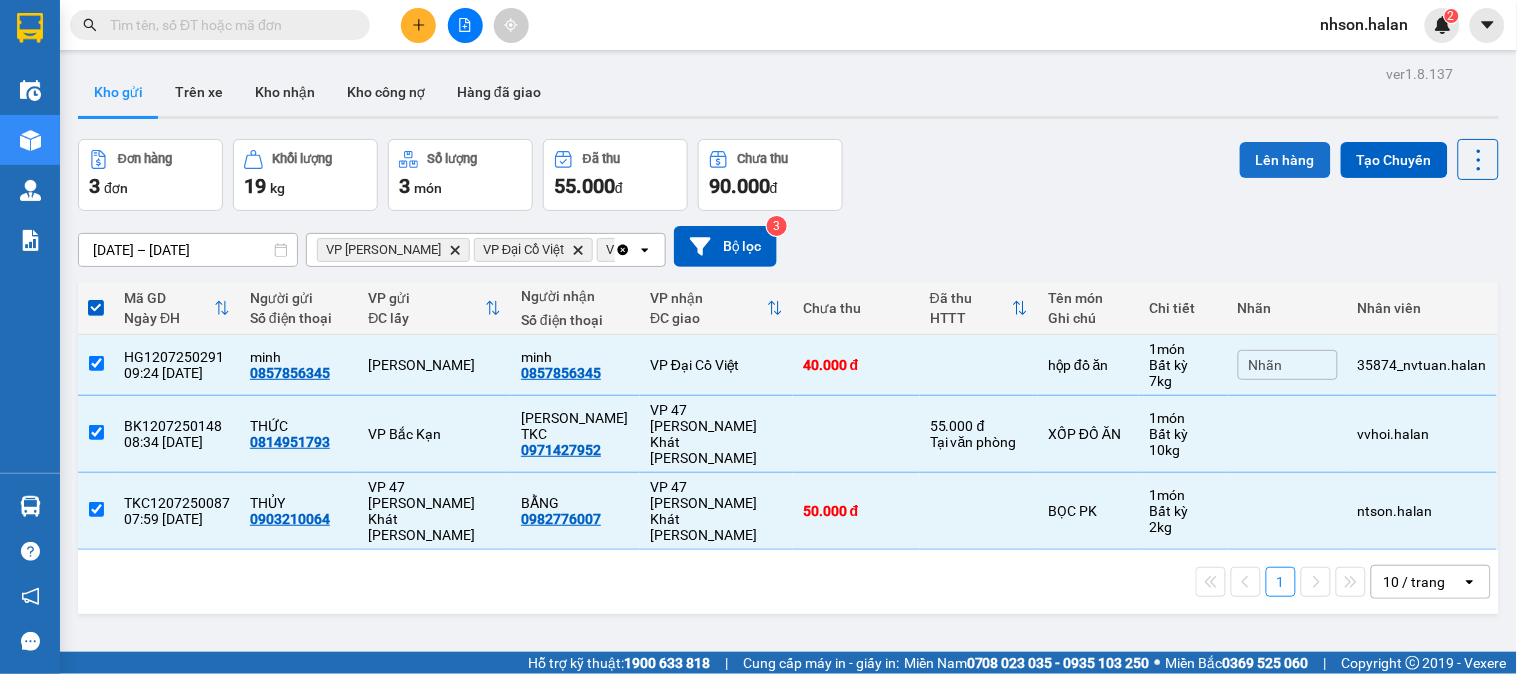 click on "Lên hàng" at bounding box center (1285, 160) 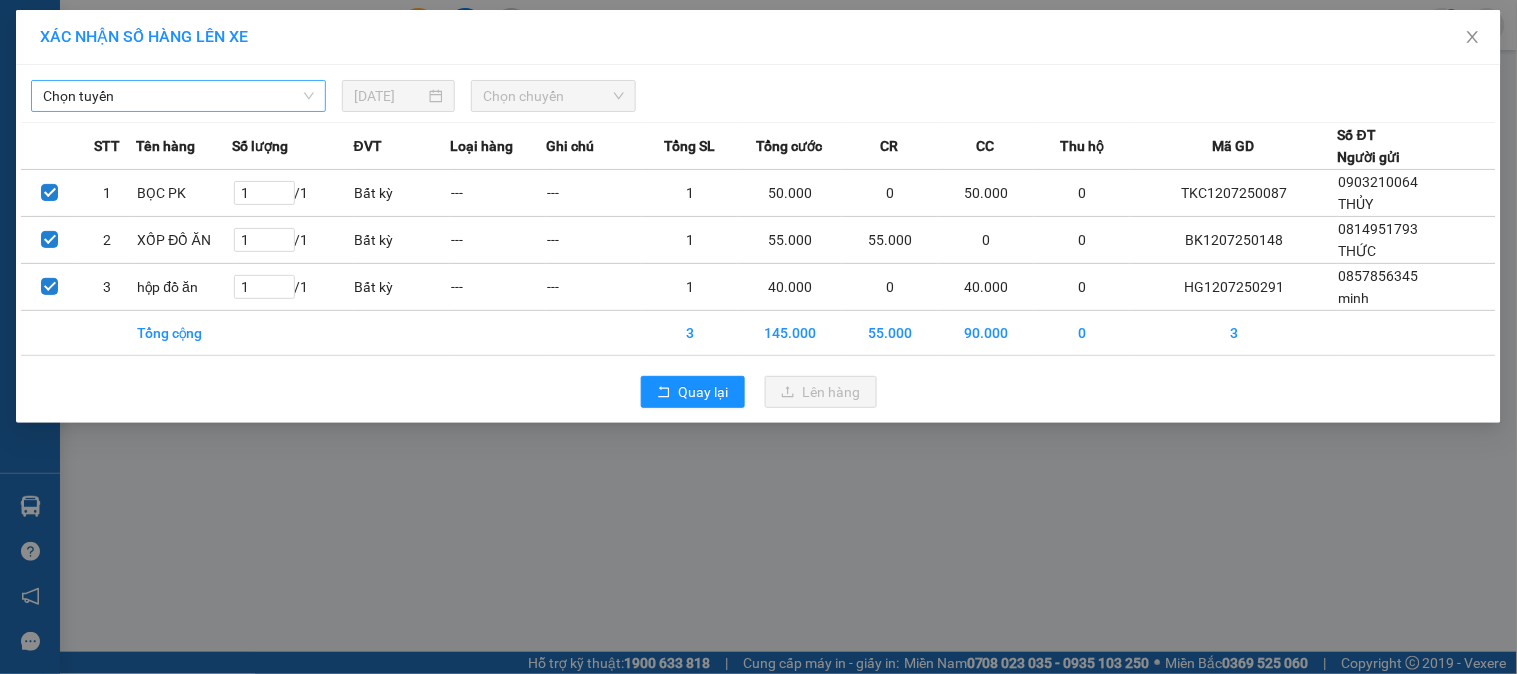 click on "Chọn tuyến" at bounding box center (178, 96) 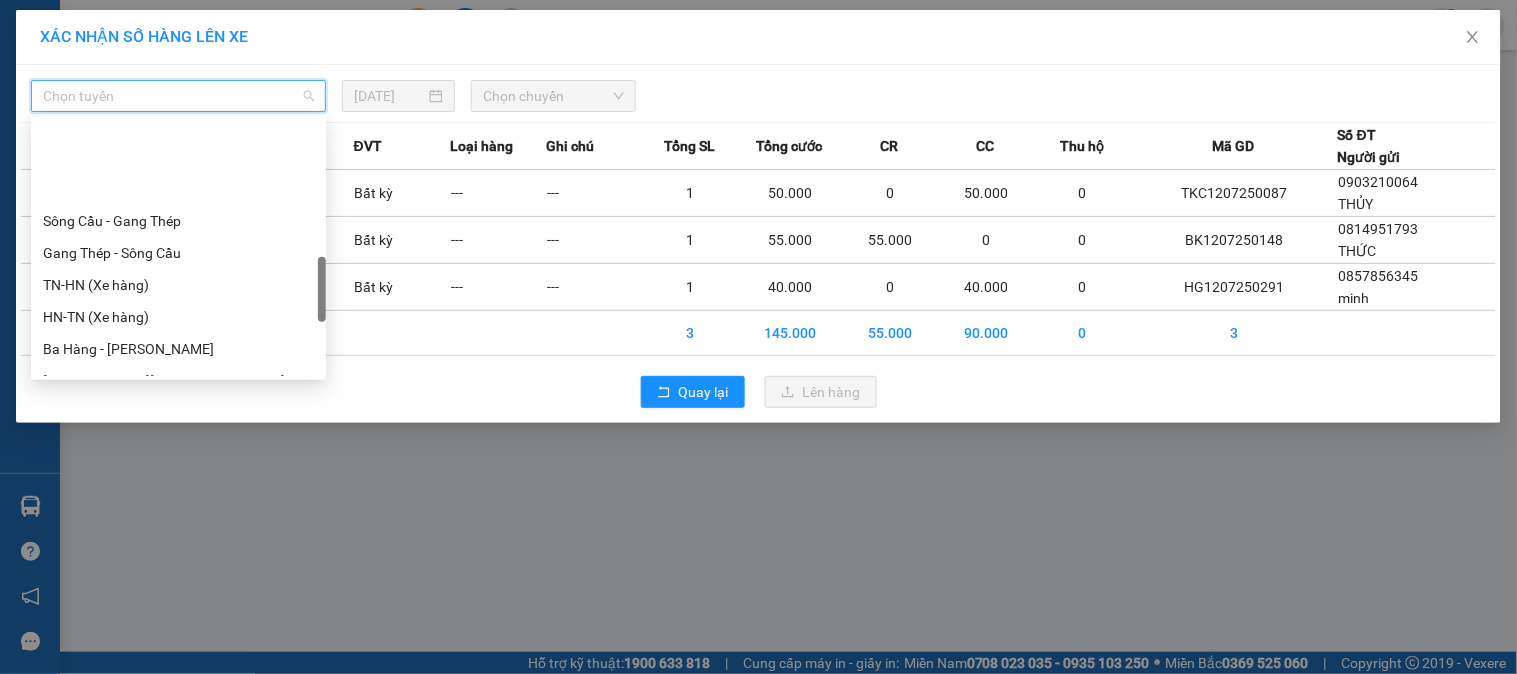 scroll, scrollTop: 666, scrollLeft: 0, axis: vertical 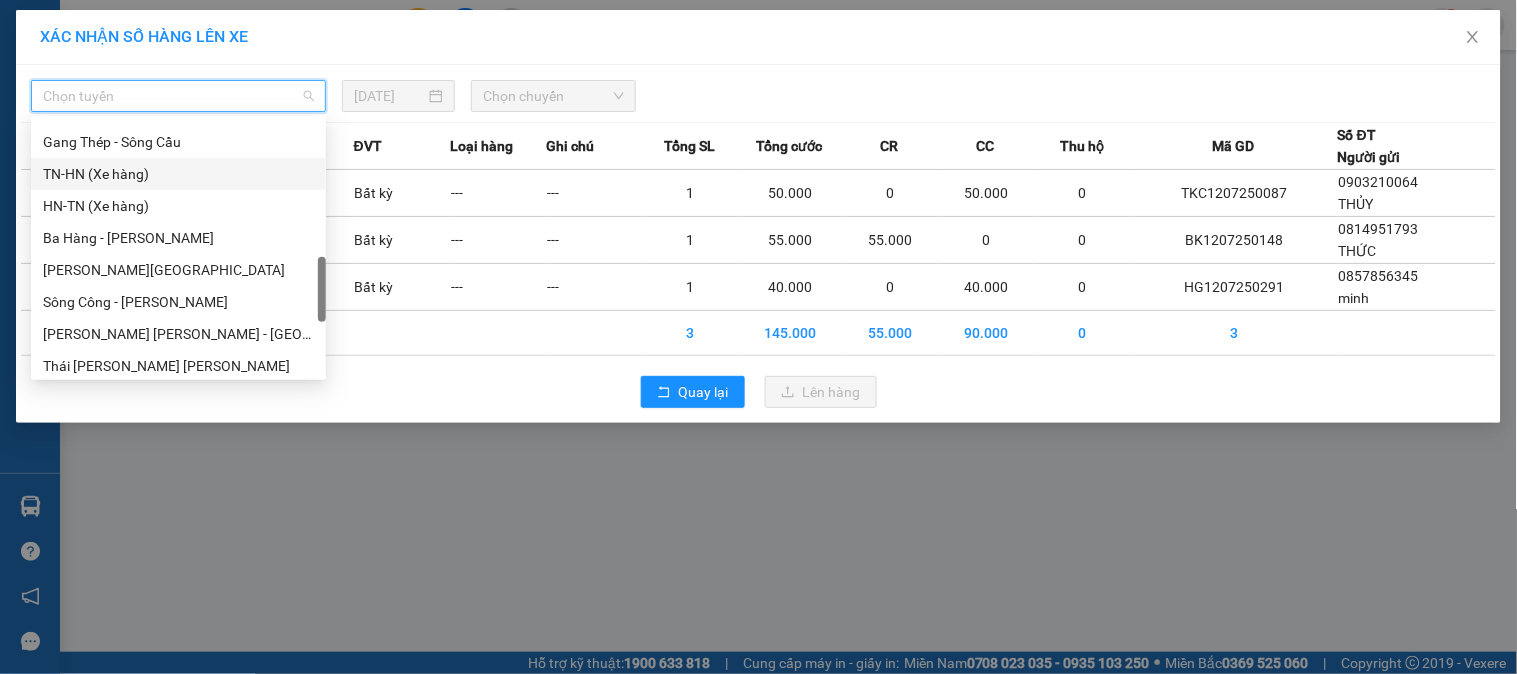 click on "TN-HN (Xe hàng)" at bounding box center [178, 174] 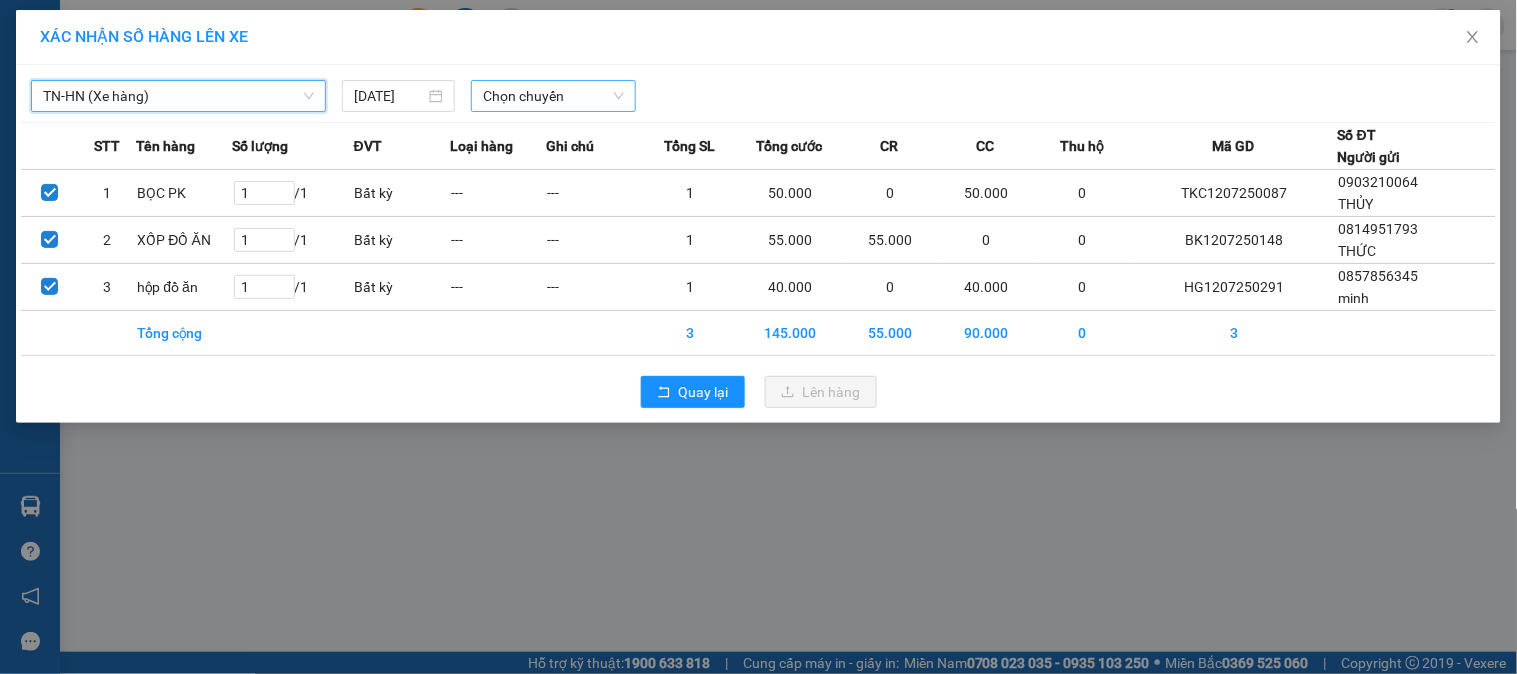 click on "Chọn chuyến" at bounding box center [553, 96] 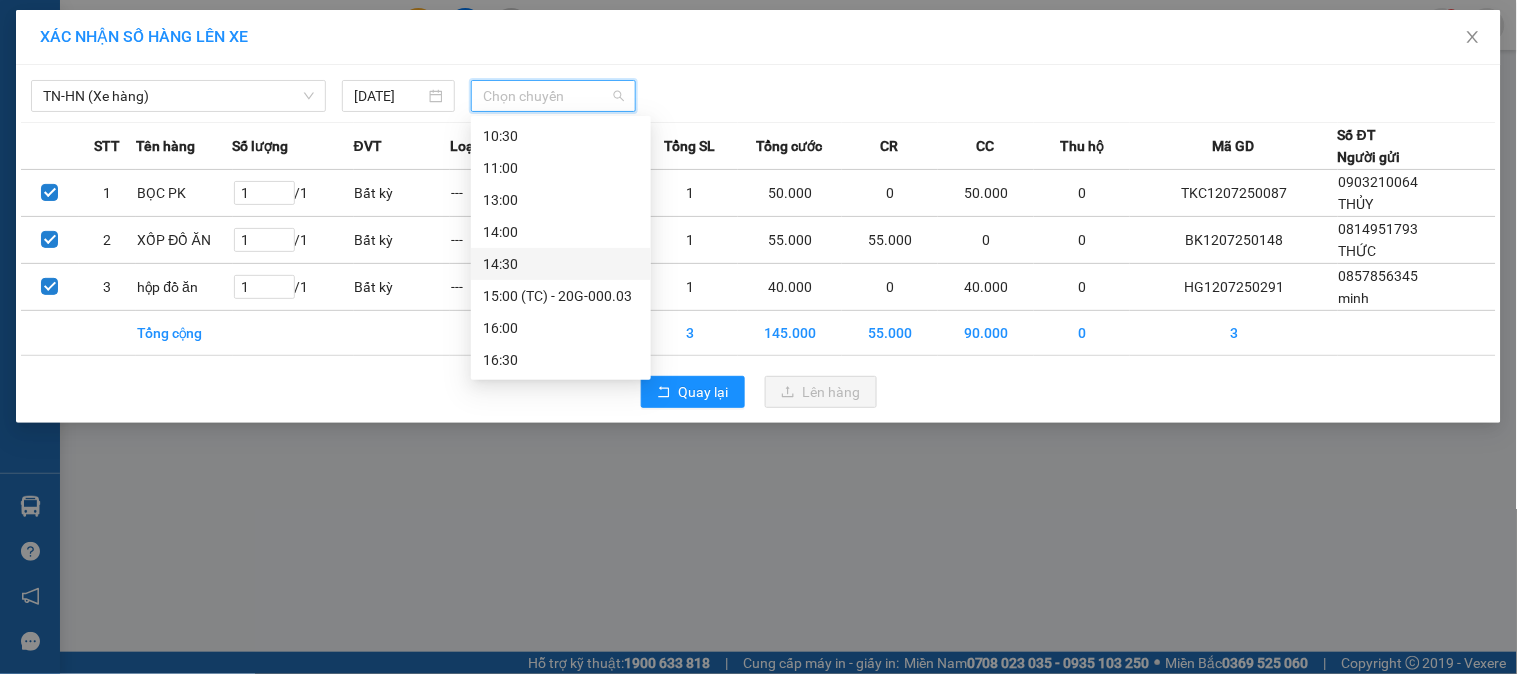 scroll, scrollTop: 162, scrollLeft: 0, axis: vertical 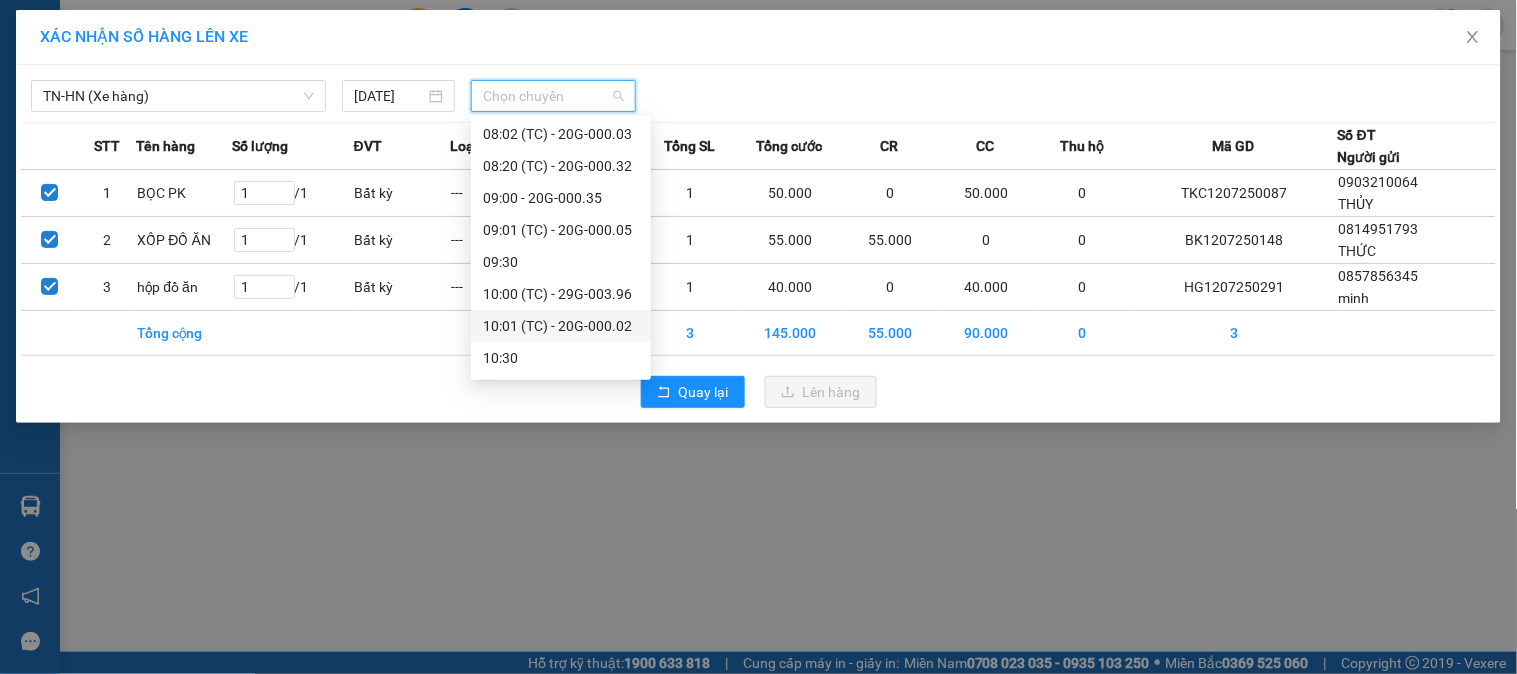 click on "10:01   (TC)   - 20G-000.02" at bounding box center (561, 326) 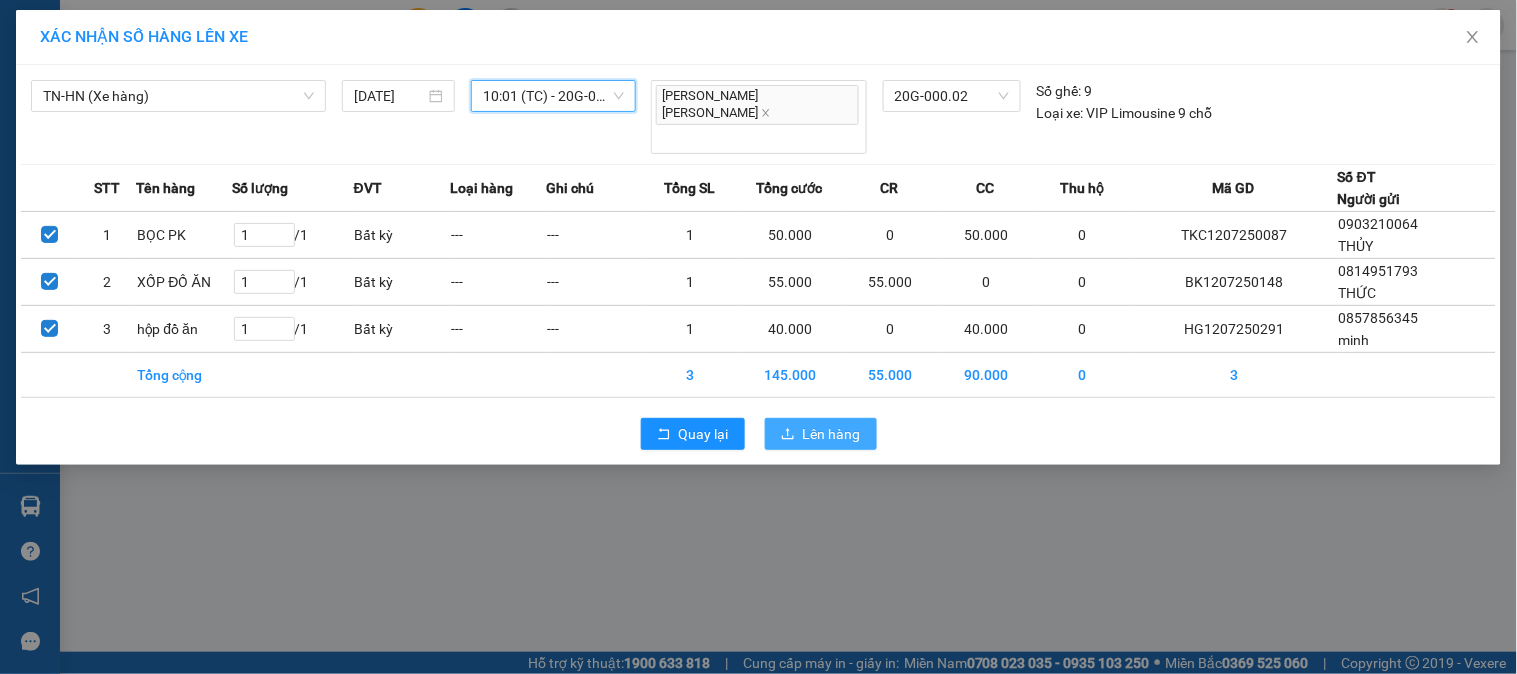 click on "Lên hàng" at bounding box center (832, 434) 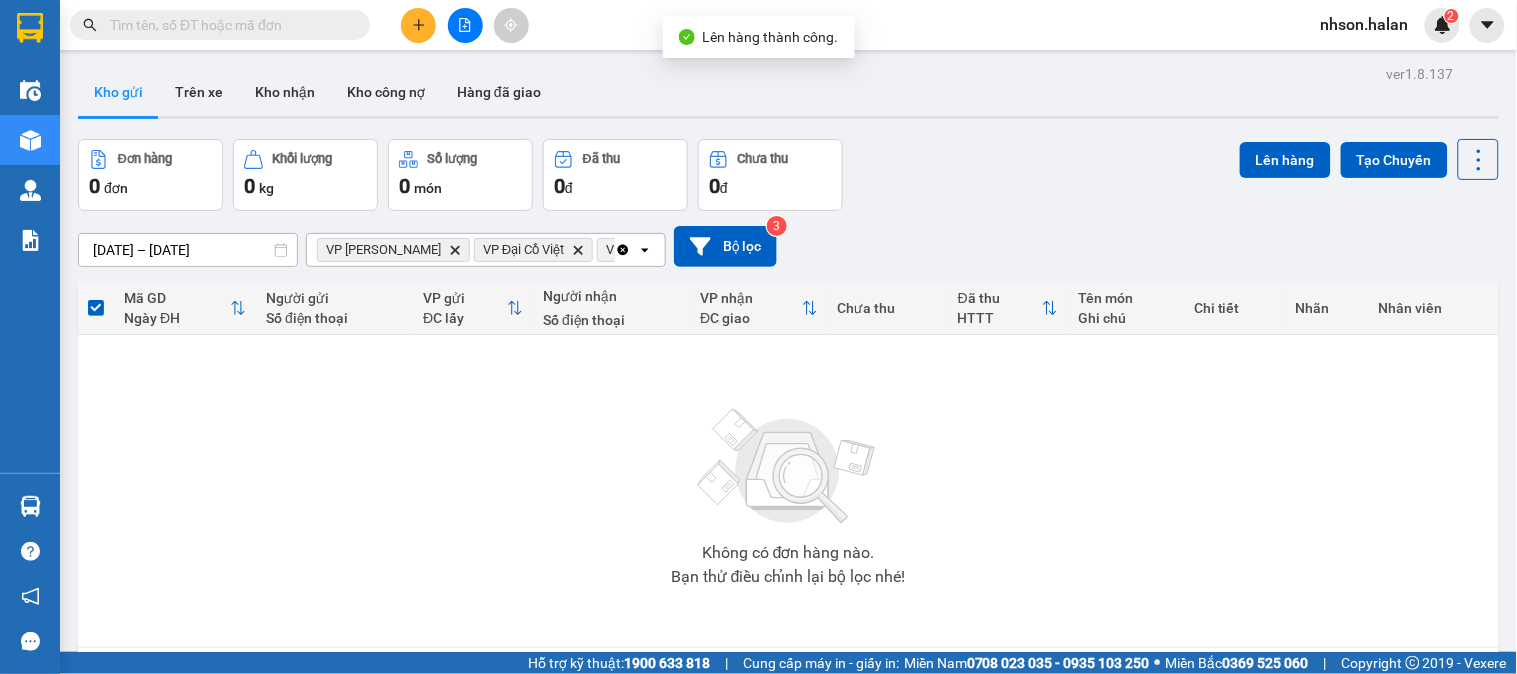 click 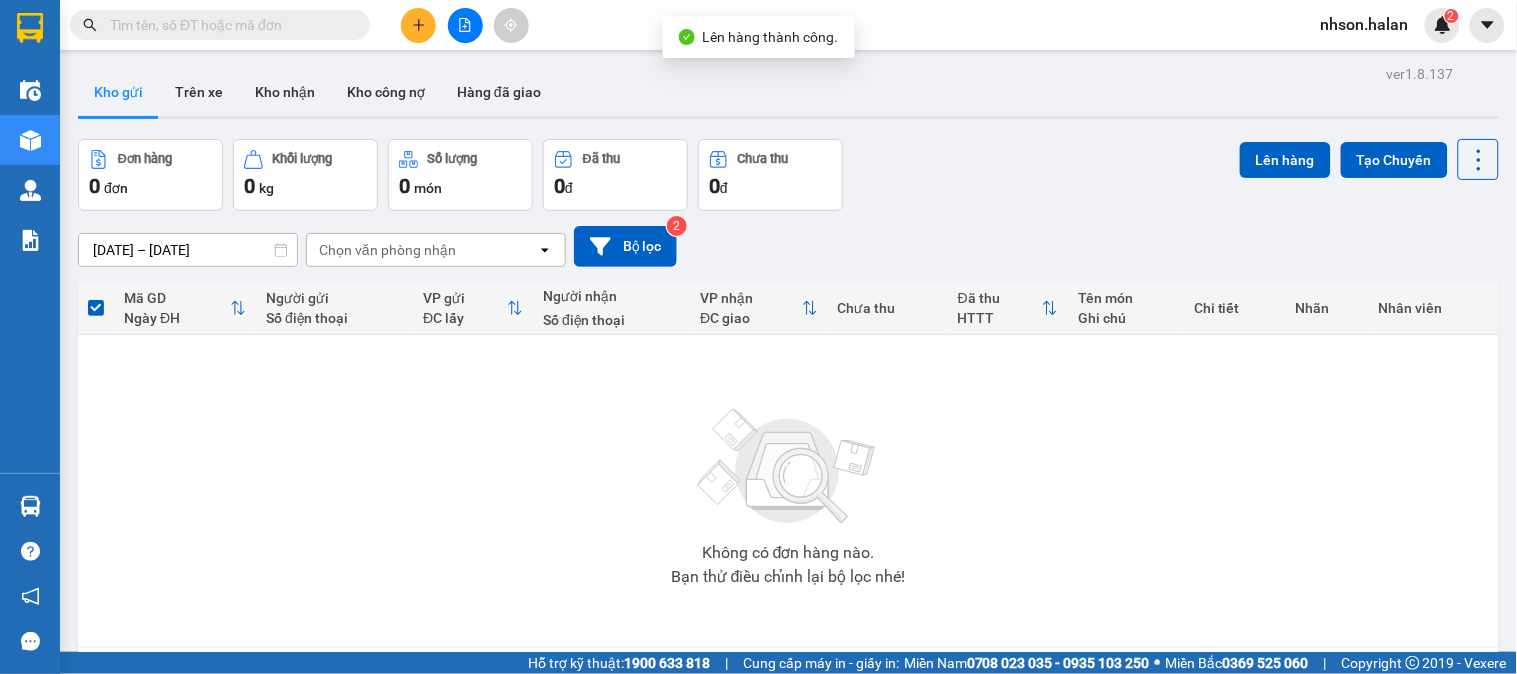 click on "Chọn văn phòng nhận" at bounding box center (422, 250) 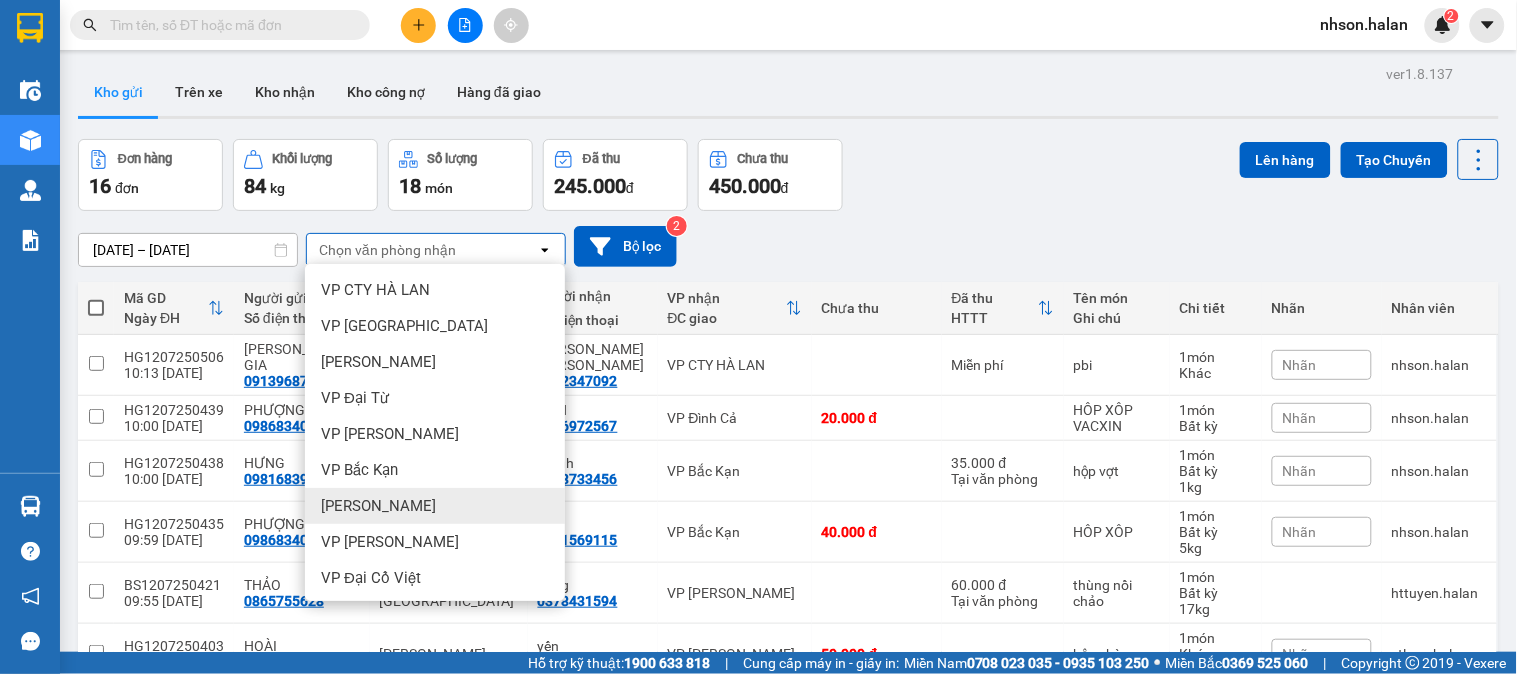 click on "[PERSON_NAME]" at bounding box center [378, 506] 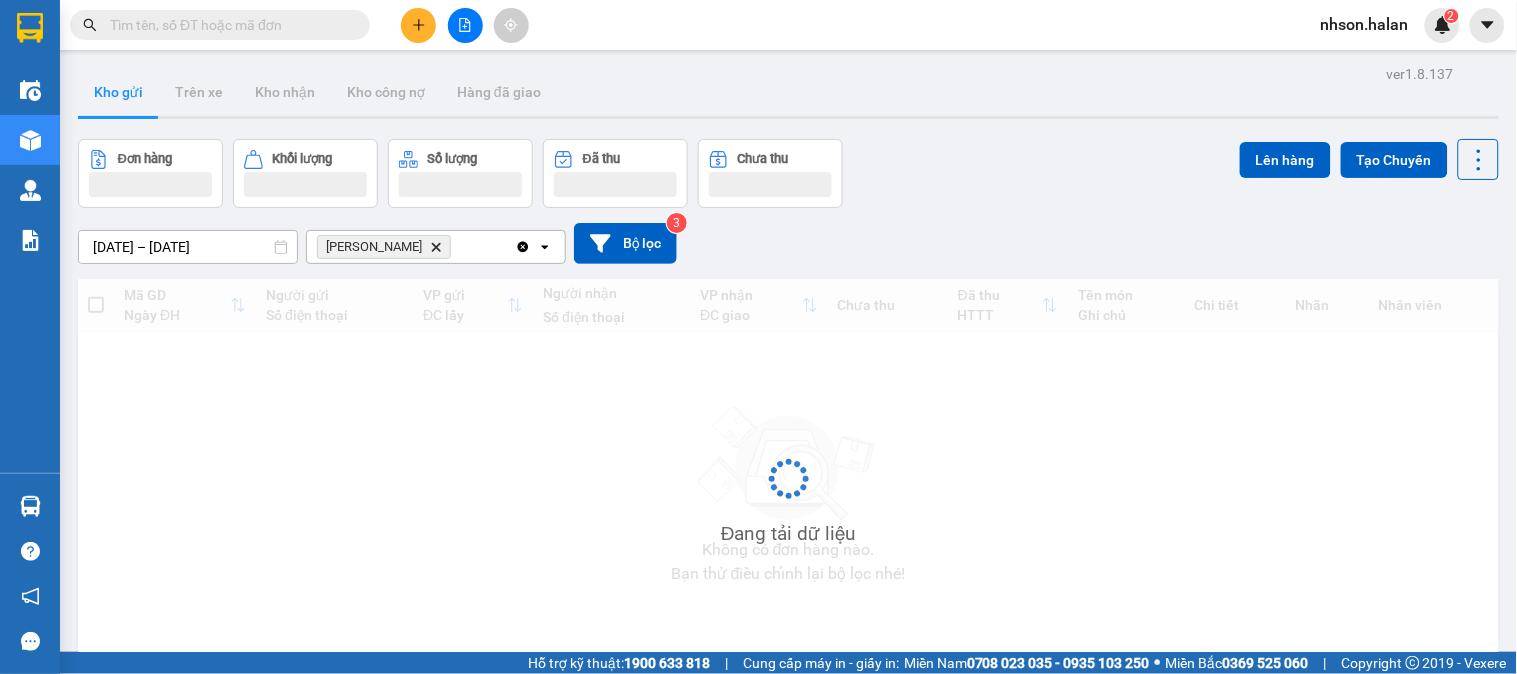 click on "[PERSON_NAME] Chí Công Delete" at bounding box center (411, 247) 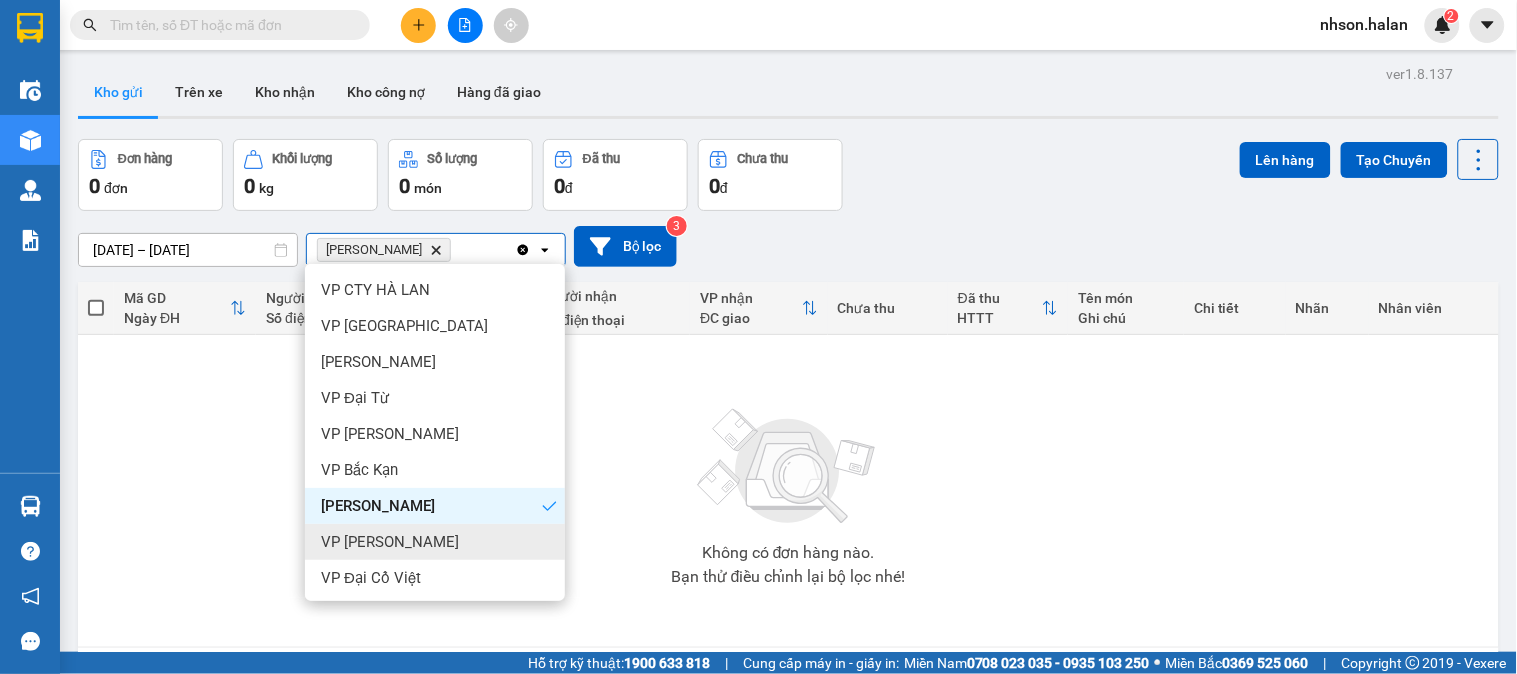 click on "VP [PERSON_NAME]" at bounding box center (390, 542) 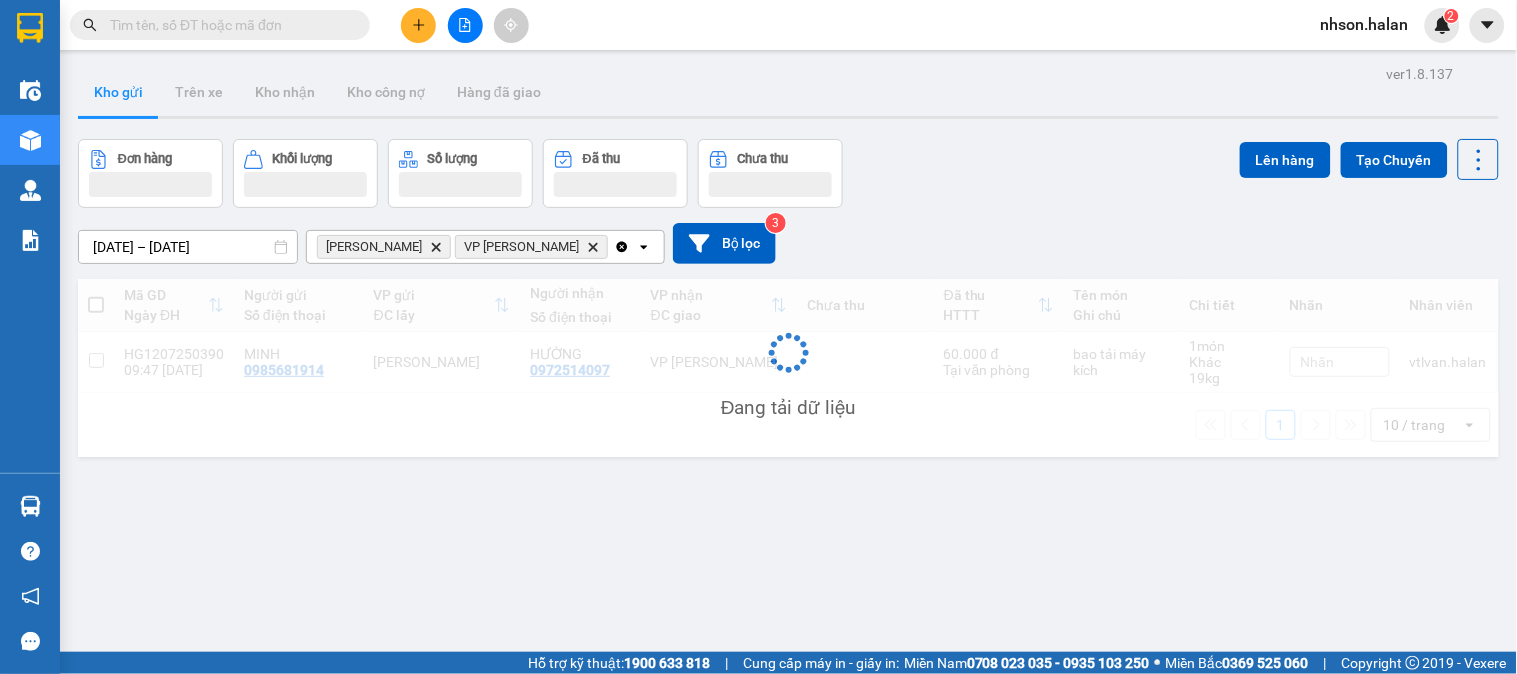 click on "Clear all open" at bounding box center [639, 247] 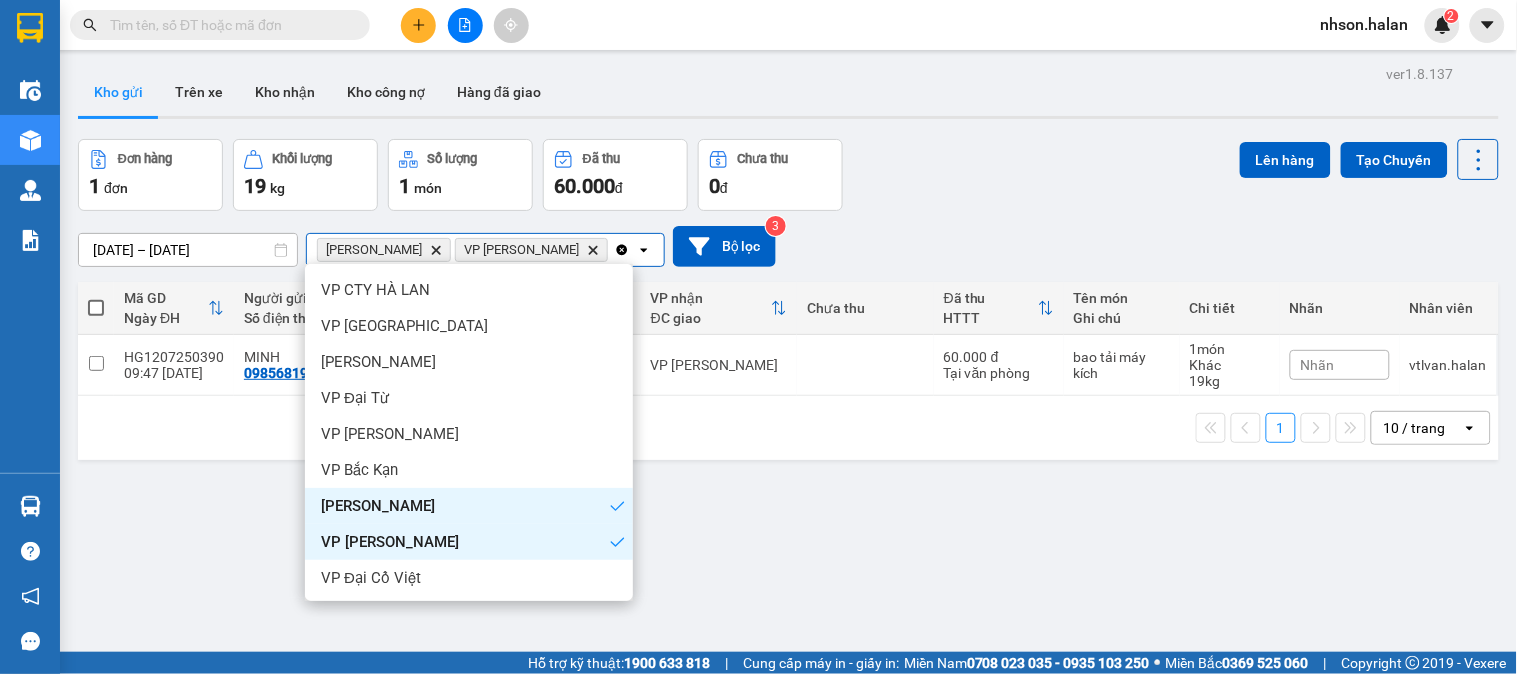 scroll, scrollTop: 222, scrollLeft: 0, axis: vertical 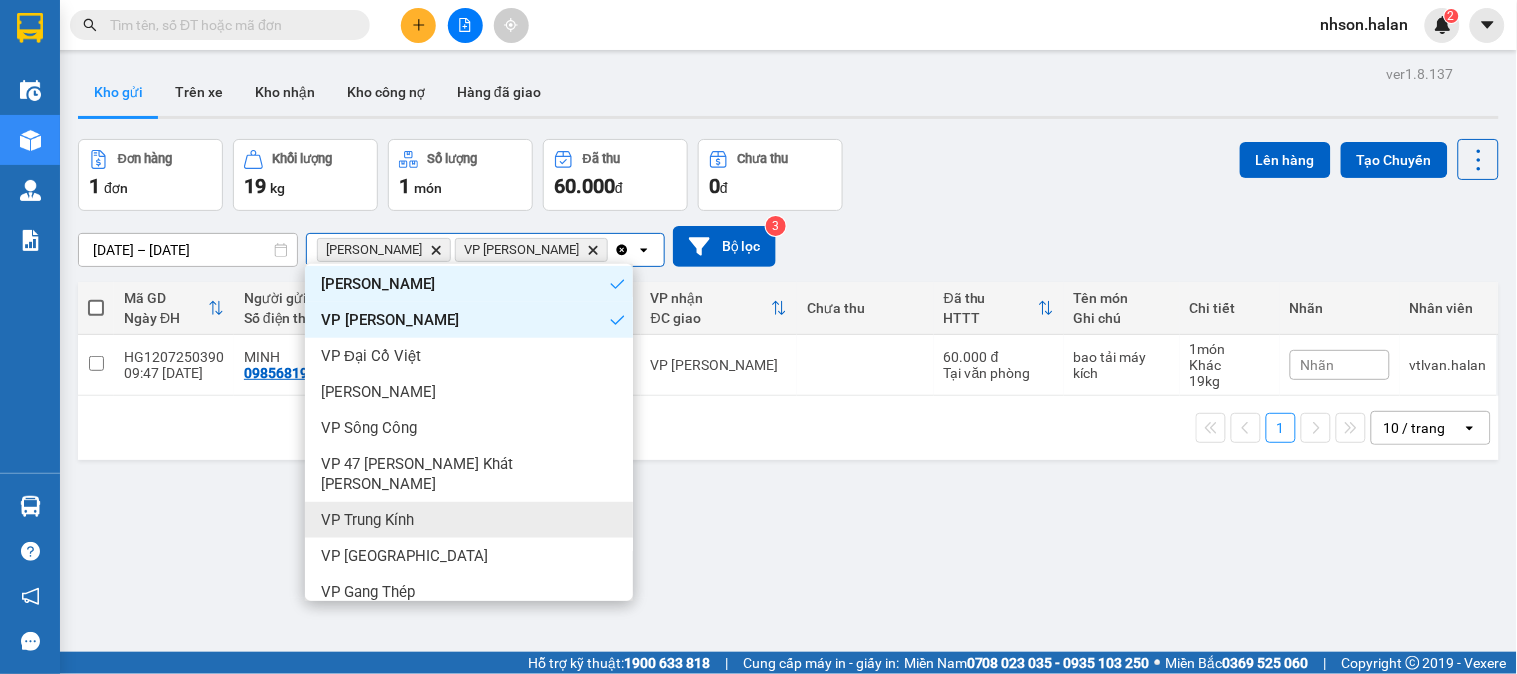 click on "VP Trung Kính" at bounding box center [469, 520] 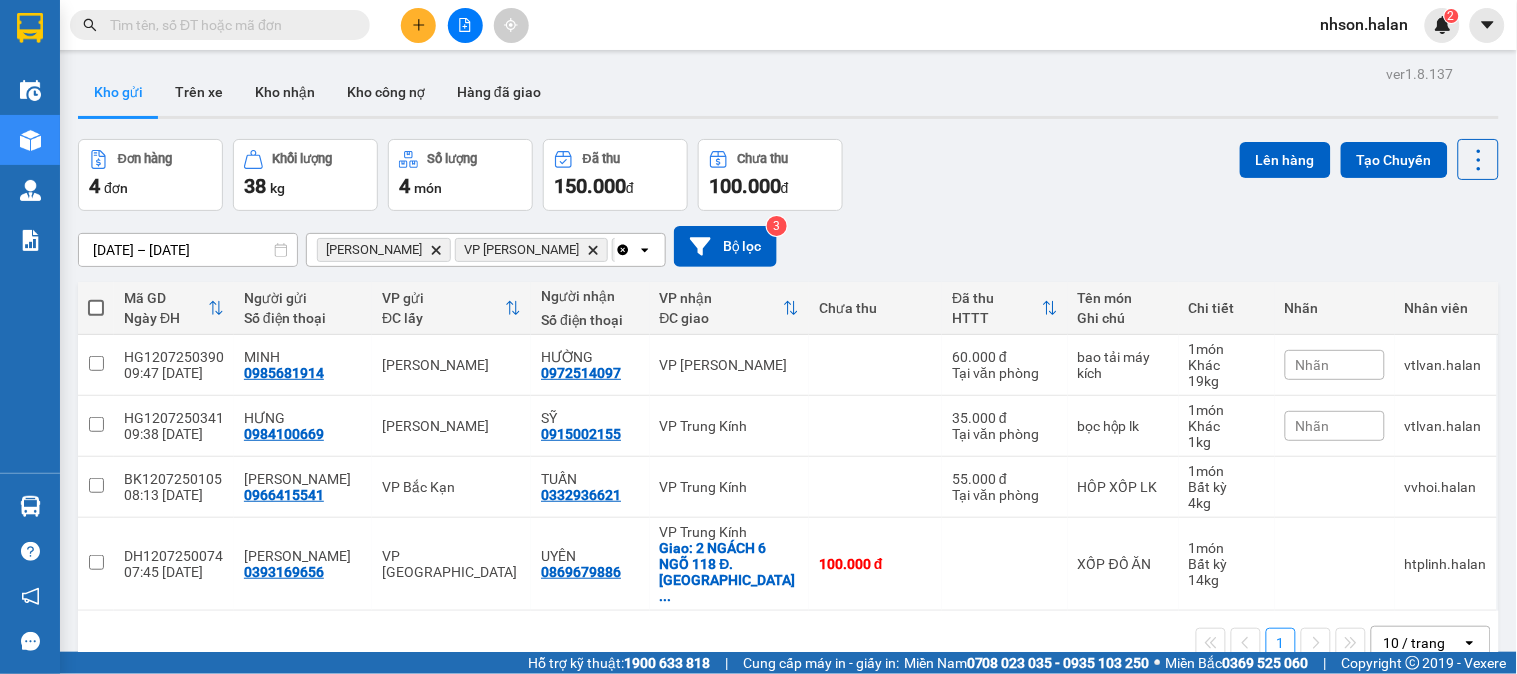 click at bounding box center [96, 308] 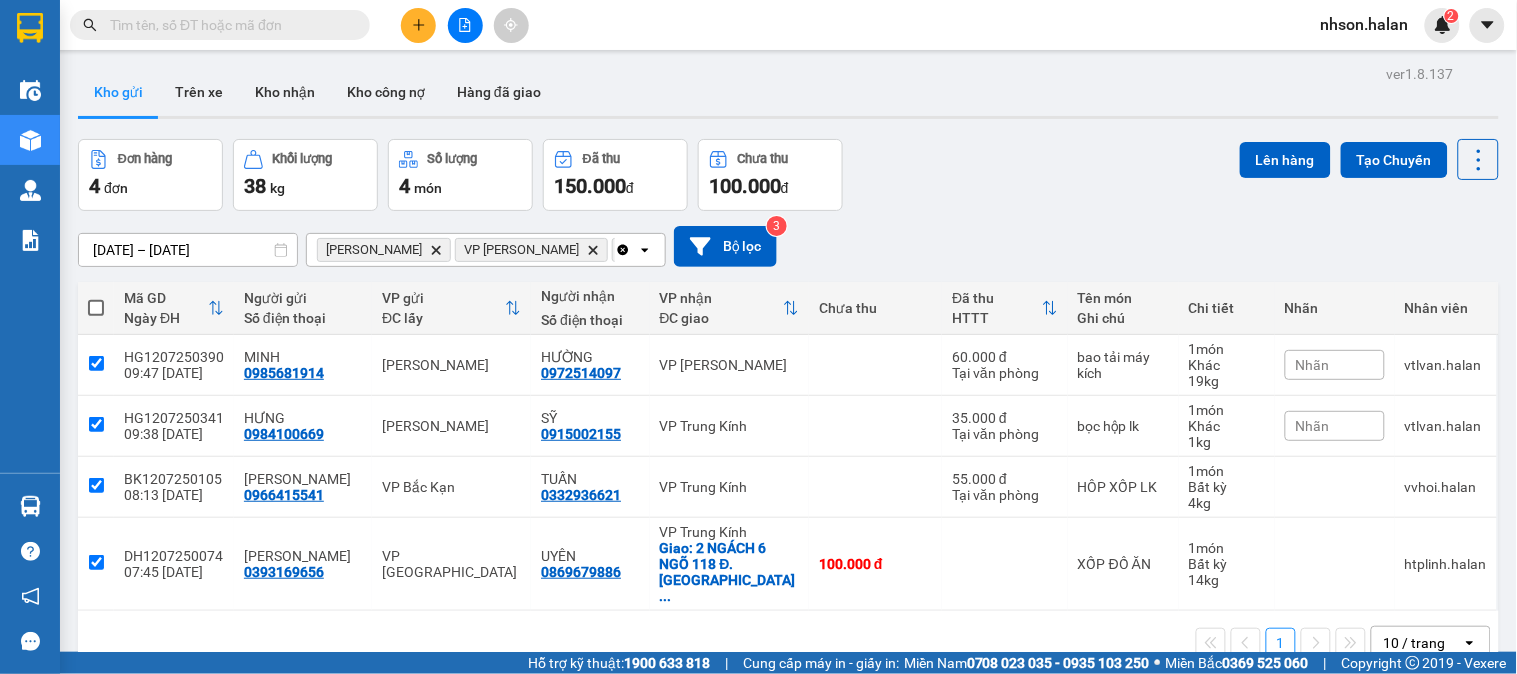 checkbox on "true" 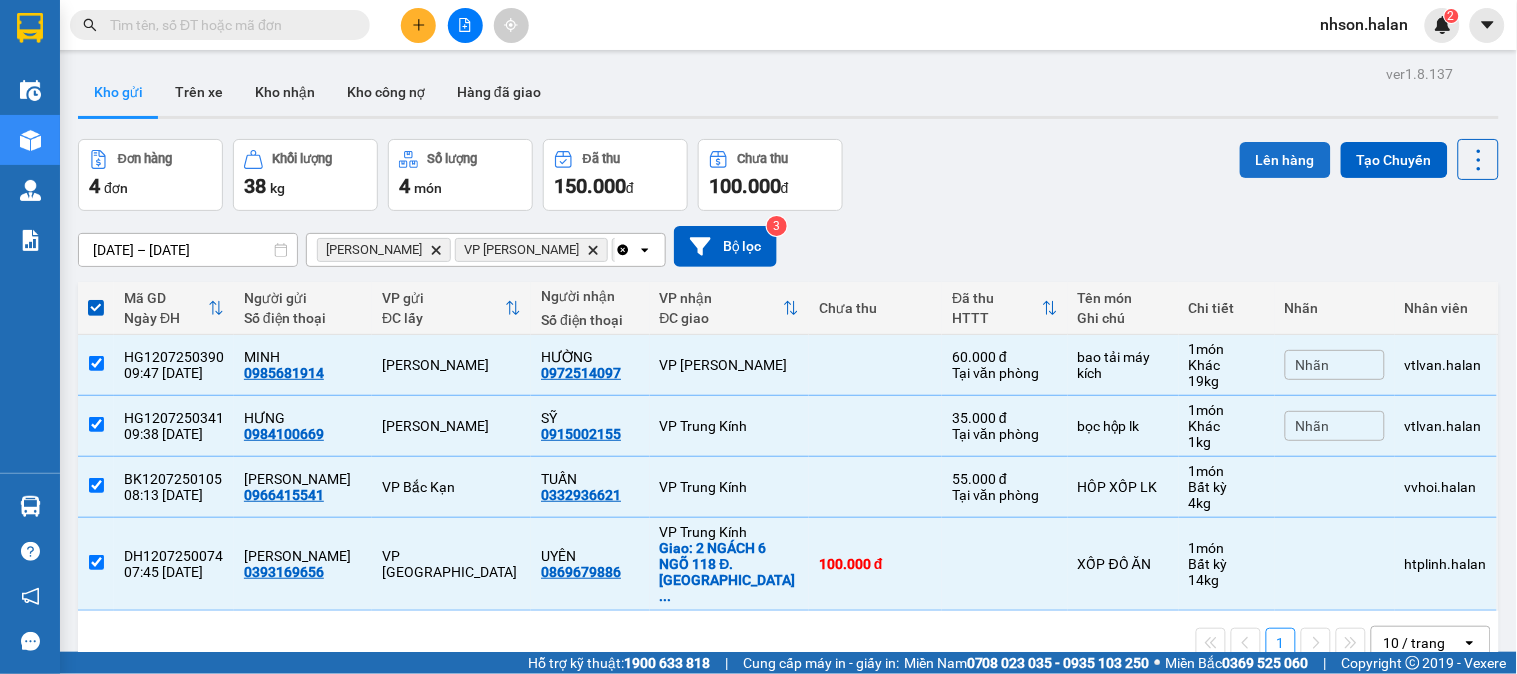 click on "Lên hàng" at bounding box center (1285, 160) 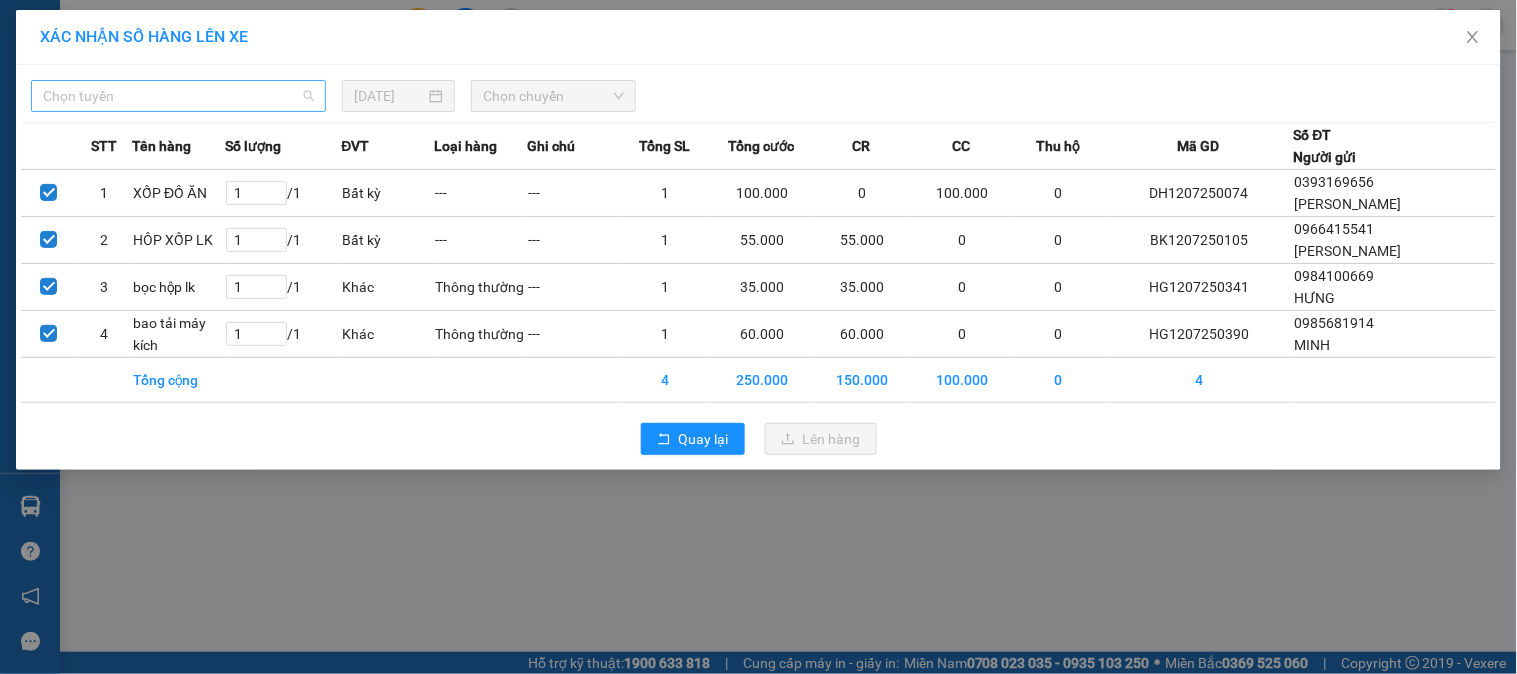 click on "Chọn tuyến" at bounding box center [178, 96] 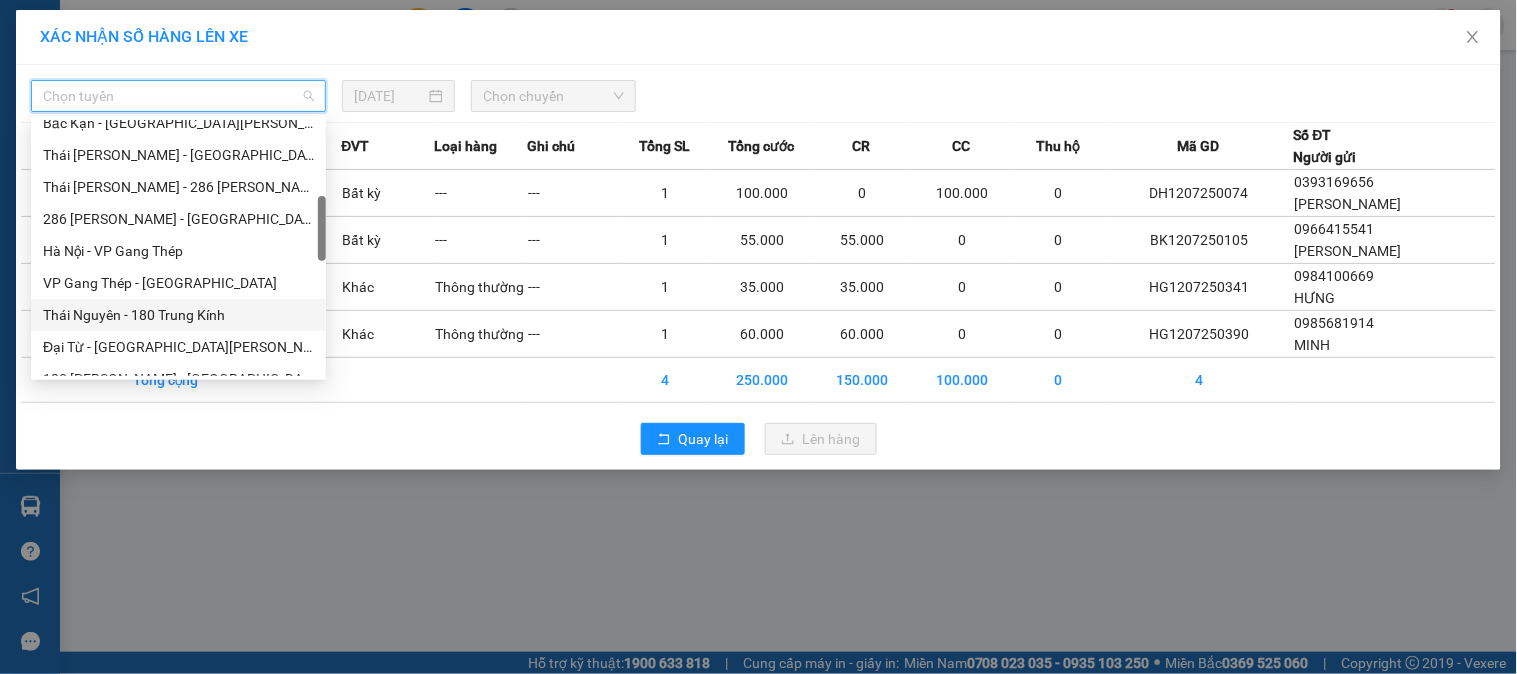 scroll, scrollTop: 555, scrollLeft: 0, axis: vertical 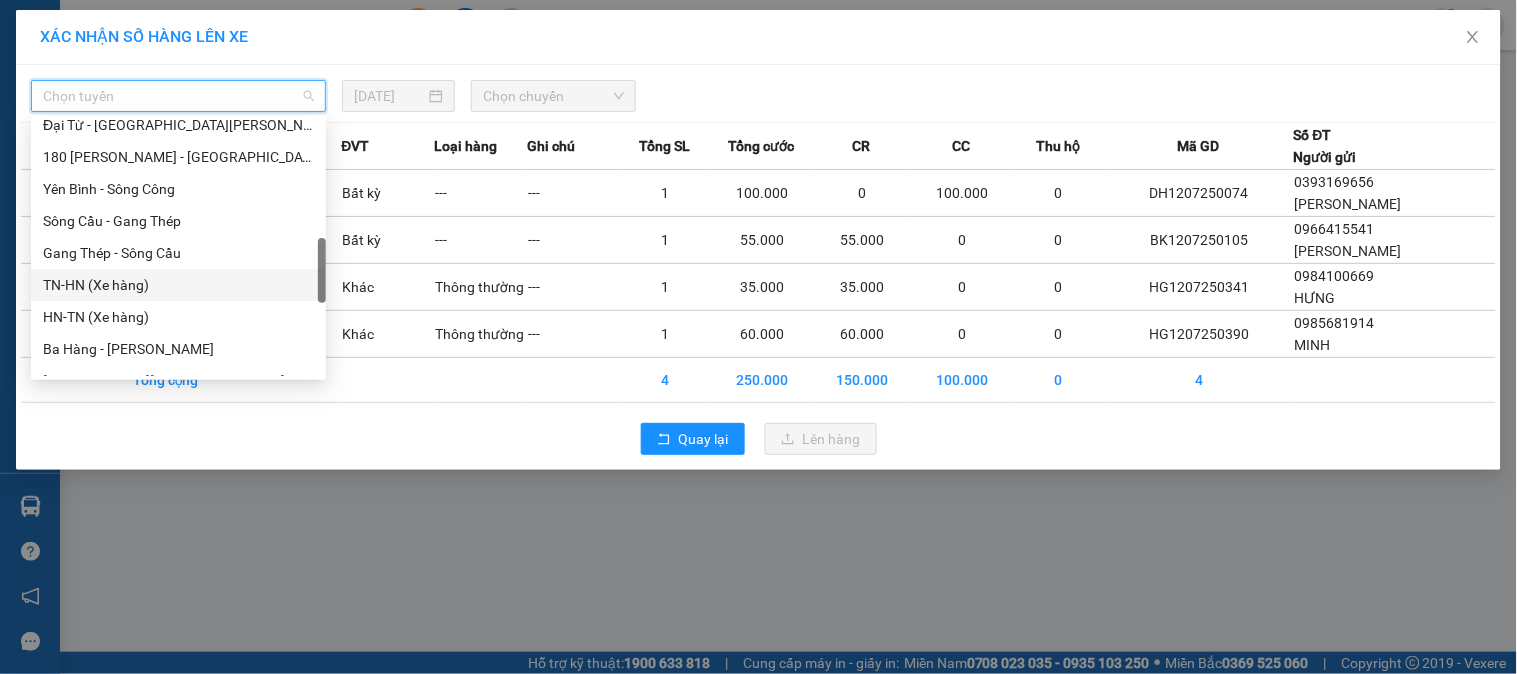 click on "TN-HN (Xe hàng)" at bounding box center [178, 285] 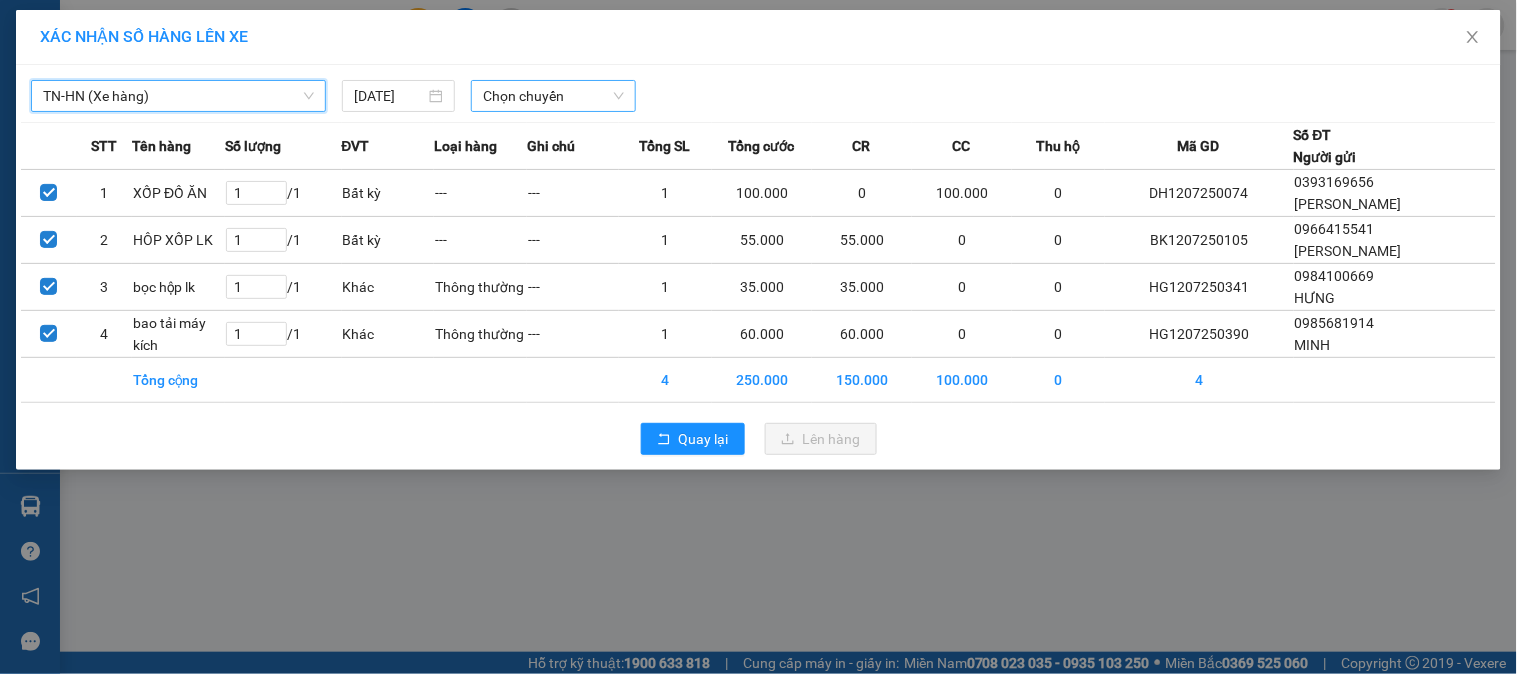 click on "Chọn chuyến" at bounding box center [553, 96] 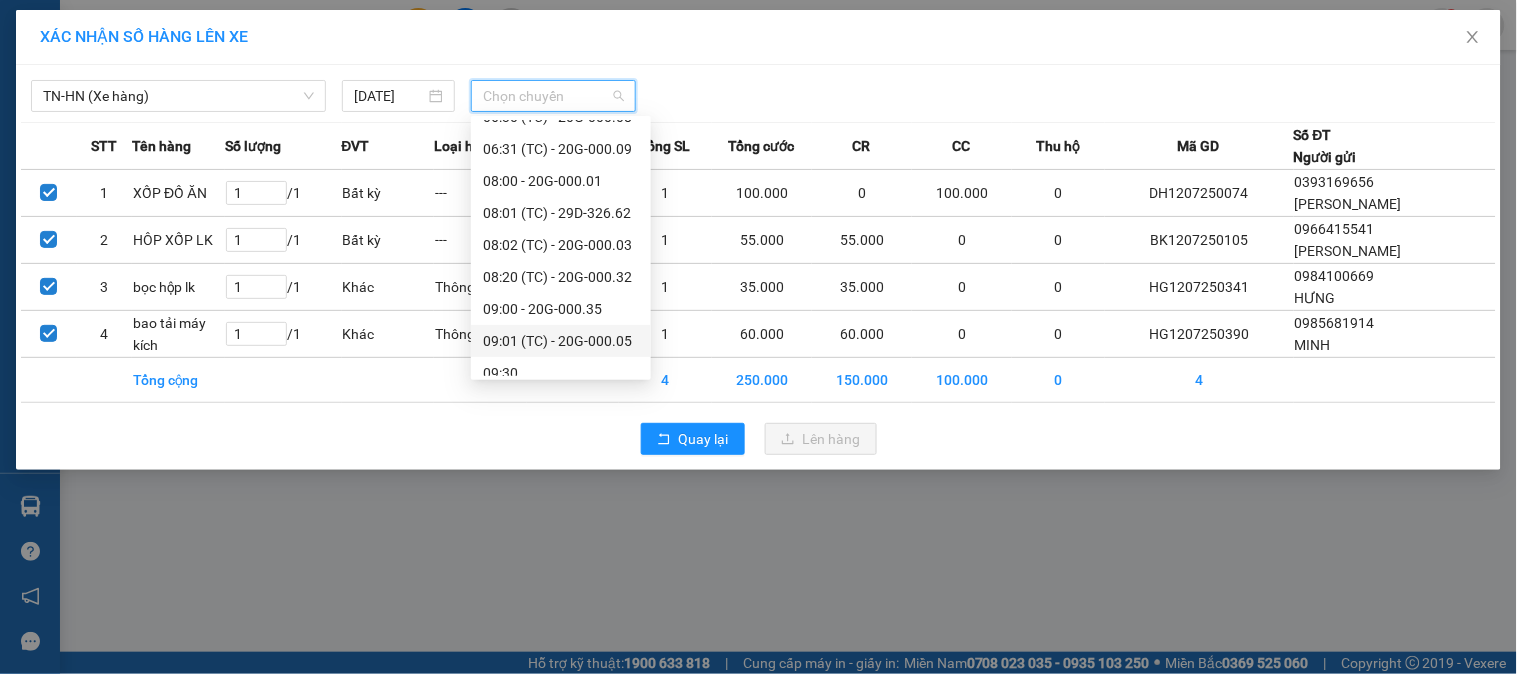 scroll, scrollTop: 162, scrollLeft: 0, axis: vertical 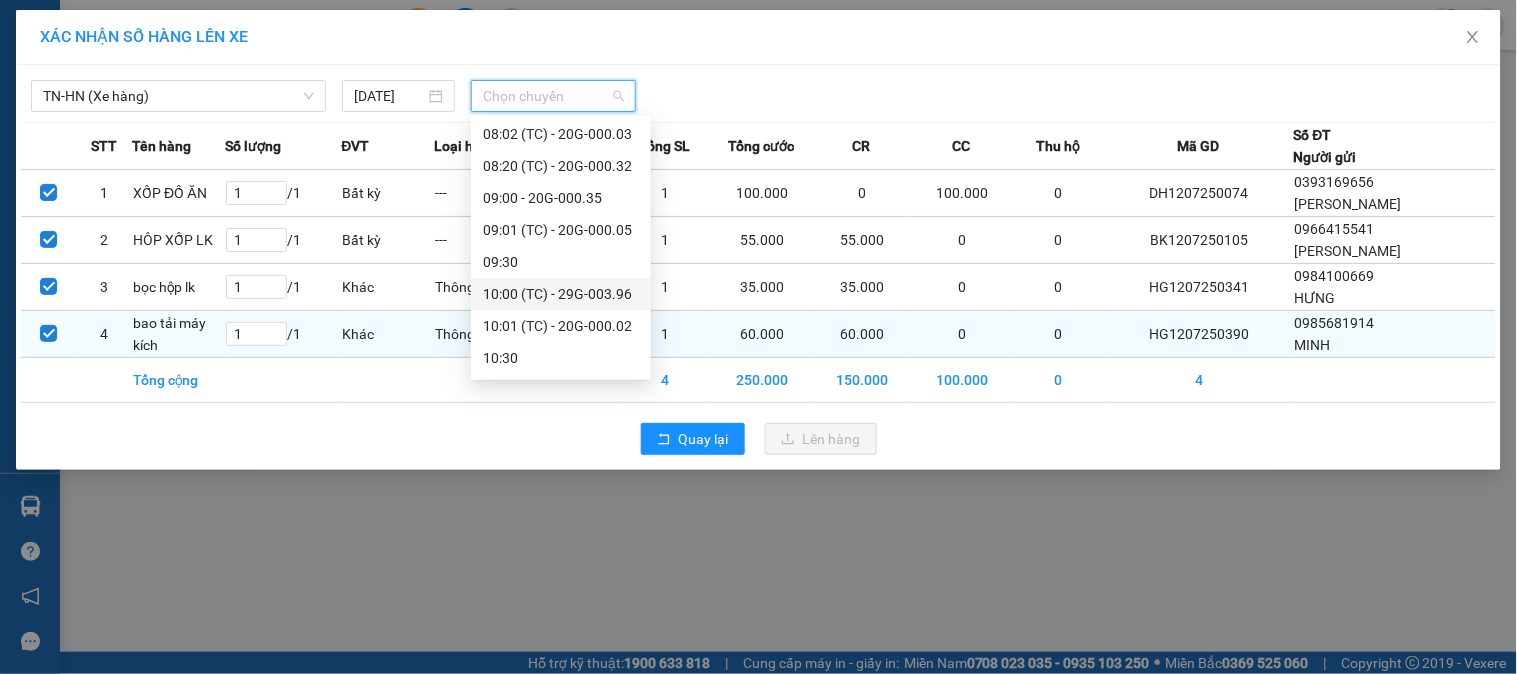 click on "10:00   (TC)   - 29G-003.96" at bounding box center (561, 294) 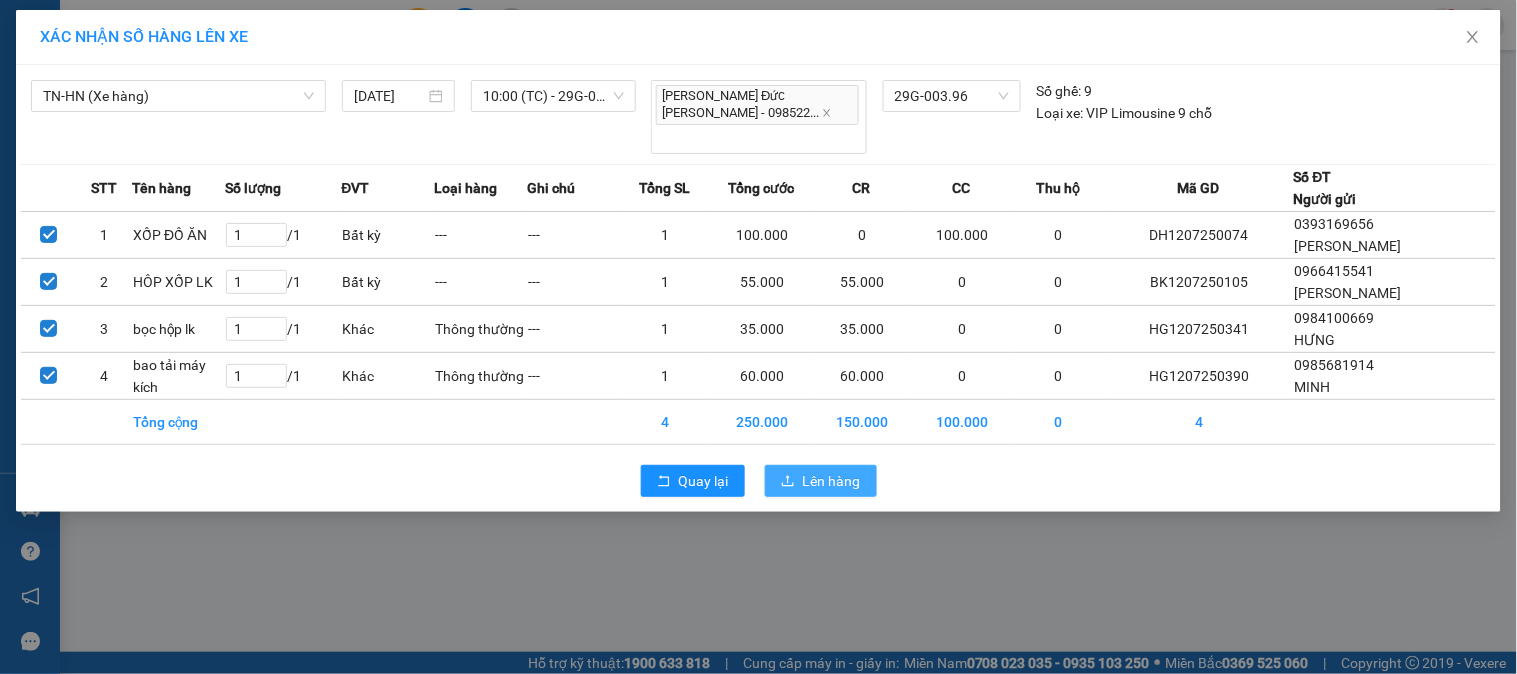 click on "Lên hàng" at bounding box center [821, 481] 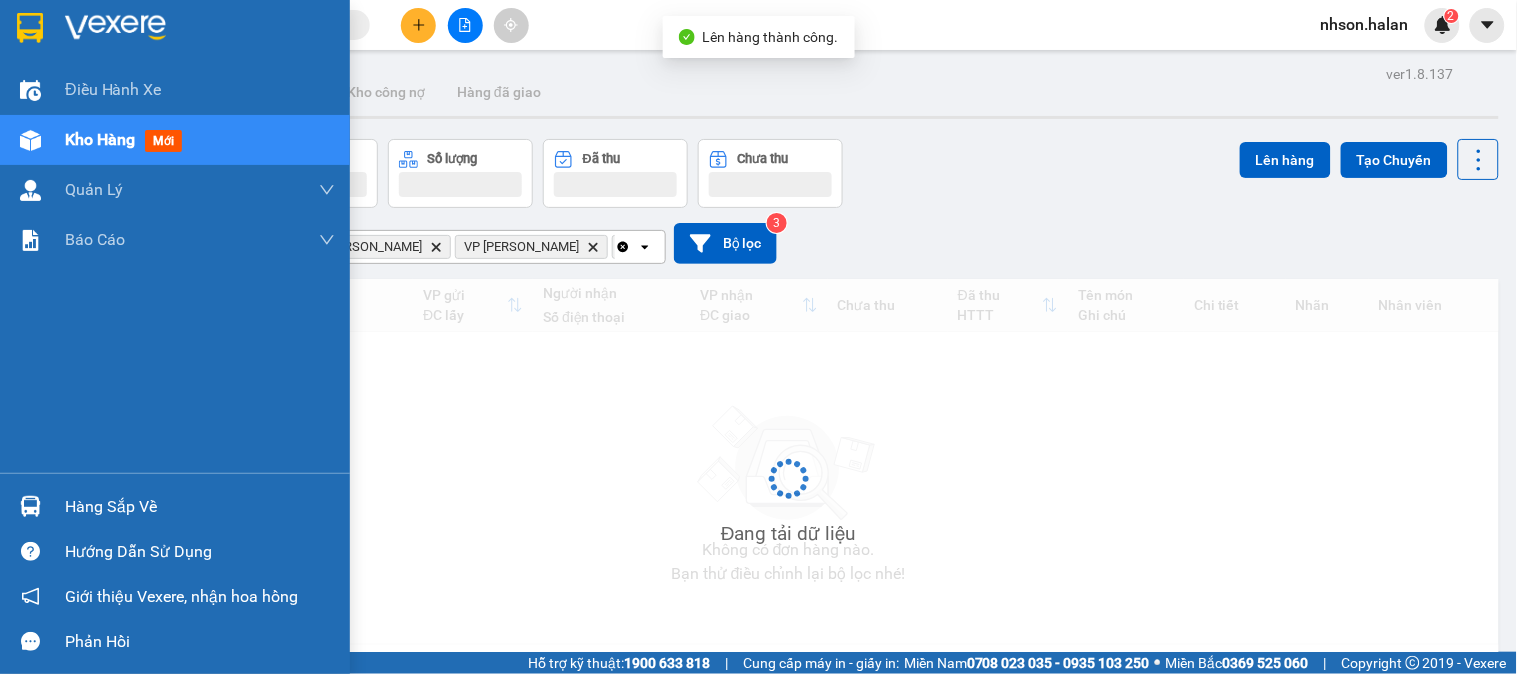 click on "Hàng sắp về" at bounding box center (175, 506) 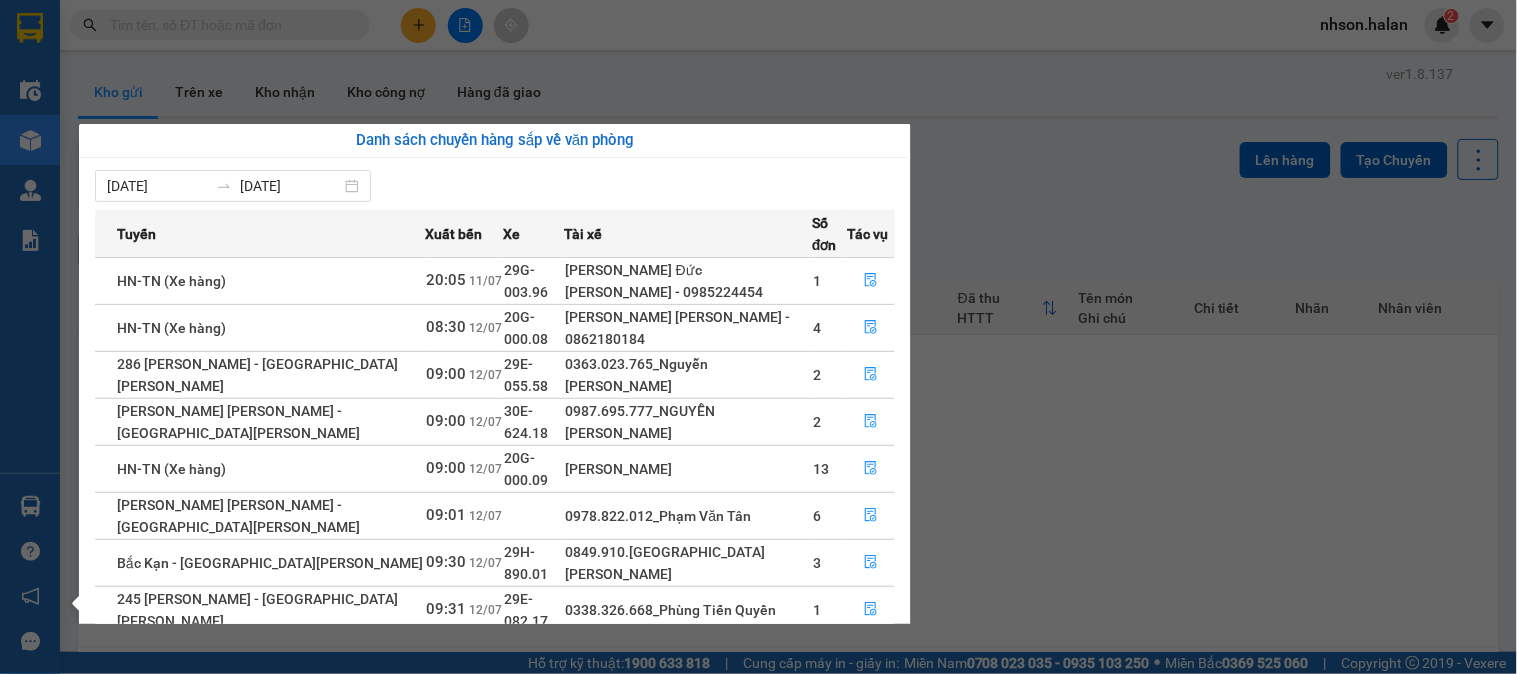 click on "Kết quả [PERSON_NAME] ( 1269 )  Bộ lọc  Mã ĐH Trạng thái Món hàng Thu hộ Tổng [PERSON_NAME] [PERSON_NAME] Người gửi VP Gửi Người [PERSON_NAME] [PERSON_NAME] DC1107252172 18:12 [DATE] [PERSON_NAME]   29E-336.07 20:06 [DATE] HỘP MỸ [PERSON_NAME]:  1 35.000 35.000 0372292485 NHI VP Đại Cồ Việt 0968492333 [PERSON_NAME] [PERSON_NAME] HT1107251647 16:03 [DATE] [PERSON_NAME]   29G-003.96 18:23 [DATE] BỌC BÚT SL:  1 20.000 20.000 0963620888 [PERSON_NAME] [PERSON_NAME] 0334492333 [PERSON_NAME] VP [PERSON_NAME] HD1207250083 07:58 [DATE] Trên xe   29E-084.92 08:30  [DATE] [PERSON_NAME] [PERSON_NAME]:  1 0827492333 HA [GEOGRAPHIC_DATA] 0982347092 [PERSON_NAME] [PERSON_NAME] VP CTY [GEOGRAPHIC_DATA] DC1107250798 11:35 [DATE] Đã giao   15:21 [DATE] HỘP MỸ [PERSON_NAME]:  1 40.000 0974598468 C NGA VP Đại Cồ Việt 0968492333 [PERSON_NAME] [PERSON_NAME] HD1107250254 09:19 [DATE] Đã giao   12:51 [DATE] [PERSON_NAME] [PERSON_NAME]:  1 0827492333 HA DONG OI VP Hà Đông 0982347092 [PERSON_NAME] [PERSON_NAME] VP CTY HÀ LAN NT1007251709 16:08 [DATE] Đã giao   2" at bounding box center (758, 337) 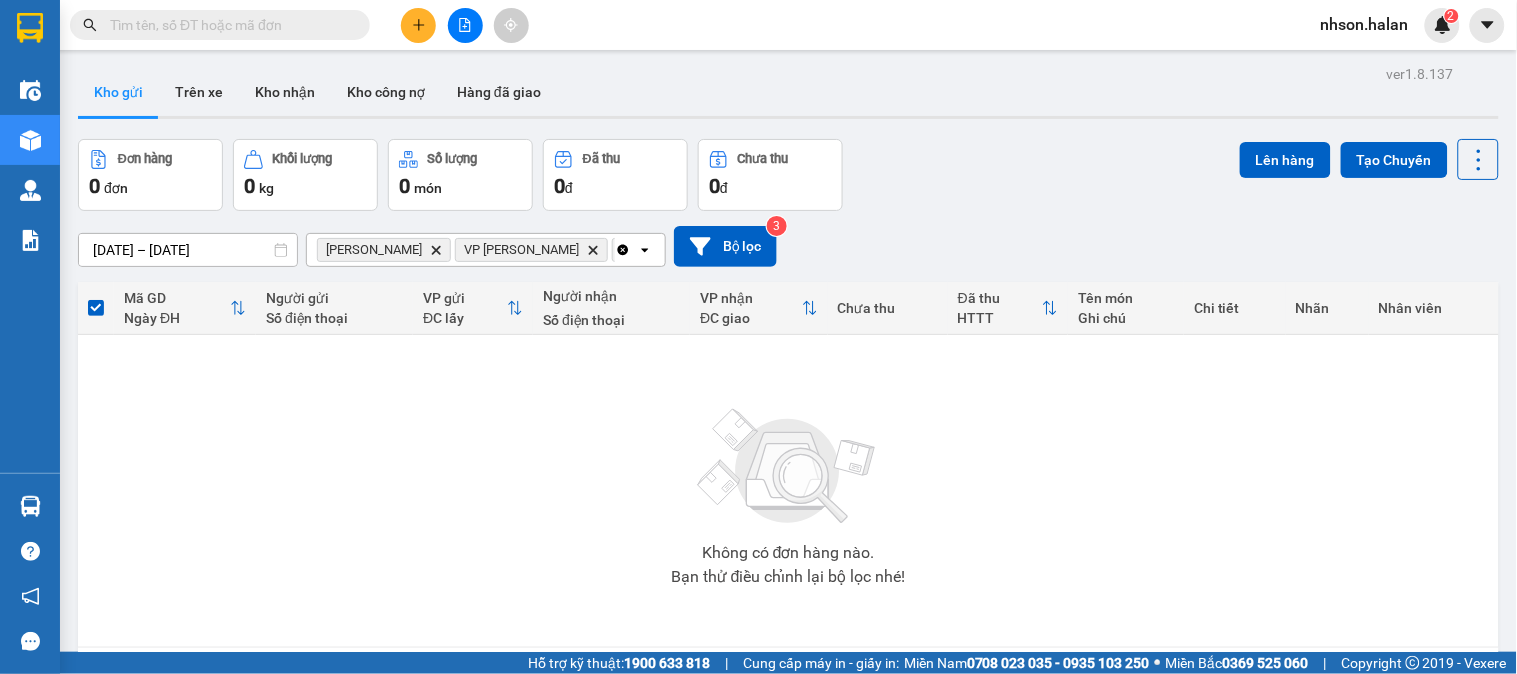 click on "Clear all" 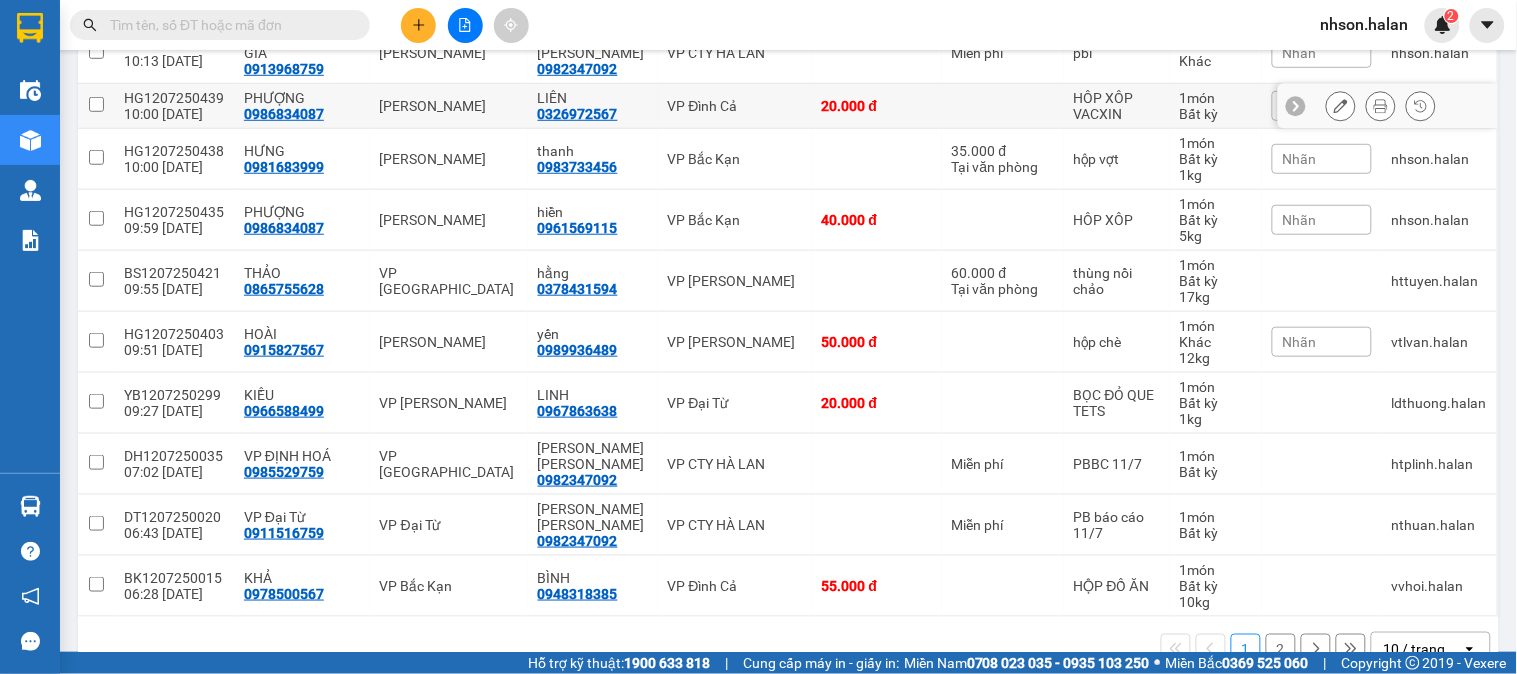 scroll, scrollTop: 0, scrollLeft: 0, axis: both 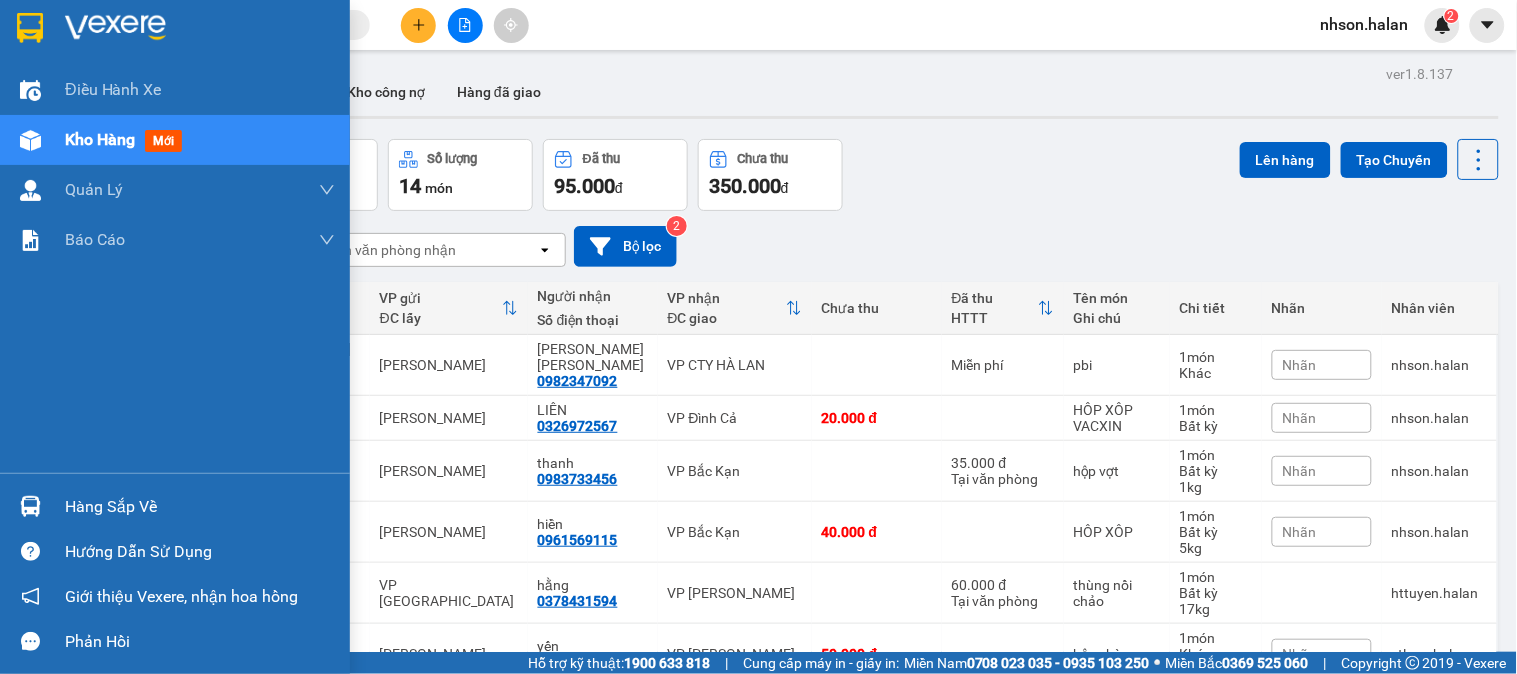 click on "Hàng sắp về" at bounding box center (200, 507) 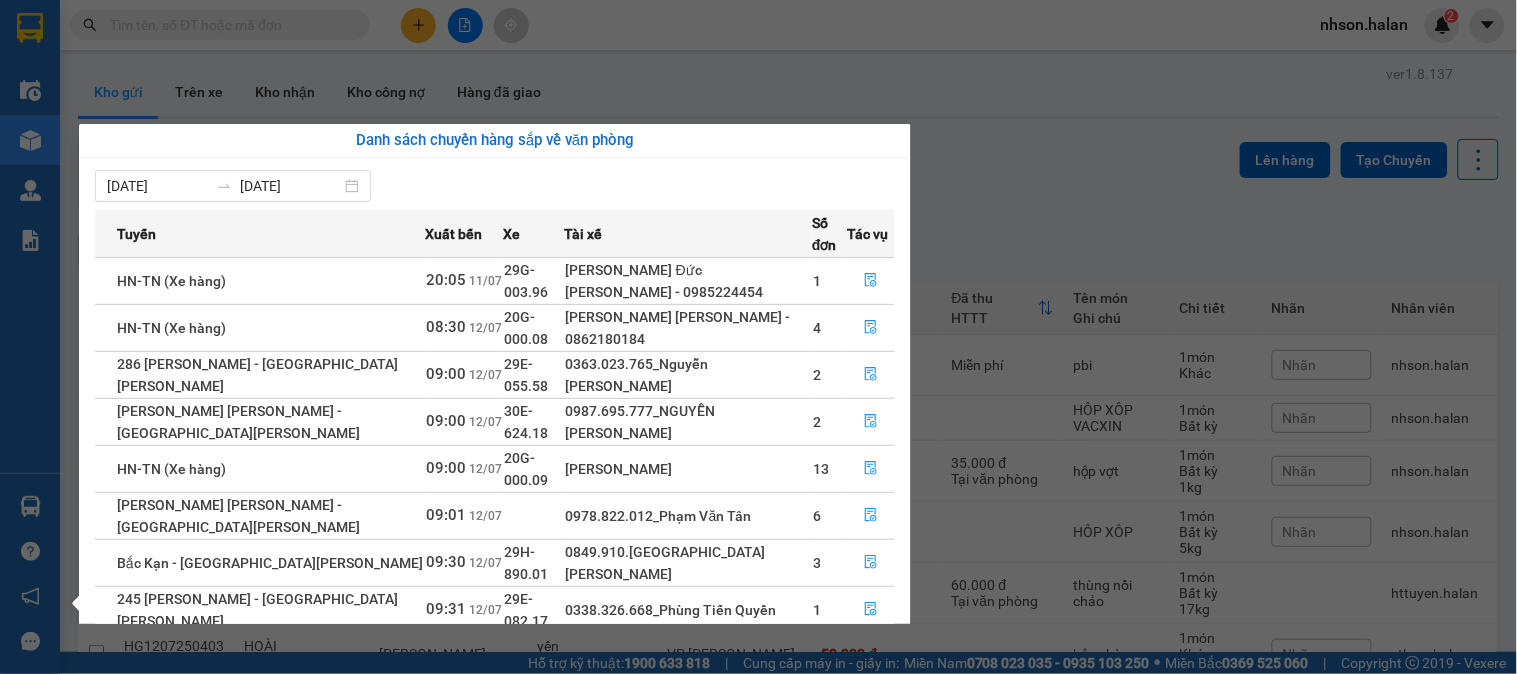 click on "[DATE] [DATE]" at bounding box center [495, 186] 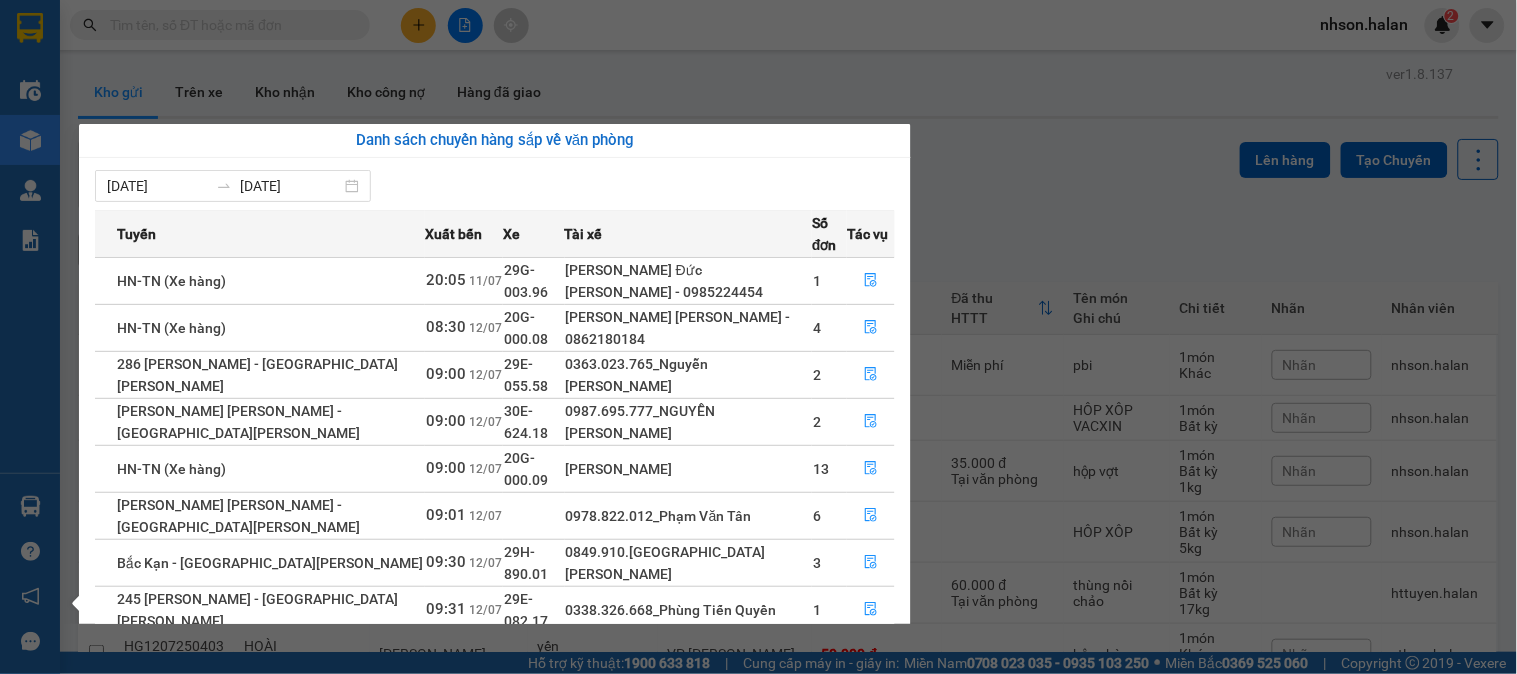 click on "Kết quả [PERSON_NAME] ( 1269 )  Bộ lọc  Mã ĐH Trạng thái Món hàng Thu hộ Tổng [PERSON_NAME] [PERSON_NAME] Người gửi VP Gửi Người [PERSON_NAME] [PERSON_NAME] DC1107252172 18:12 [DATE] [PERSON_NAME]   29E-336.07 20:06 [DATE] HỘP MỸ [PERSON_NAME]:  1 35.000 35.000 0372292485 NHI VP Đại Cồ Việt 0968492333 [PERSON_NAME] [PERSON_NAME] HT1107251647 16:03 [DATE] [PERSON_NAME]   29G-003.96 18:23 [DATE] BỌC BÚT SL:  1 20.000 20.000 0963620888 [PERSON_NAME] [PERSON_NAME] 0334492333 [PERSON_NAME] VP [PERSON_NAME] HD1207250083 07:58 [DATE] Trên xe   29E-084.92 08:30  [DATE] [PERSON_NAME] [PERSON_NAME]:  1 0827492333 HA [GEOGRAPHIC_DATA] 0982347092 [PERSON_NAME] [PERSON_NAME] VP CTY [GEOGRAPHIC_DATA] DC1107250798 11:35 [DATE] Đã giao   15:21 [DATE] HỘP MỸ [PERSON_NAME]:  1 40.000 0974598468 C NGA VP Đại Cồ Việt 0968492333 [PERSON_NAME] [PERSON_NAME] HD1107250254 09:19 [DATE] Đã giao   12:51 [DATE] [PERSON_NAME] [PERSON_NAME]:  1 0827492333 HA DONG OI VP Hà Đông 0982347092 [PERSON_NAME] [PERSON_NAME] VP CTY HÀ LAN NT1007251709 16:08 [DATE] Đã giao   2" at bounding box center [758, 337] 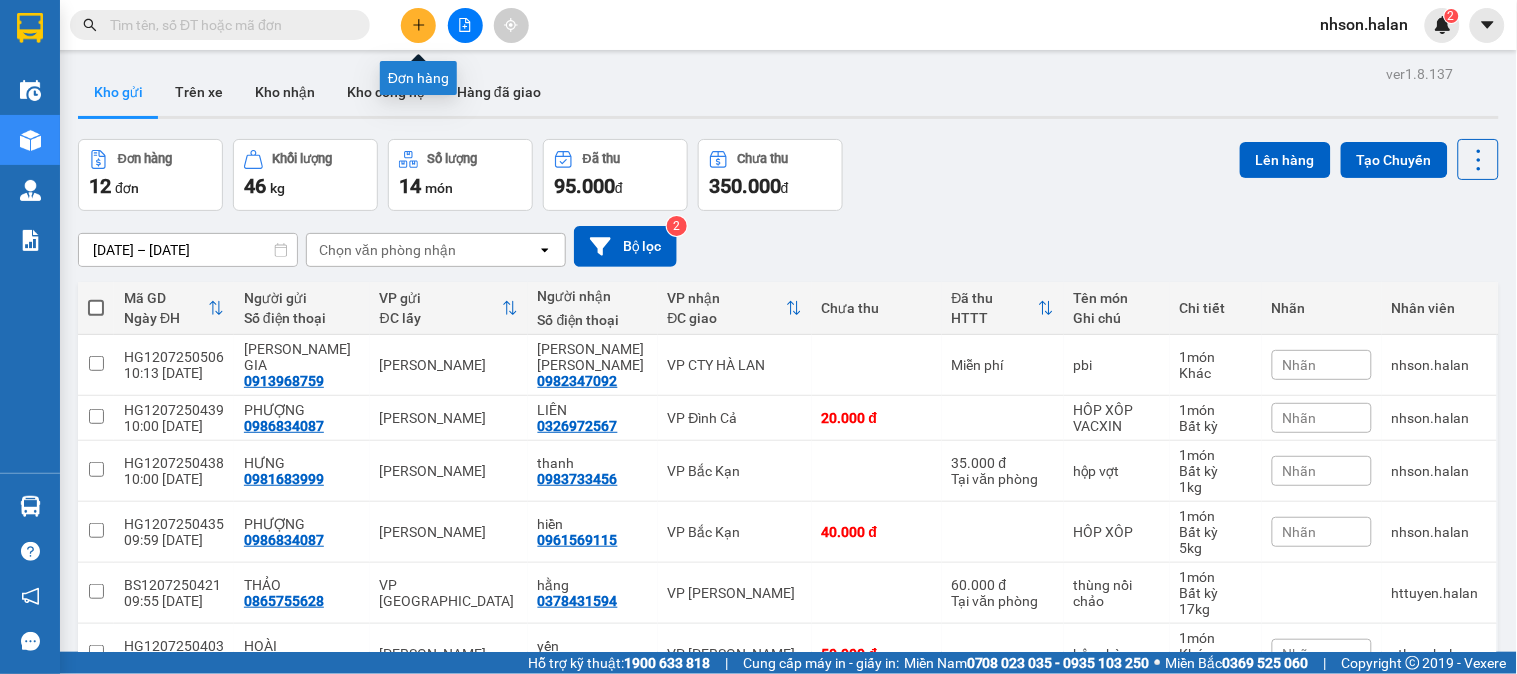 click 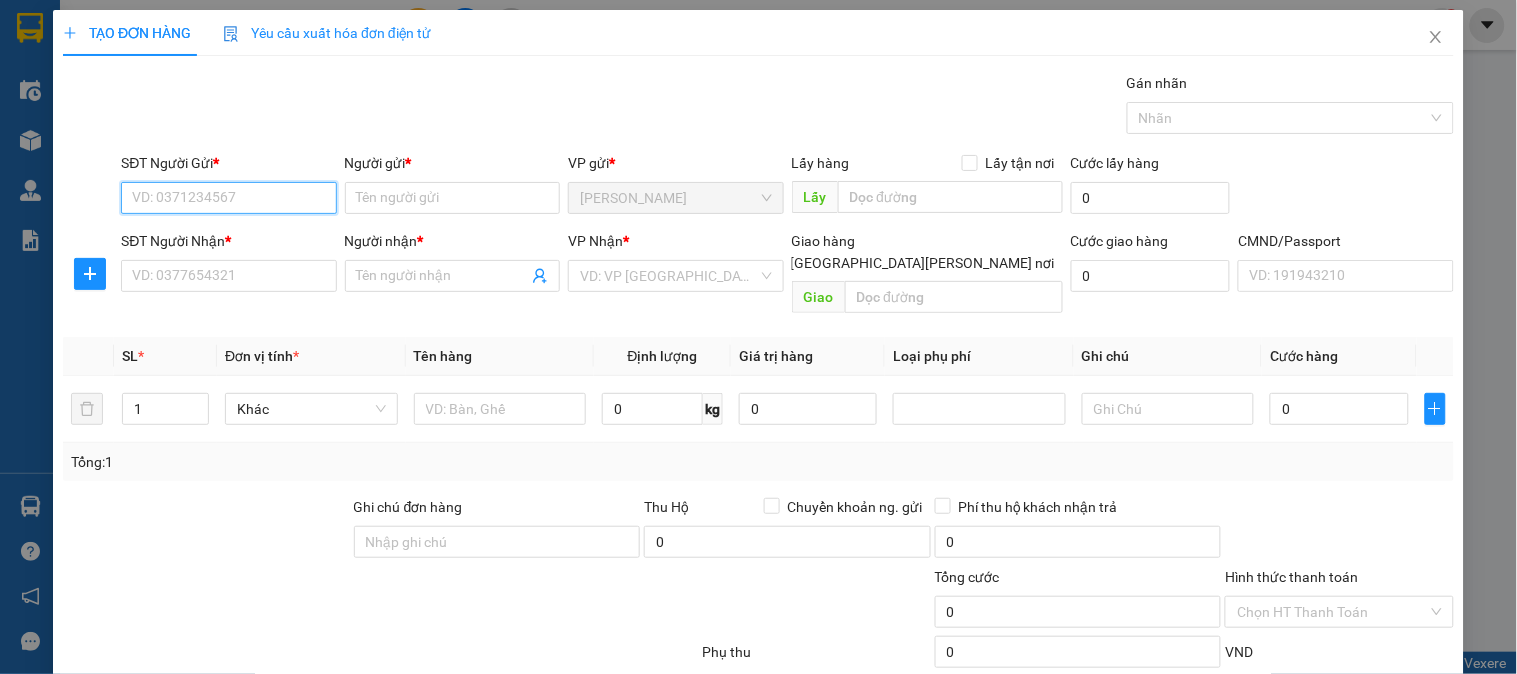 click on "SĐT Người Gửi  *" at bounding box center [228, 198] 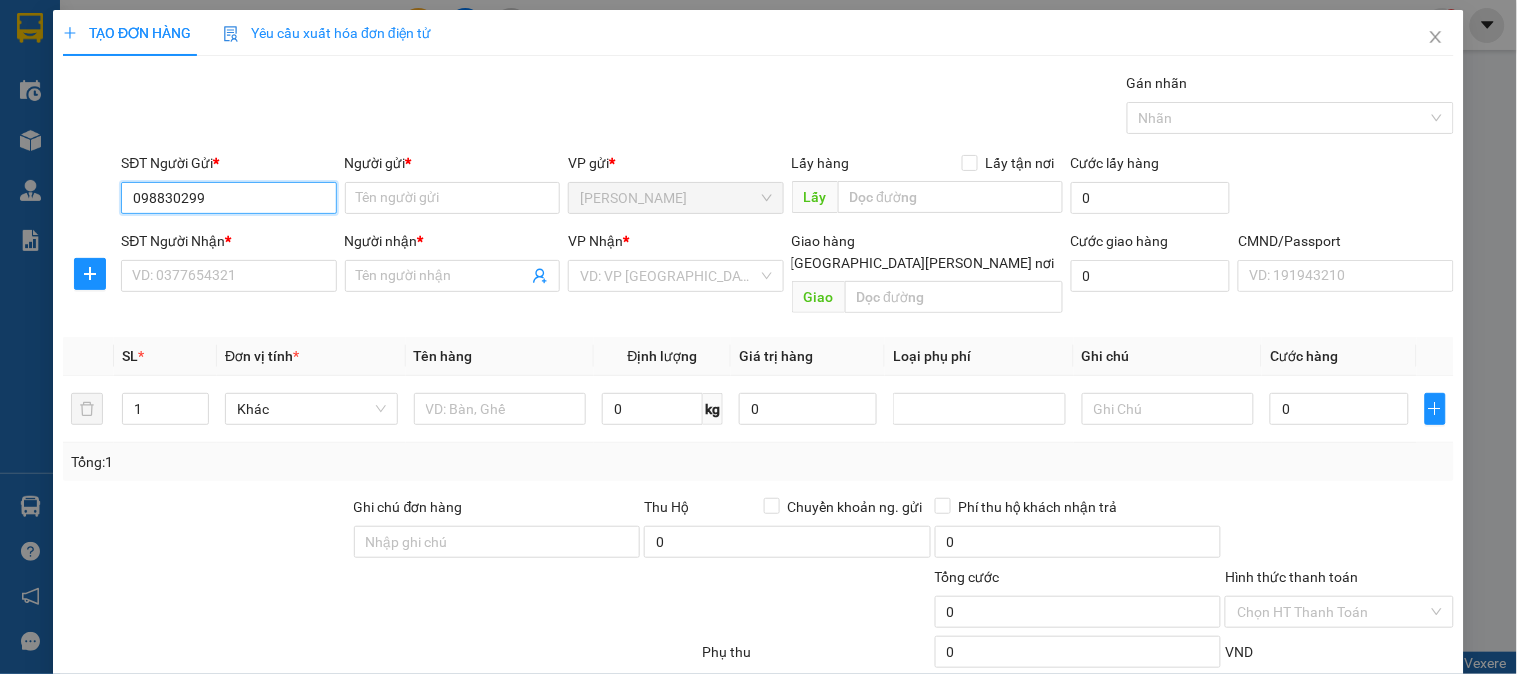 type on "0988302991" 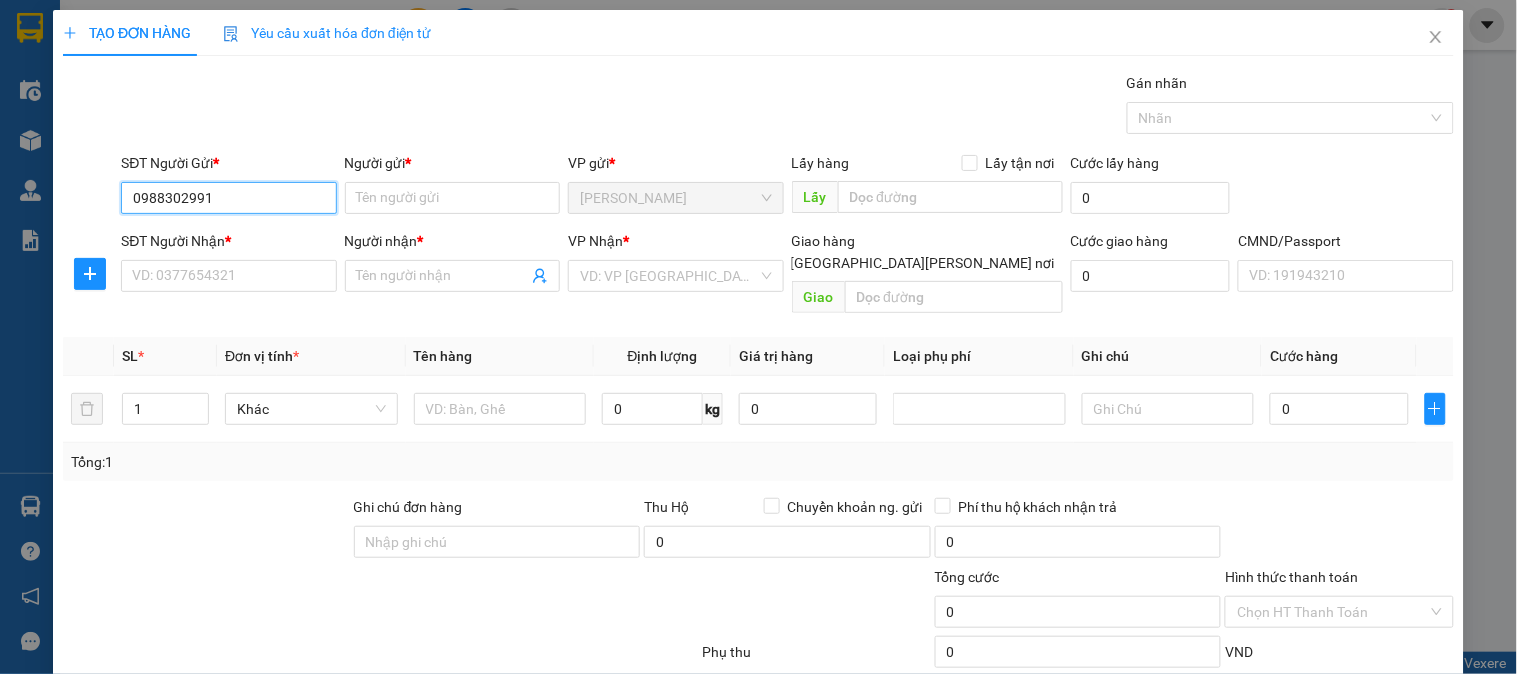 drag, startPoint x: 253, startPoint y: 200, endPoint x: 270, endPoint y: 198, distance: 17.117243 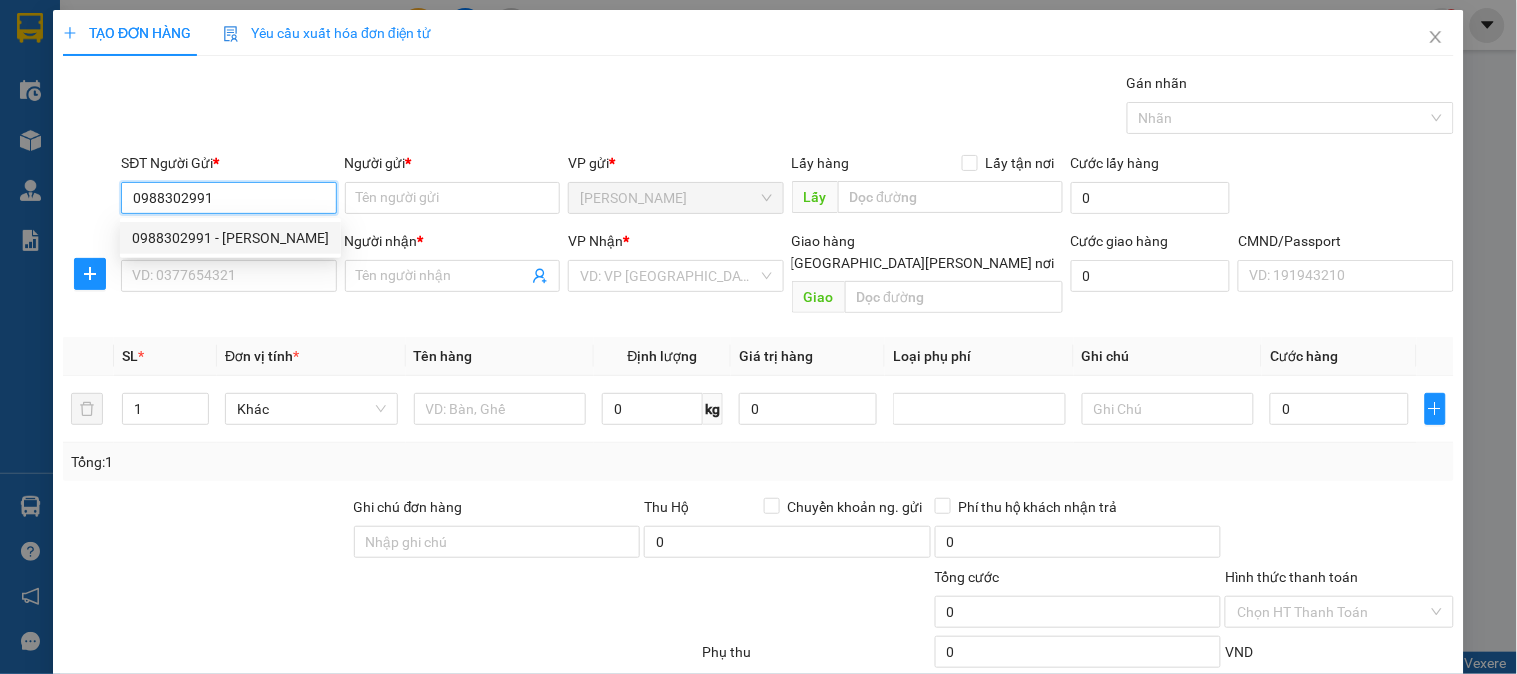 click on "0988302991" at bounding box center [228, 198] 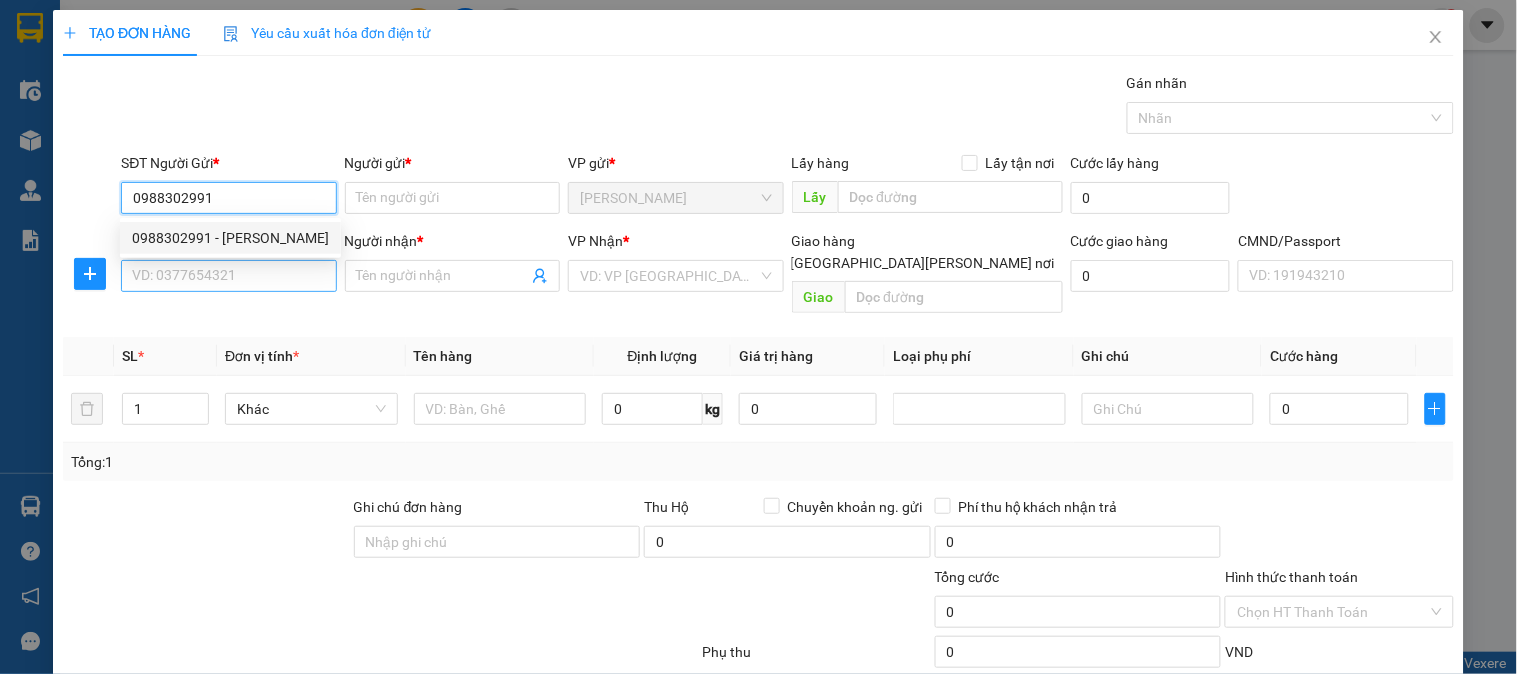 type on "PHONG" 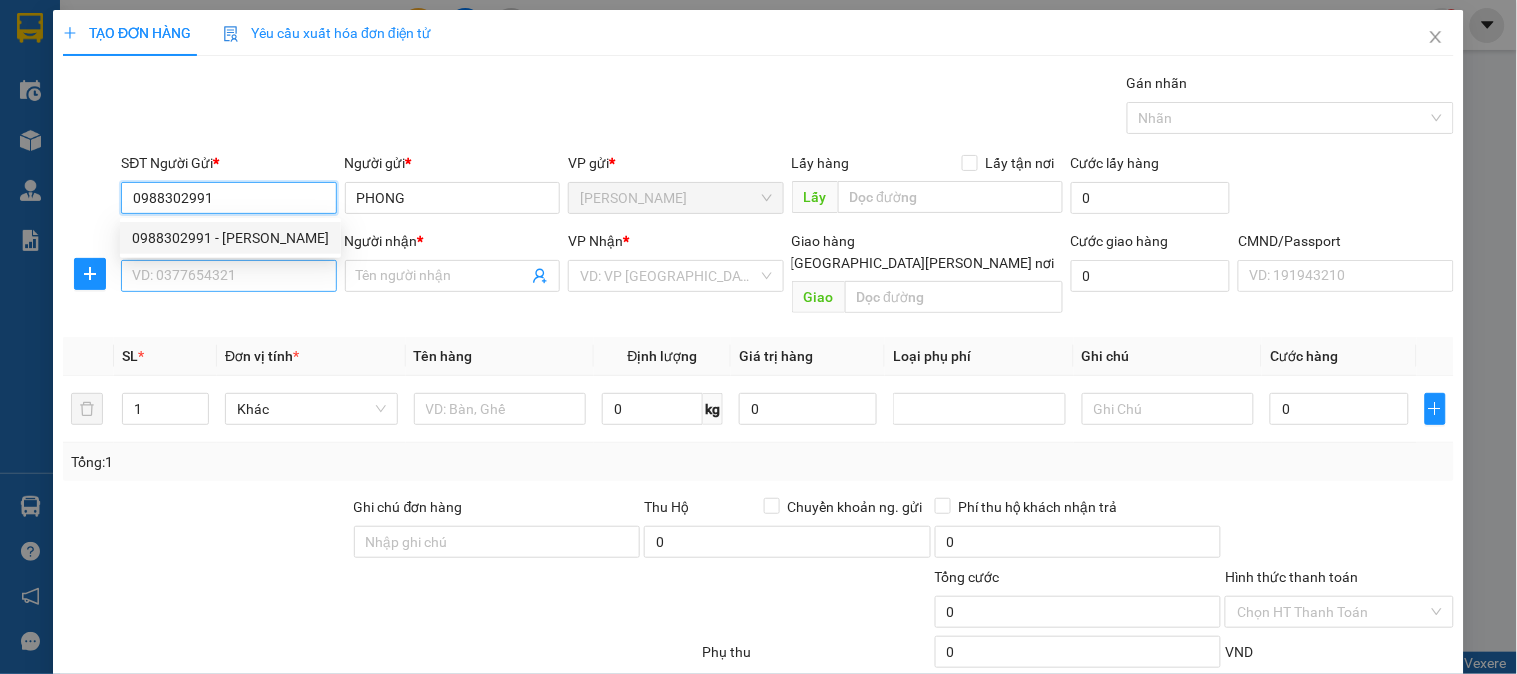 type on "0988302991" 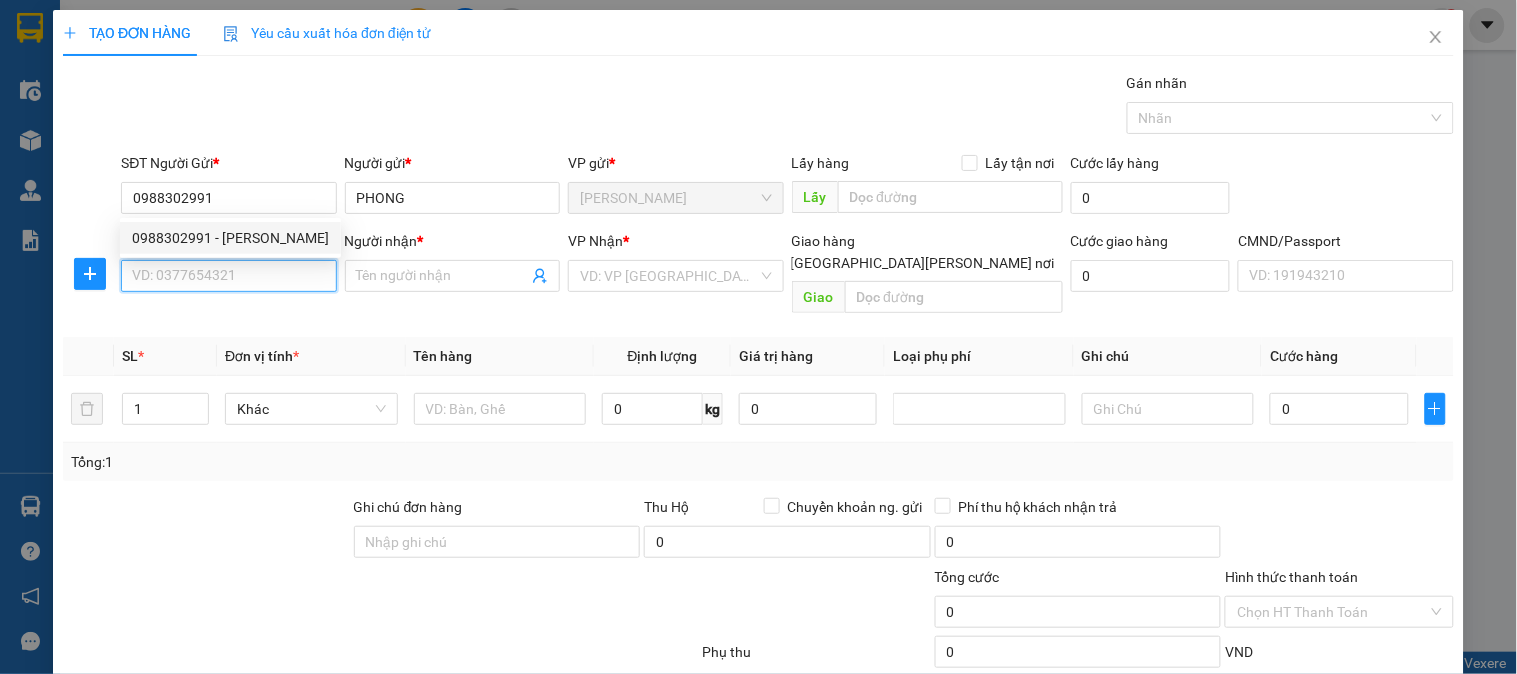 click on "SĐT Người Nhận  *" at bounding box center [228, 276] 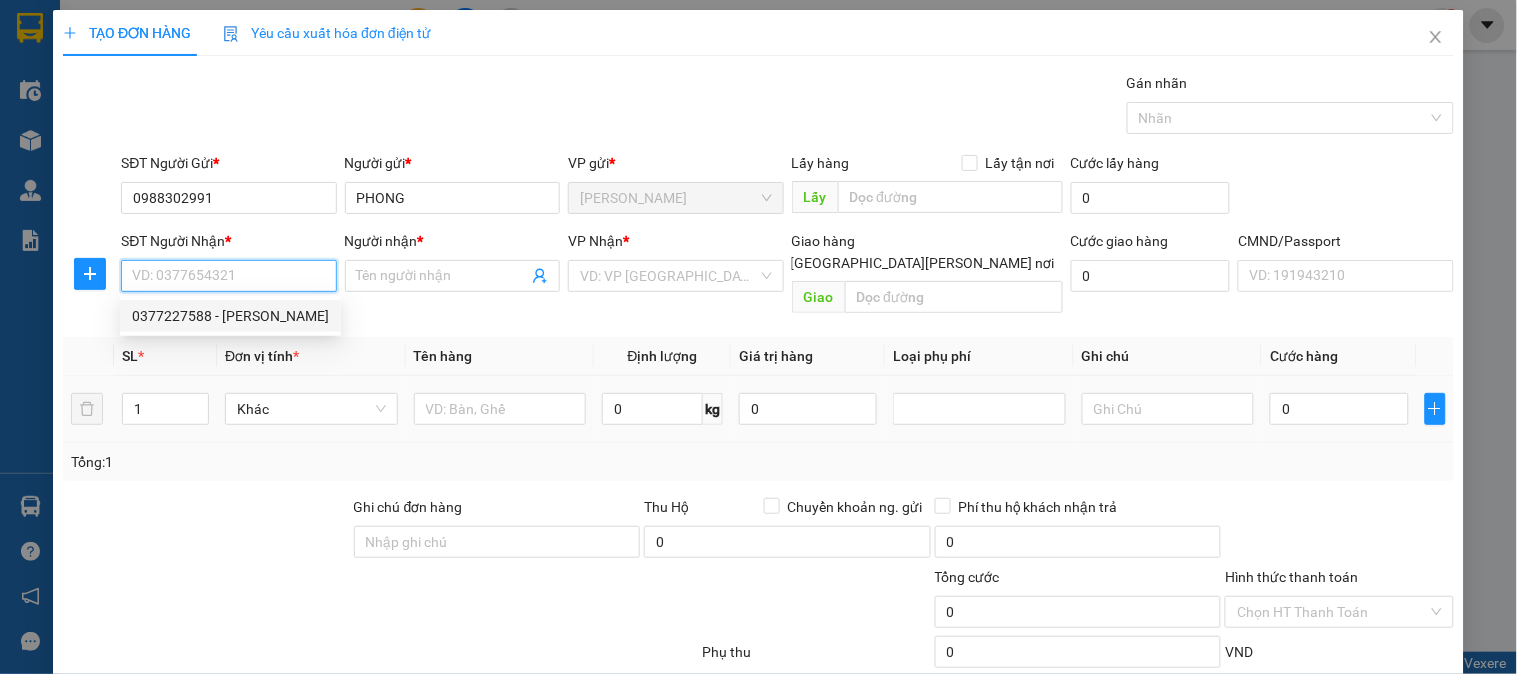drag, startPoint x: 280, startPoint y: 317, endPoint x: 501, endPoint y: 366, distance: 226.36696 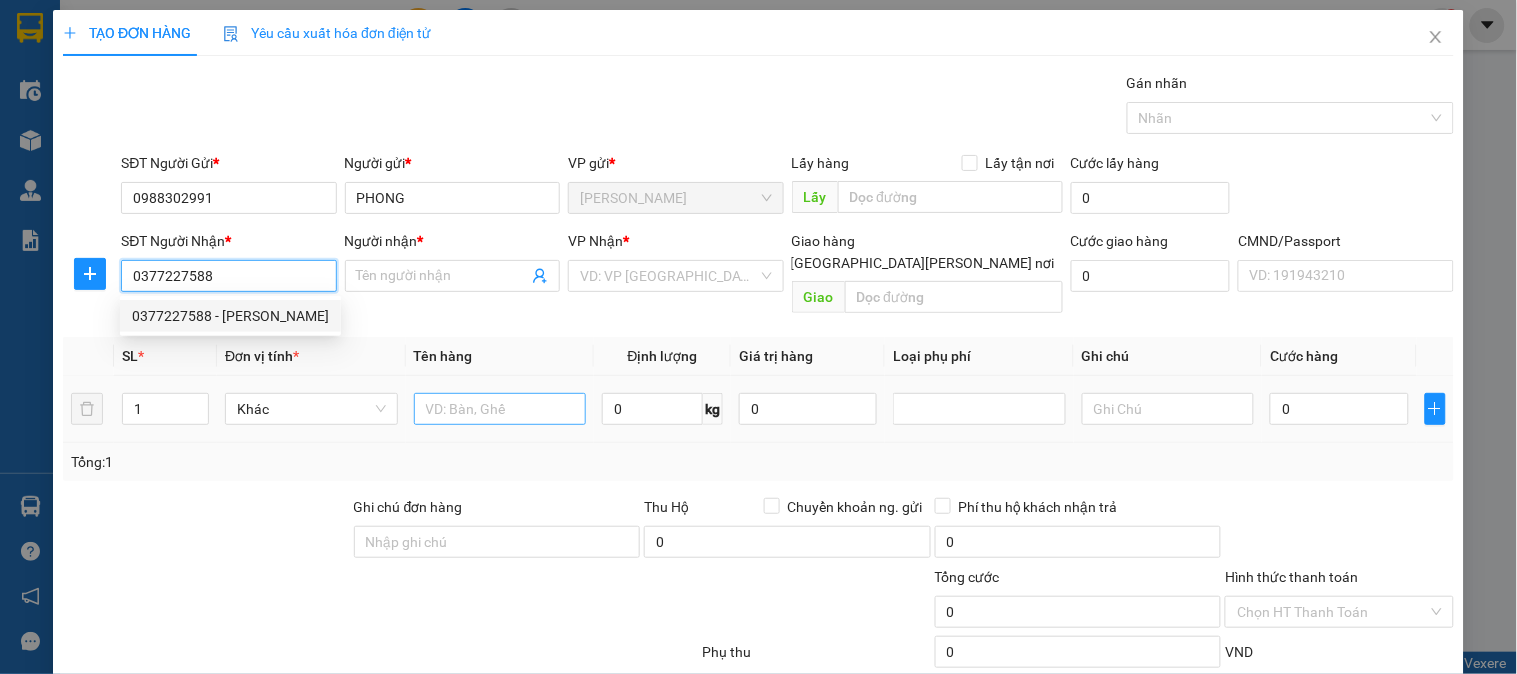 type on "LINH" 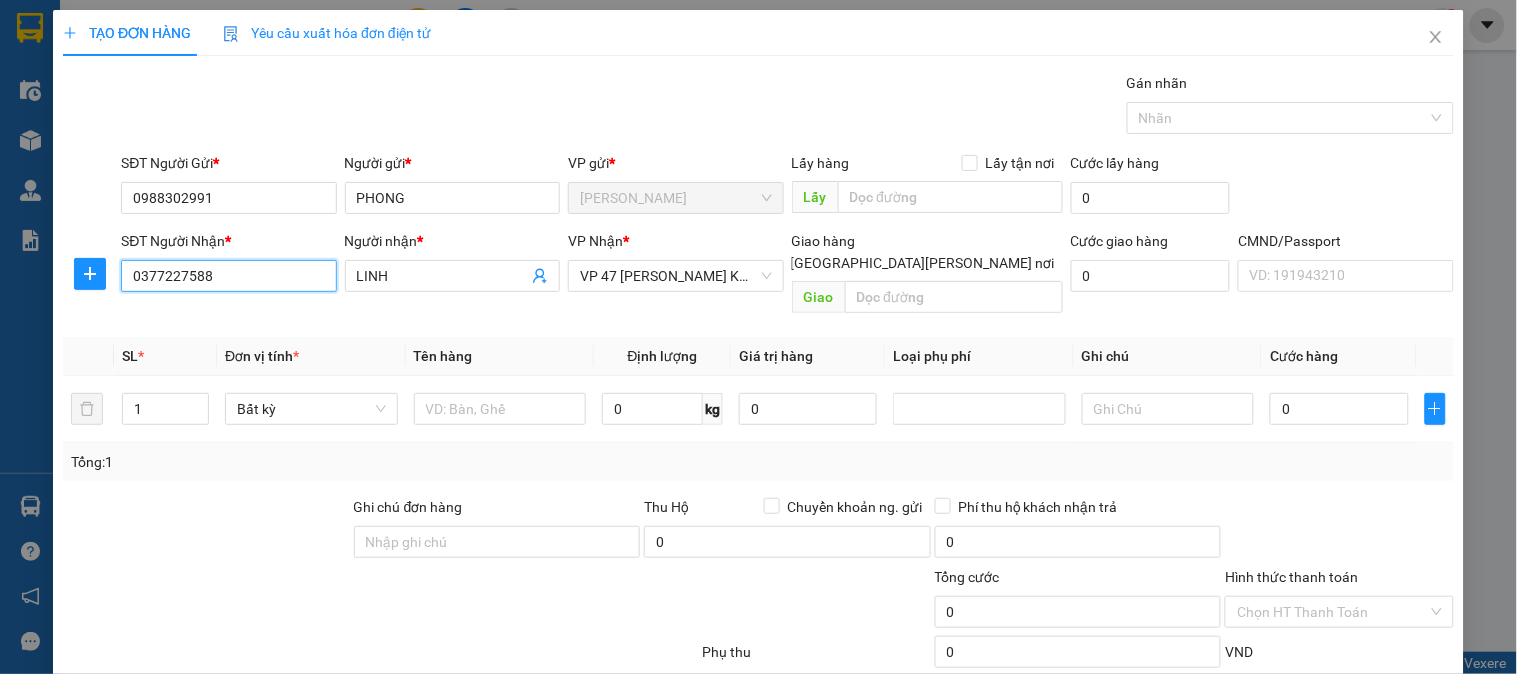 drag, startPoint x: 235, startPoint y: 281, endPoint x: 0, endPoint y: 312, distance: 237.03586 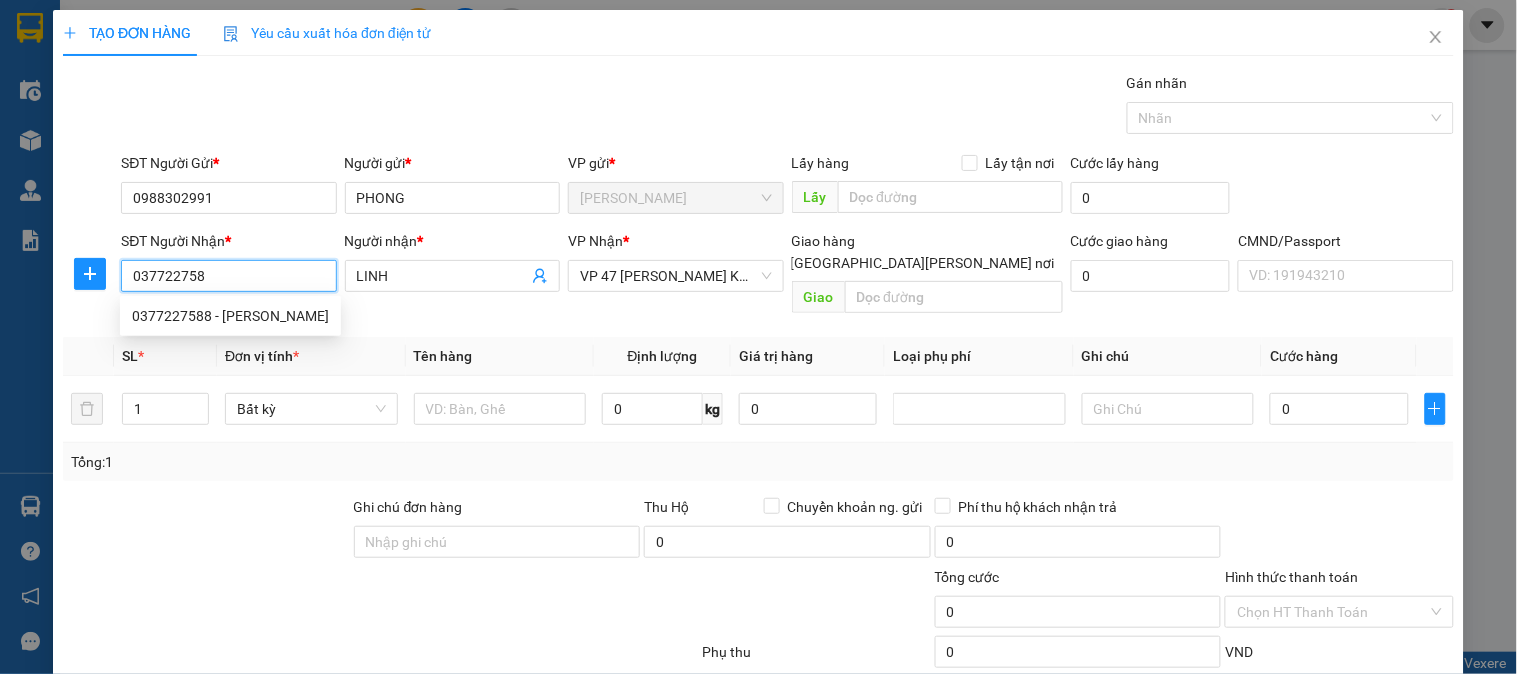 type on "0377227588" 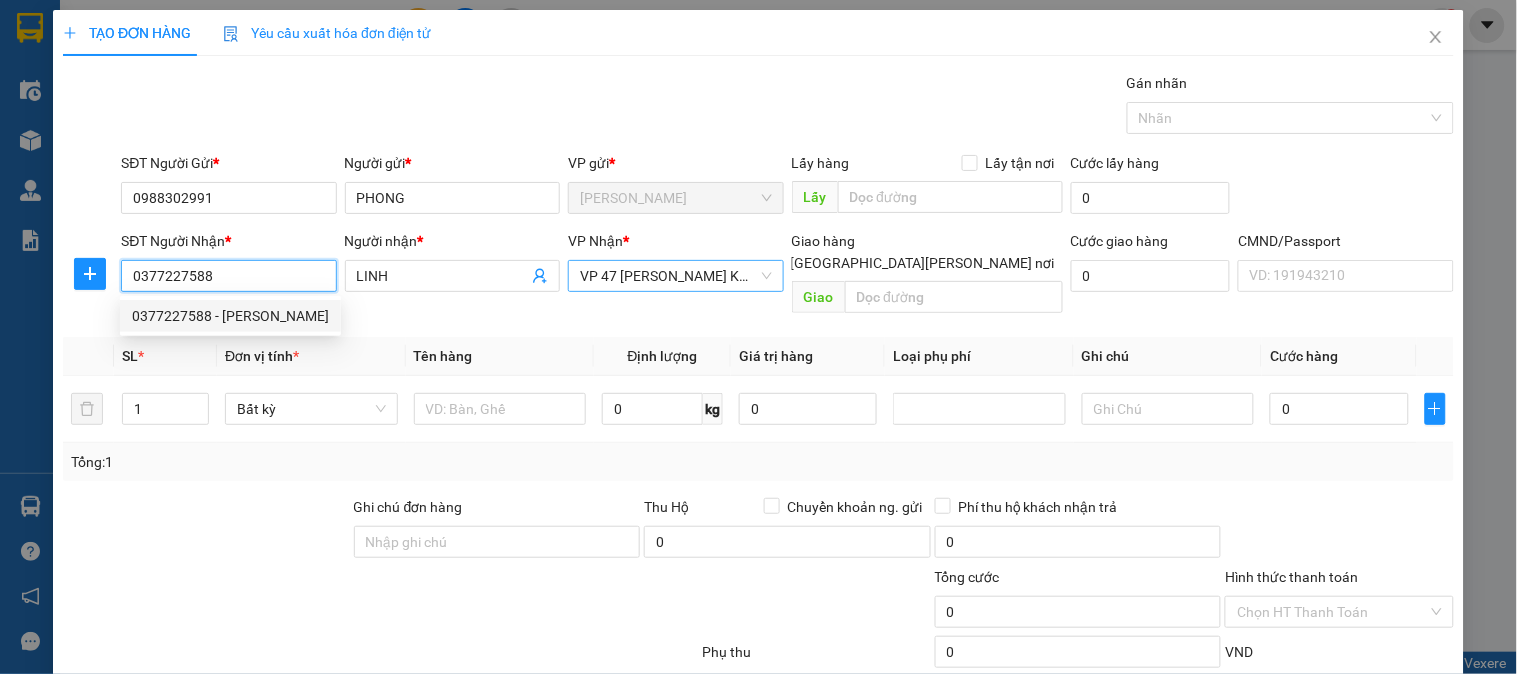 drag, startPoint x: 227, startPoint y: 312, endPoint x: 673, endPoint y: 287, distance: 446.70013 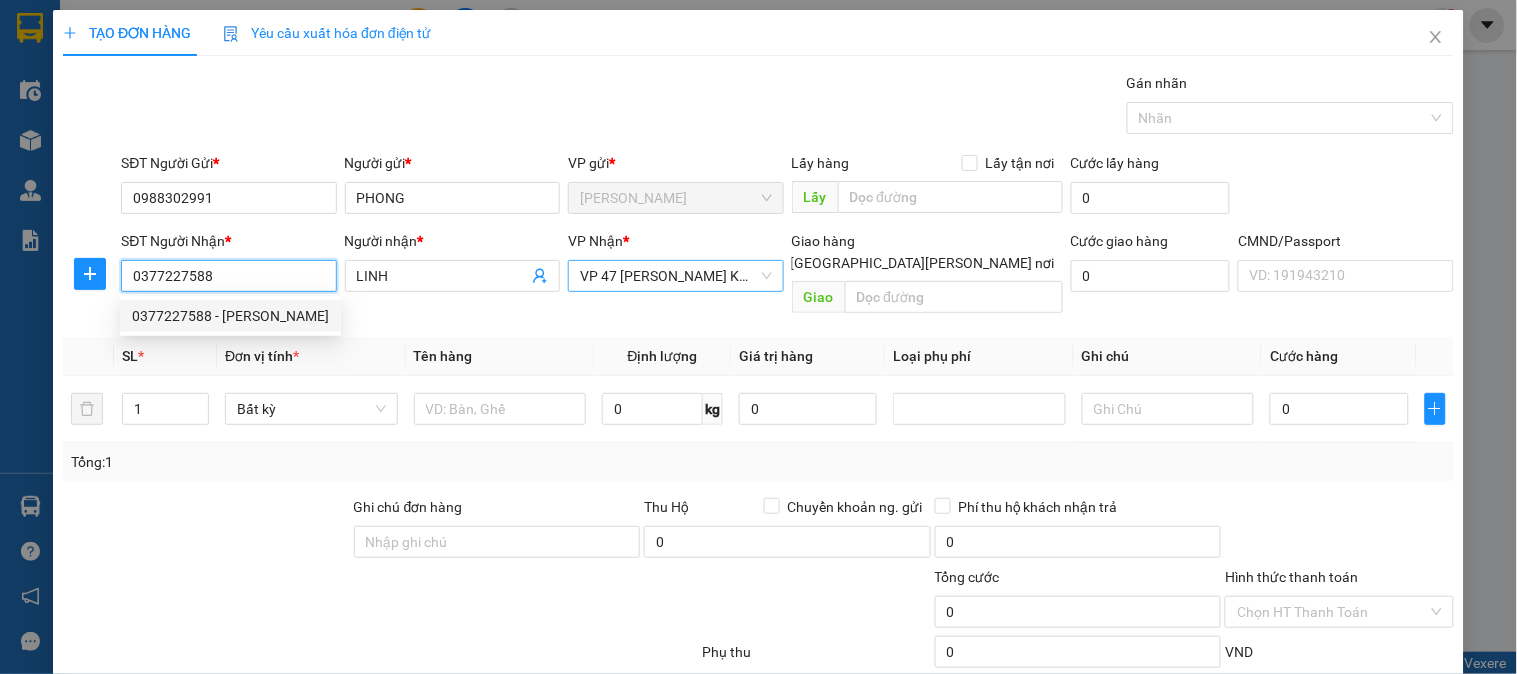 click on "0377227588 - [PERSON_NAME]" at bounding box center (230, 316) 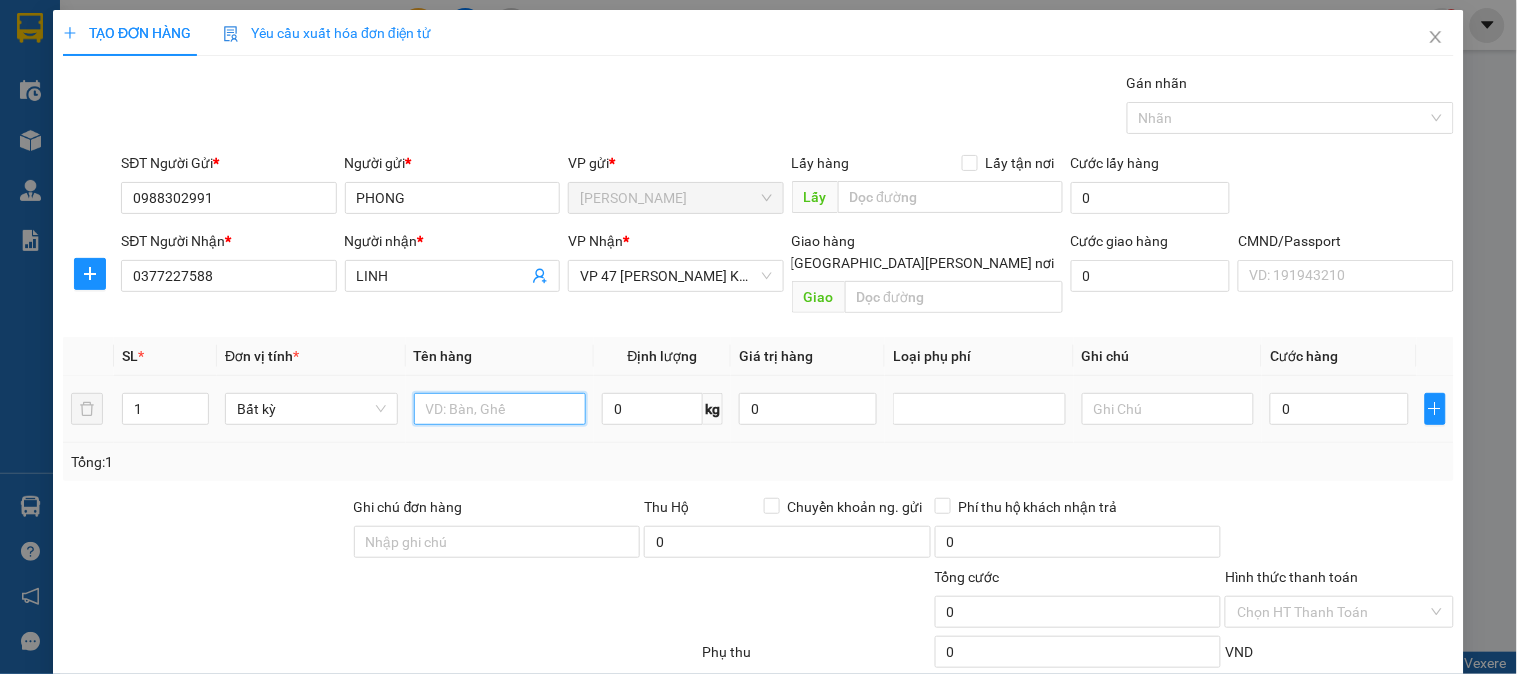click at bounding box center (500, 409) 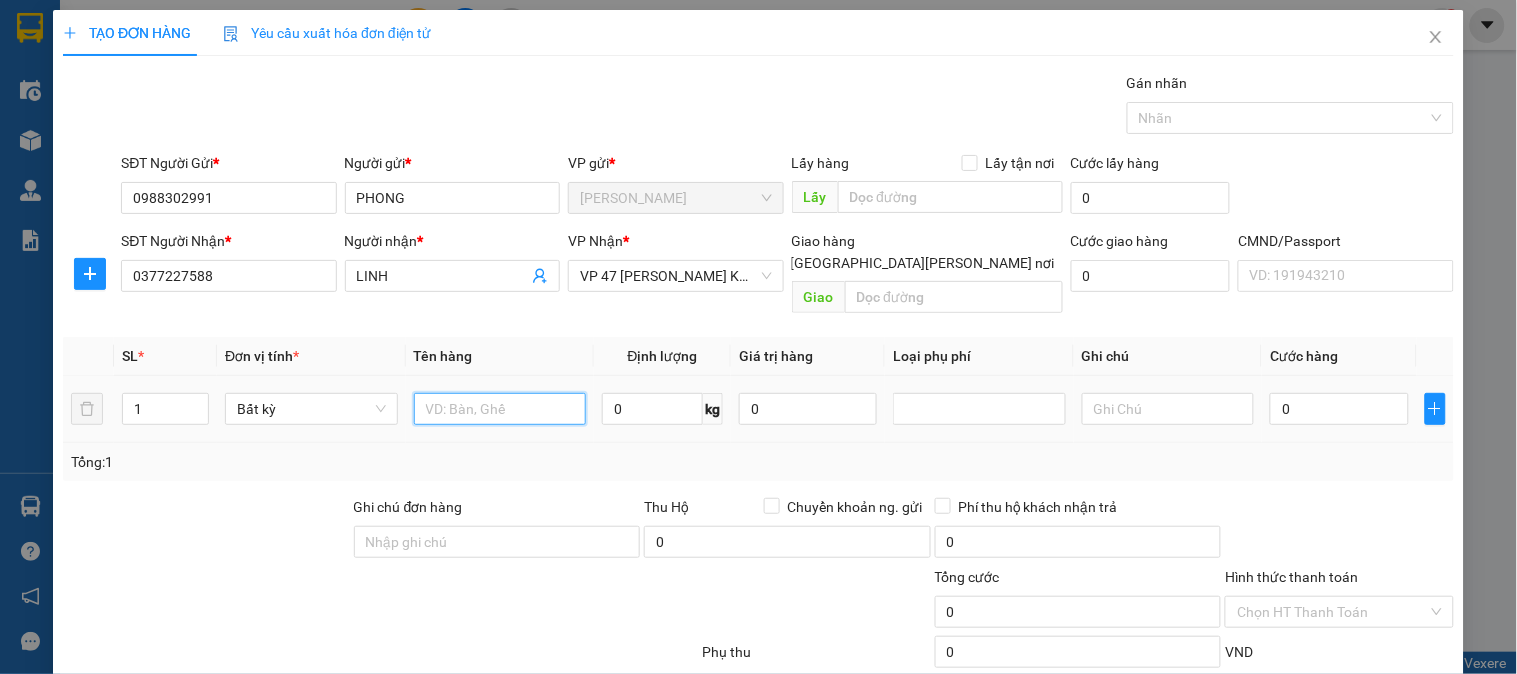 click at bounding box center (500, 409) 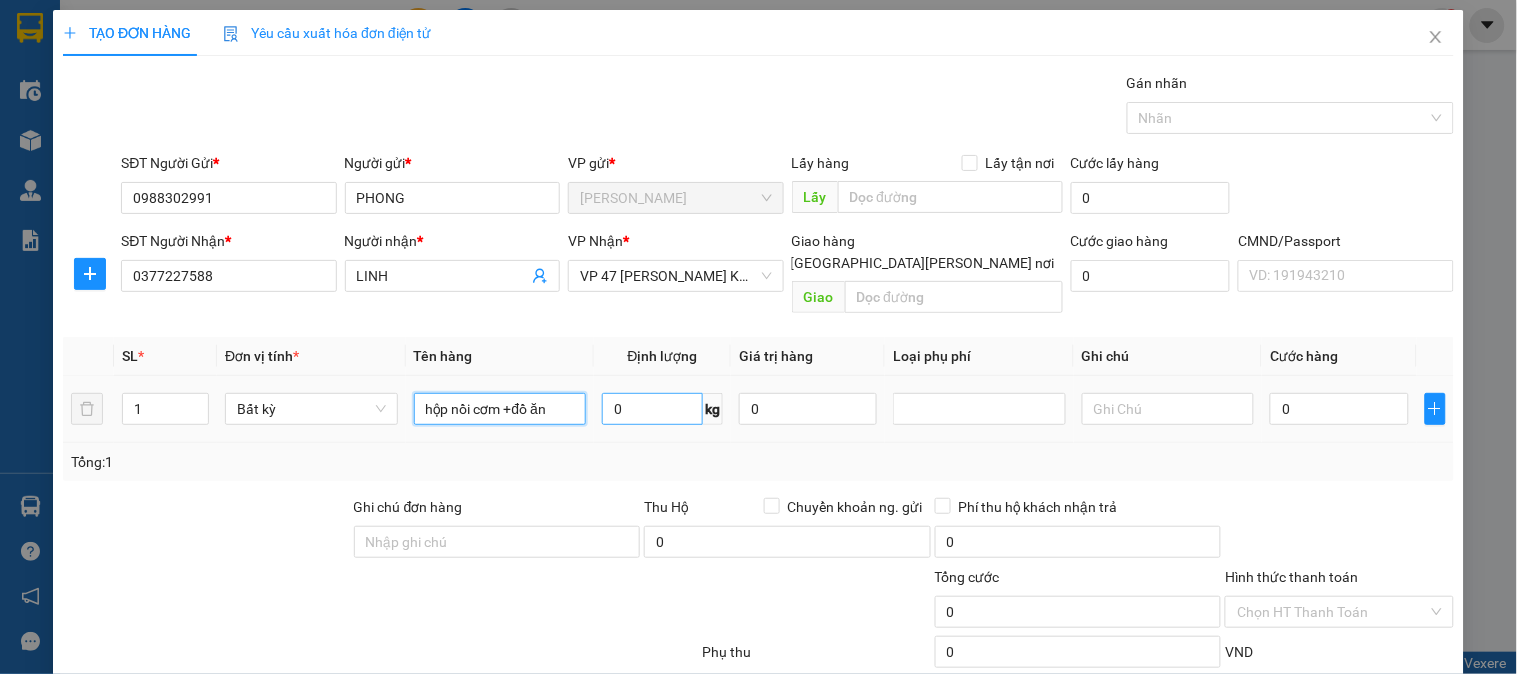 type on "hộp nồi cơm +đồ ăn" 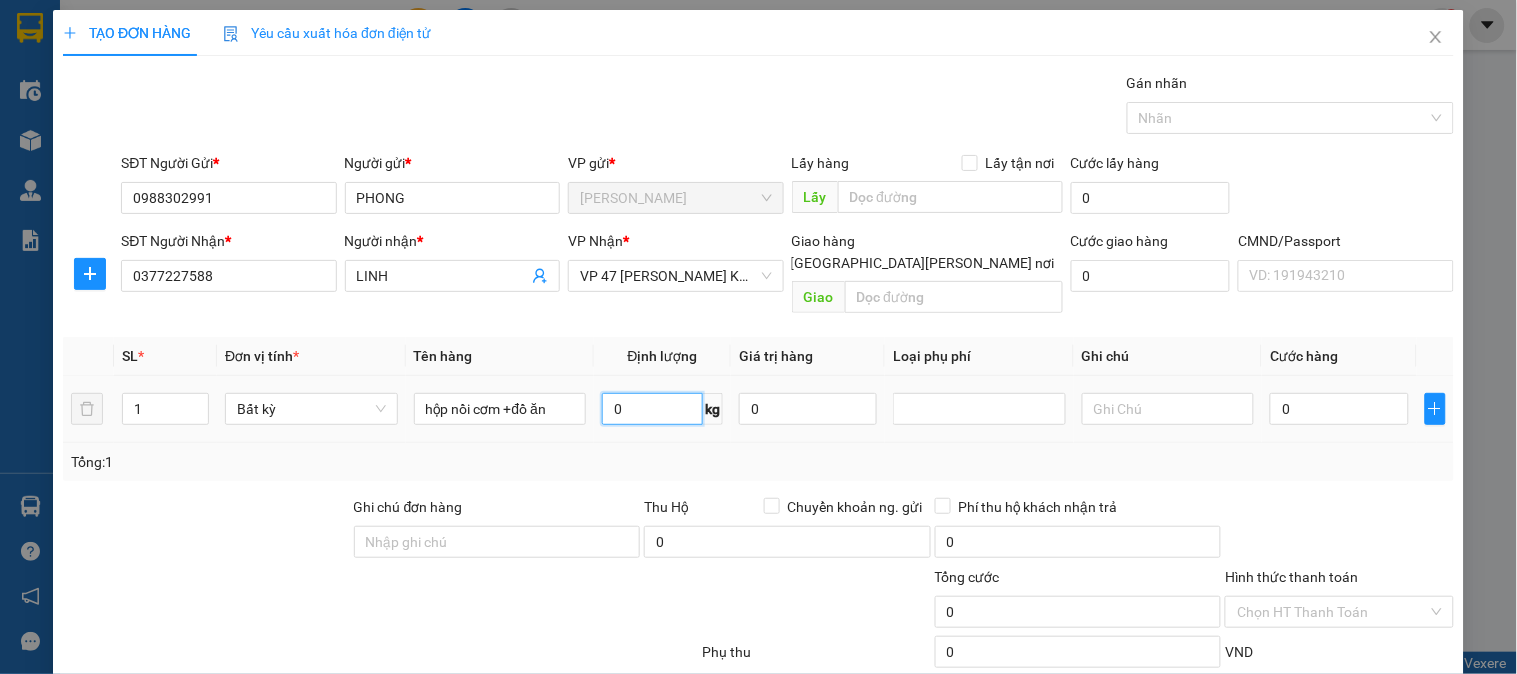 click on "0" at bounding box center (652, 409) 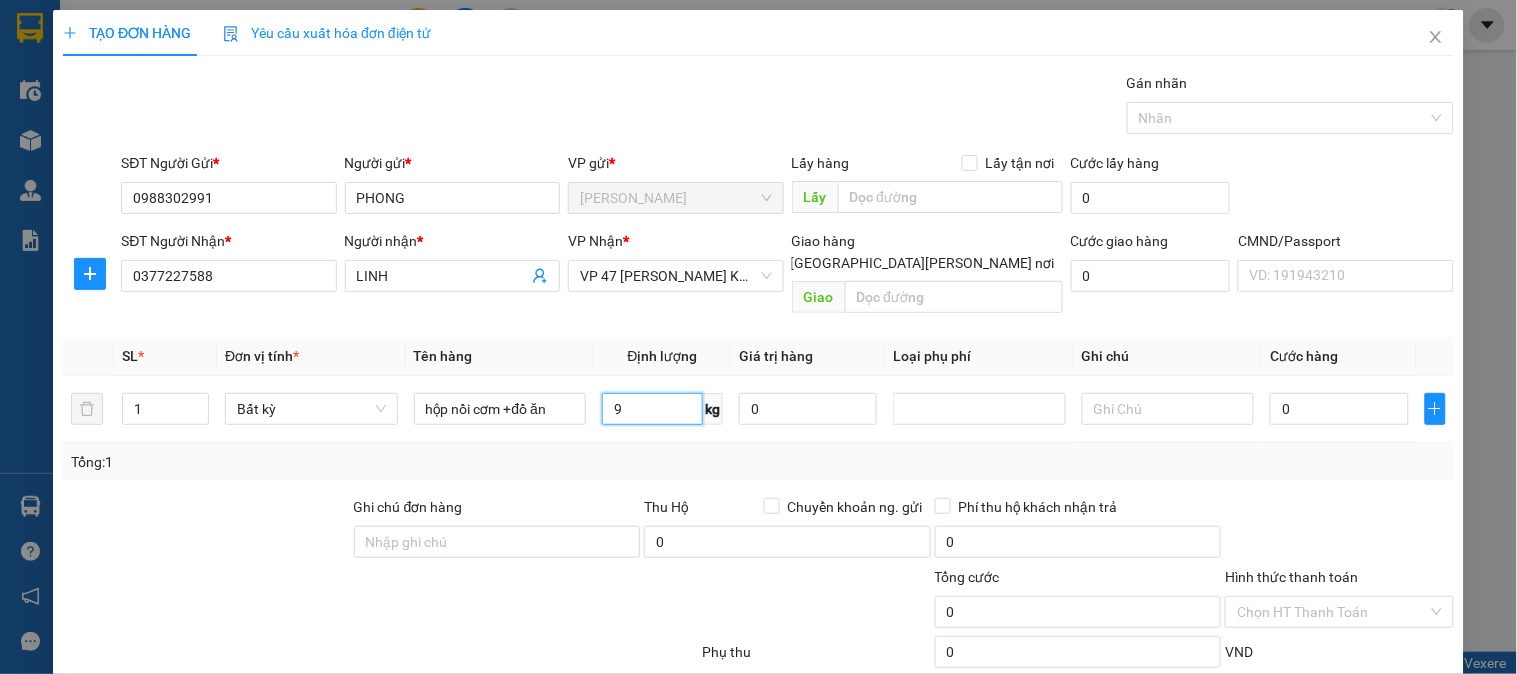 type on "9" 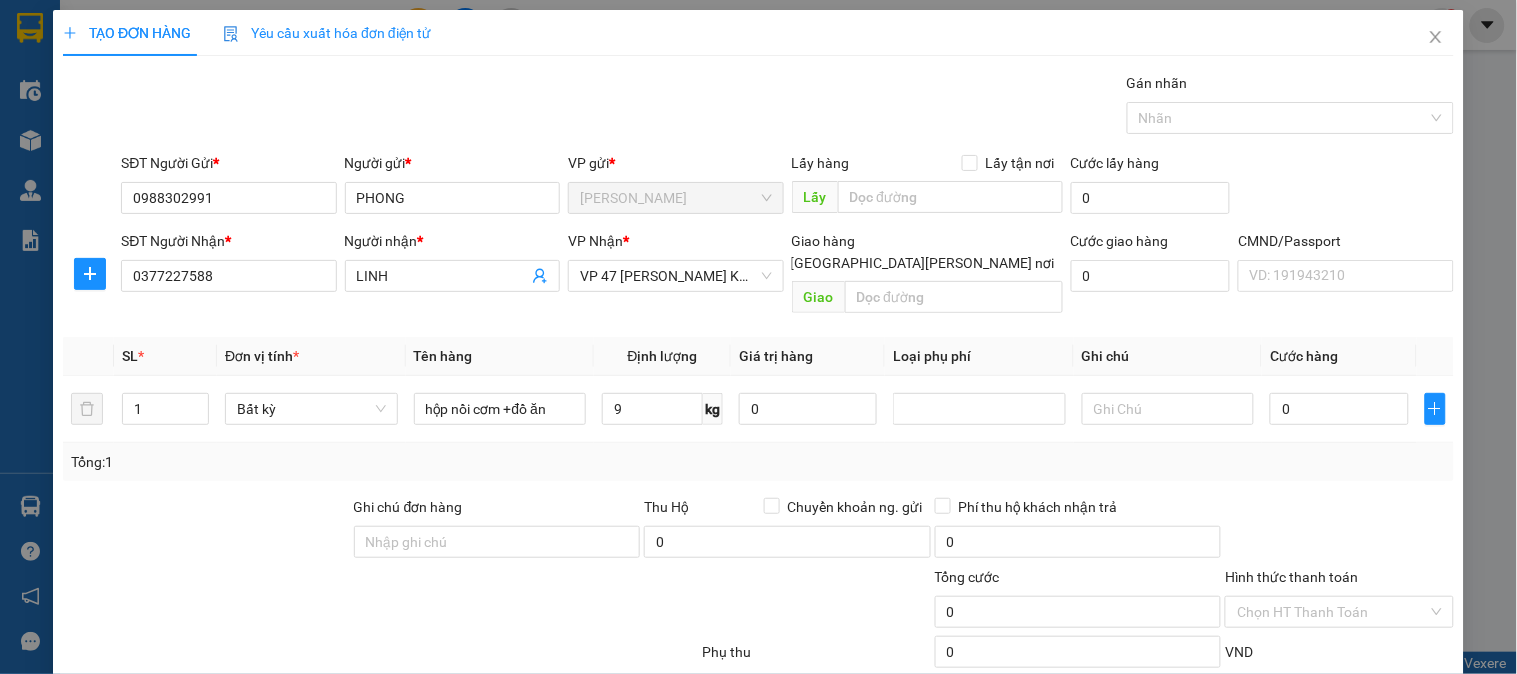 click on "Tổng:  1" at bounding box center [758, 462] 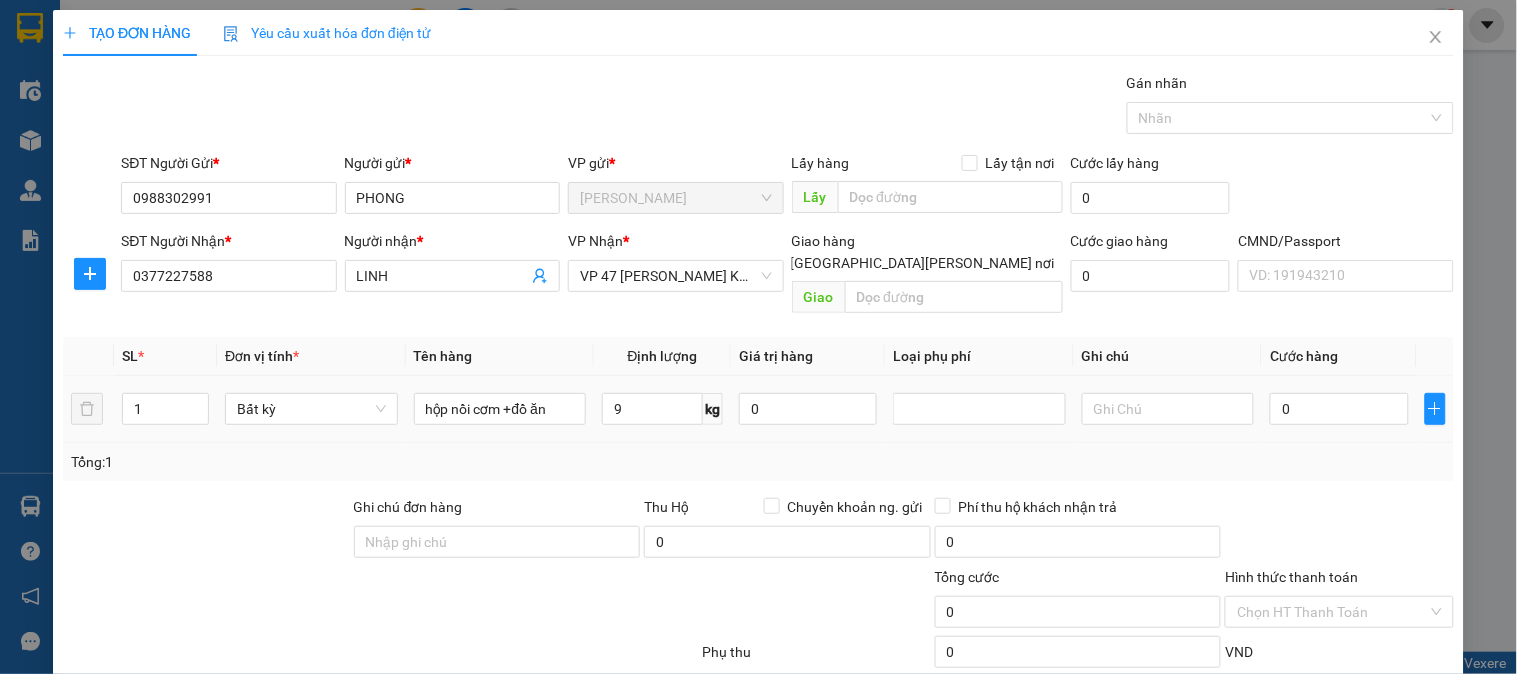 type on "40.000" 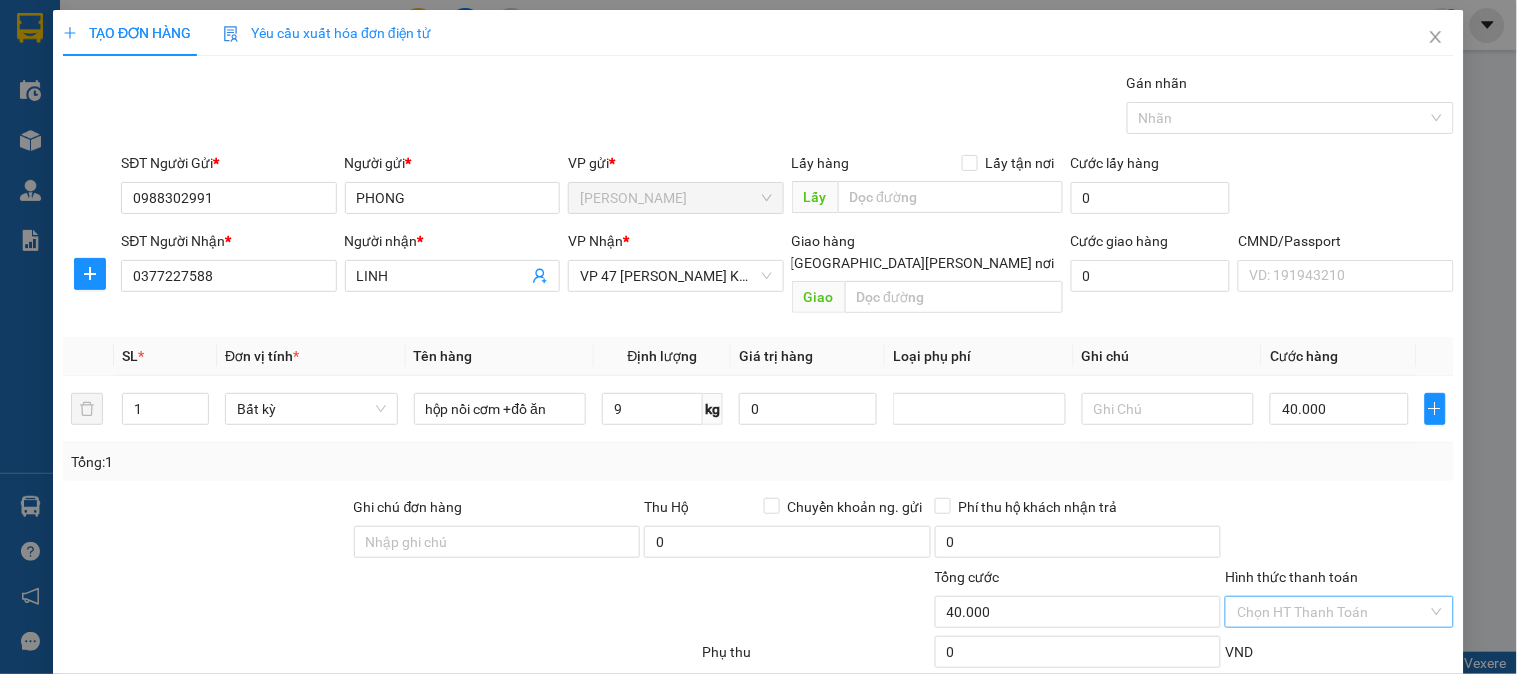 scroll, scrollTop: 105, scrollLeft: 0, axis: vertical 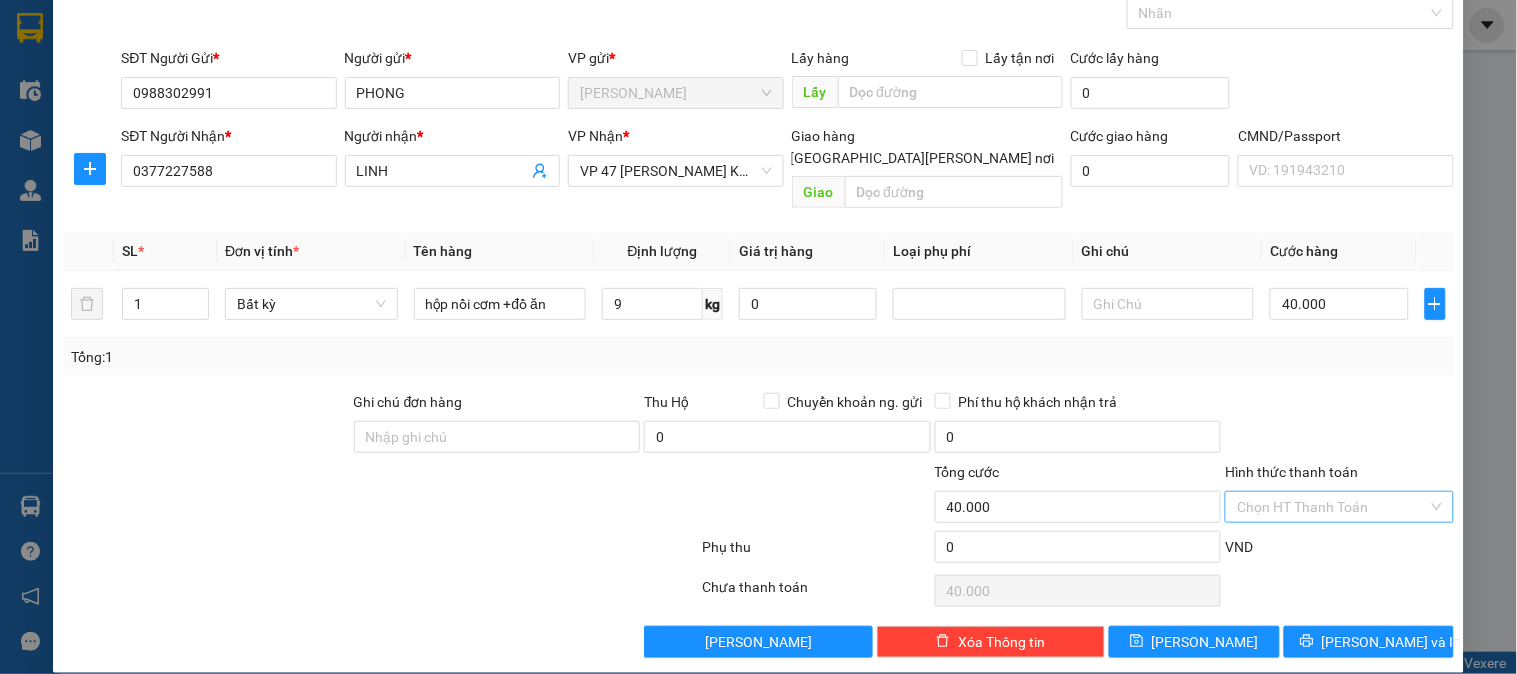click on "Hình thức thanh toán" at bounding box center (1332, 507) 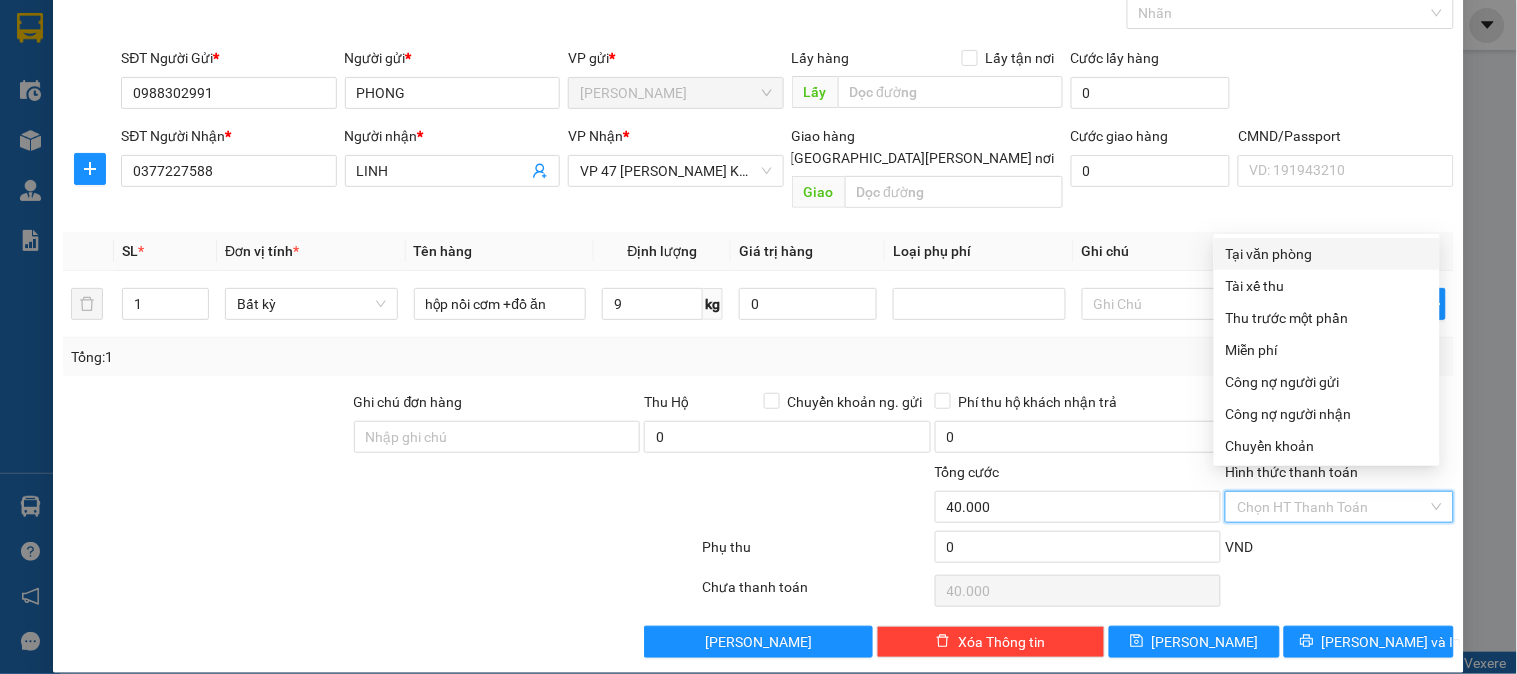 click on "Tại văn phòng" at bounding box center [1327, 254] 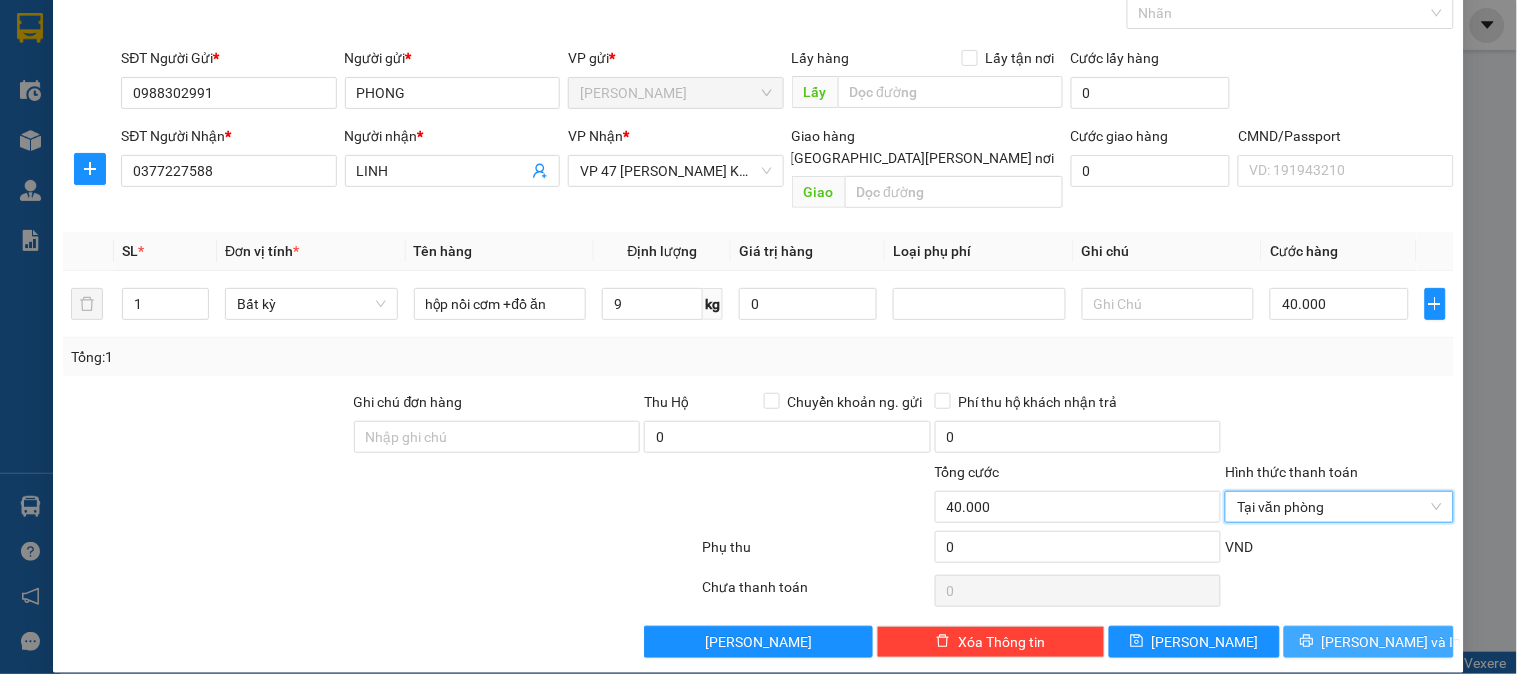 click on "[PERSON_NAME] và In" at bounding box center [1369, 642] 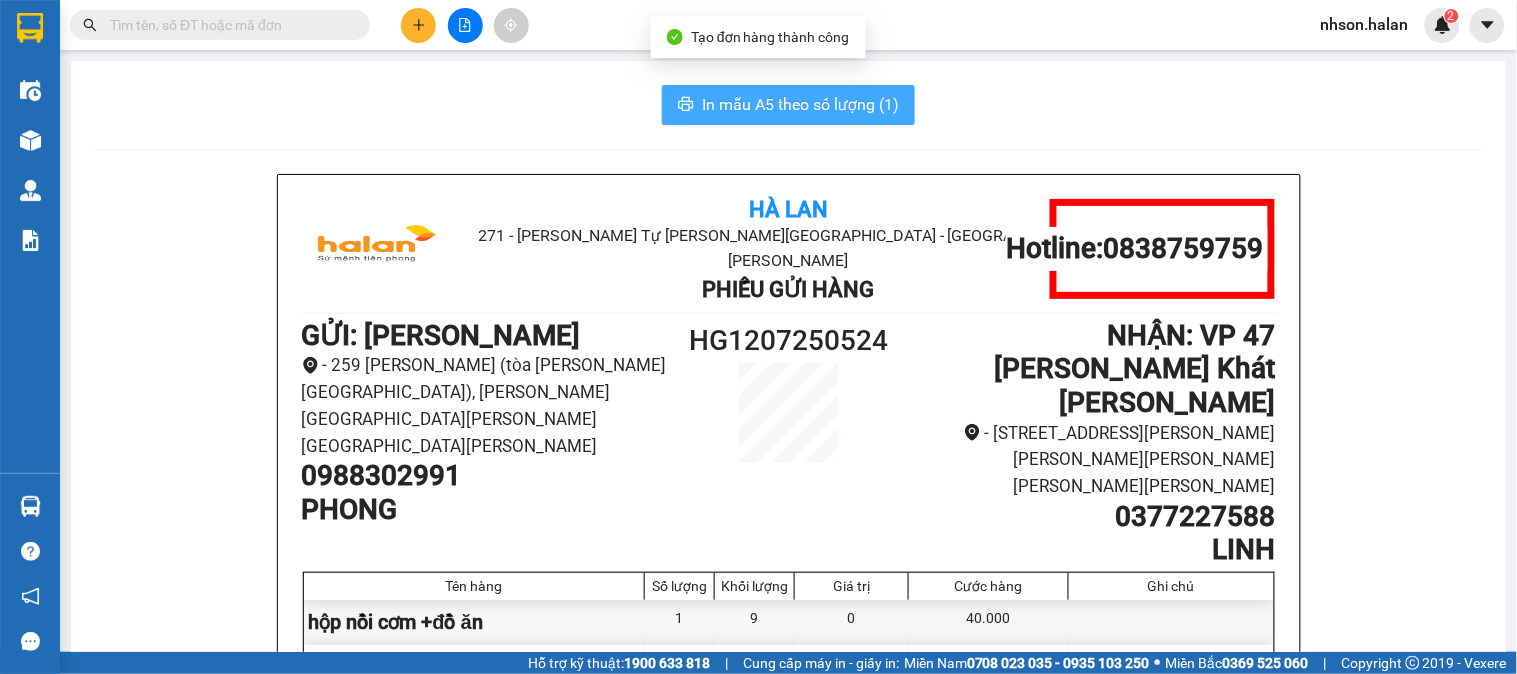 click on "In mẫu A5 theo số lượng
(1)" at bounding box center (800, 104) 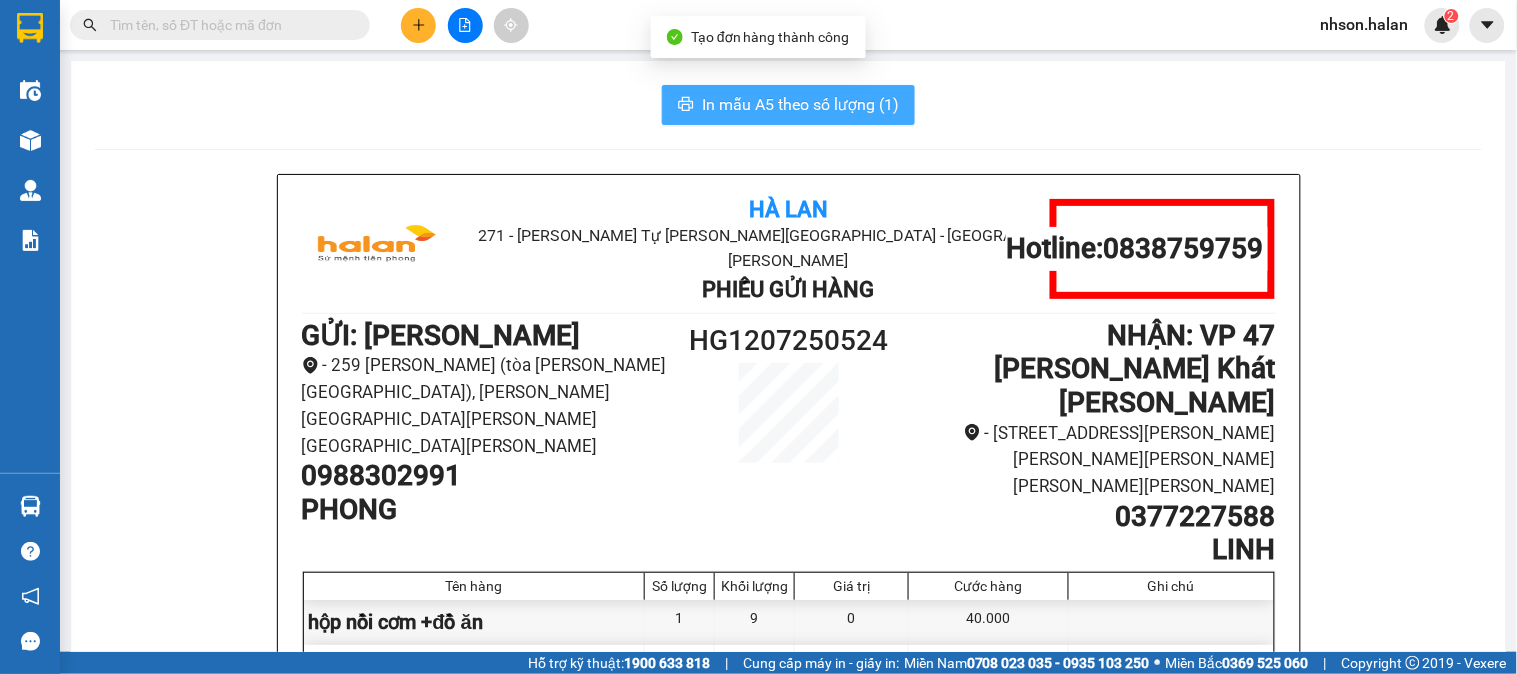 click on "In mẫu A5 theo số lượng
(1)" at bounding box center (800, 104) 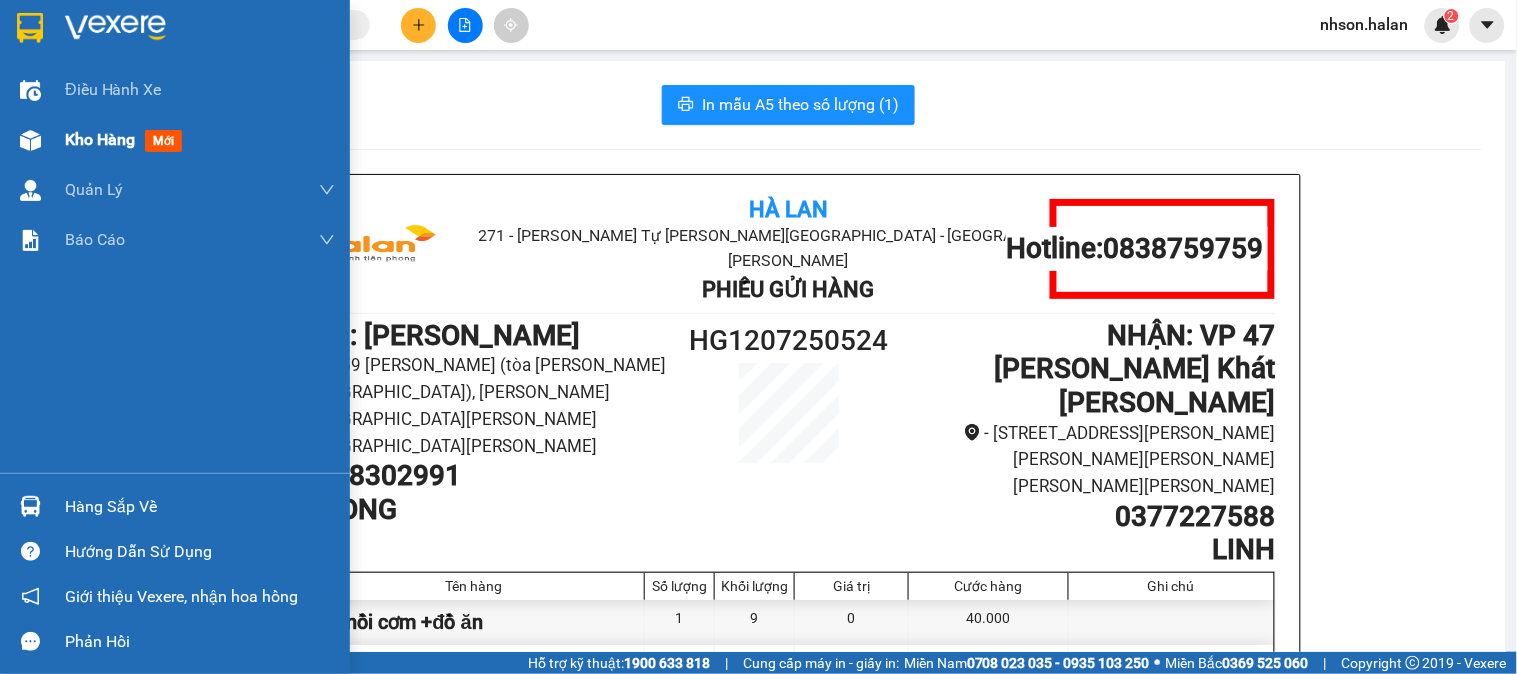 click on "Kho hàng" at bounding box center [100, 139] 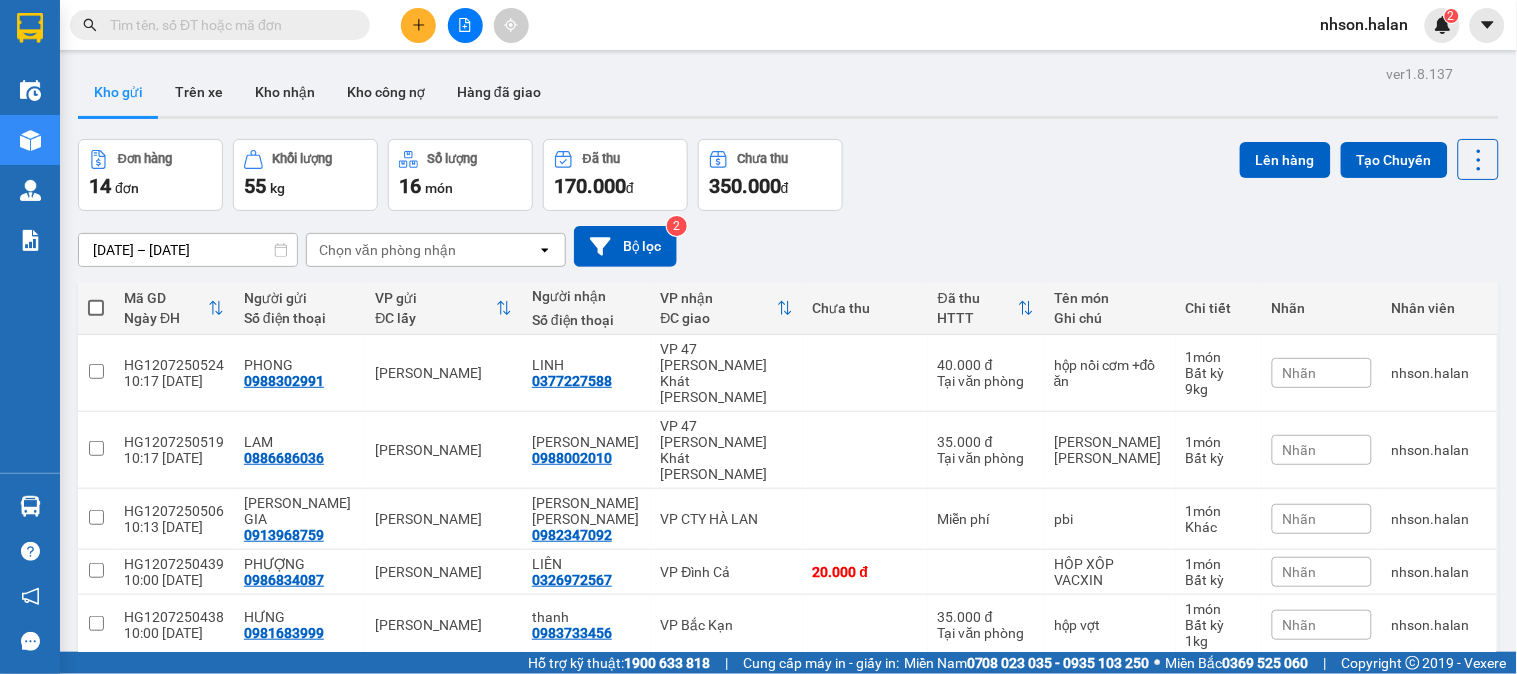 click at bounding box center [228, 25] 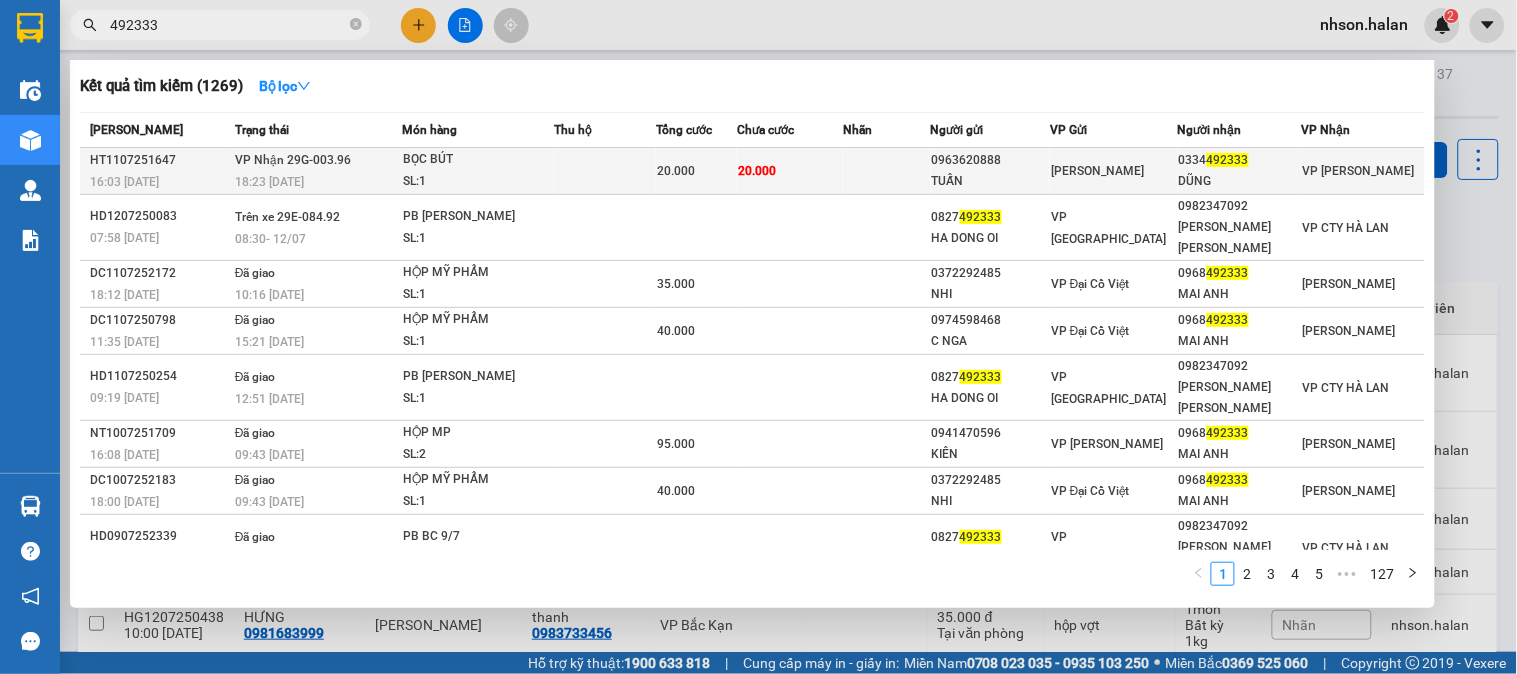 type on "492333" 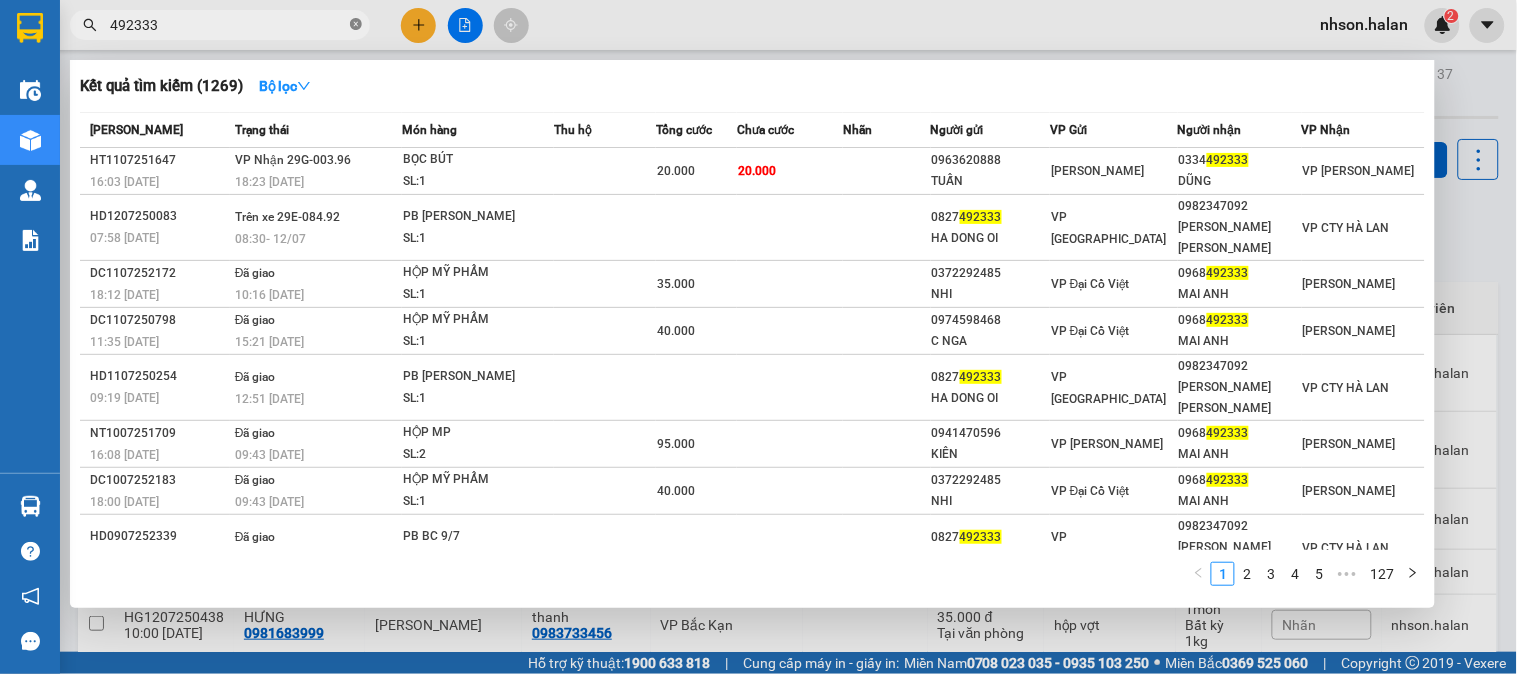 click 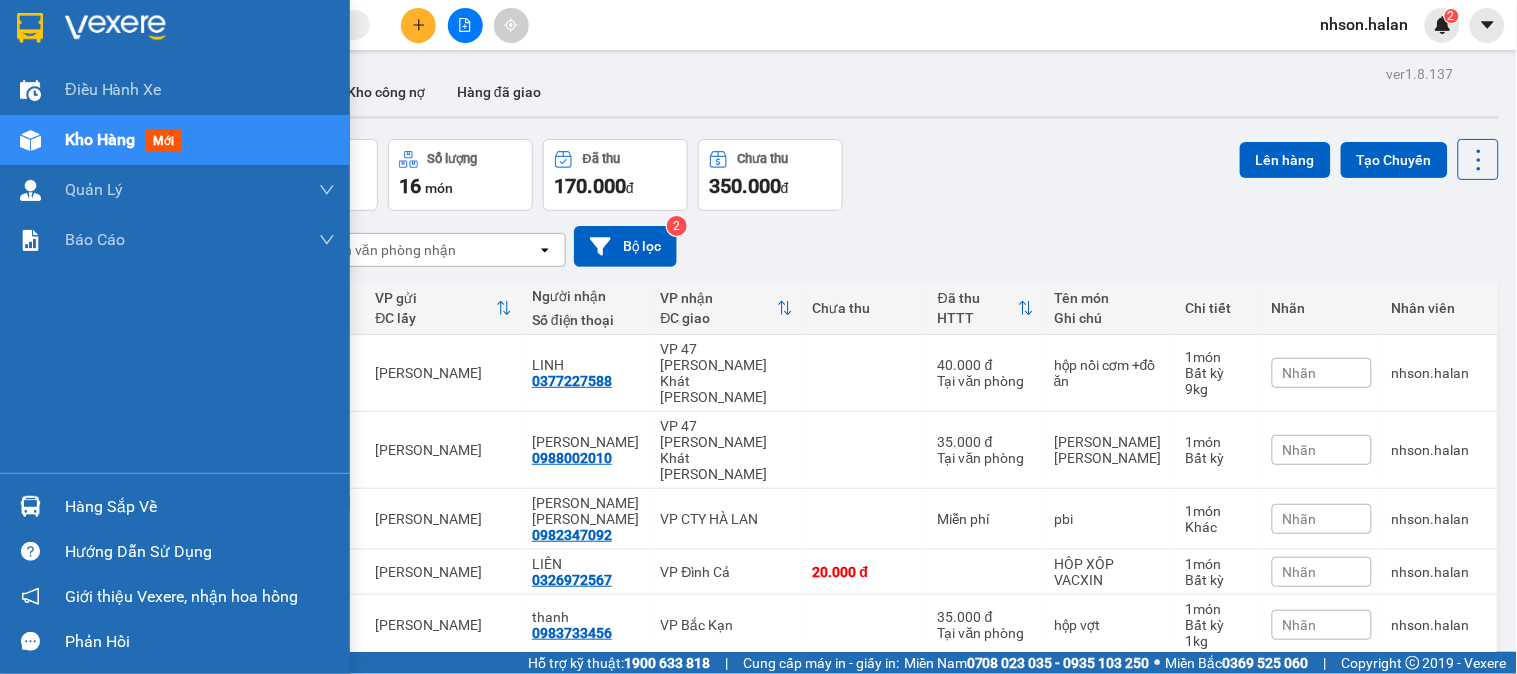 click on "Hàng sắp về" at bounding box center (175, 506) 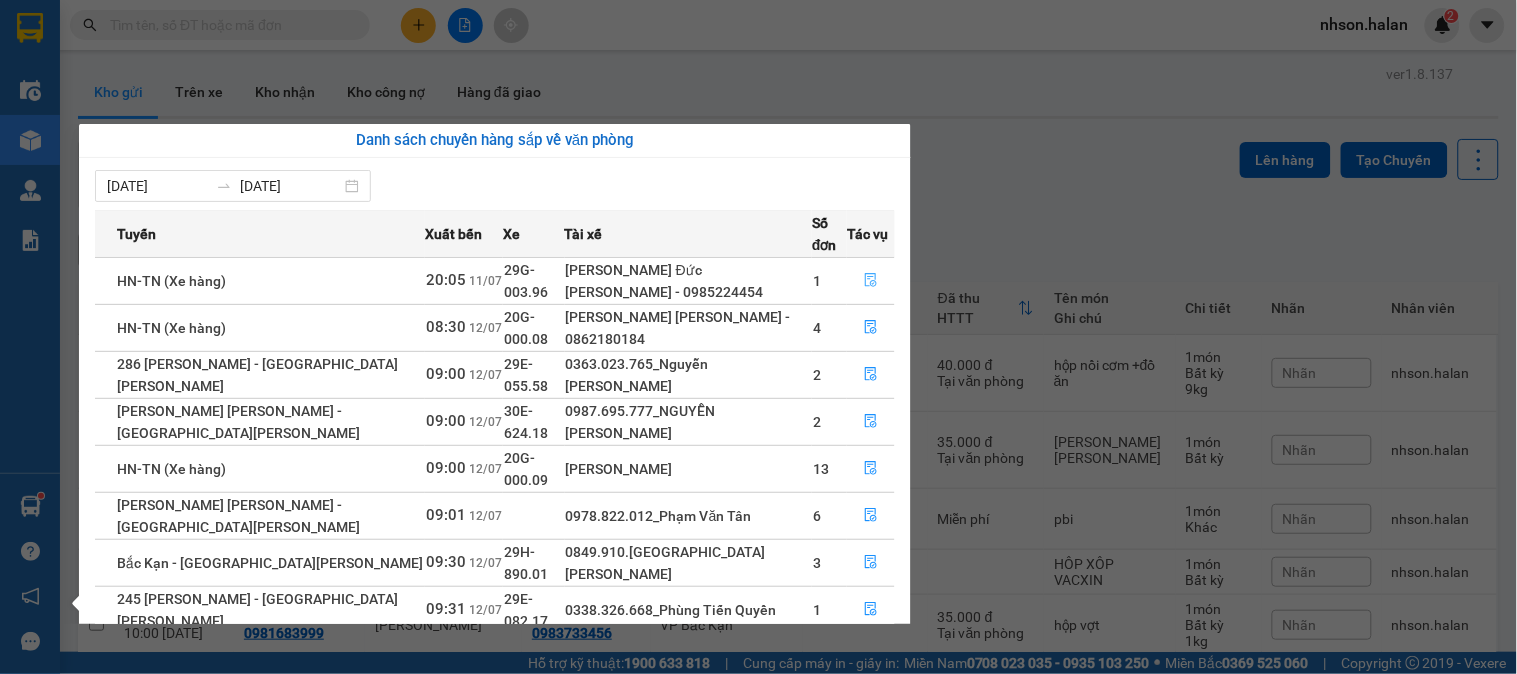 click 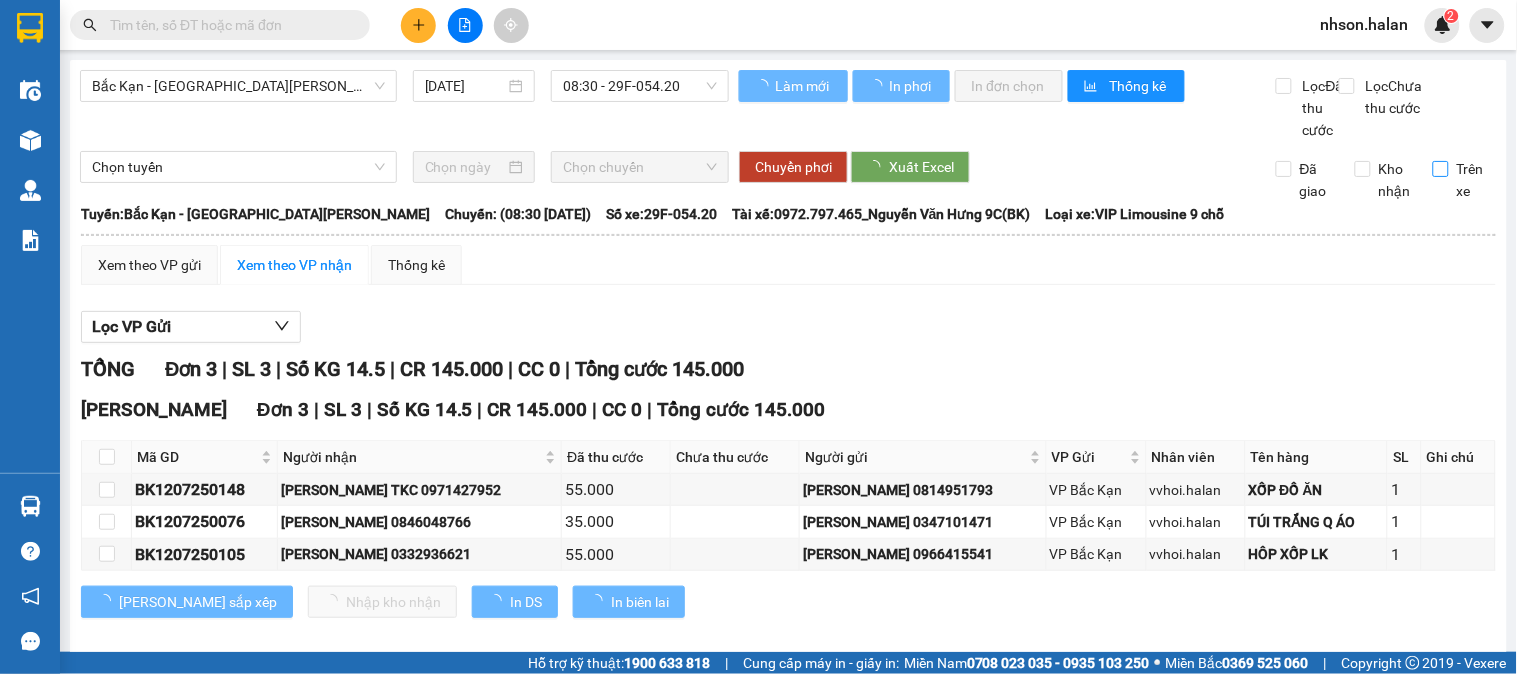 click on "Trên xe" at bounding box center (1441, 169) 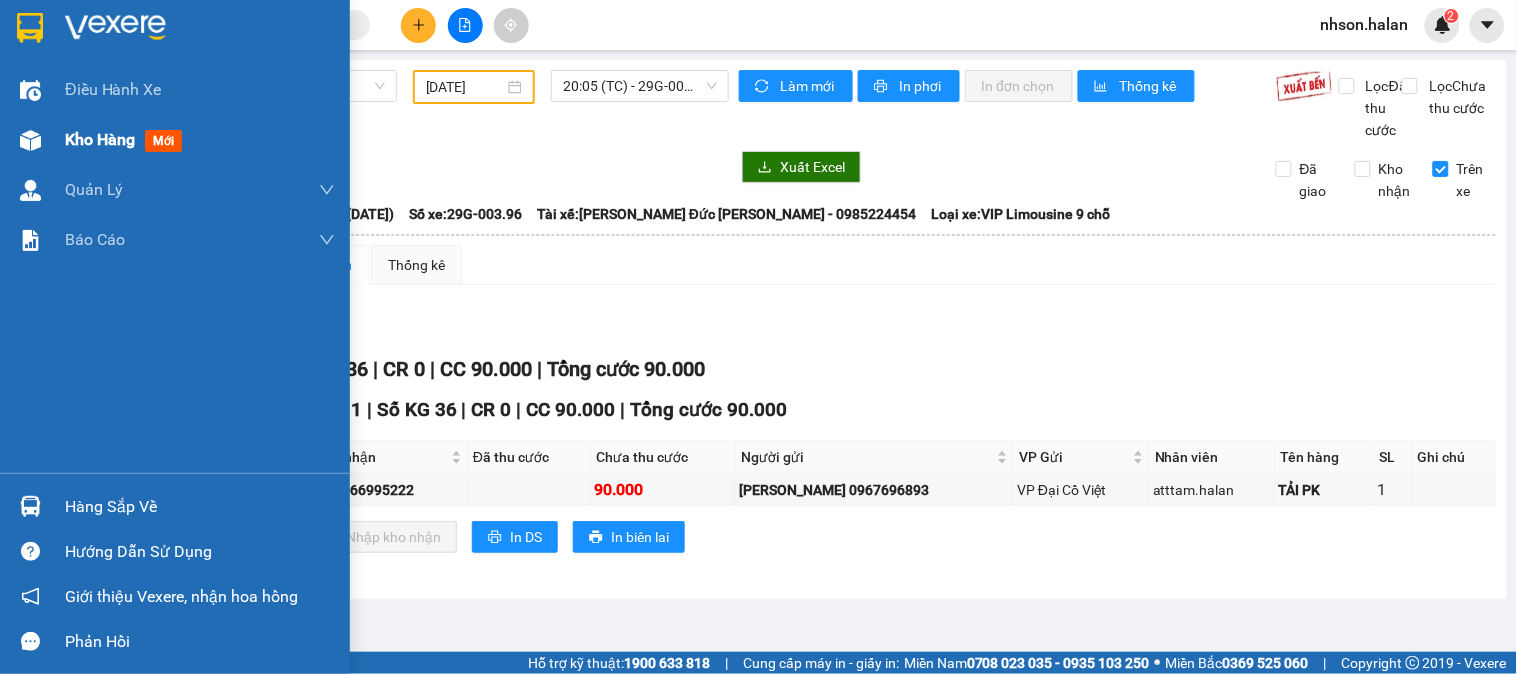 click on "Kho hàng" at bounding box center [100, 139] 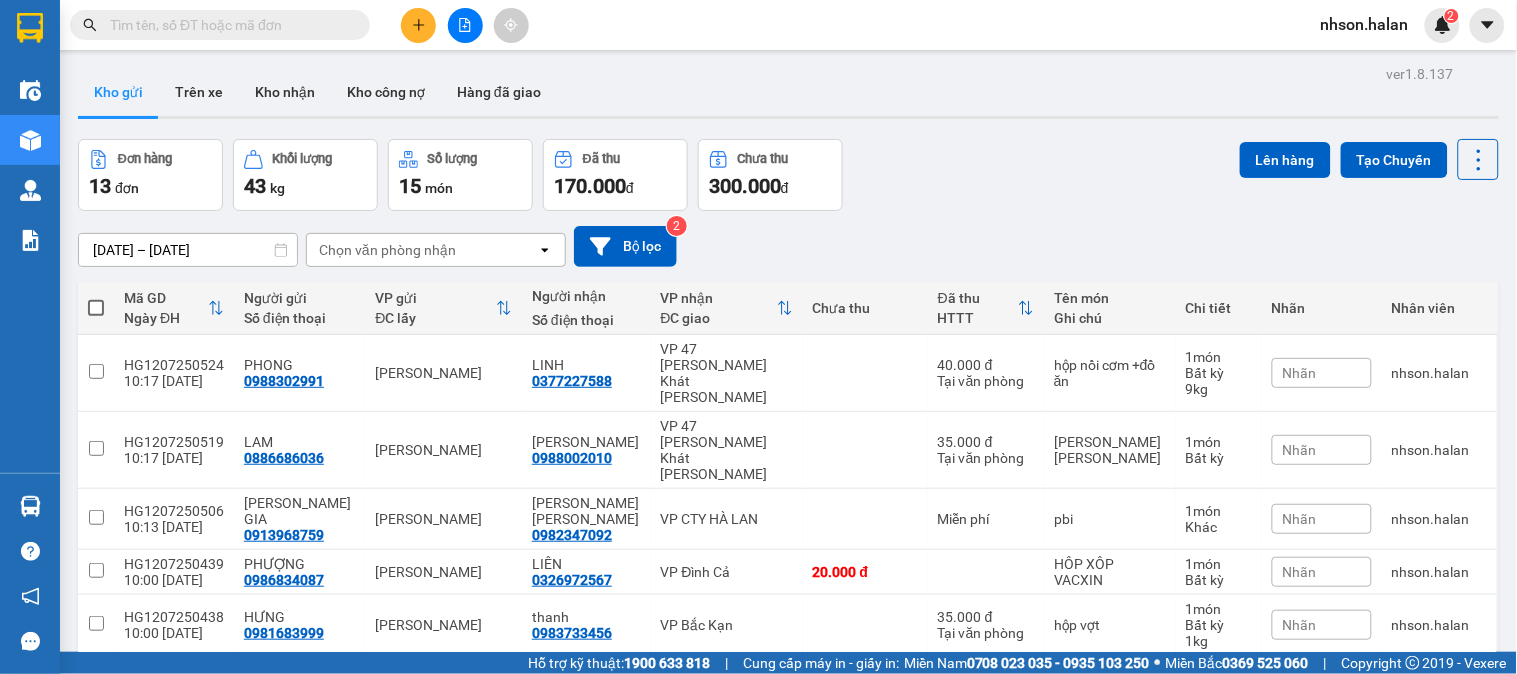 click at bounding box center (228, 25) 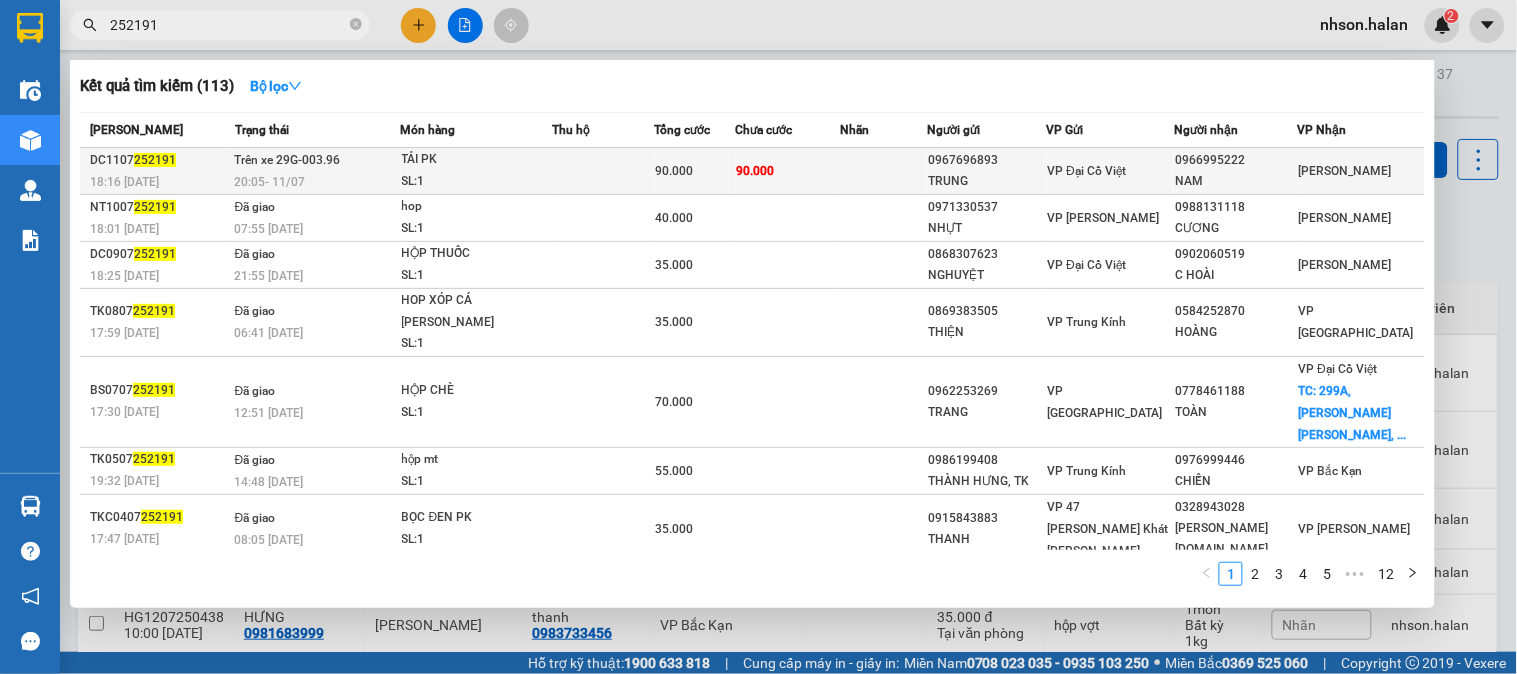 type on "252191" 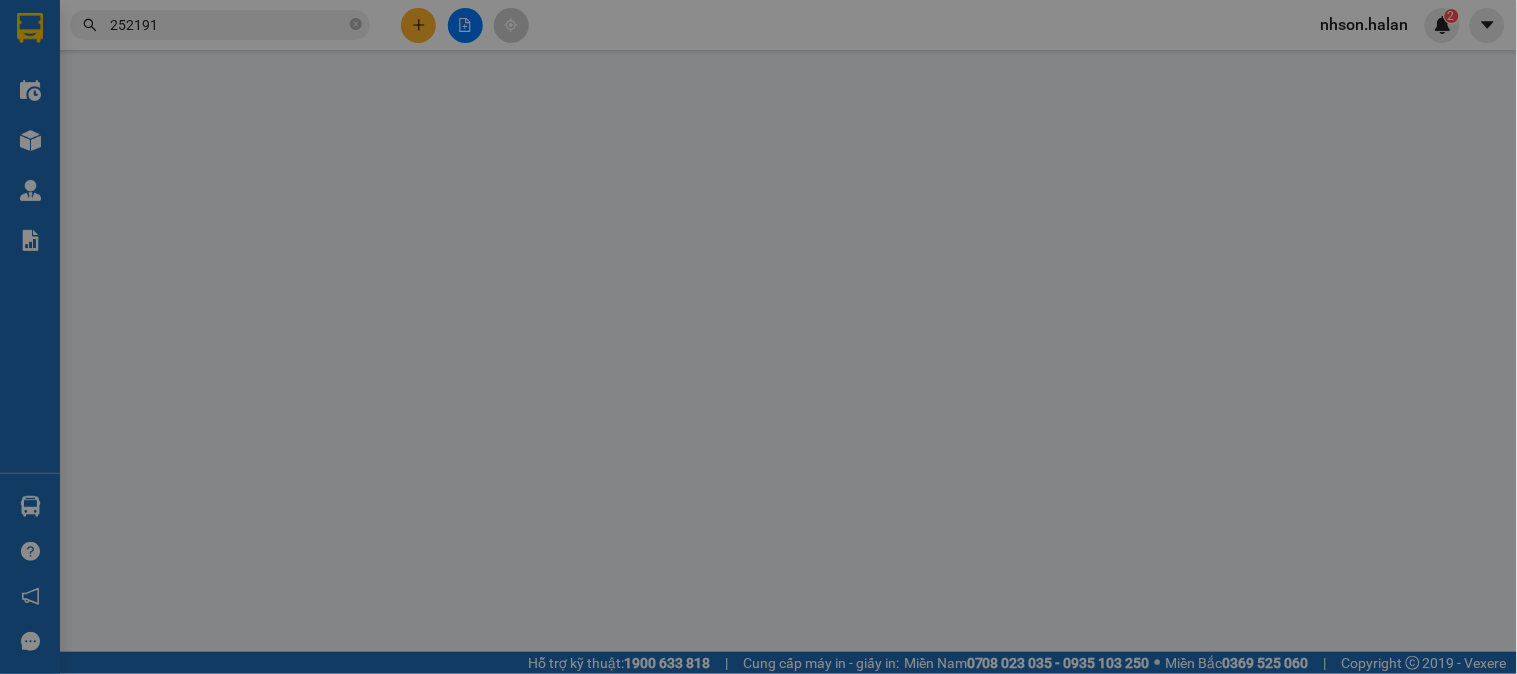 type on "0967696893" 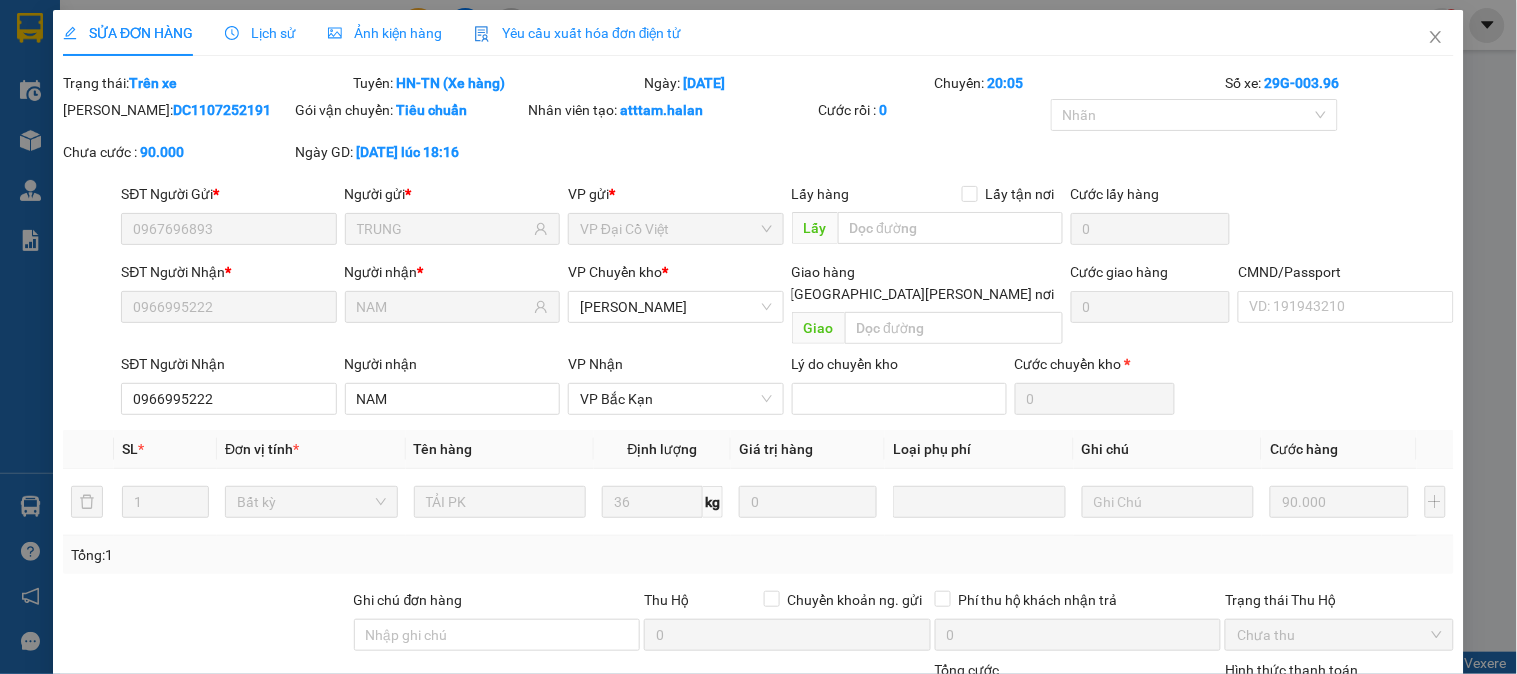 click on "Lịch sử" at bounding box center (260, 33) 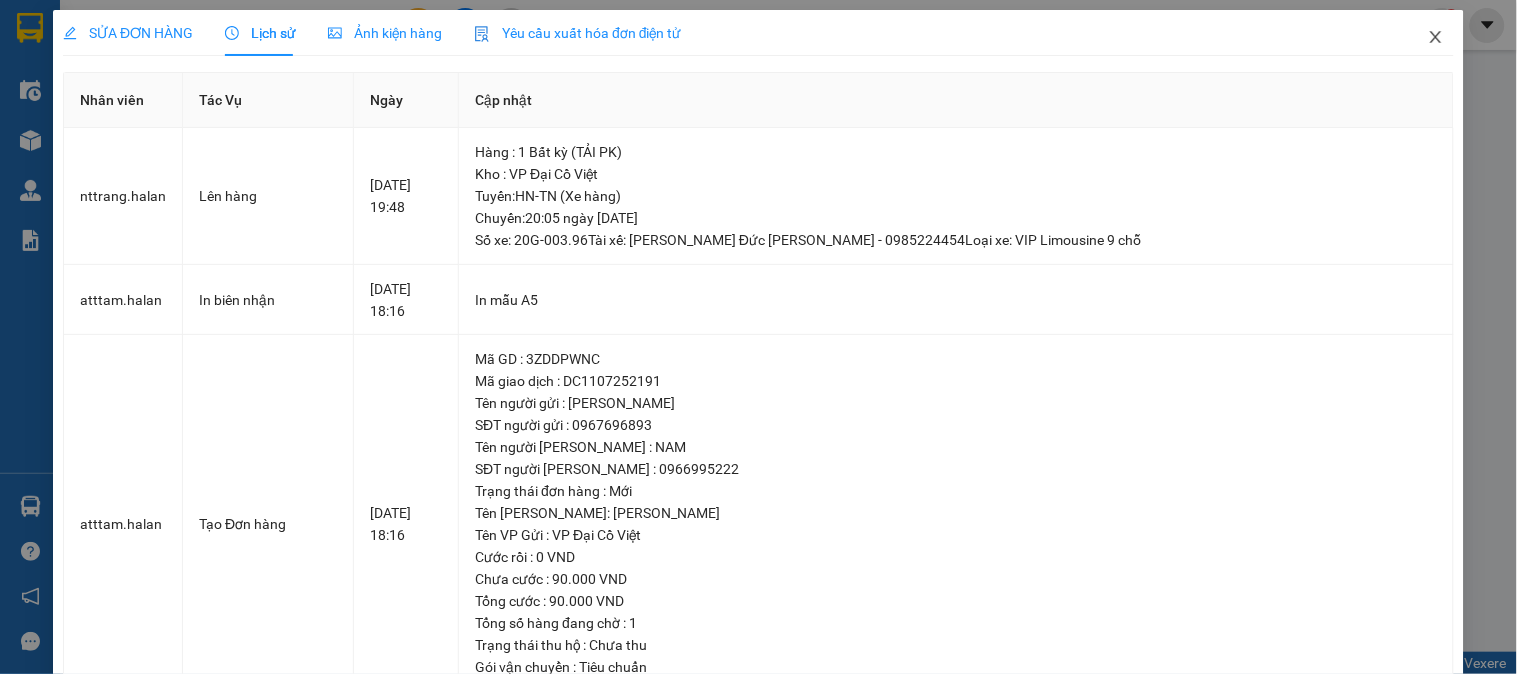 click 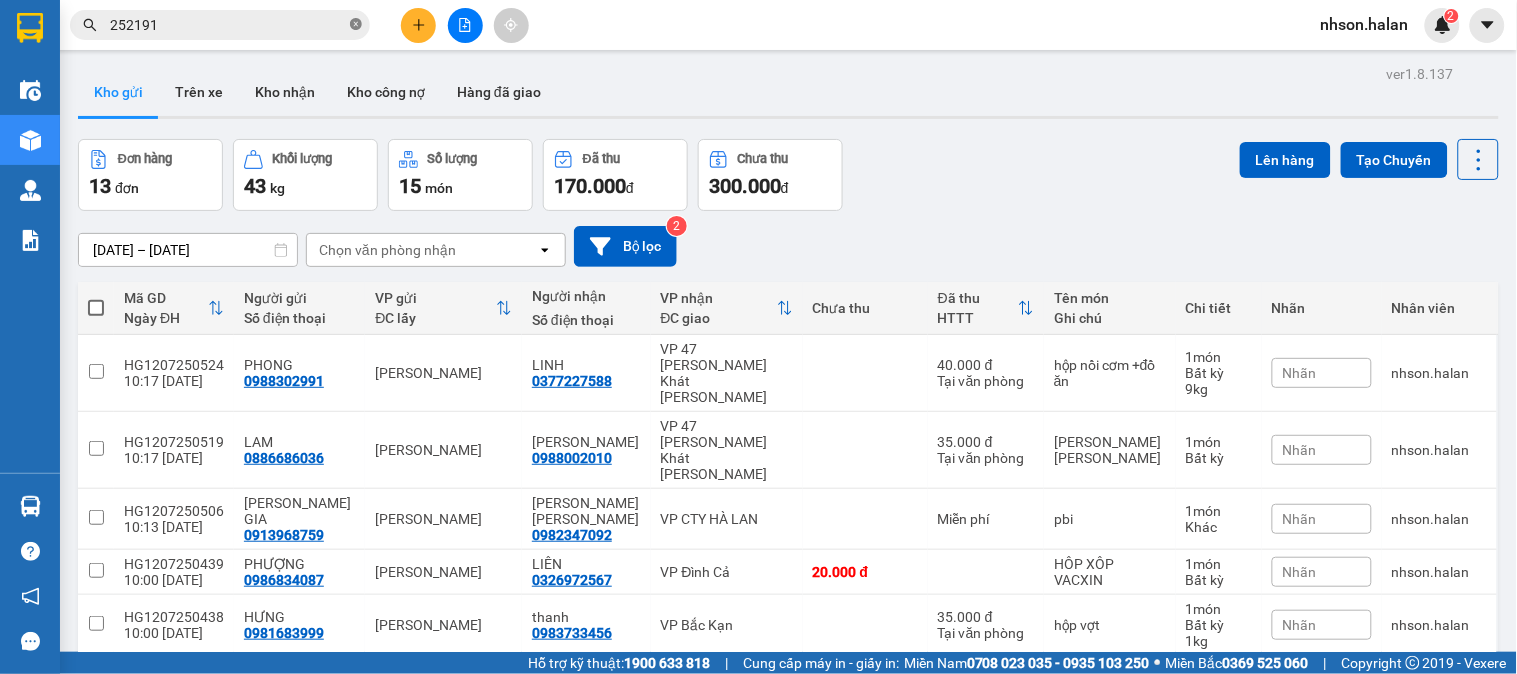 click 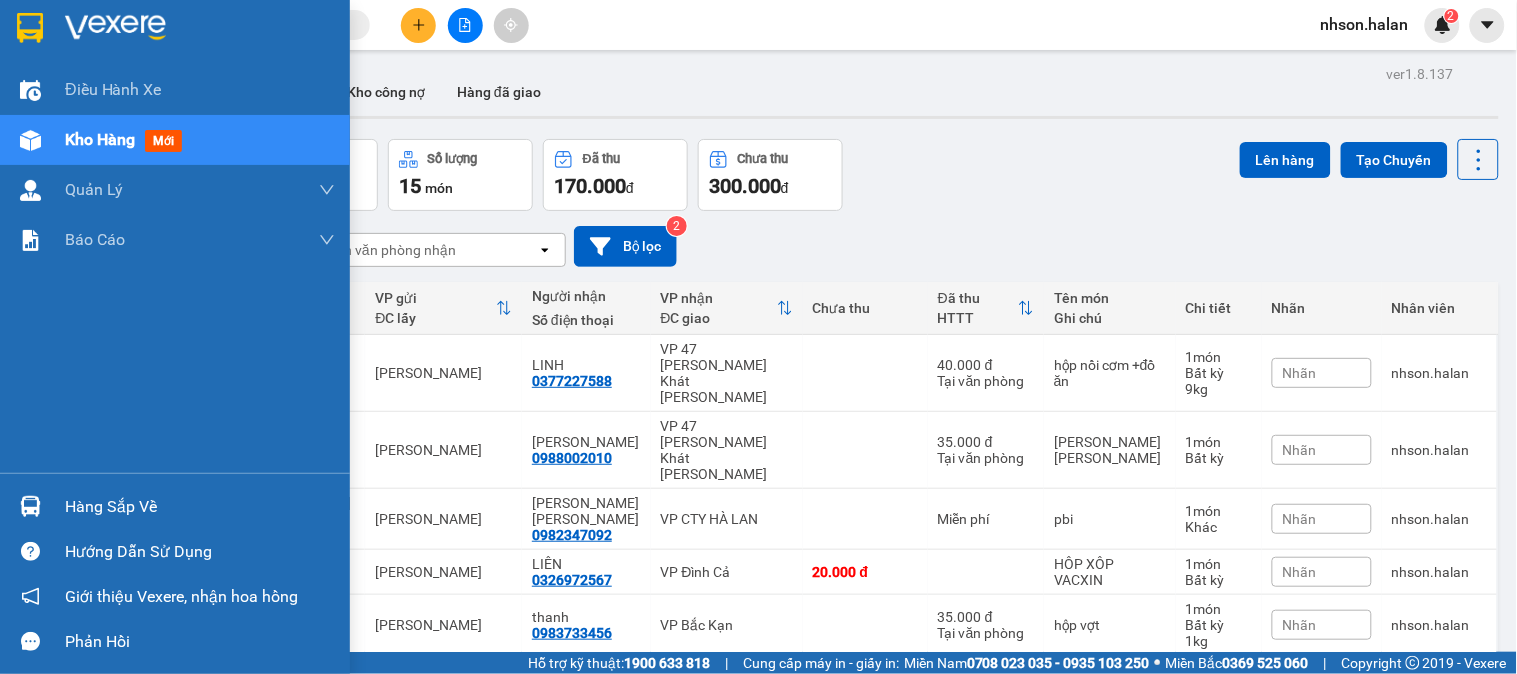 click at bounding box center (30, 506) 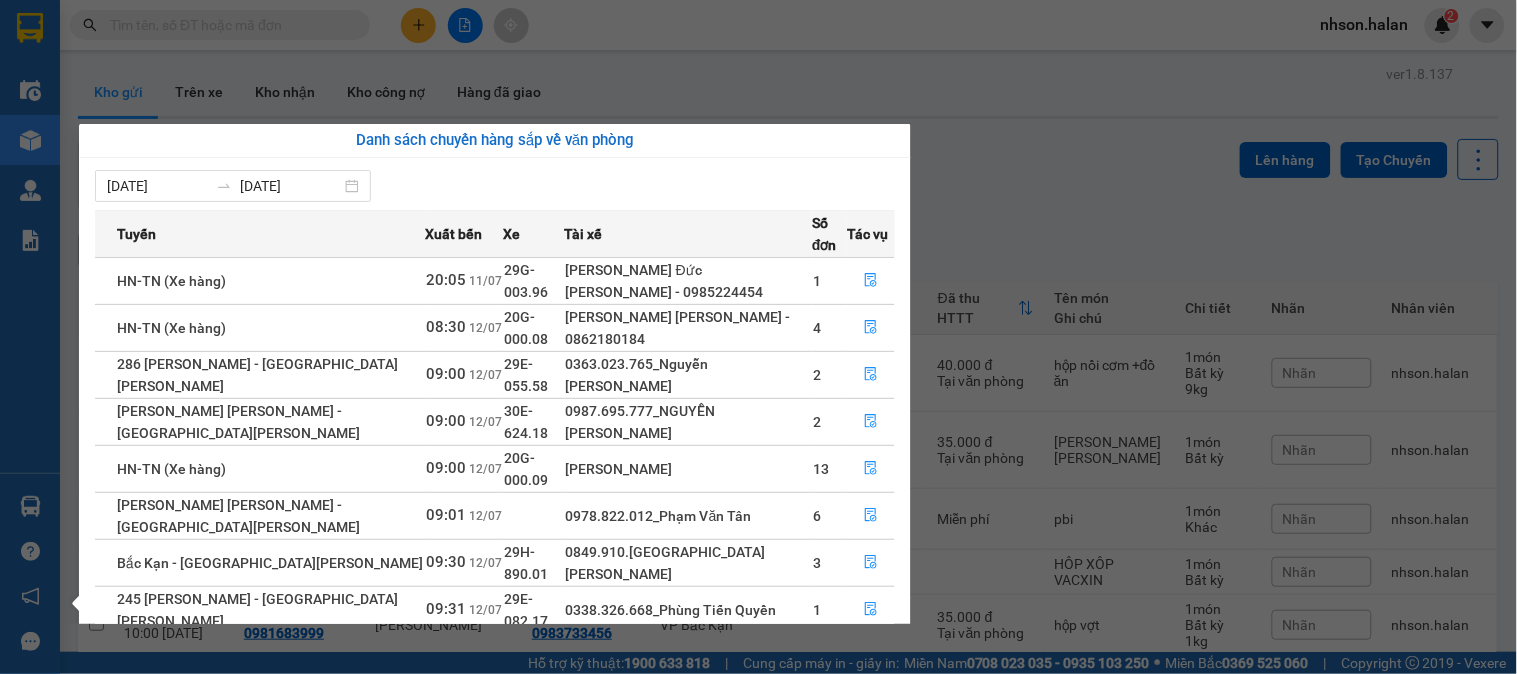 click on "Kết quả [PERSON_NAME] ( 113 )  Bộ lọc  Mã ĐH Trạng thái Món hàng Thu hộ Tổng [PERSON_NAME] [PERSON_NAME] Người gửi VP Gửi Người [PERSON_NAME] [PERSON_NAME] DC1107252191 18:16 [DATE] Trên xe   29G-003.96 20:05  [DATE] TẢI PK SL:  1 90.000 90.000 0967696893 [PERSON_NAME] VP Đại Cồ Việt 0966995222 NAM  [PERSON_NAME] Gia NT1007252191 18:01 [DATE] Đã giao   07:55 [DATE] hop SL:  1 40.000 0971330537 [PERSON_NAME] VP [PERSON_NAME] 0988131118 [PERSON_NAME]  [PERSON_NAME] DC0907252191 18:25 [DATE] Đã giao   21:55 [DATE] HỘP THUỐC SL:  1 35.000 0868307623 NGHUYỆT VP Đại Cồ Việt 0902060519 C [PERSON_NAME] [PERSON_NAME] TK0807252191 17:59 [DATE] Đã giao   06:41 [DATE] HOP XÓP CÁ CẢNH SL:  1 35.000 0869383505 THIỆN VP [PERSON_NAME] 0584252870 [PERSON_NAME][GEOGRAPHIC_DATA] 17:30 [DATE] Đã giao   12:51 [DATE] HỘP CHÈ SL:  1 70.000 0962253269 TRANG VP [GEOGRAPHIC_DATA] 0778461188 [PERSON_NAME]  VP [GEOGRAPHIC_DATA] TC: 299A, [PERSON_NAME][GEOGRAPHIC_DATA][PERSON_NAME], ... TK0507252191 19:32 [DATE]   SL:" at bounding box center (758, 337) 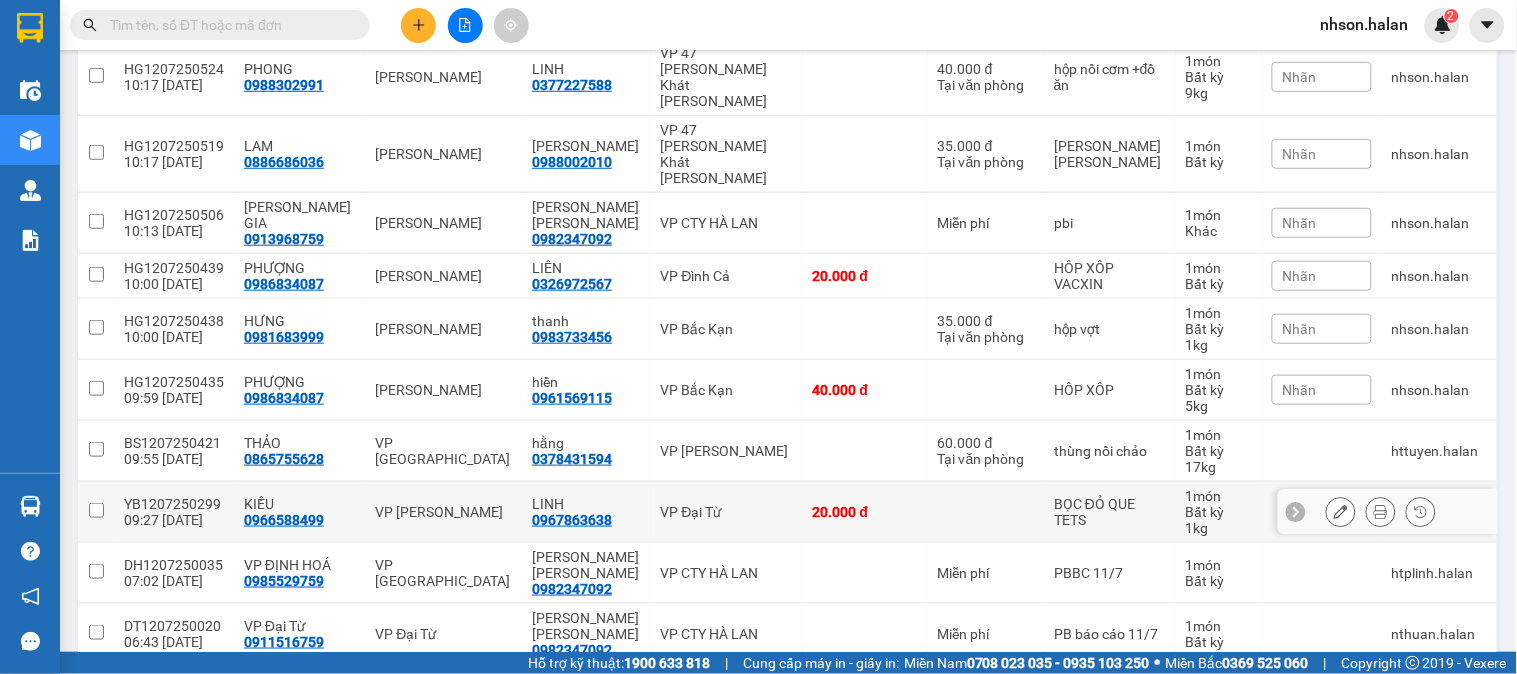 scroll, scrollTop: 0, scrollLeft: 0, axis: both 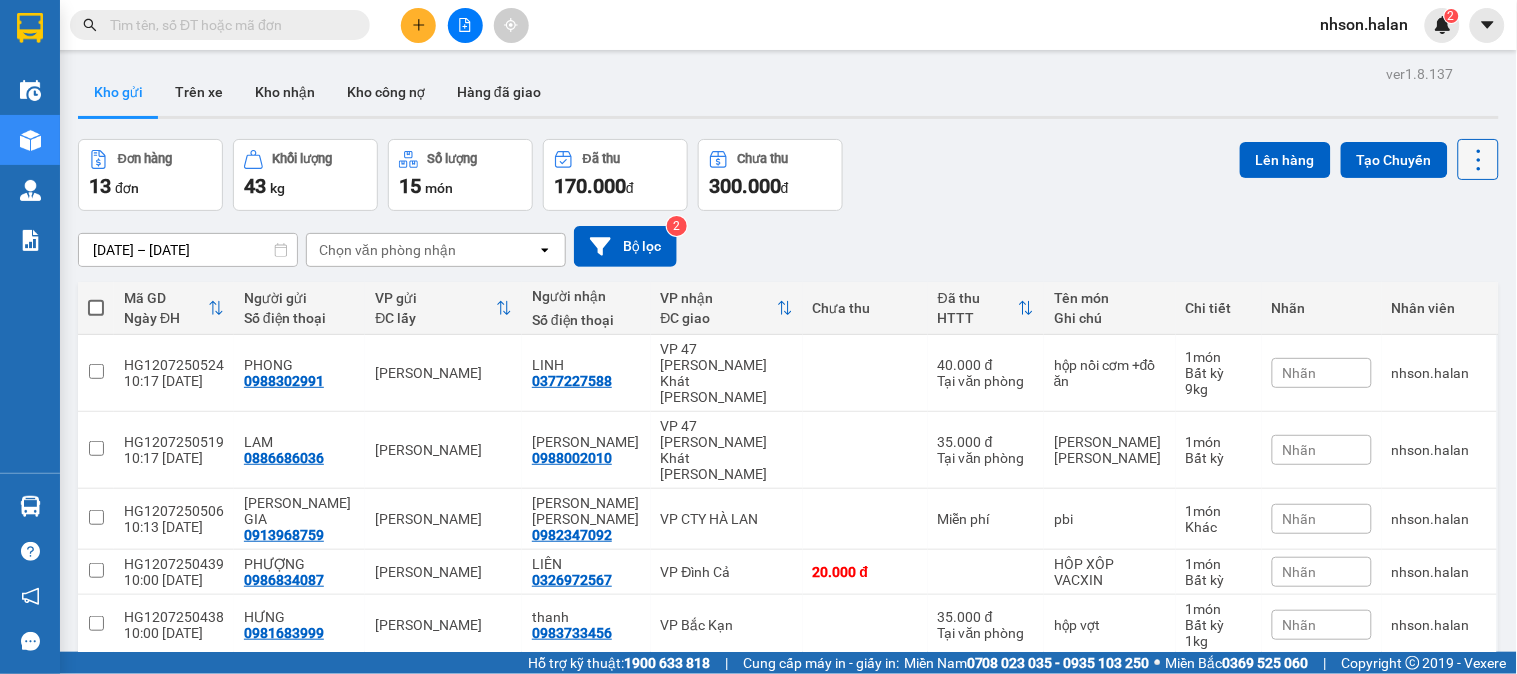 click 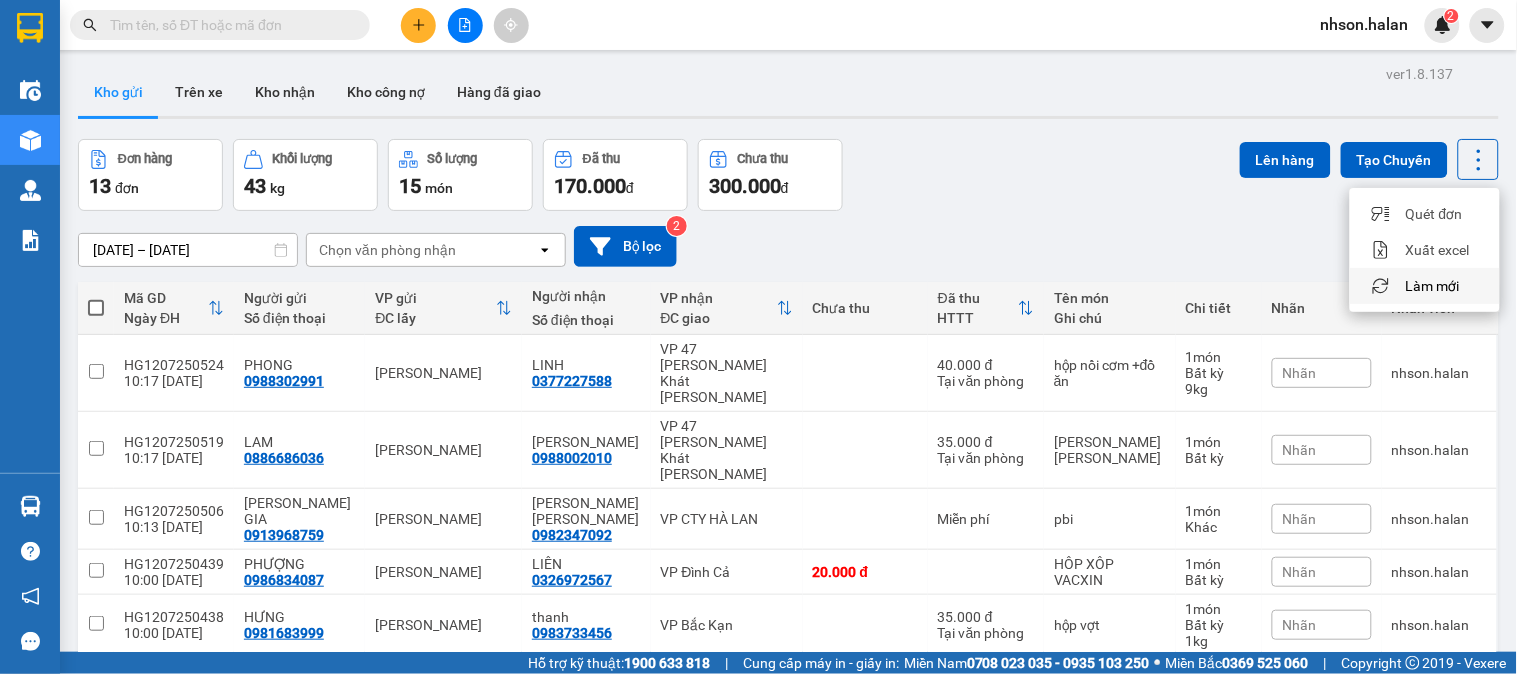 click on "Làm mới" at bounding box center [1433, 286] 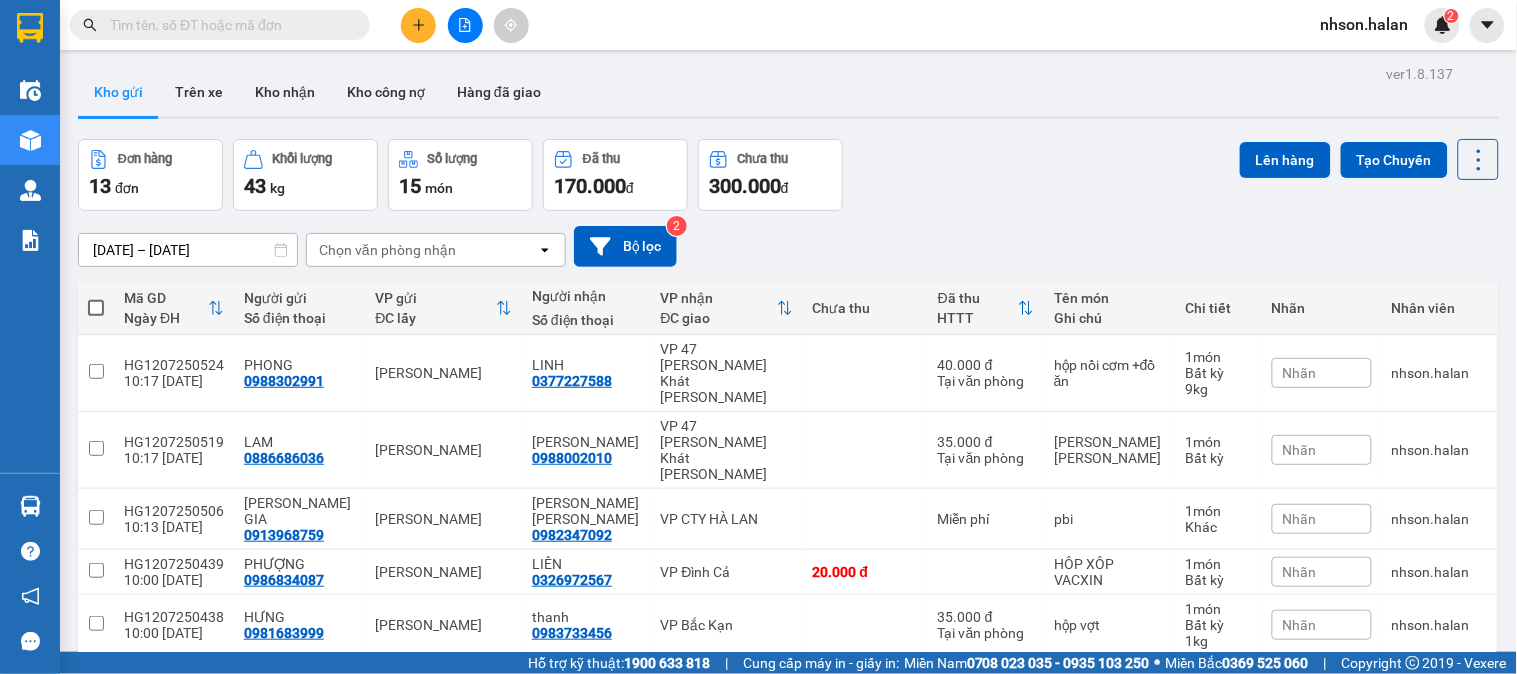 scroll, scrollTop: 296, scrollLeft: 0, axis: vertical 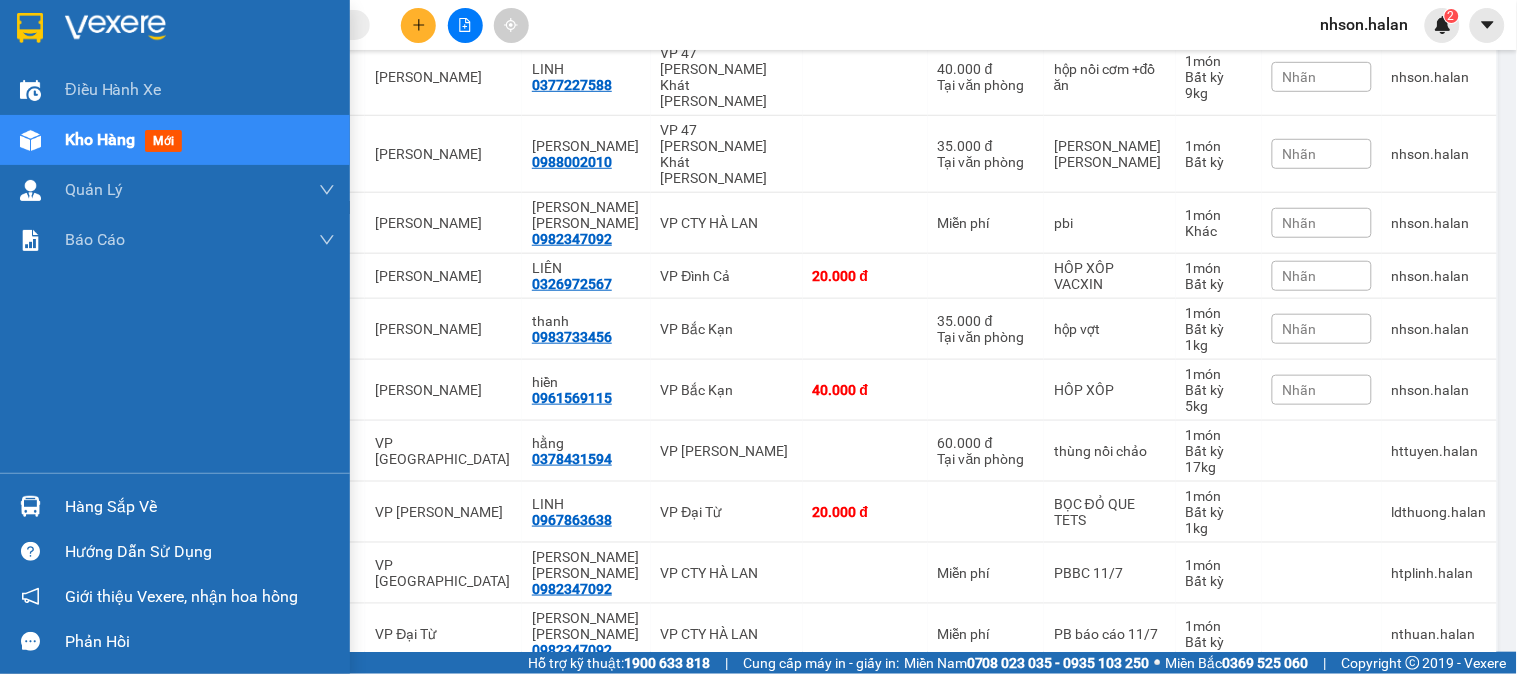 click at bounding box center [30, 506] 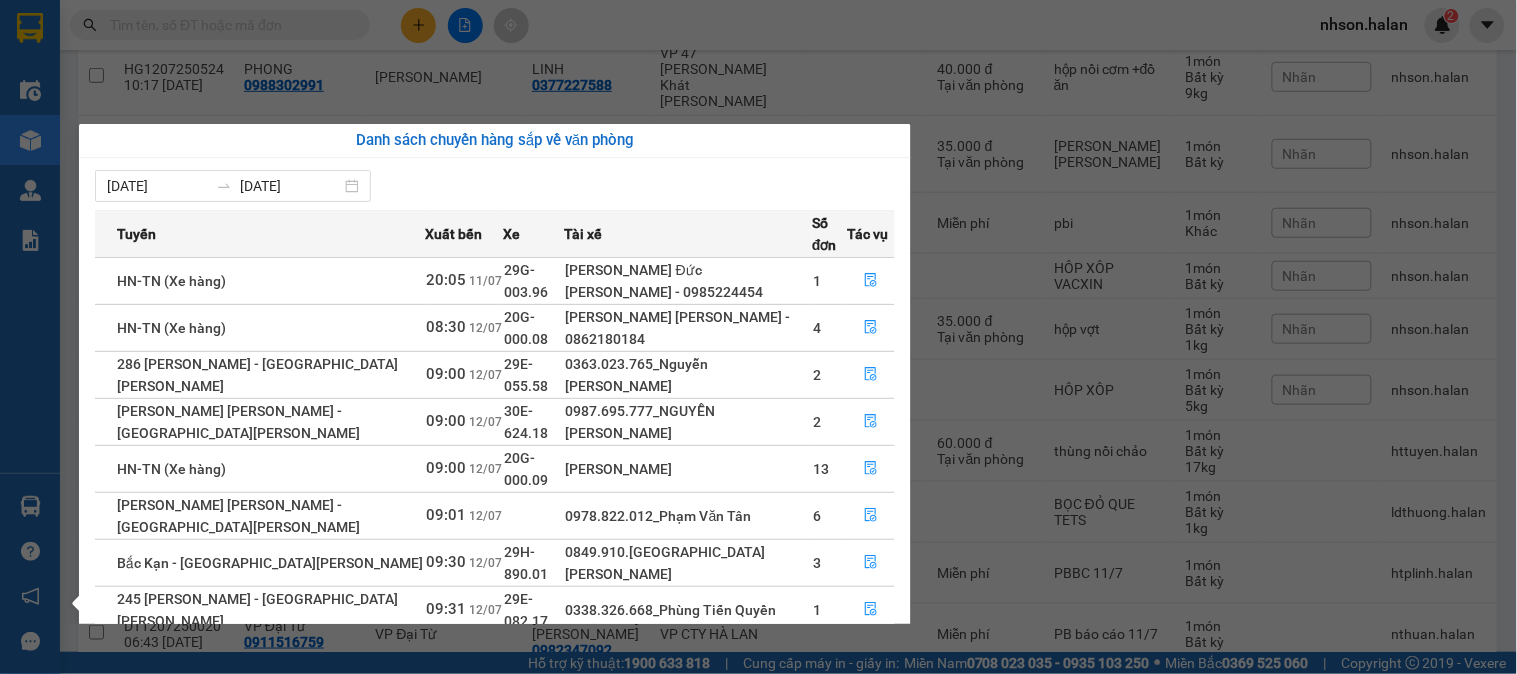 click on "Kết quả [PERSON_NAME] ( 113 )  Bộ lọc  Mã ĐH Trạng thái Món hàng Thu hộ Tổng [PERSON_NAME] [PERSON_NAME] Người gửi VP Gửi Người [PERSON_NAME] [PERSON_NAME] DC1107252191 18:16 [DATE] Trên xe   29G-003.96 20:05  [DATE] TẢI PK SL:  1 90.000 90.000 0967696893 [PERSON_NAME] VP Đại Cồ Việt 0966995222 NAM  [PERSON_NAME] Gia NT1007252191 18:01 [DATE] Đã giao   07:55 [DATE] hop SL:  1 40.000 0971330537 [PERSON_NAME] VP [PERSON_NAME] 0988131118 [PERSON_NAME]  [PERSON_NAME] DC0907252191 18:25 [DATE] Đã giao   21:55 [DATE] HỘP THUỐC SL:  1 35.000 0868307623 NGHUYỆT VP Đại Cồ Việt 0902060519 C [PERSON_NAME] [PERSON_NAME] TK0807252191 17:59 [DATE] Đã giao   06:41 [DATE] HOP XÓP CÁ CẢNH SL:  1 35.000 0869383505 THIỆN VP [PERSON_NAME] 0584252870 [PERSON_NAME][GEOGRAPHIC_DATA] 17:30 [DATE] Đã giao   12:51 [DATE] HỘP CHÈ SL:  1 70.000 0962253269 TRANG VP [GEOGRAPHIC_DATA] 0778461188 [PERSON_NAME]  VP [GEOGRAPHIC_DATA] TC: 299A, [PERSON_NAME][GEOGRAPHIC_DATA][PERSON_NAME], ... TK0507252191 19:32 [DATE]   SL:" at bounding box center [758, 337] 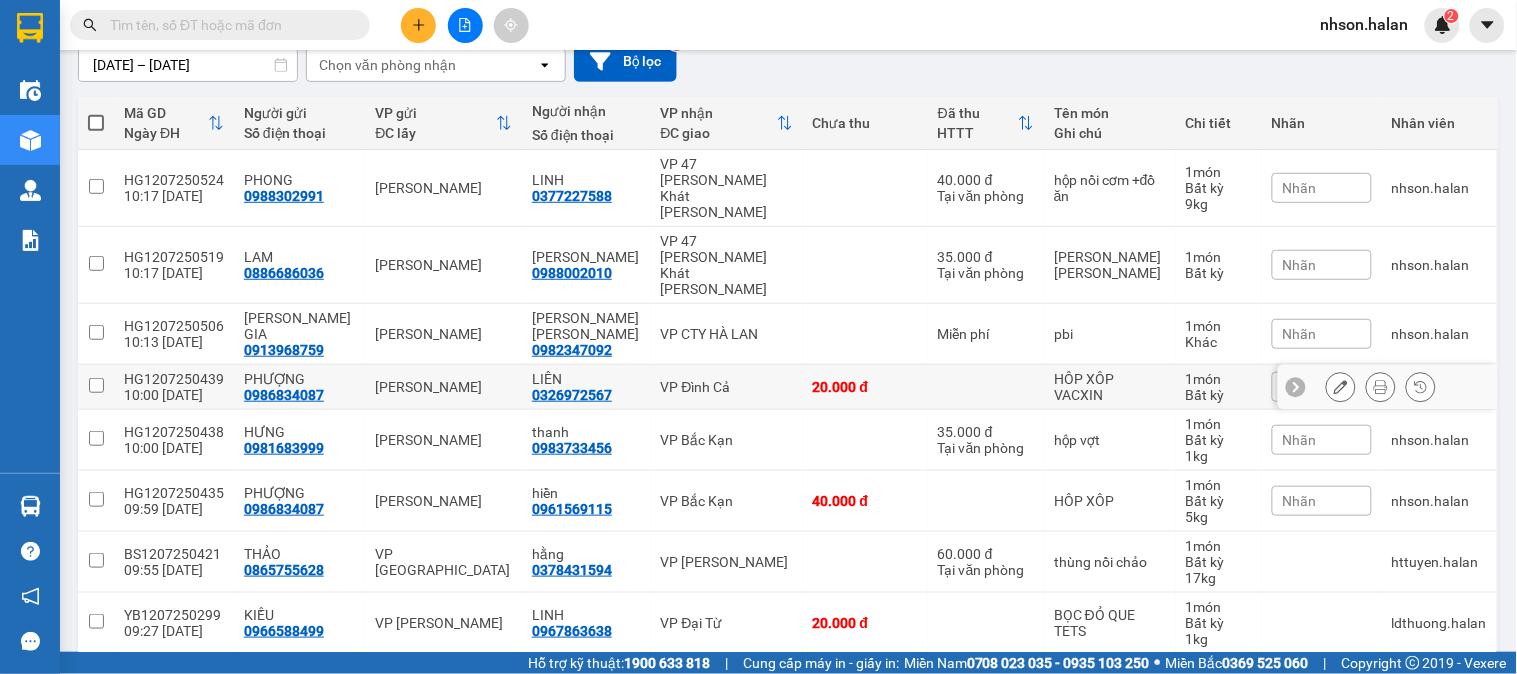 scroll, scrollTop: 74, scrollLeft: 0, axis: vertical 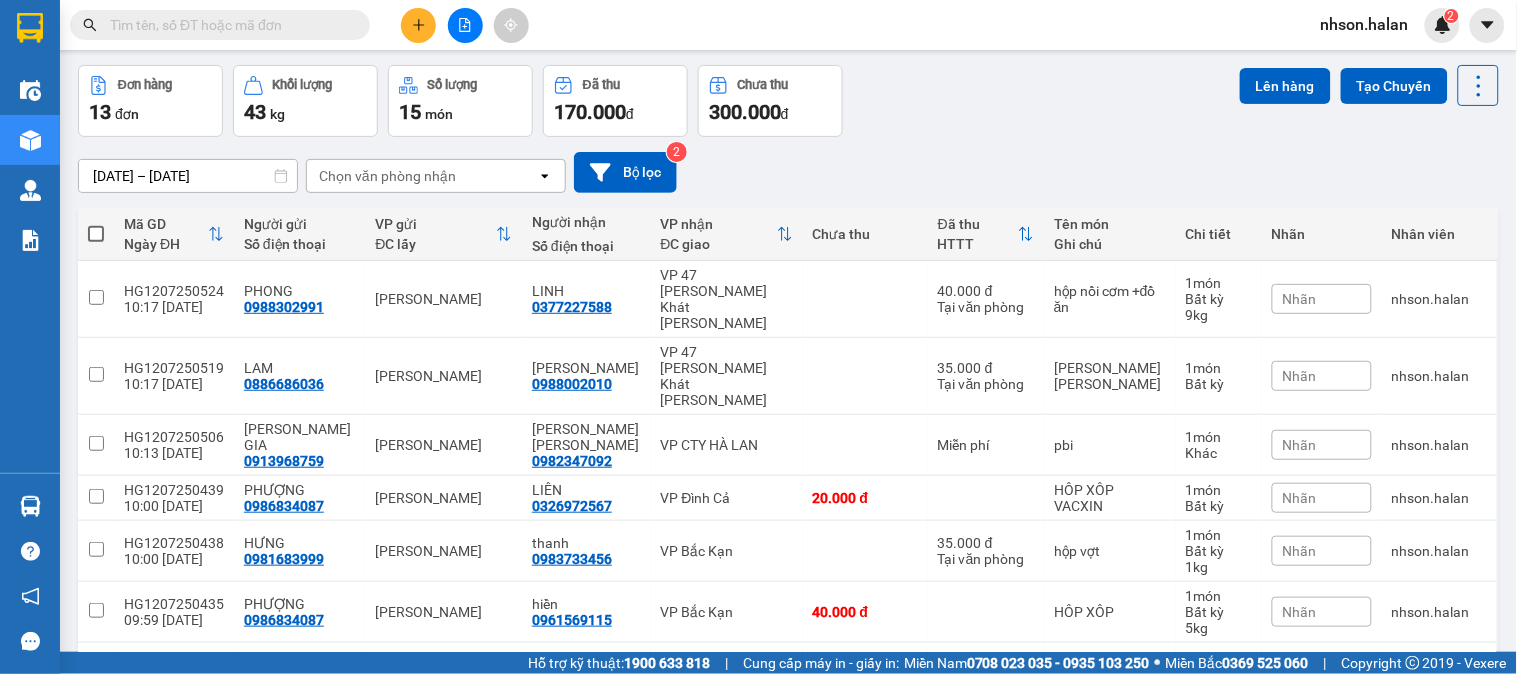 click at bounding box center (228, 25) 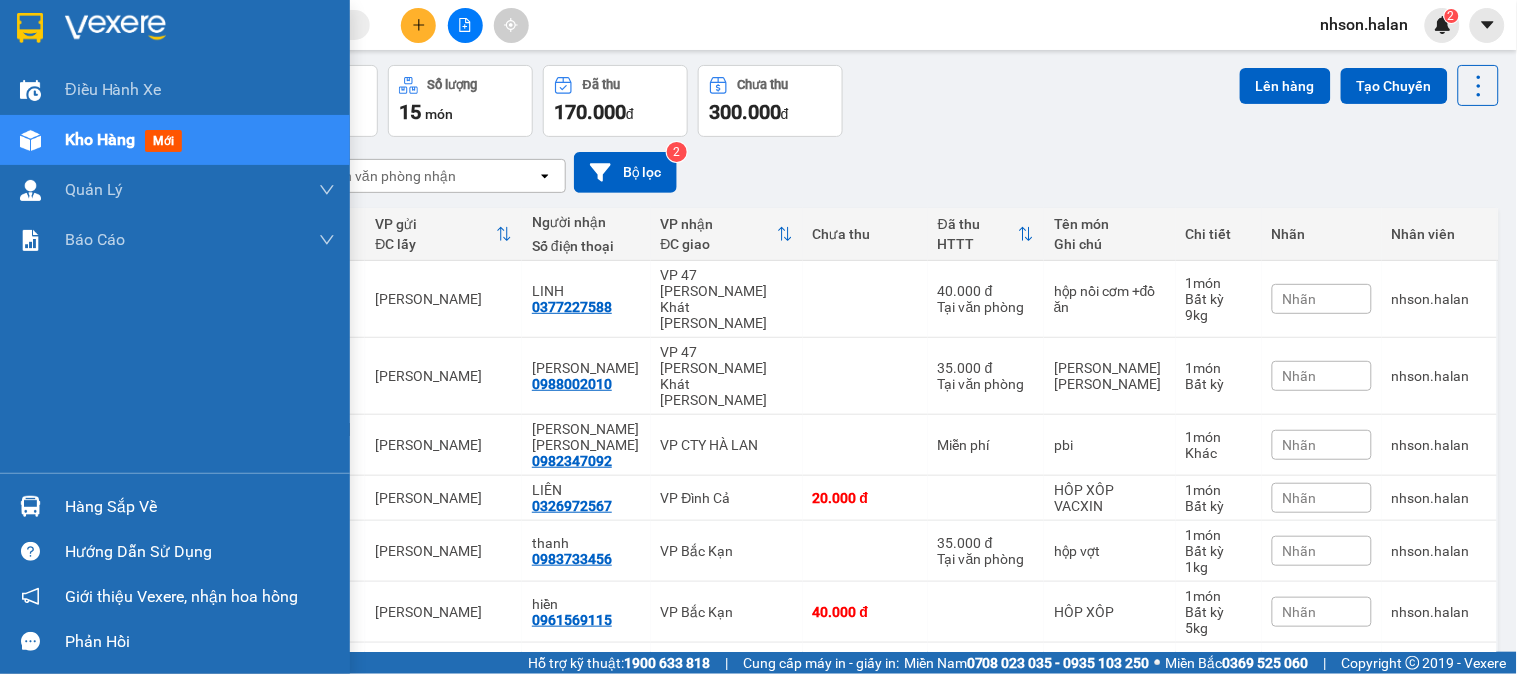 click at bounding box center (30, 506) 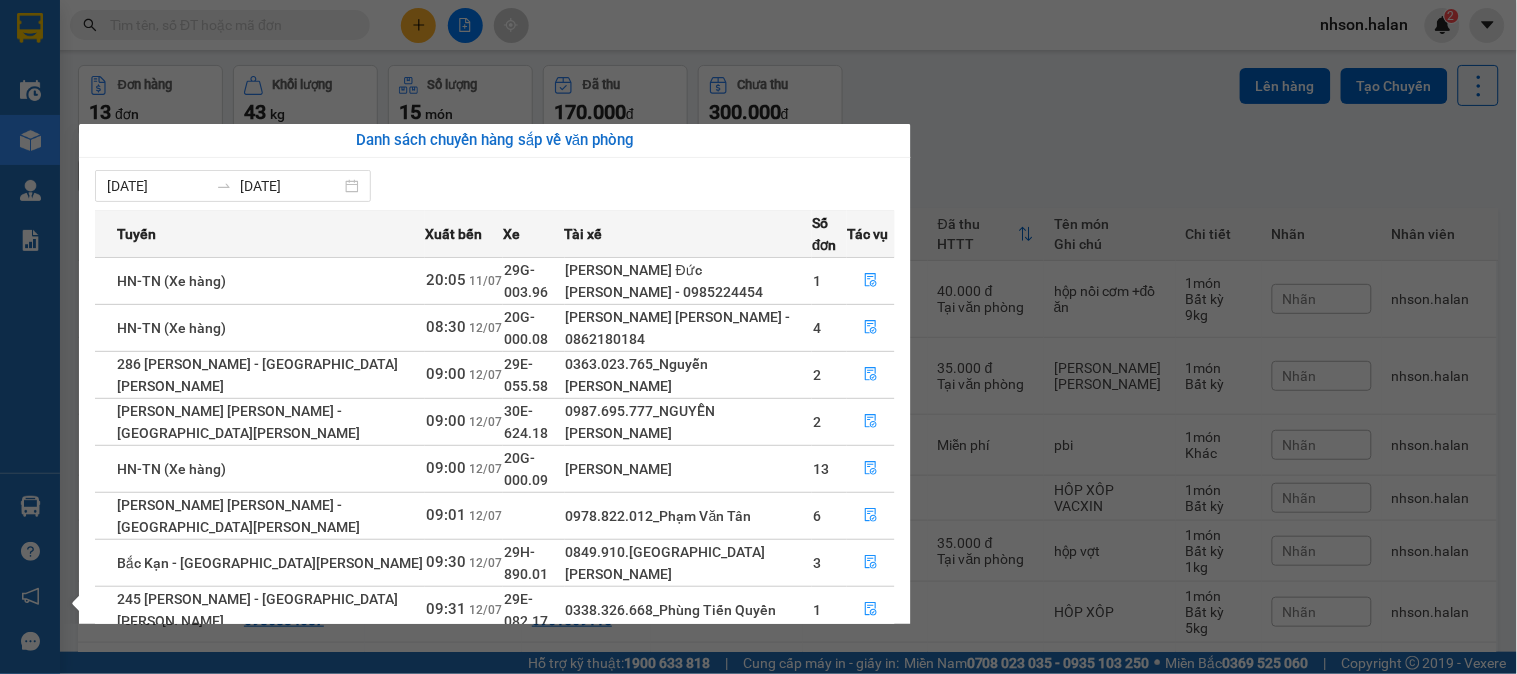 click on "Kết quả [PERSON_NAME] ( 113 )  Bộ lọc  Mã ĐH Trạng thái Món hàng Thu hộ Tổng [PERSON_NAME] [PERSON_NAME] Người gửi VP Gửi Người [PERSON_NAME] [PERSON_NAME] DC1107252191 18:16 [DATE] Trên xe   29G-003.96 20:05  [DATE] TẢI PK SL:  1 90.000 90.000 0967696893 [PERSON_NAME] VP Đại Cồ Việt 0966995222 NAM  [PERSON_NAME] Gia NT1007252191 18:01 [DATE] Đã giao   07:55 [DATE] hop SL:  1 40.000 0971330537 [PERSON_NAME] VP [PERSON_NAME] 0988131118 [PERSON_NAME]  [PERSON_NAME] DC0907252191 18:25 [DATE] Đã giao   21:55 [DATE] HỘP THUỐC SL:  1 35.000 0868307623 NGHUYỆT VP Đại Cồ Việt 0902060519 C [PERSON_NAME] [PERSON_NAME] TK0807252191 17:59 [DATE] Đã giao   06:41 [DATE] HOP XÓP CÁ CẢNH SL:  1 35.000 0869383505 THIỆN VP [PERSON_NAME] 0584252870 [PERSON_NAME][GEOGRAPHIC_DATA] 17:30 [DATE] Đã giao   12:51 [DATE] HỘP CHÈ SL:  1 70.000 0962253269 TRANG VP [GEOGRAPHIC_DATA] 0778461188 [PERSON_NAME]  VP [GEOGRAPHIC_DATA] TC: 299A, [PERSON_NAME][GEOGRAPHIC_DATA][PERSON_NAME], ... TK0507252191 19:32 [DATE]   SL:" at bounding box center [758, 337] 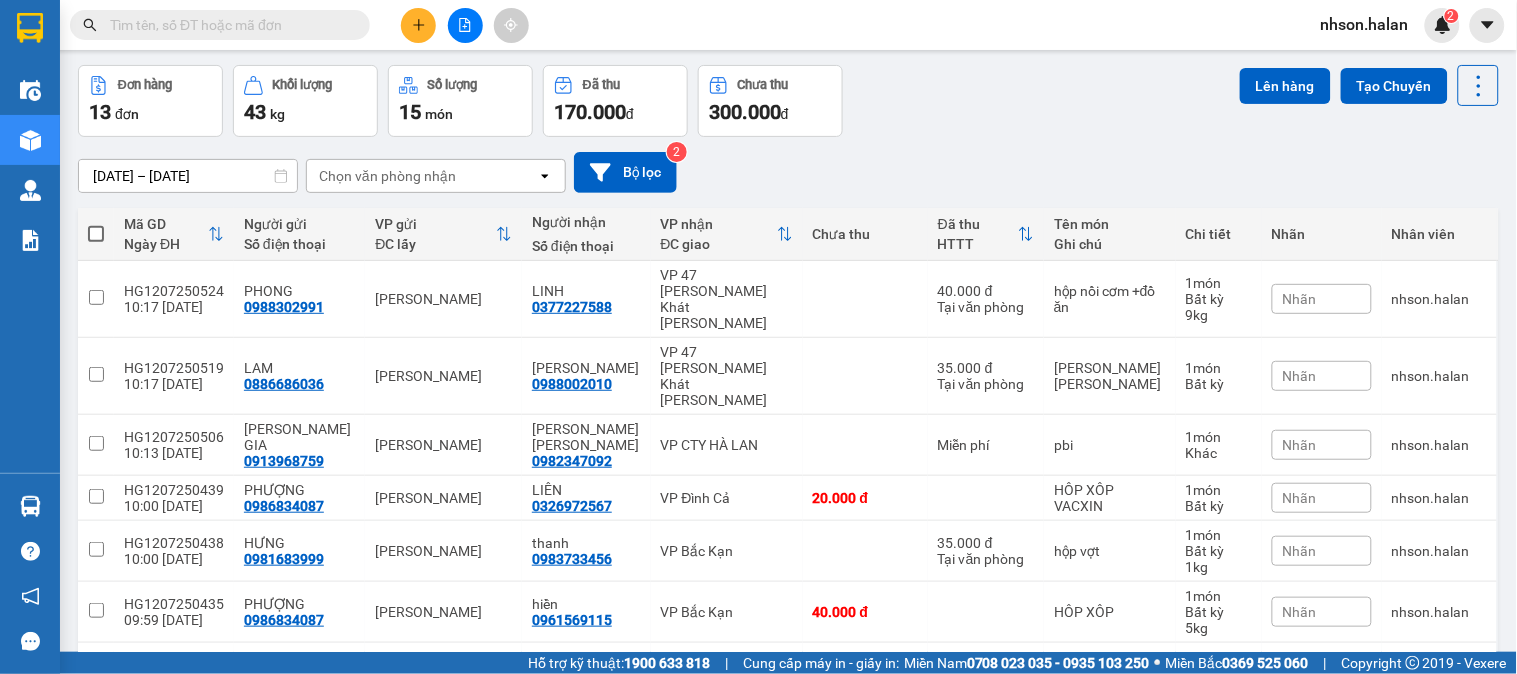 click at bounding box center (228, 25) 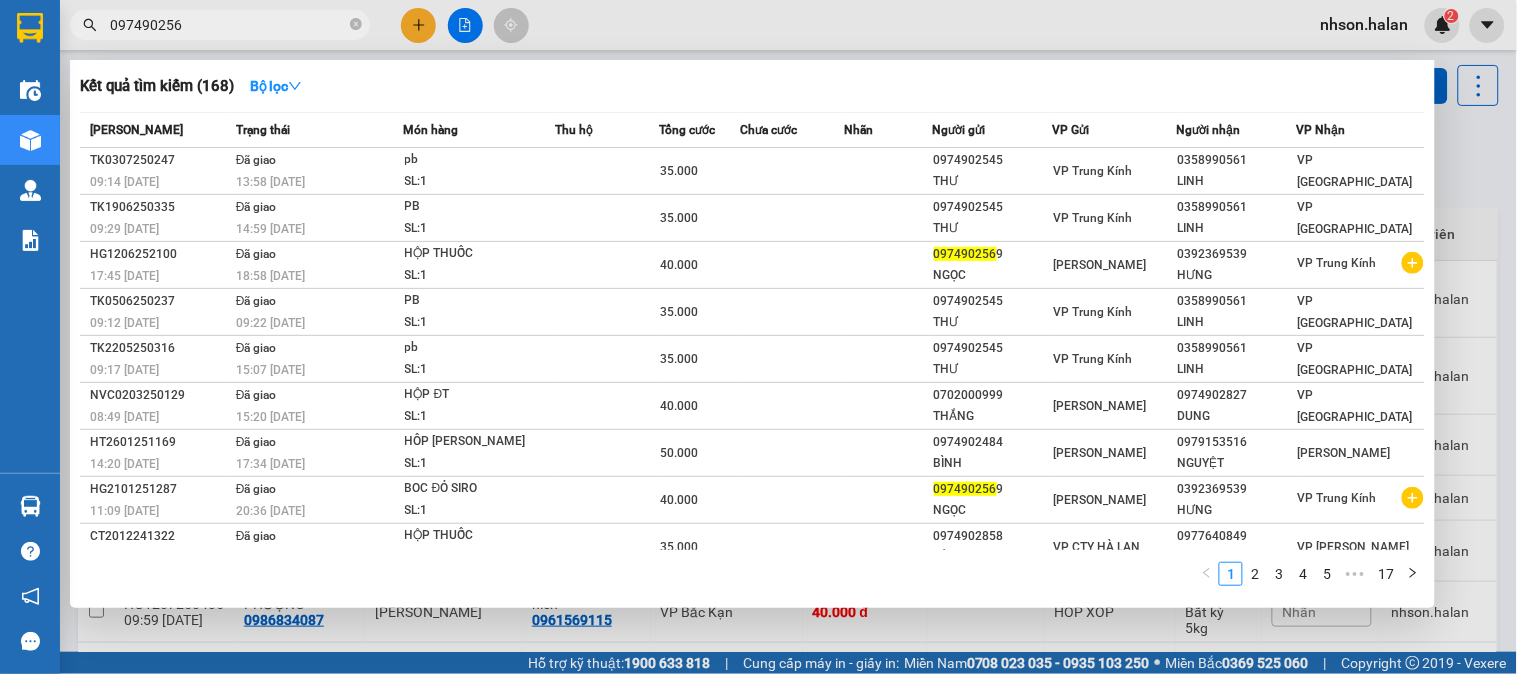 type on "0974902569" 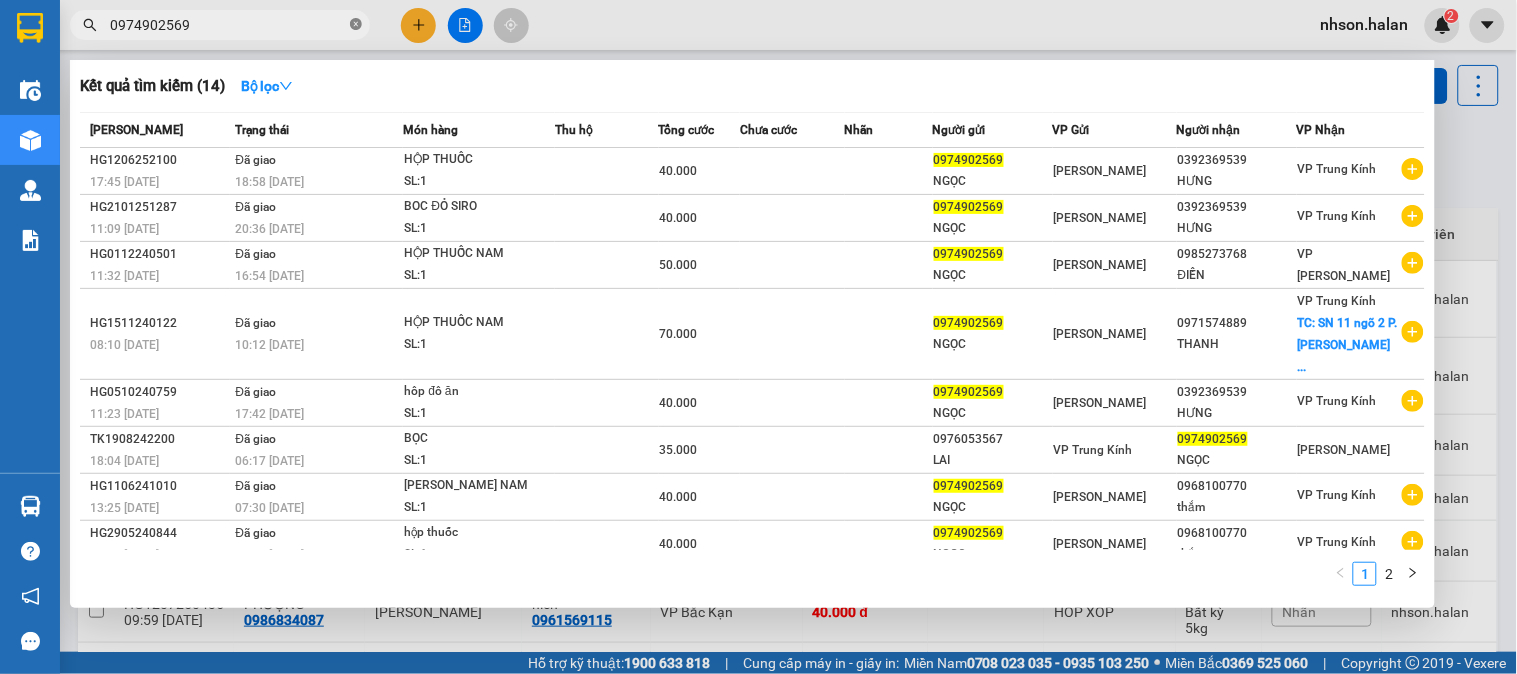 click 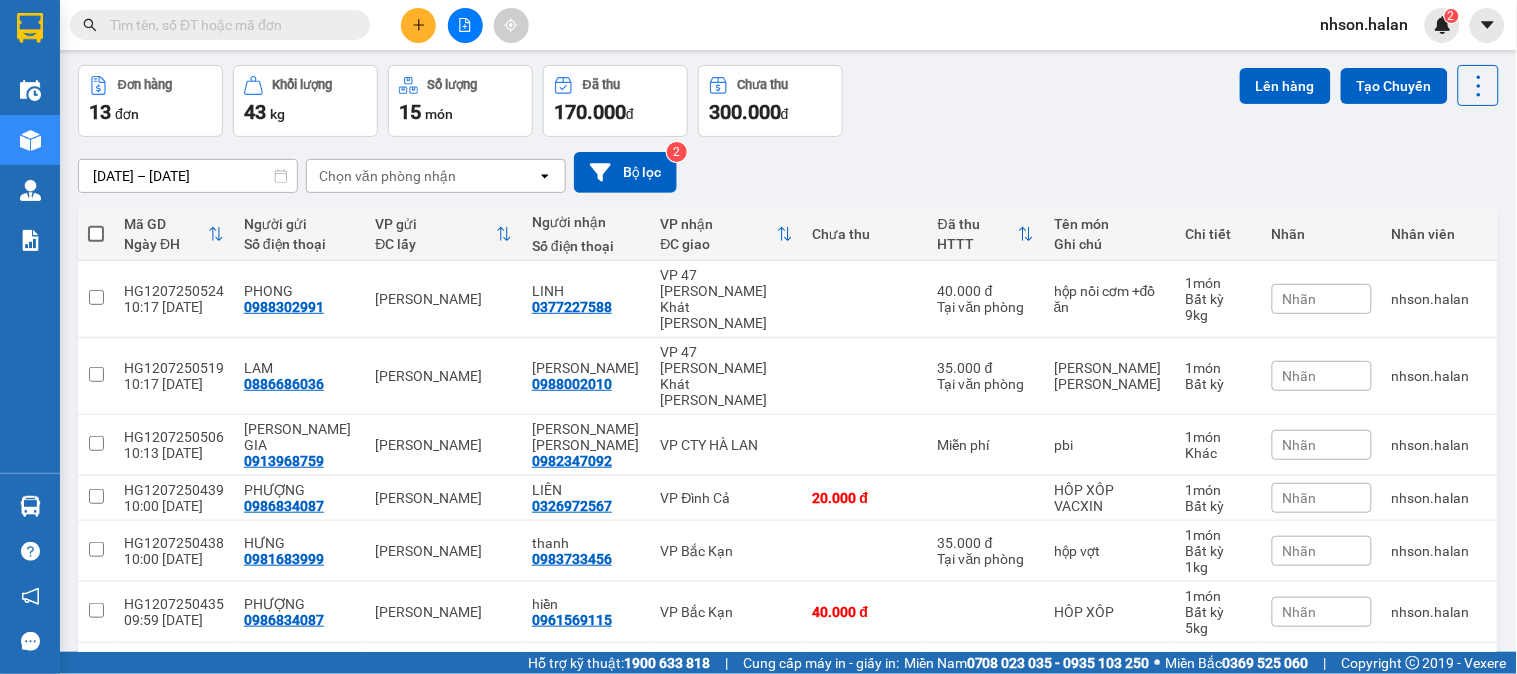 click on "Đơn hàng 13 đơn [PERSON_NAME] 43 kg Số [PERSON_NAME] 15 món Đã thu 170.000  [PERSON_NAME] thu 300.000  đ Lên hàng Tạo Chuyến" at bounding box center (788, 101) 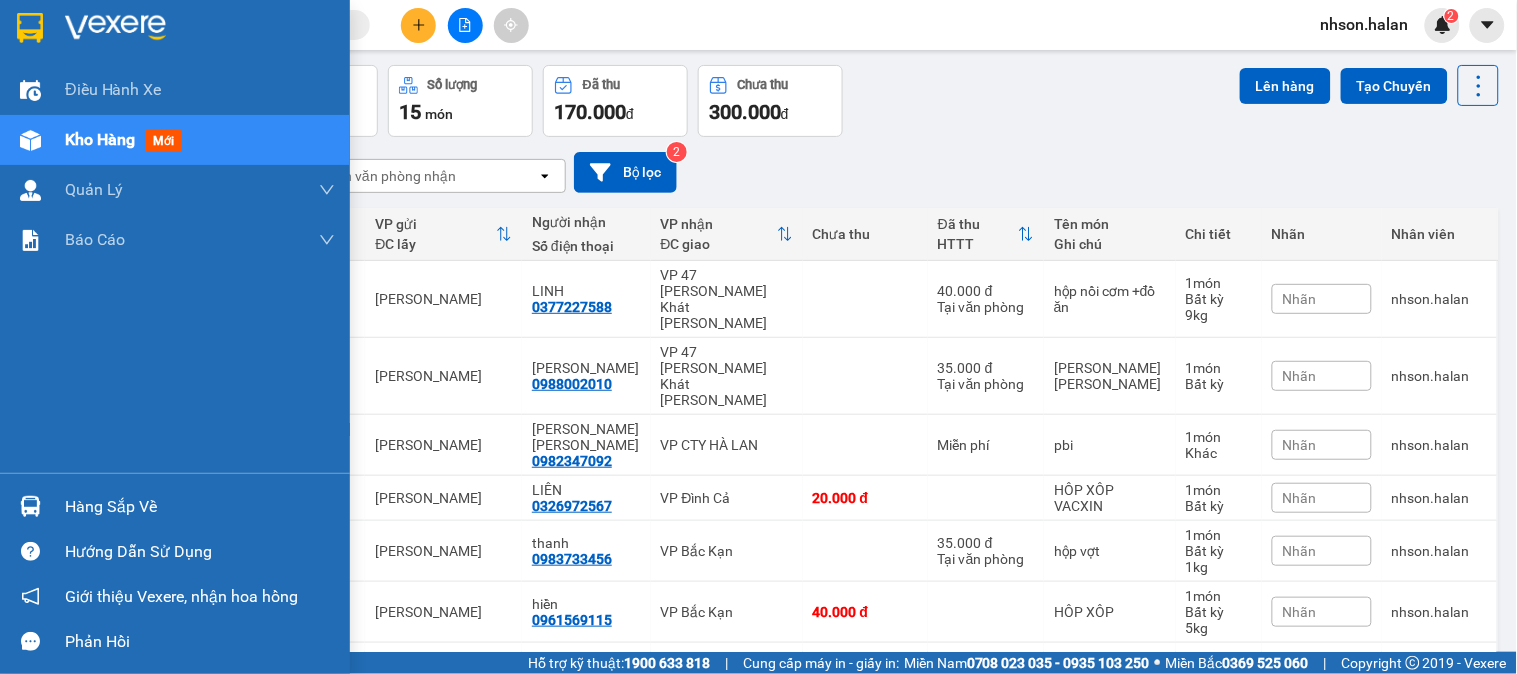 click at bounding box center [30, 506] 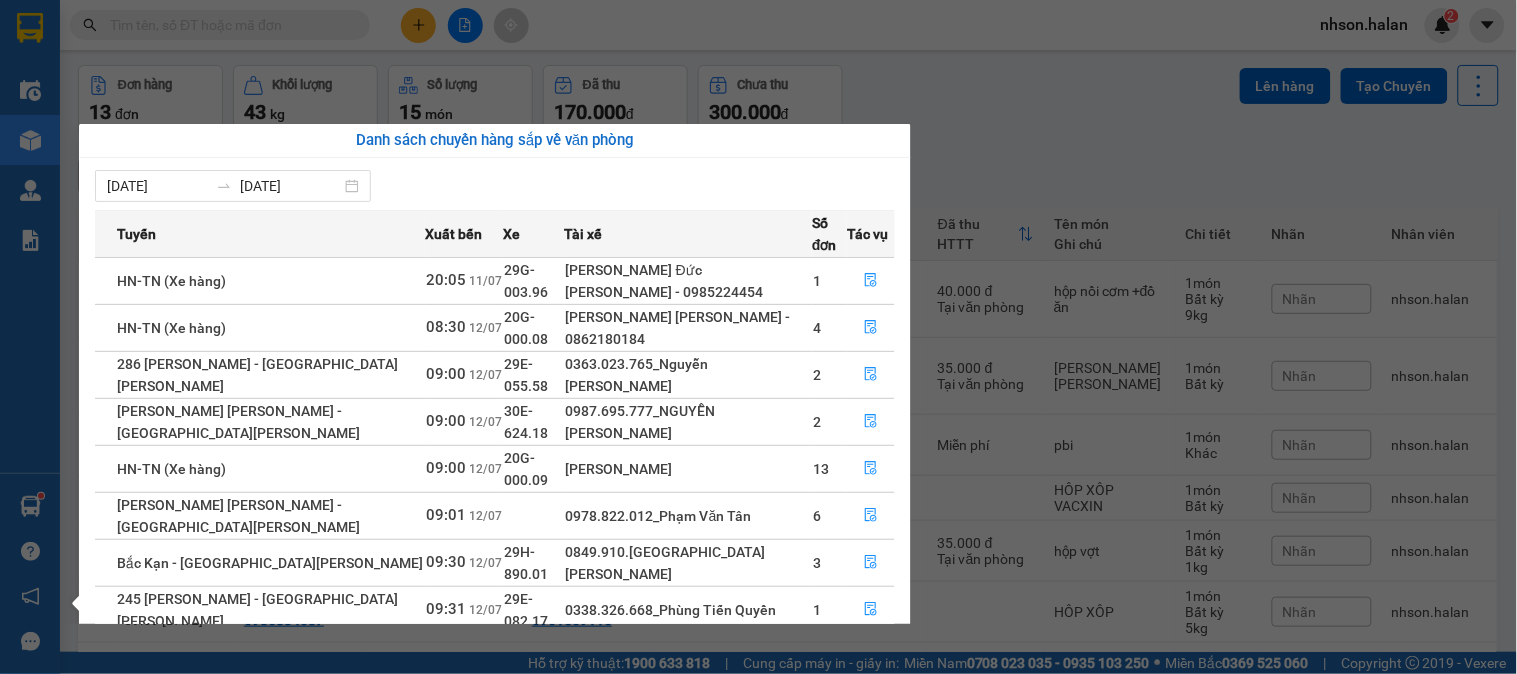 click on "Kết quả [PERSON_NAME] ( 14 )  Bộ lọc  Mã ĐH Trạng thái Món hàng Thu hộ Tổng [PERSON_NAME] [PERSON_NAME] Người gửi VP Gửi Người [PERSON_NAME] [PERSON_NAME] HG1206252100 17:45 [DATE] Đã giao   18:58 [DATE] HỘP THUỐC SL:  1 40.000 0974902569 [PERSON_NAME] [PERSON_NAME] 0392369539 HƯNG VP [PERSON_NAME] HG2101251287 11:09 [DATE] Đã giao   20:36 [DATE] BOC ĐỎ SIRO SL:  1 40.000 0974902569 [PERSON_NAME] [PERSON_NAME] 0392369539 HƯNG VP [PERSON_NAME] HG0112240501 11:32 [DATE] Đã giao   16:54 [DATE] HỘP [PERSON_NAME] SL:  1 50.000 0974902569 [PERSON_NAME] [PERSON_NAME] 0985273768 ĐIỀN VP [PERSON_NAME][GEOGRAPHIC_DATA] 08:10 [DATE] Đã giao   10:12 [DATE] HỘP [PERSON_NAME] SL:  1 70.000 0974902569 [PERSON_NAME] [PERSON_NAME] 0971574889 [PERSON_NAME] VP [PERSON_NAME] TC: SN 11 ngõ  2 P. [PERSON_NAME] ... HG0510240759 11:23 [DATE] Đã giao   17:42 [DATE] hôp đô ăn SL:  1 40.000 0974902569 [PERSON_NAME][GEOGRAPHIC_DATA][PERSON_NAME] 0392369539 [GEOGRAPHIC_DATA][PERSON_NAME] TK1908242200 18:04 [DATE] Đã giao   06:17 [DATE] BỌC SL:  1 35.000 LAI" at bounding box center [758, 337] 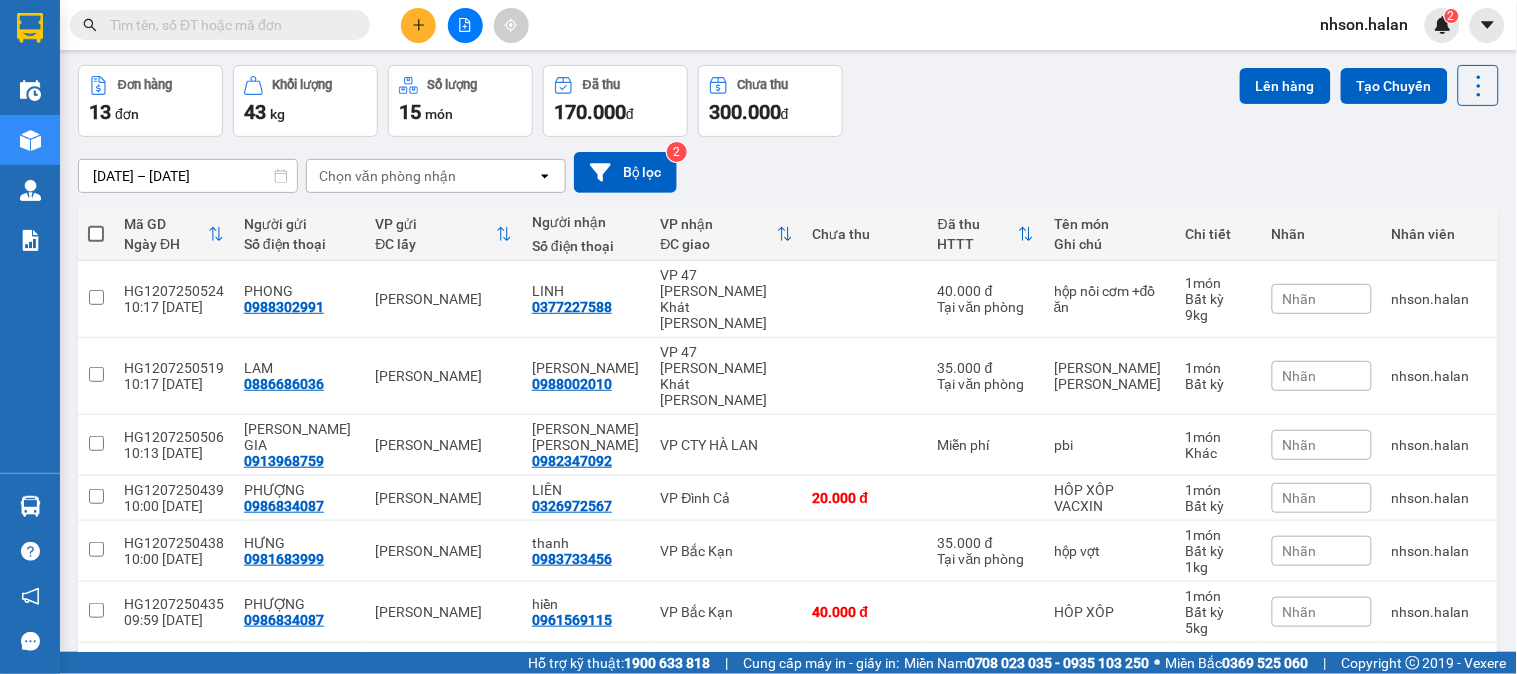 click on "Chọn văn phòng nhận" at bounding box center [422, 176] 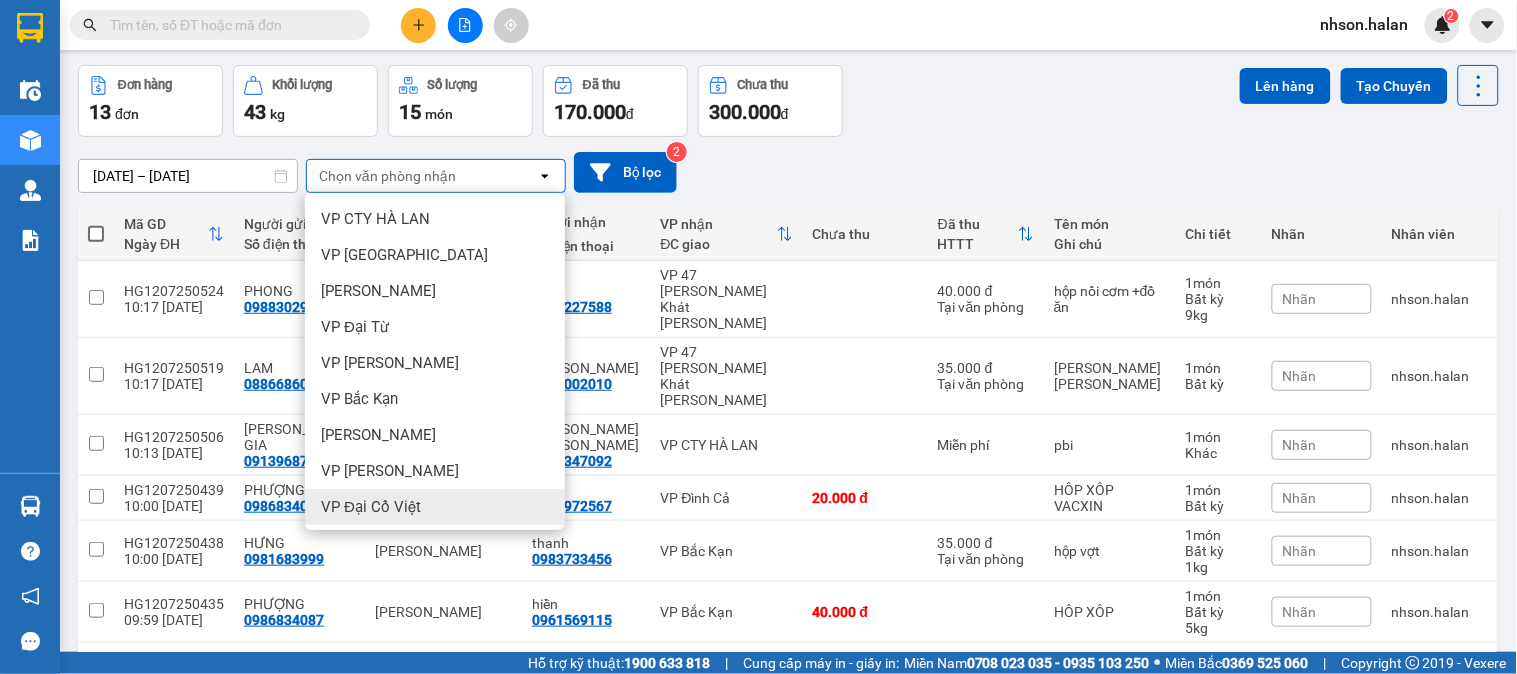 drag, startPoint x: 372, startPoint y: 514, endPoint x: 377, endPoint y: 505, distance: 10.29563 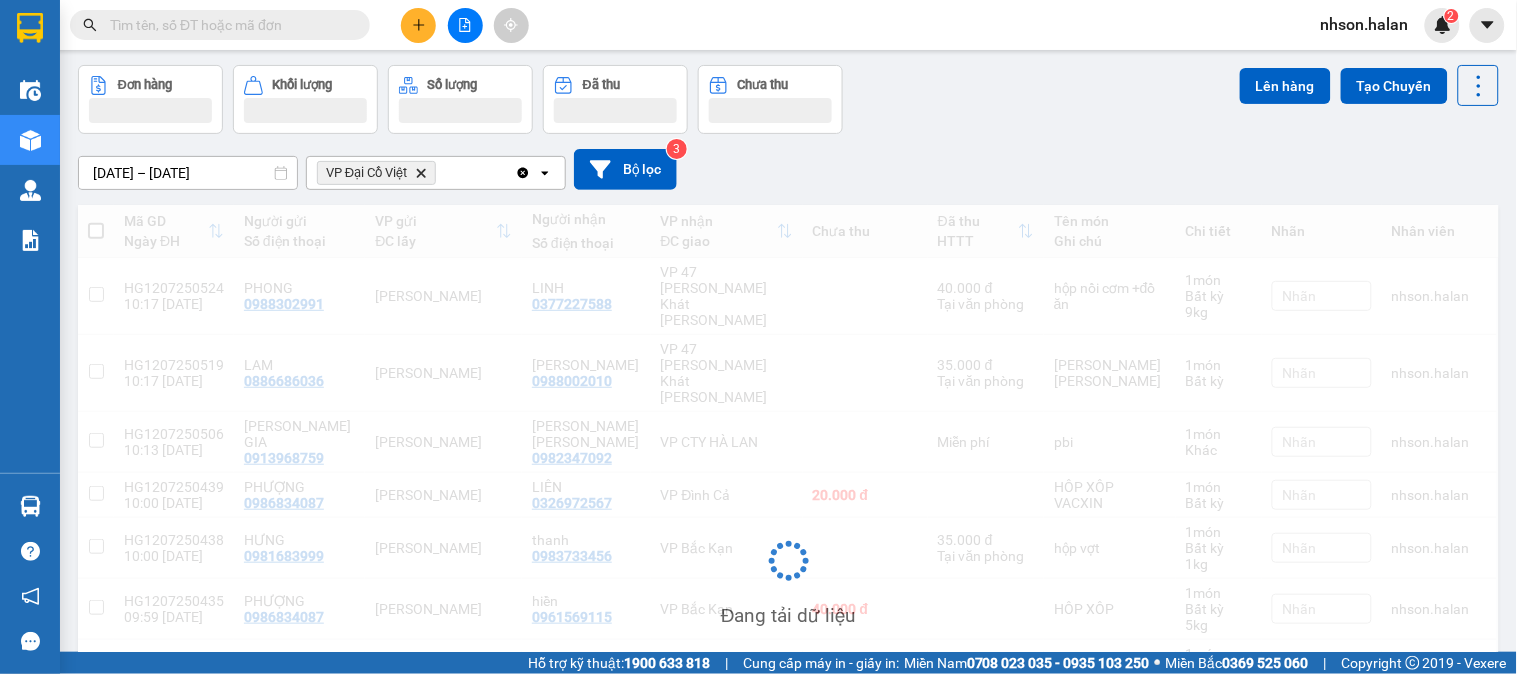click on "VP Đại Cồ Việt Delete" at bounding box center (411, 173) 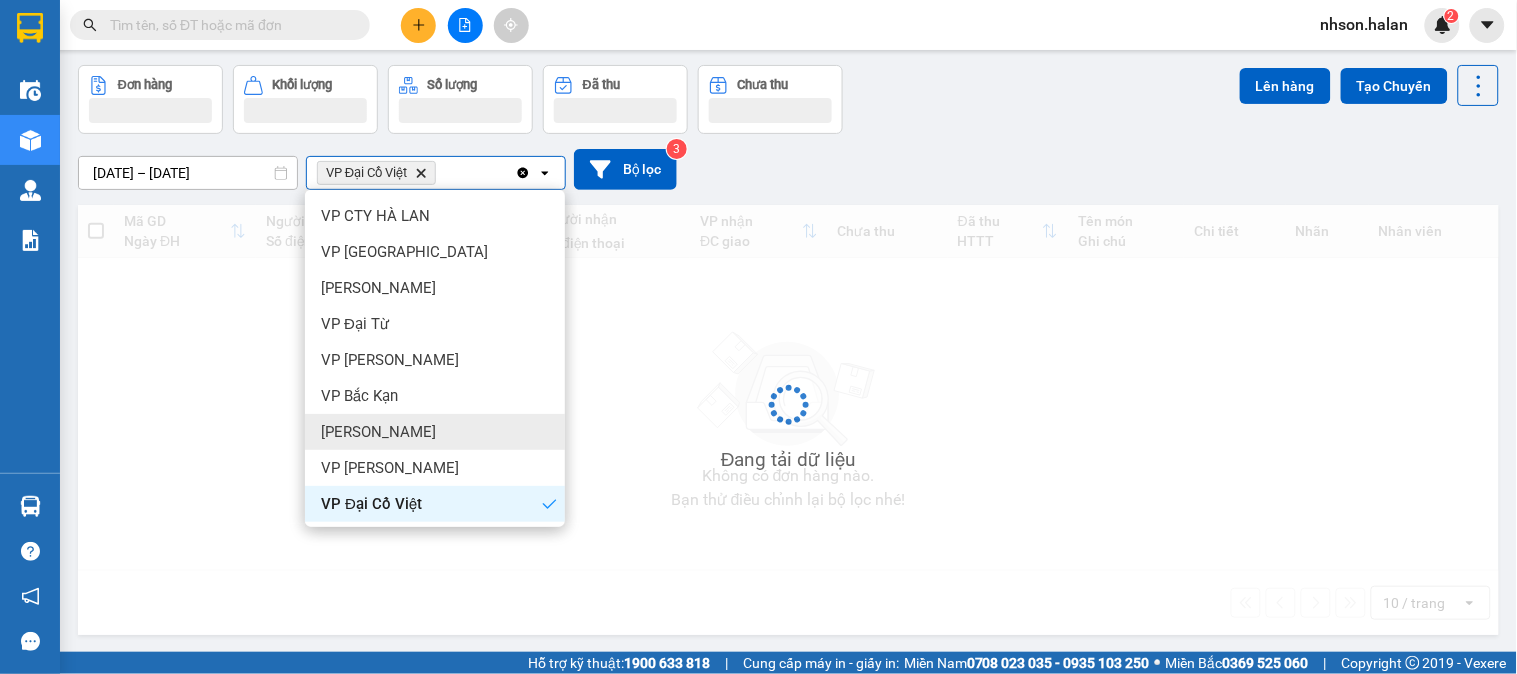 scroll, scrollTop: 111, scrollLeft: 0, axis: vertical 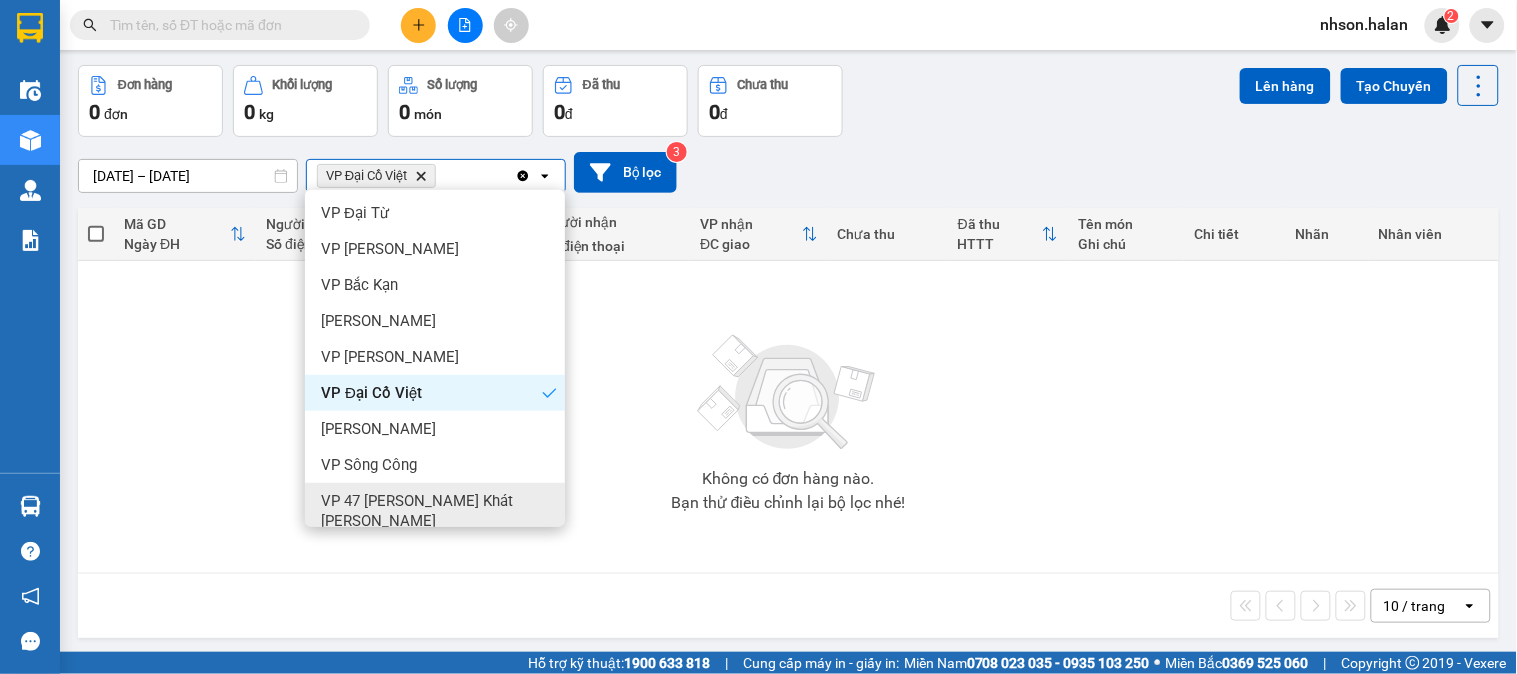 drag, startPoint x: 366, startPoint y: 485, endPoint x: 382, endPoint y: 483, distance: 16.124516 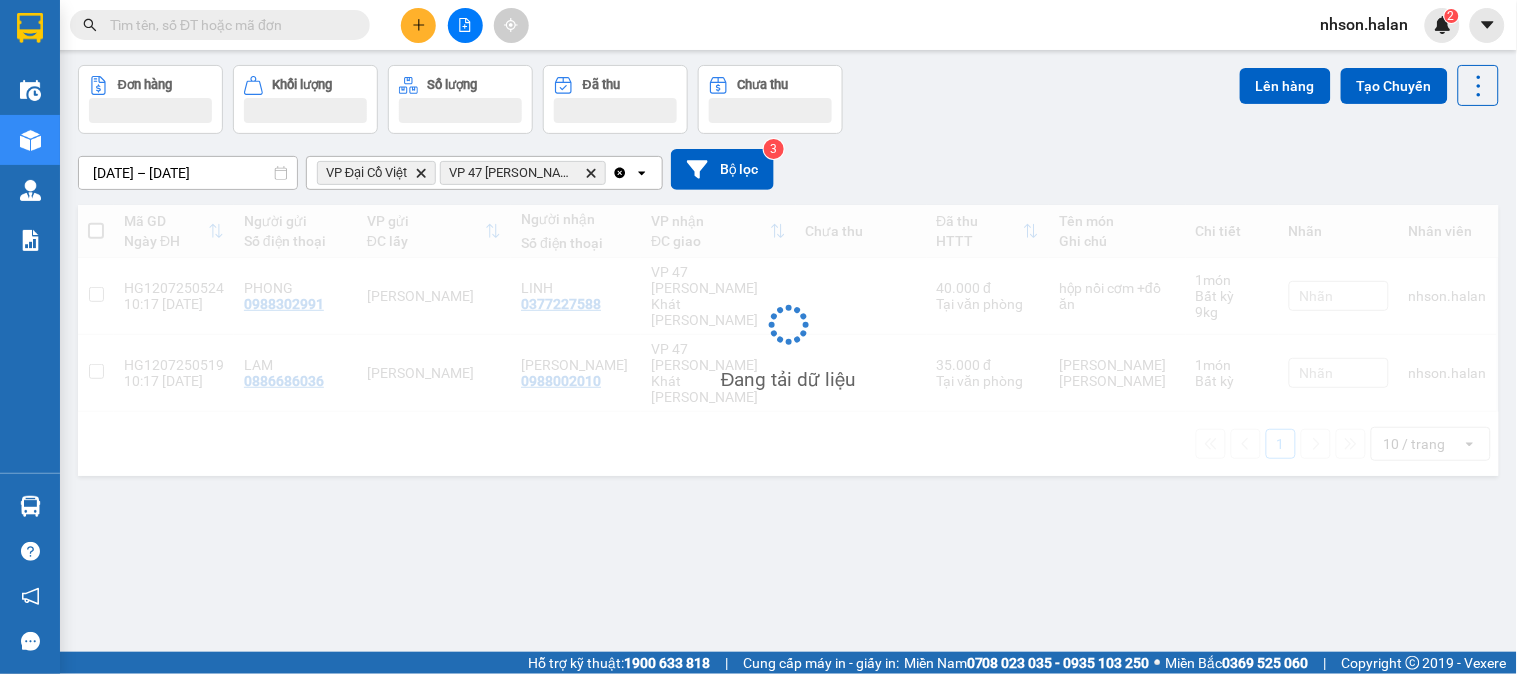 click on "Clear all open" at bounding box center [637, 173] 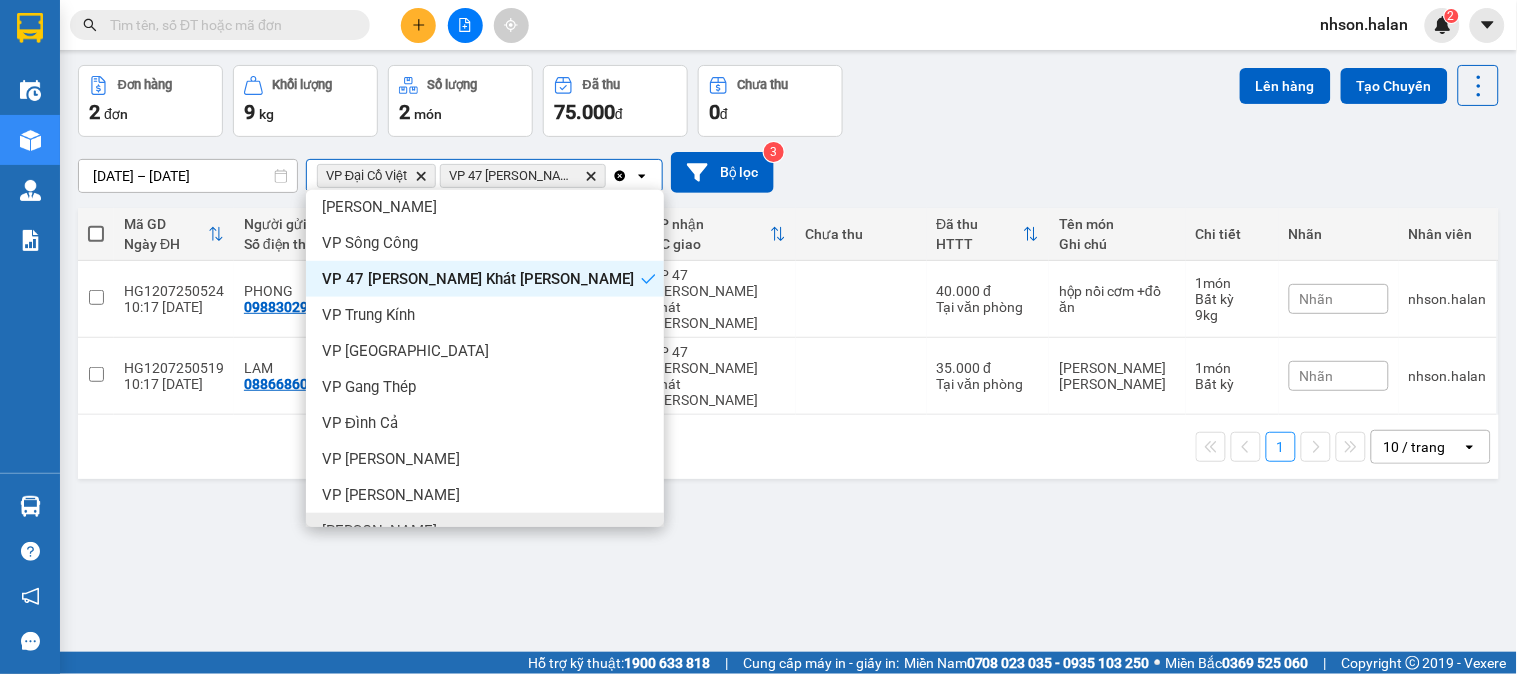 scroll, scrollTop: 555, scrollLeft: 0, axis: vertical 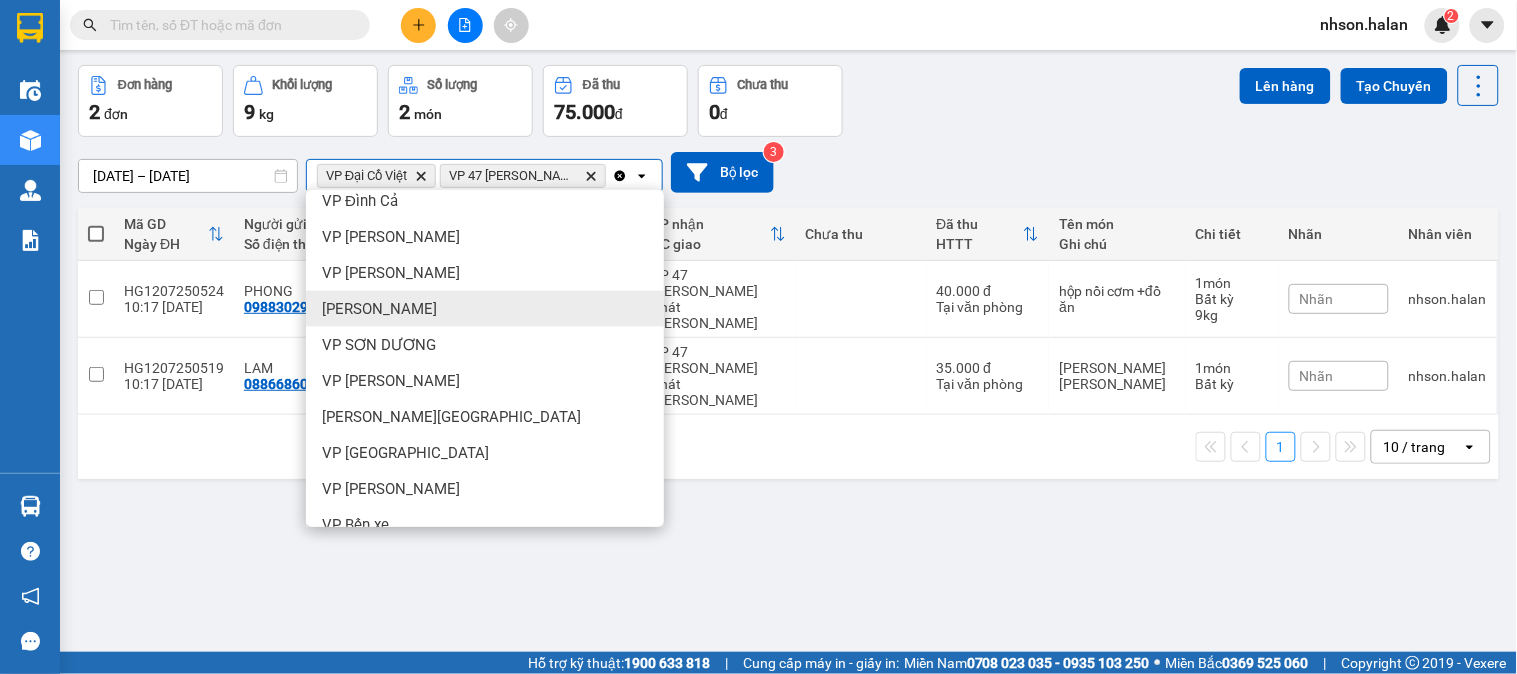 click on "[PERSON_NAME]" at bounding box center [379, 309] 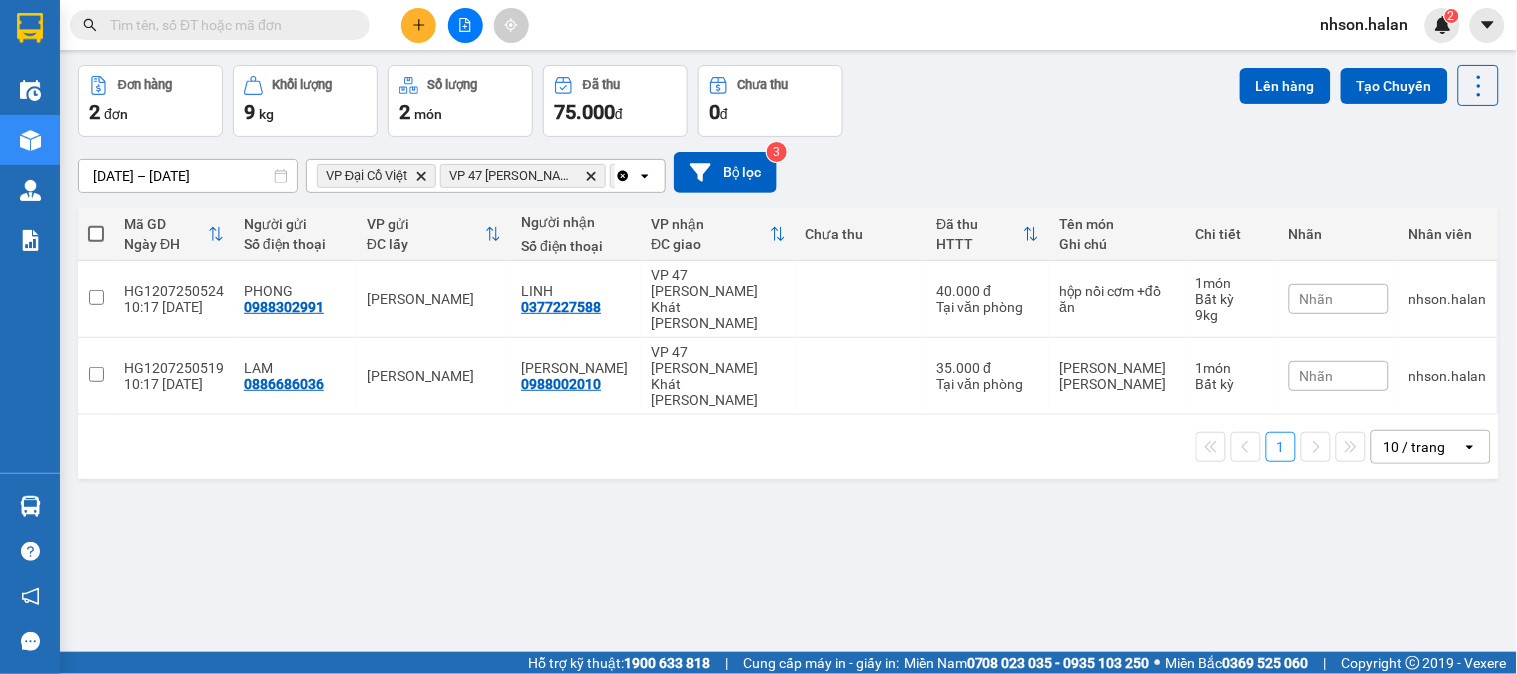 click at bounding box center (96, 234) 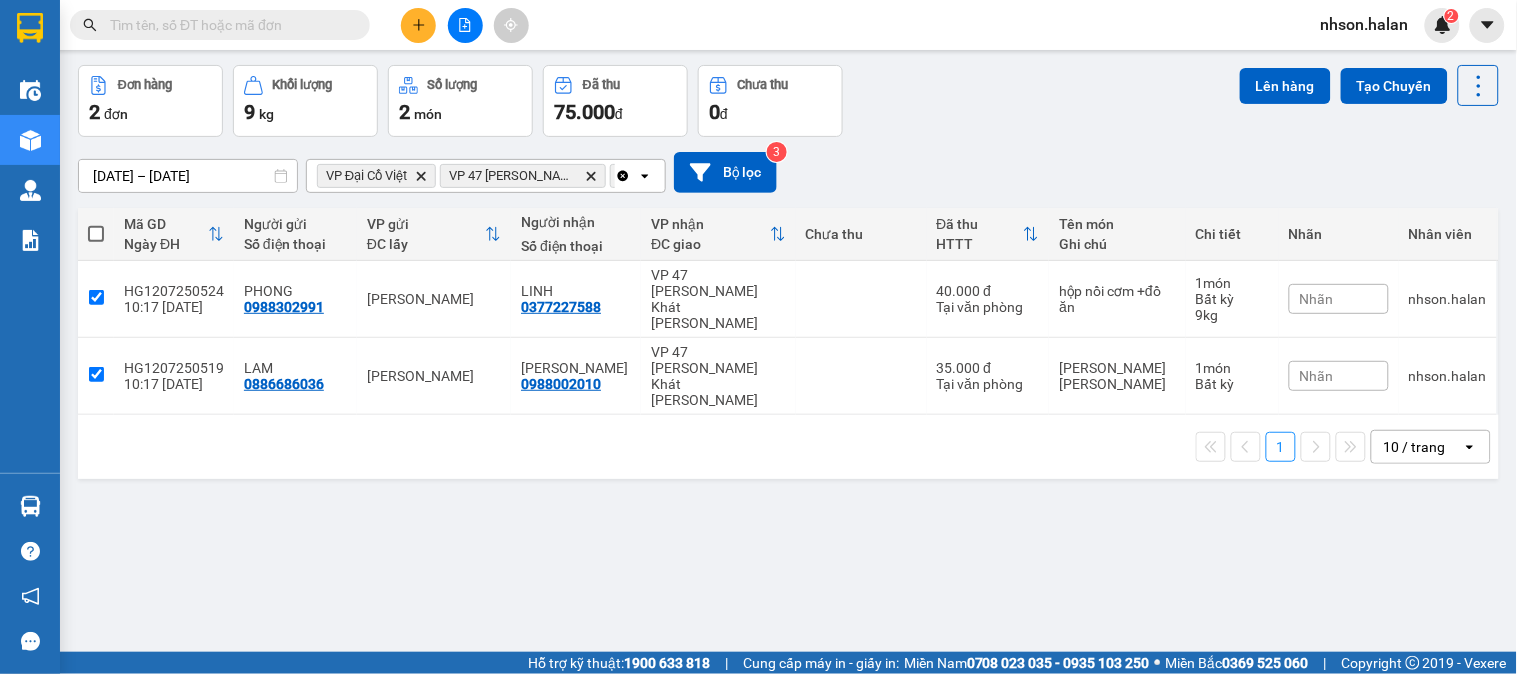 checkbox on "true" 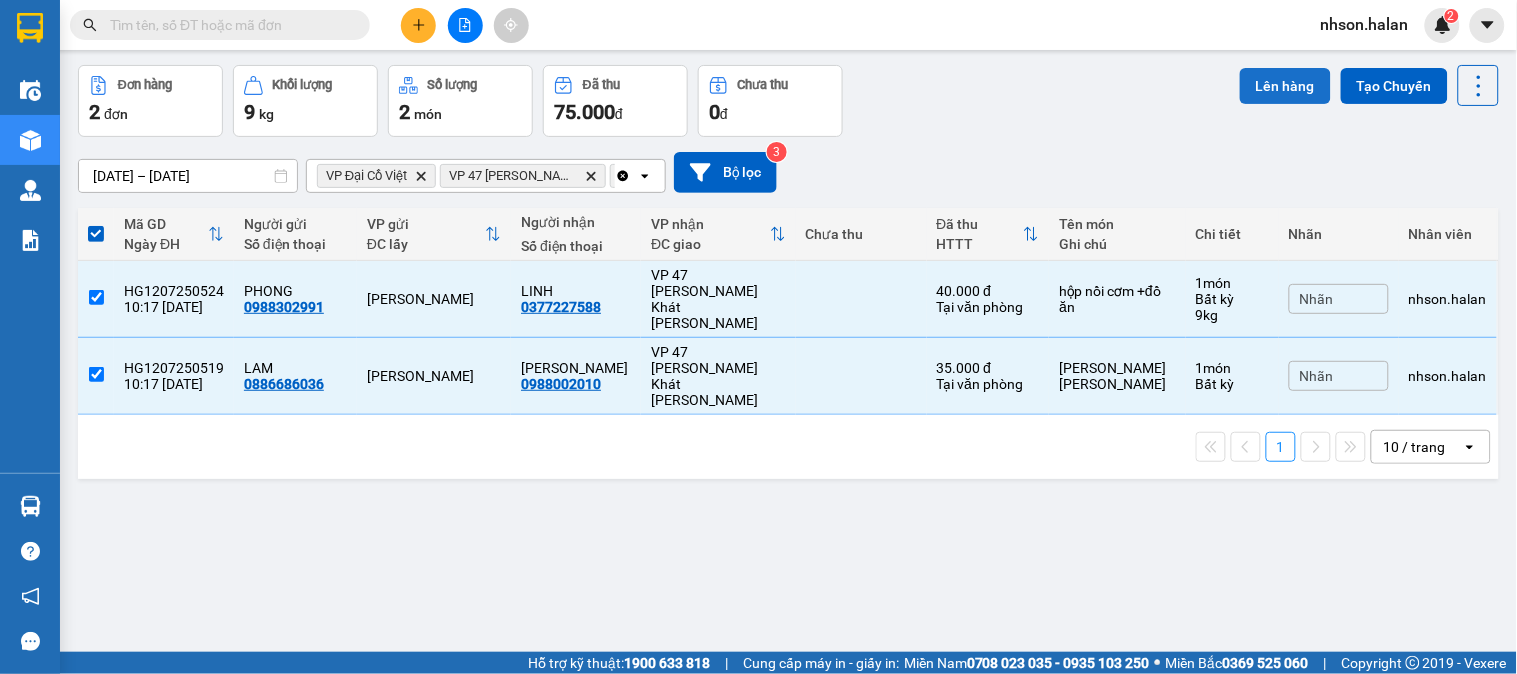 drag, startPoint x: 1260, startPoint y: 83, endPoint x: 1240, endPoint y: 83, distance: 20 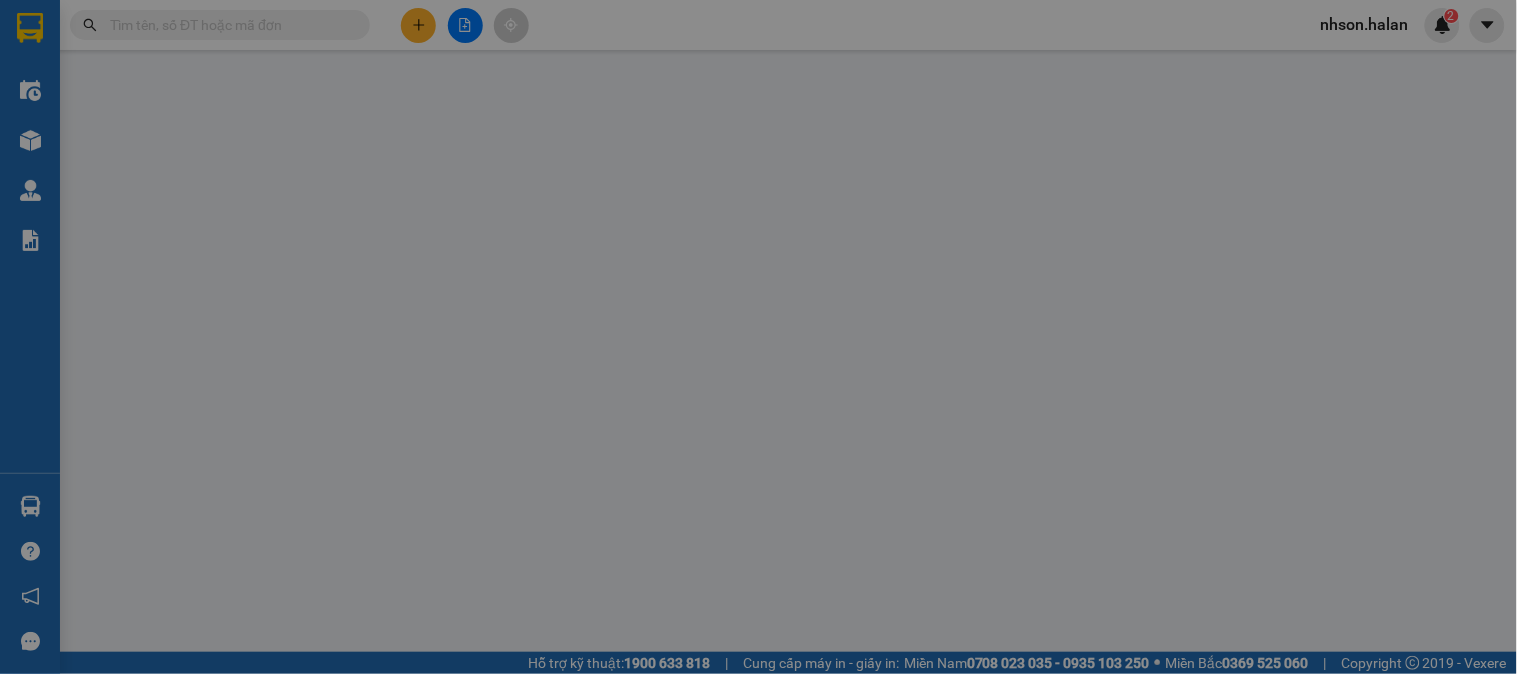 scroll, scrollTop: 0, scrollLeft: 0, axis: both 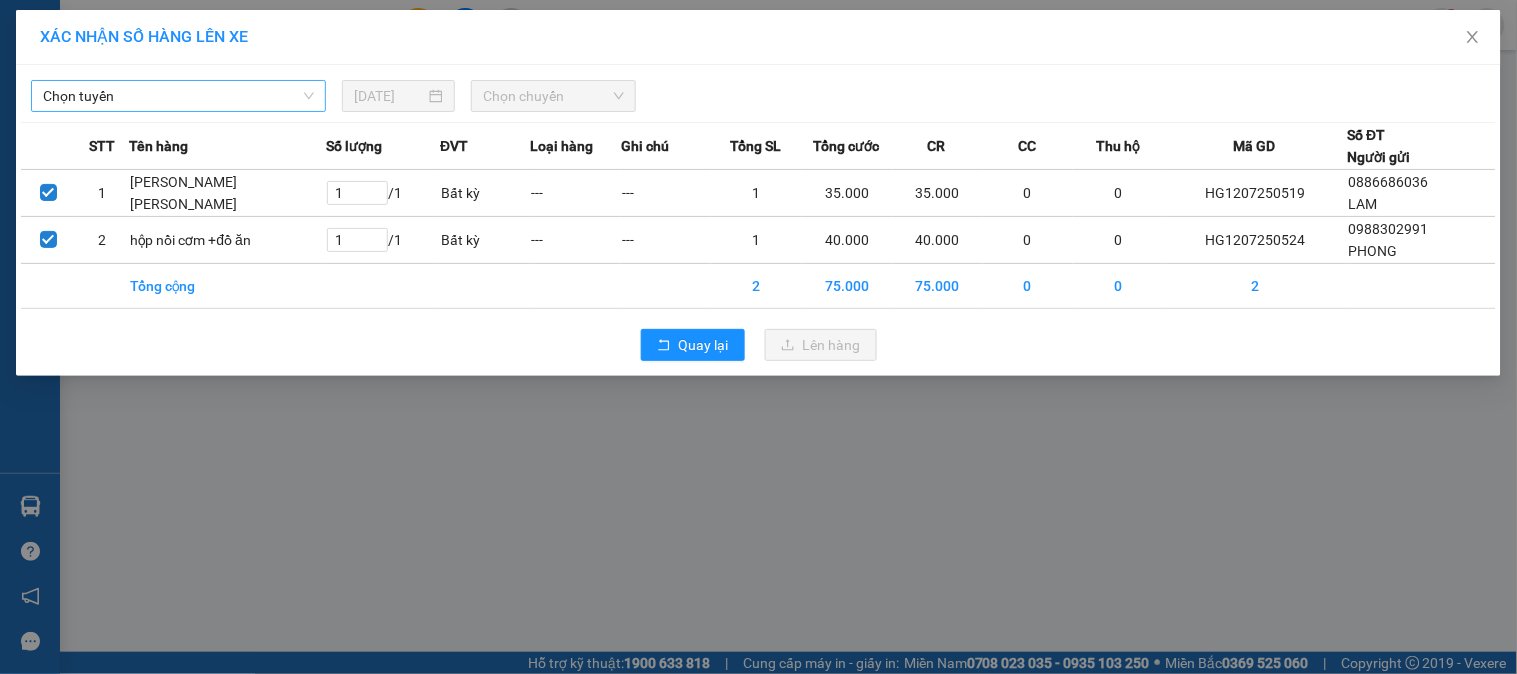 click on "Chọn tuyến" at bounding box center (178, 96) 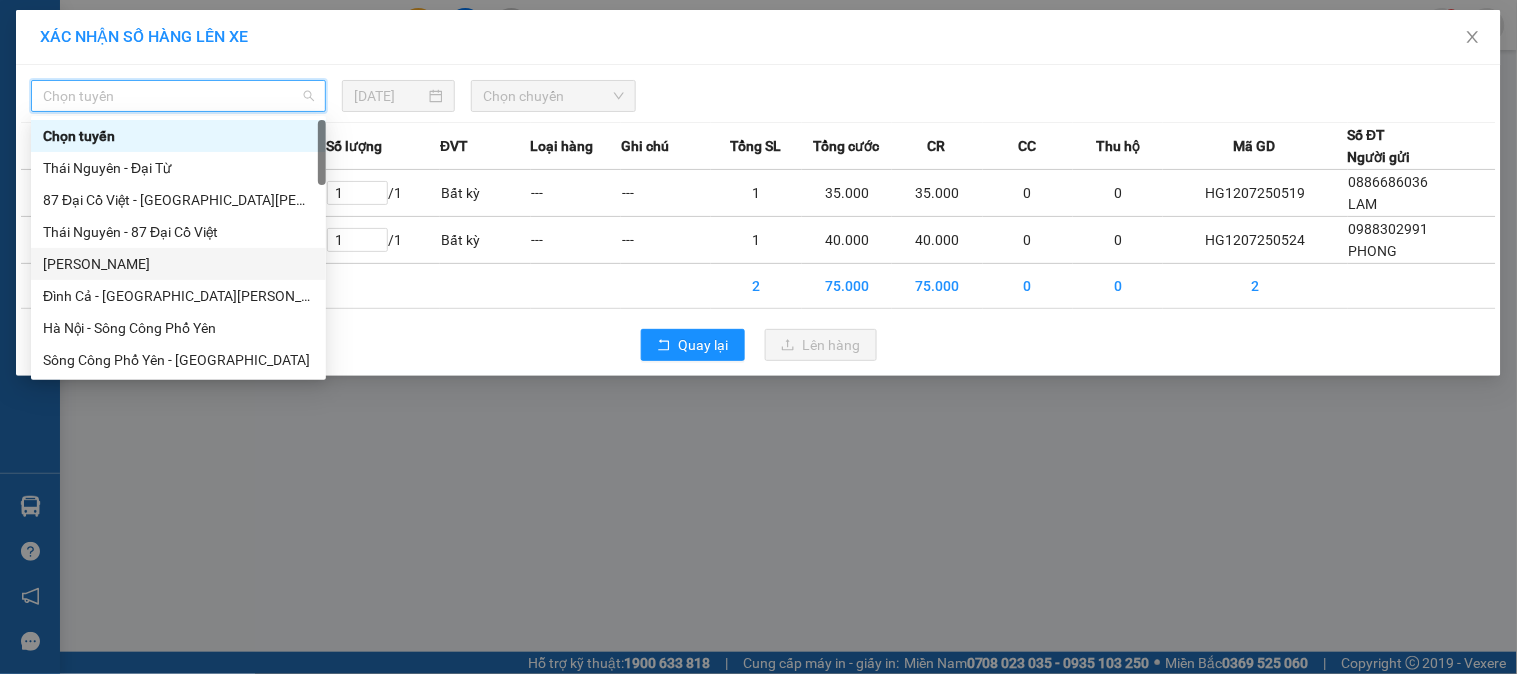 scroll, scrollTop: 666, scrollLeft: 0, axis: vertical 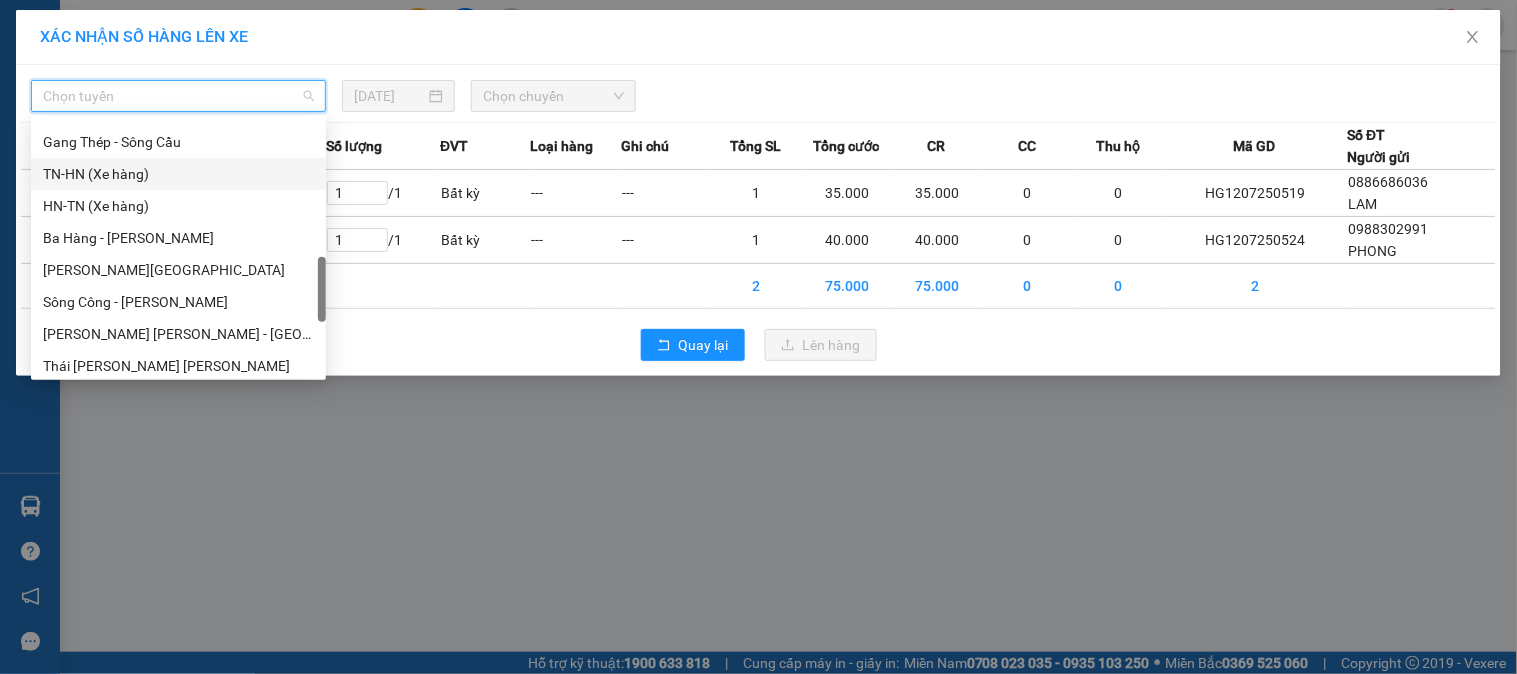 drag, startPoint x: 126, startPoint y: 170, endPoint x: 153, endPoint y: 167, distance: 27.166155 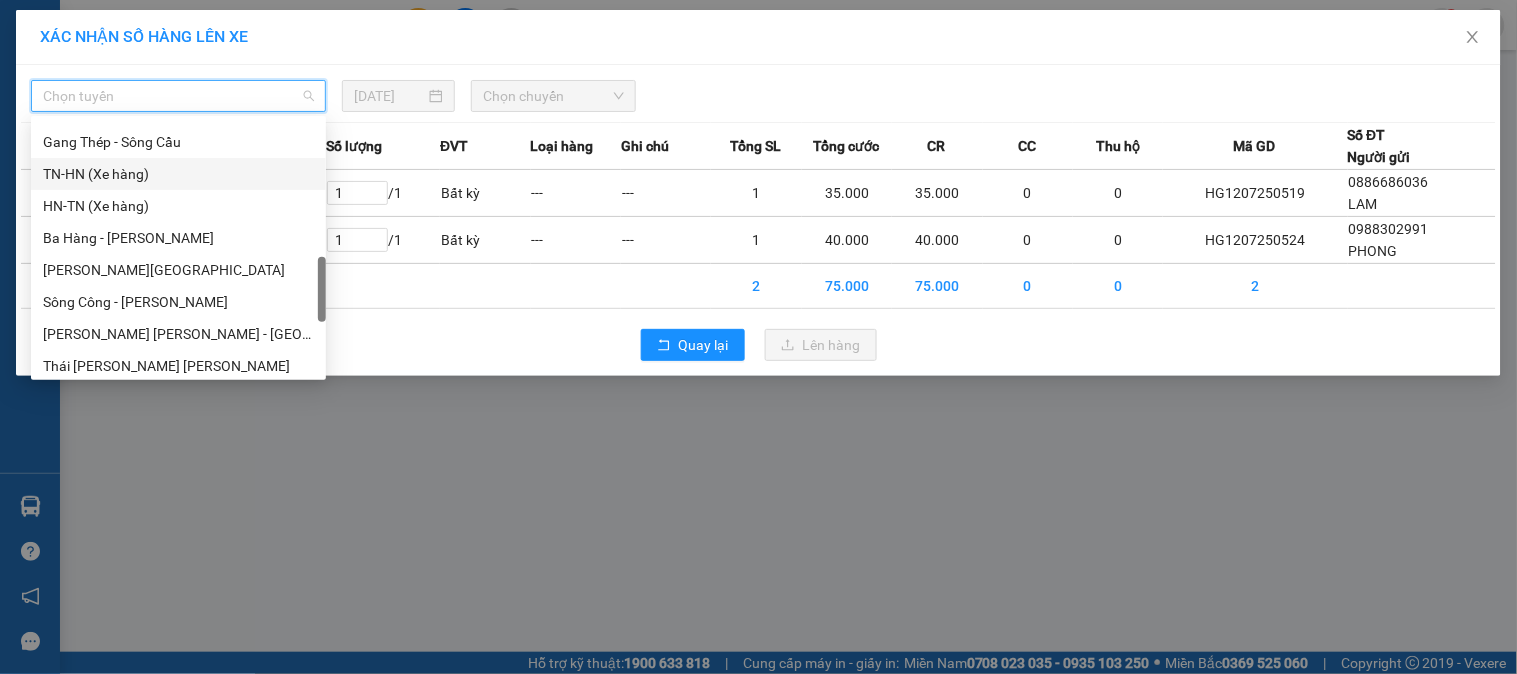 click on "TN-HN (Xe hàng)" at bounding box center (178, 174) 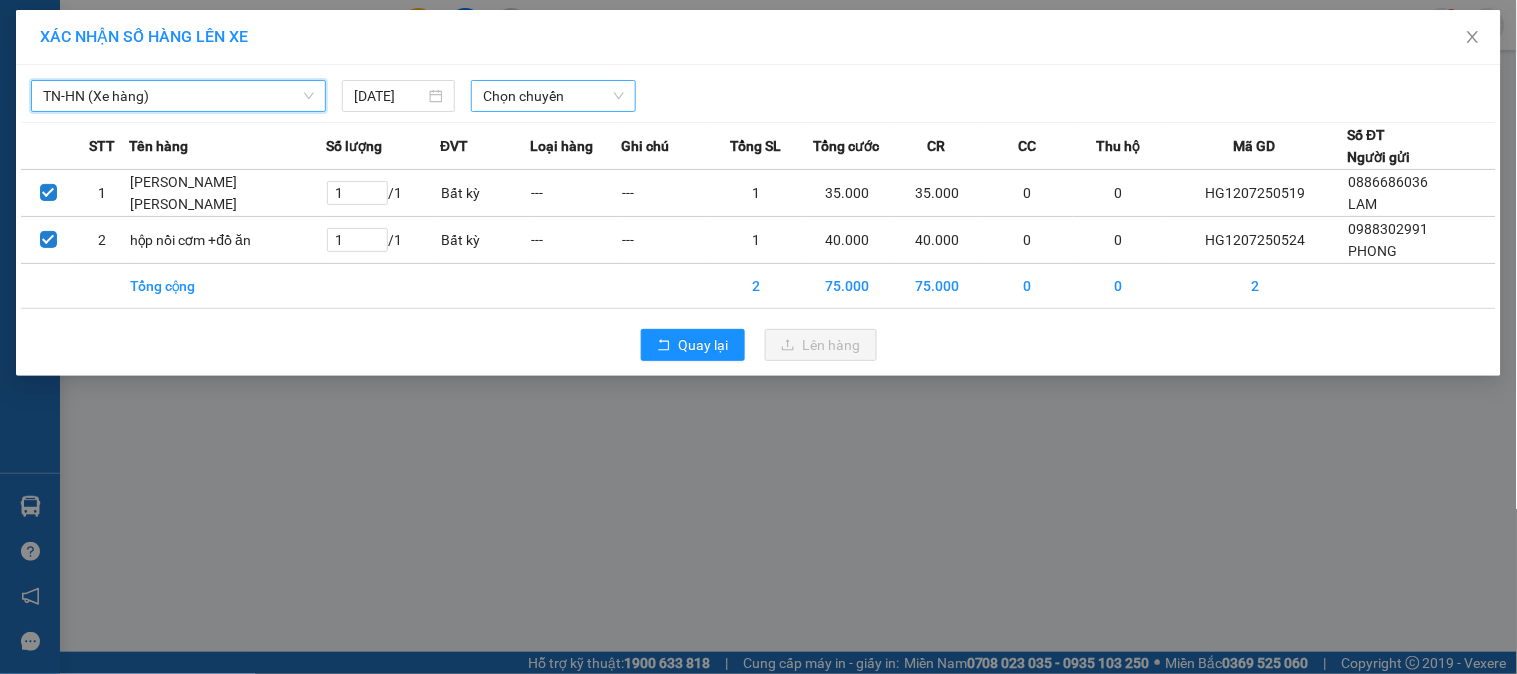 click on "Chọn chuyến" at bounding box center (553, 96) 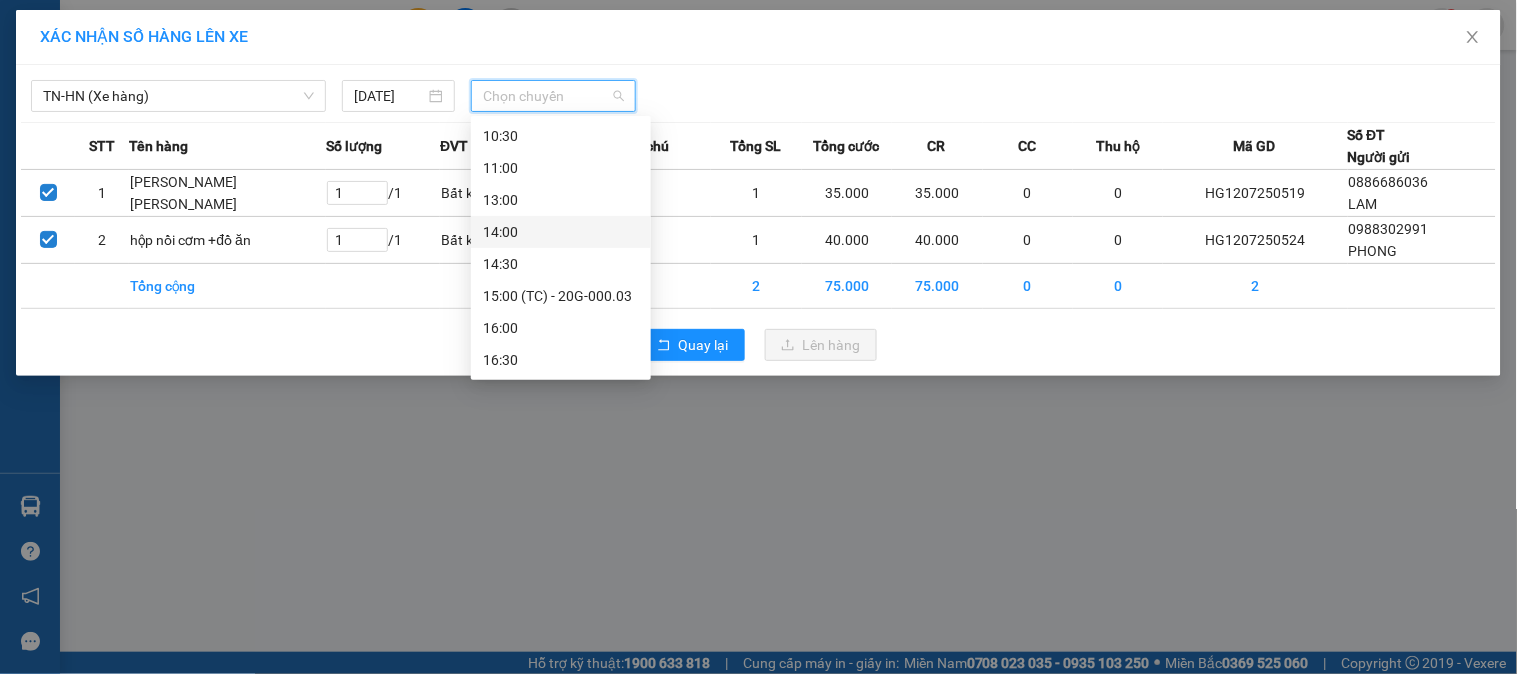 scroll, scrollTop: 273, scrollLeft: 0, axis: vertical 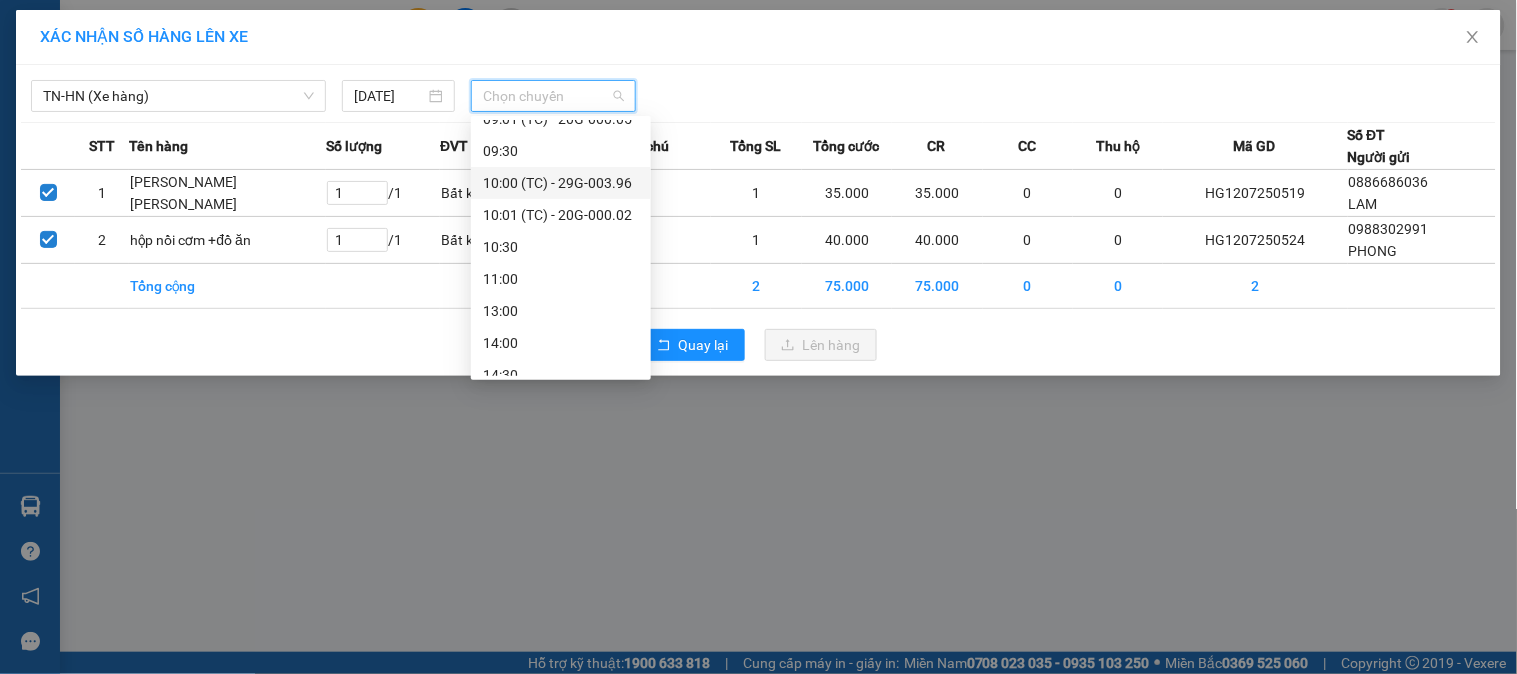 click on "10:00   (TC)   - 29G-003.96" at bounding box center (561, 183) 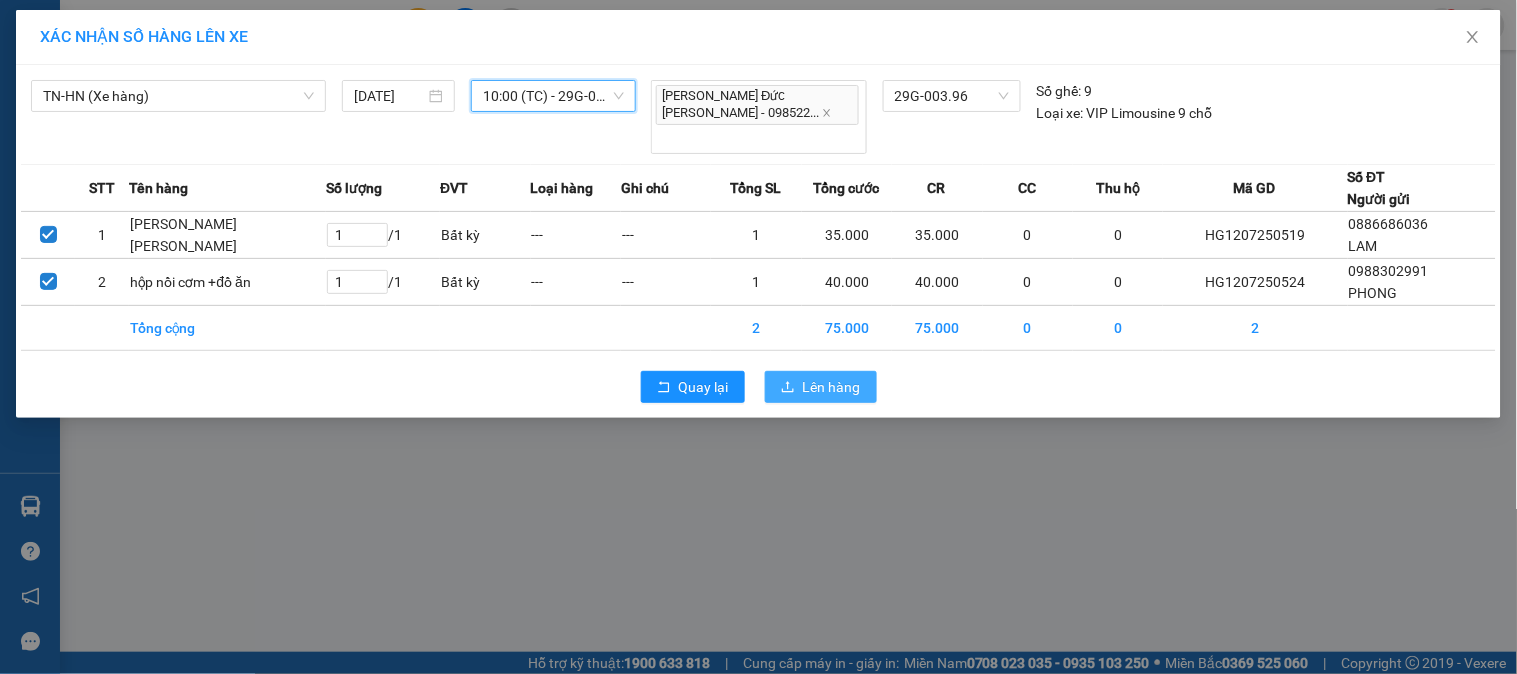 click on "Lên hàng" at bounding box center (832, 387) 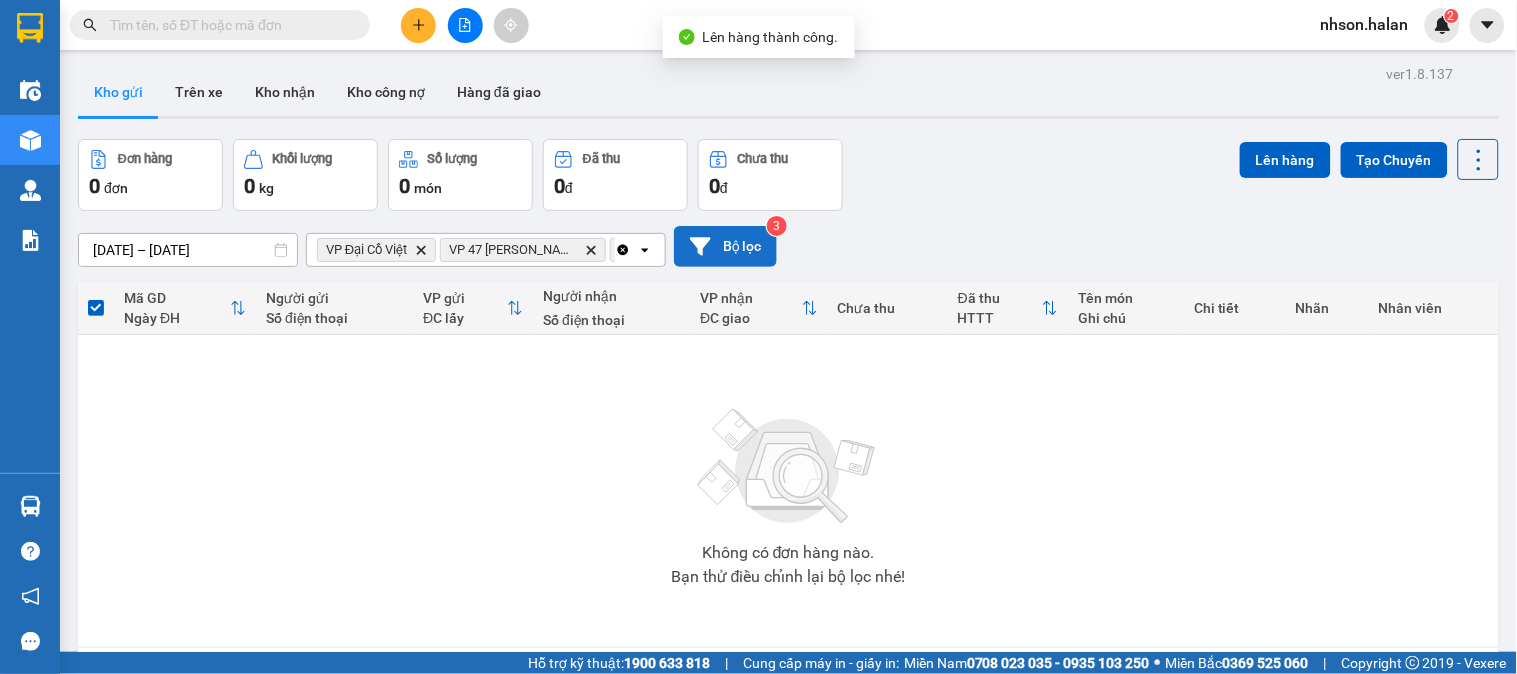 click on "Clear all" 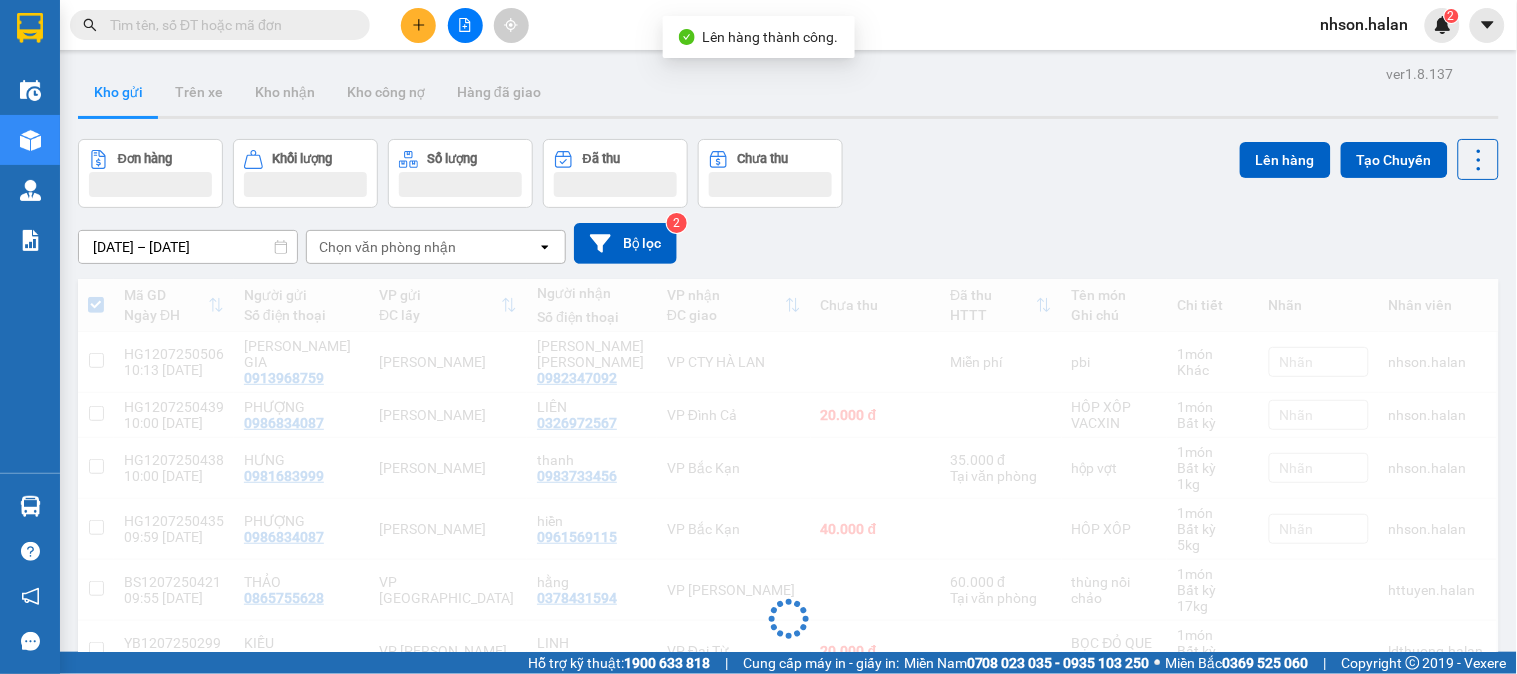 click 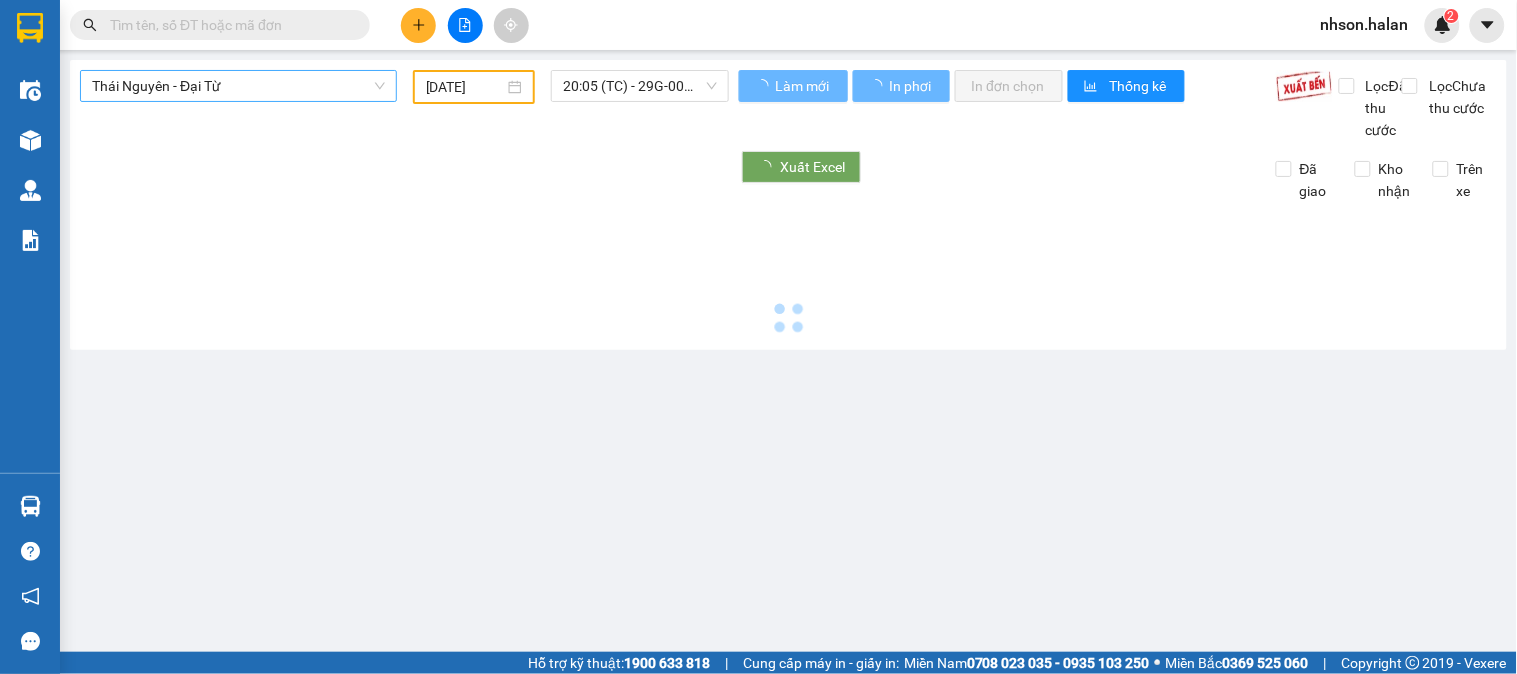 type on "[DATE]" 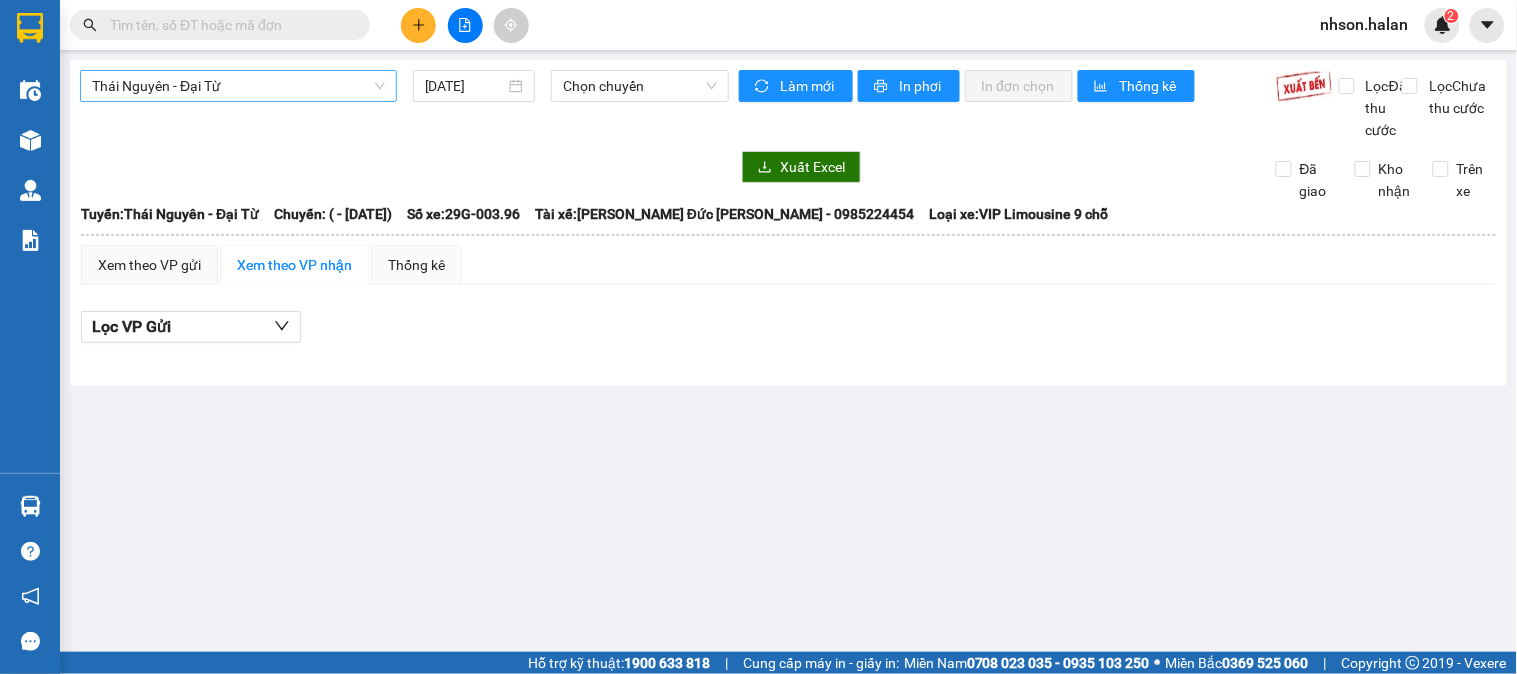 click on "Thái Nguyên - Đại Từ" at bounding box center [238, 86] 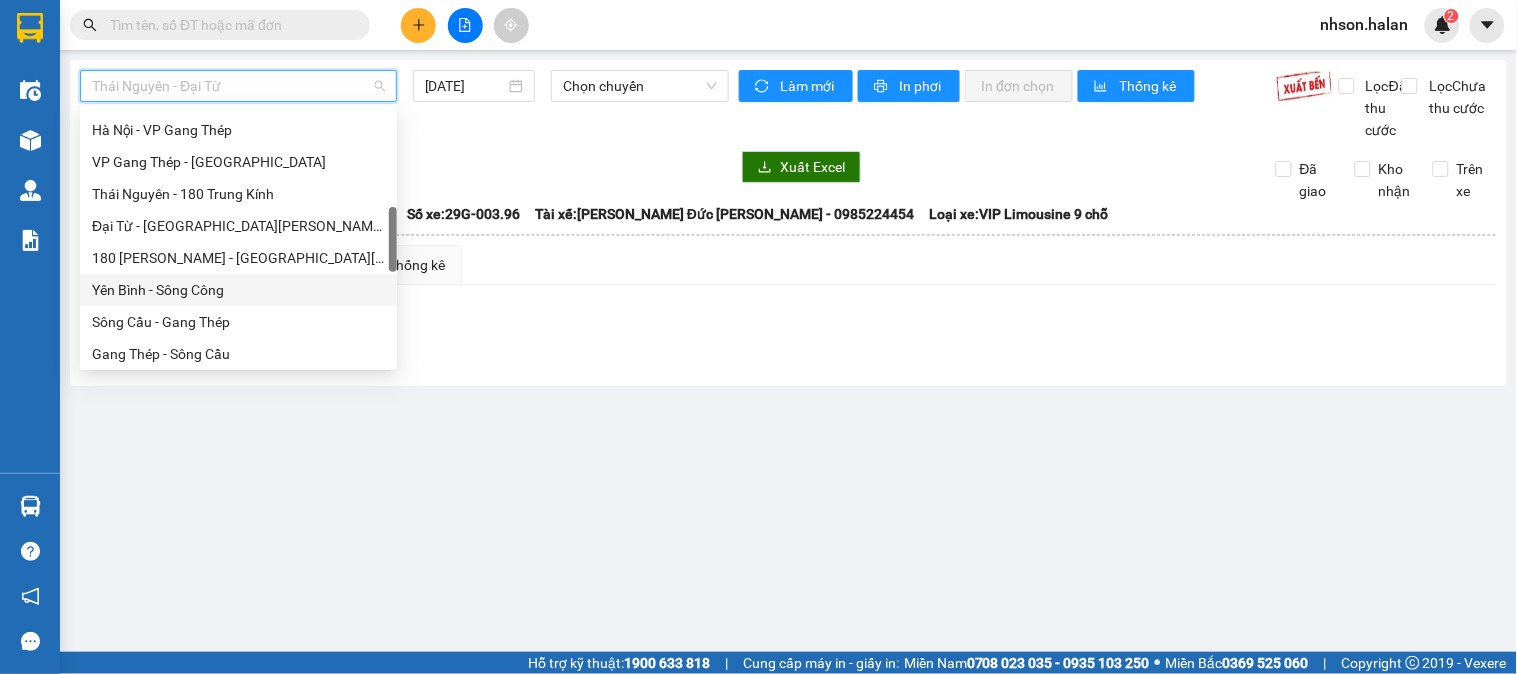 scroll, scrollTop: 666, scrollLeft: 0, axis: vertical 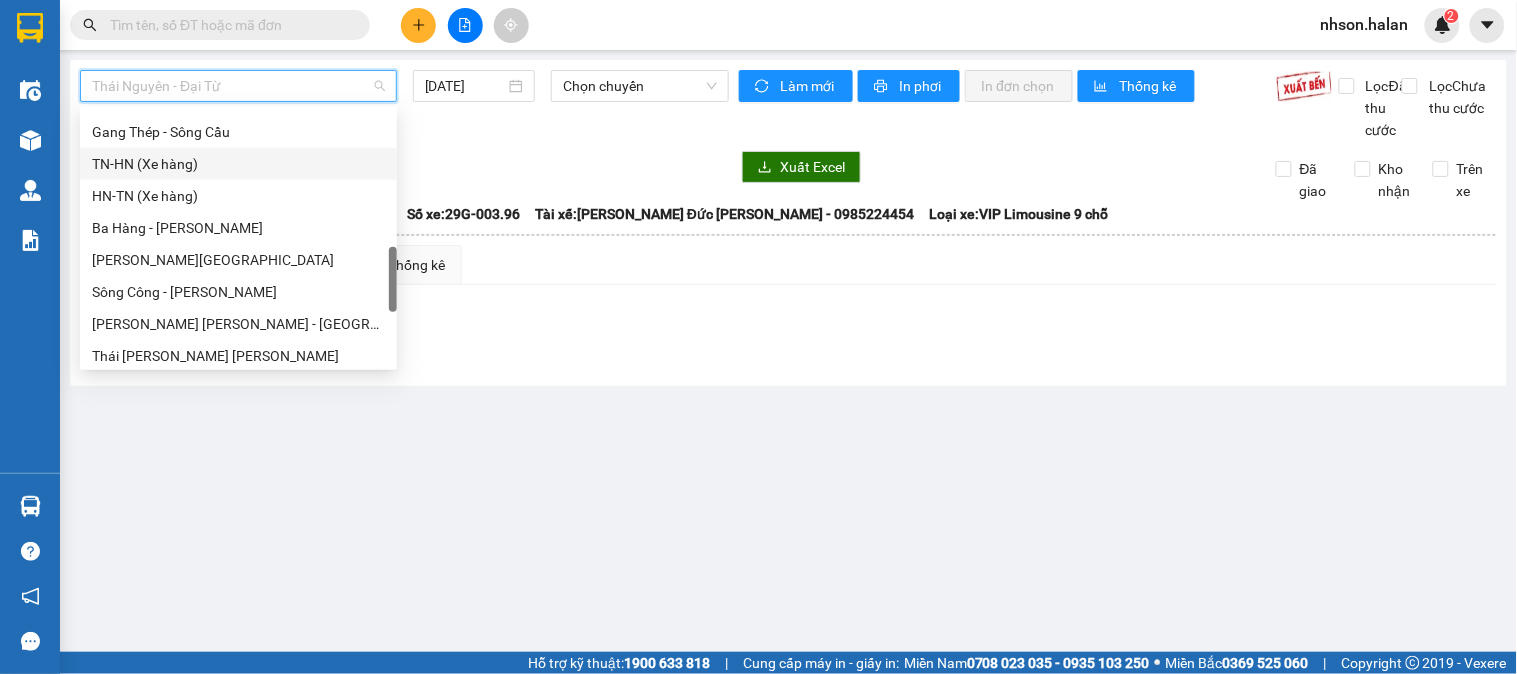 click on "TN-HN (Xe hàng)" at bounding box center [238, 164] 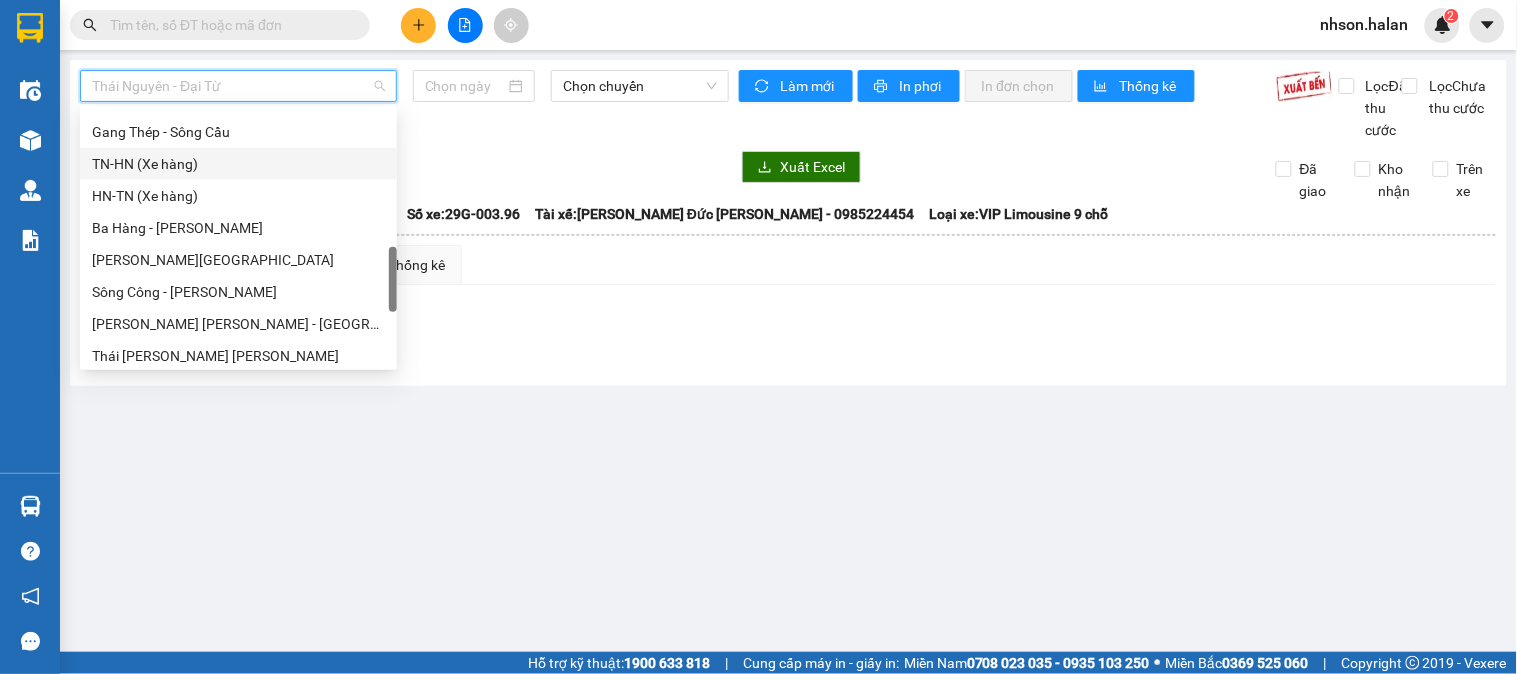 type on "[DATE]" 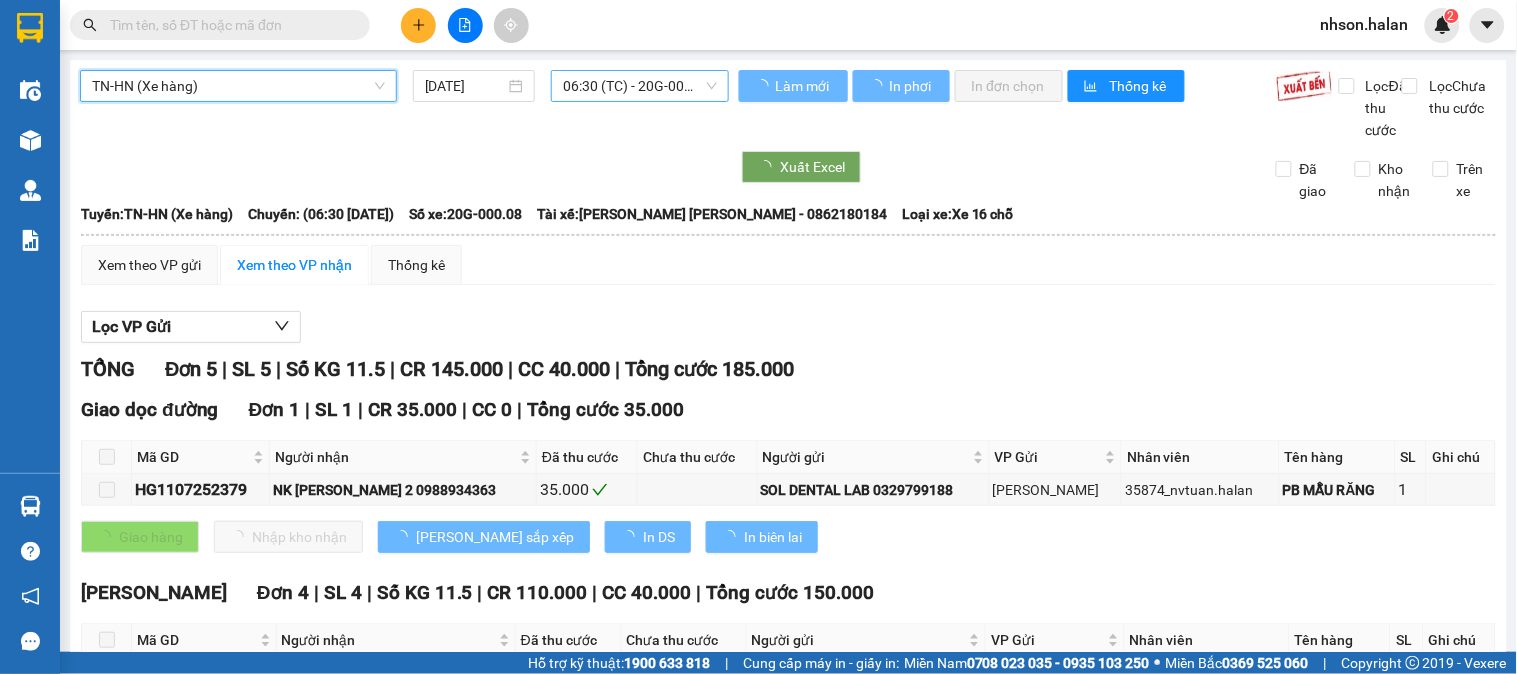 click on "06:30   (TC)   - 20G-000.08" at bounding box center (640, 86) 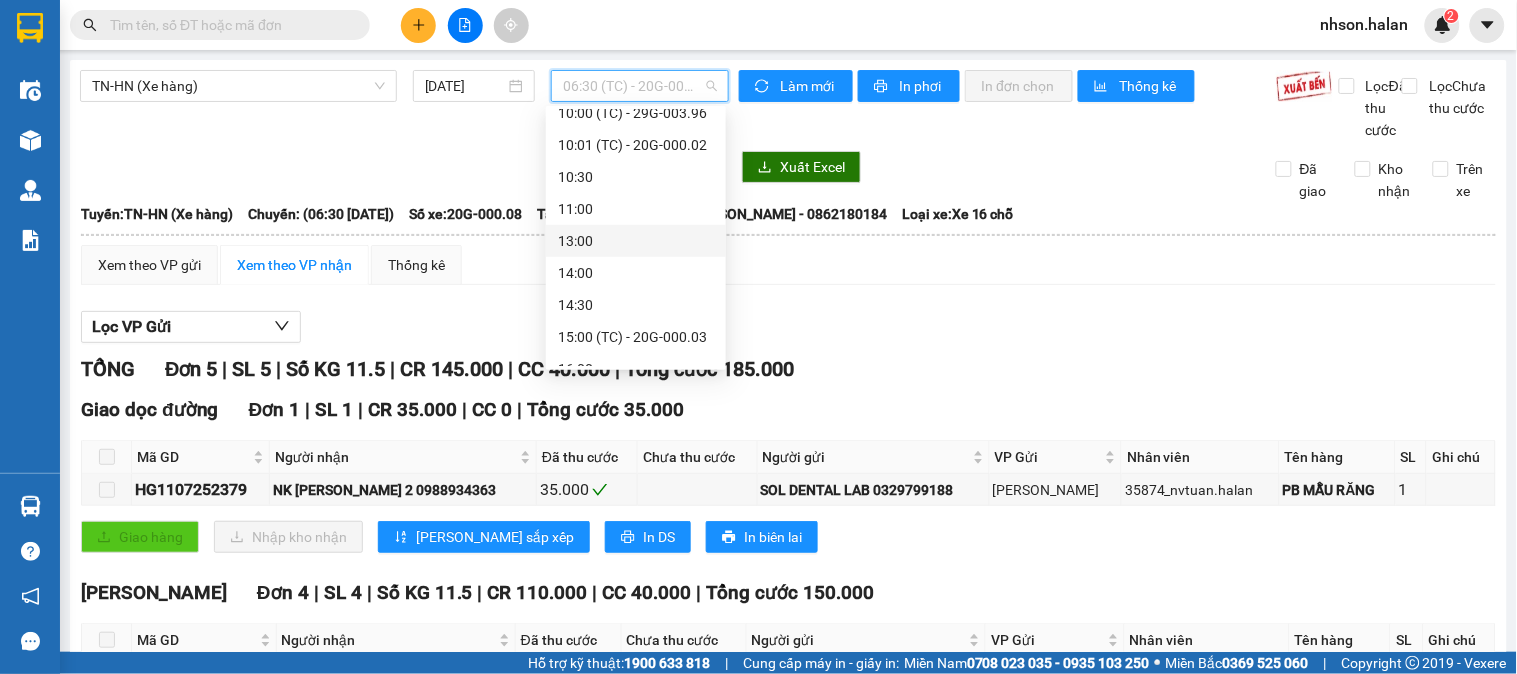 scroll, scrollTop: 222, scrollLeft: 0, axis: vertical 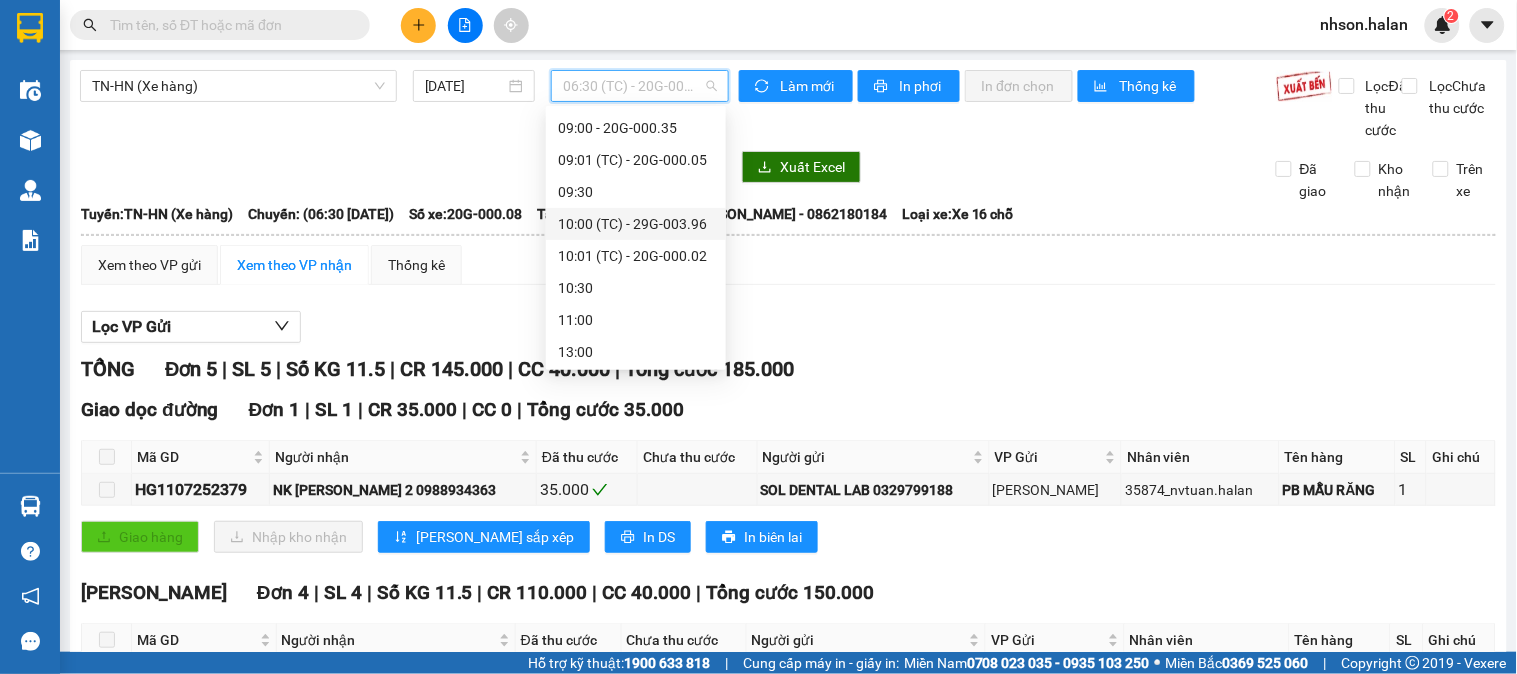 click on "10:00   (TC)   - 29G-003.96" at bounding box center [636, 224] 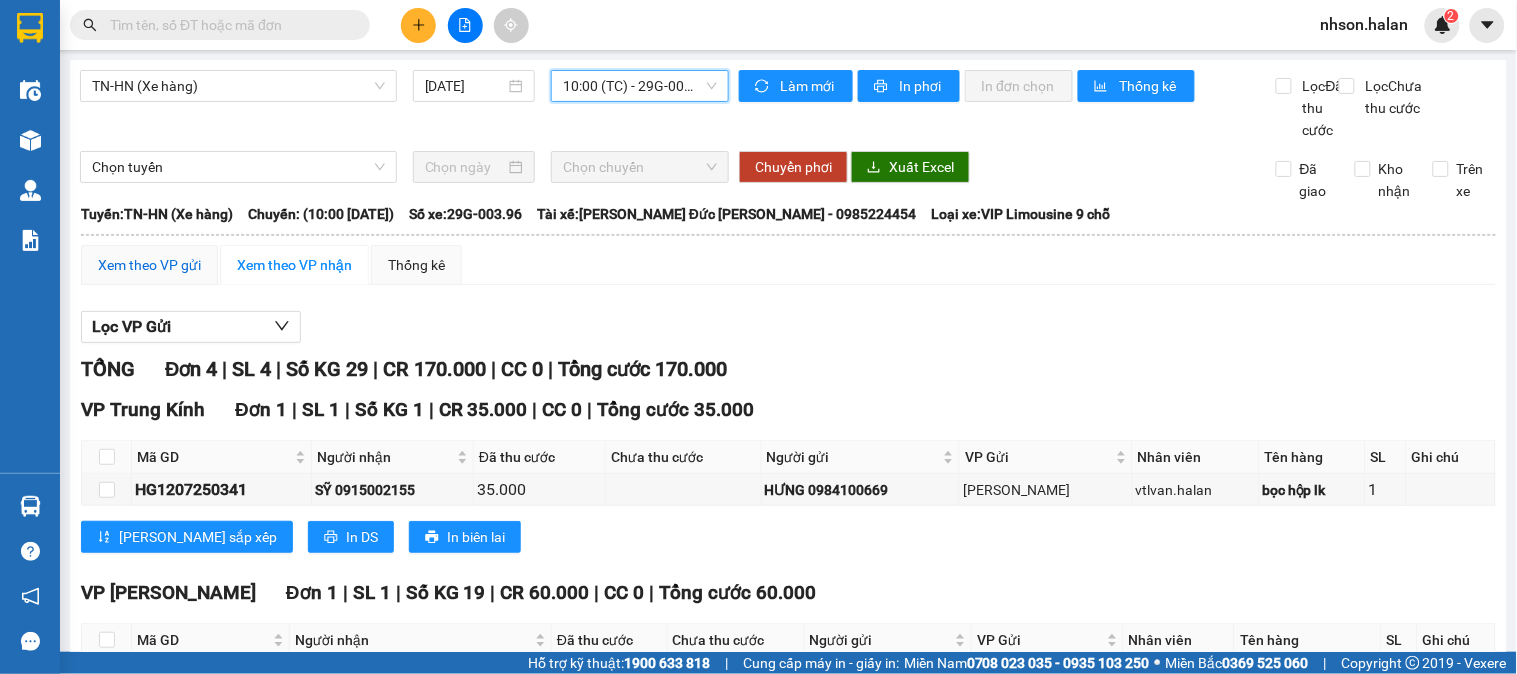 click on "Xem theo VP gửi" at bounding box center [149, 265] 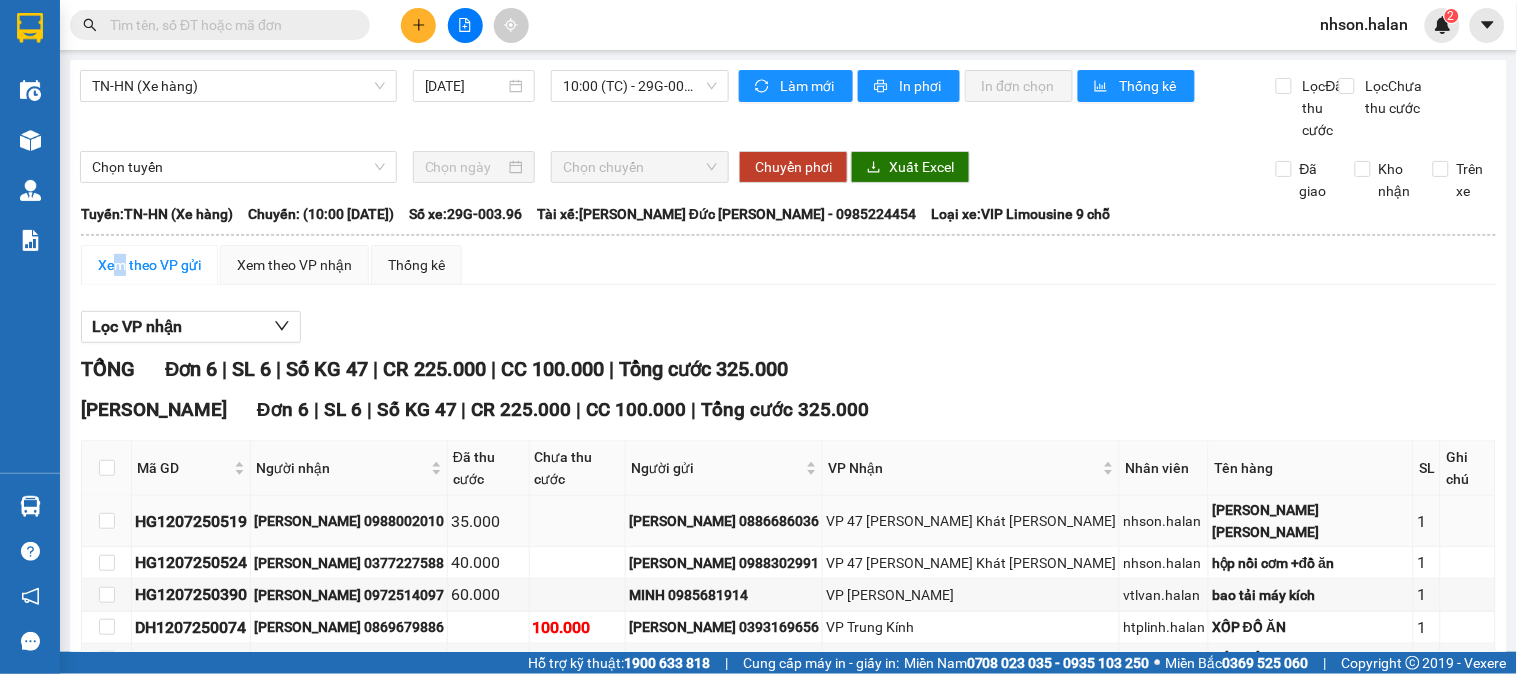 scroll, scrollTop: 141, scrollLeft: 0, axis: vertical 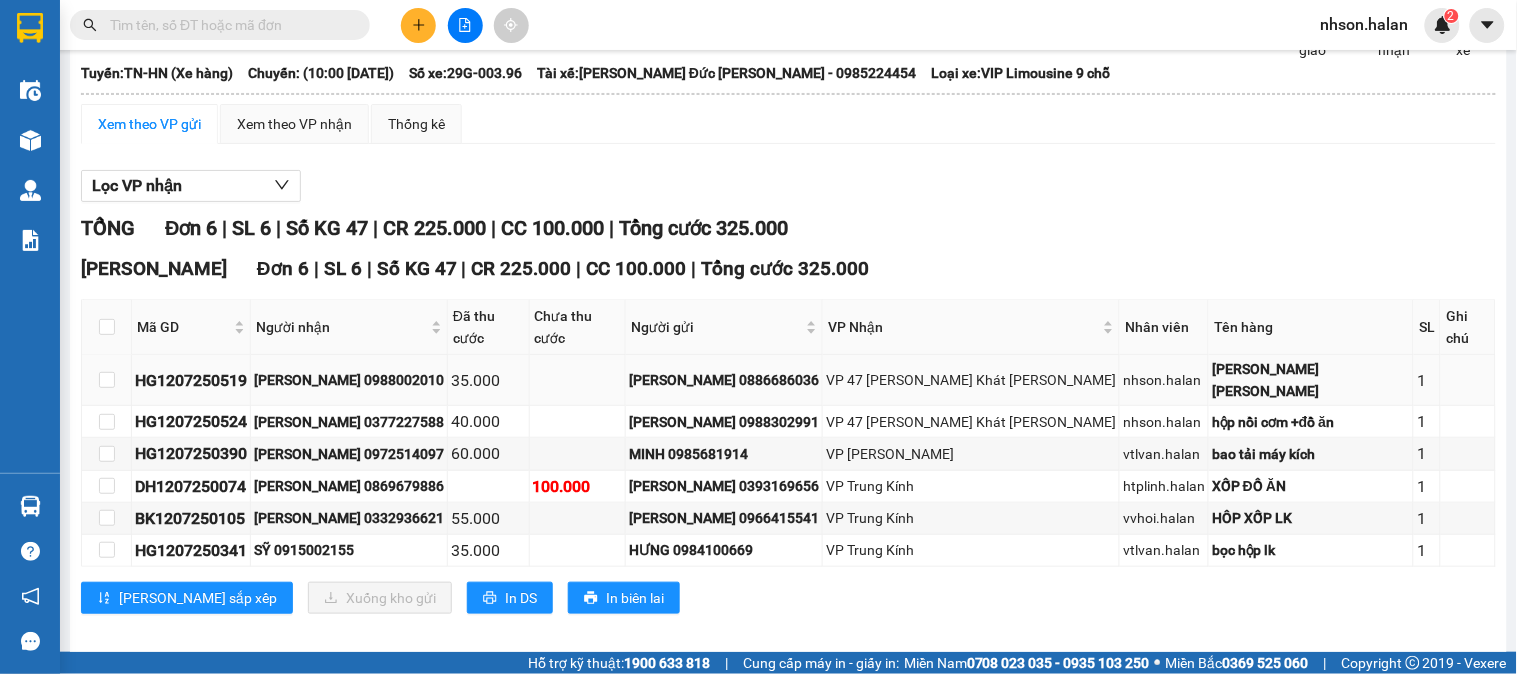 click on "[PERSON_NAME] 0886686036" at bounding box center [724, 380] 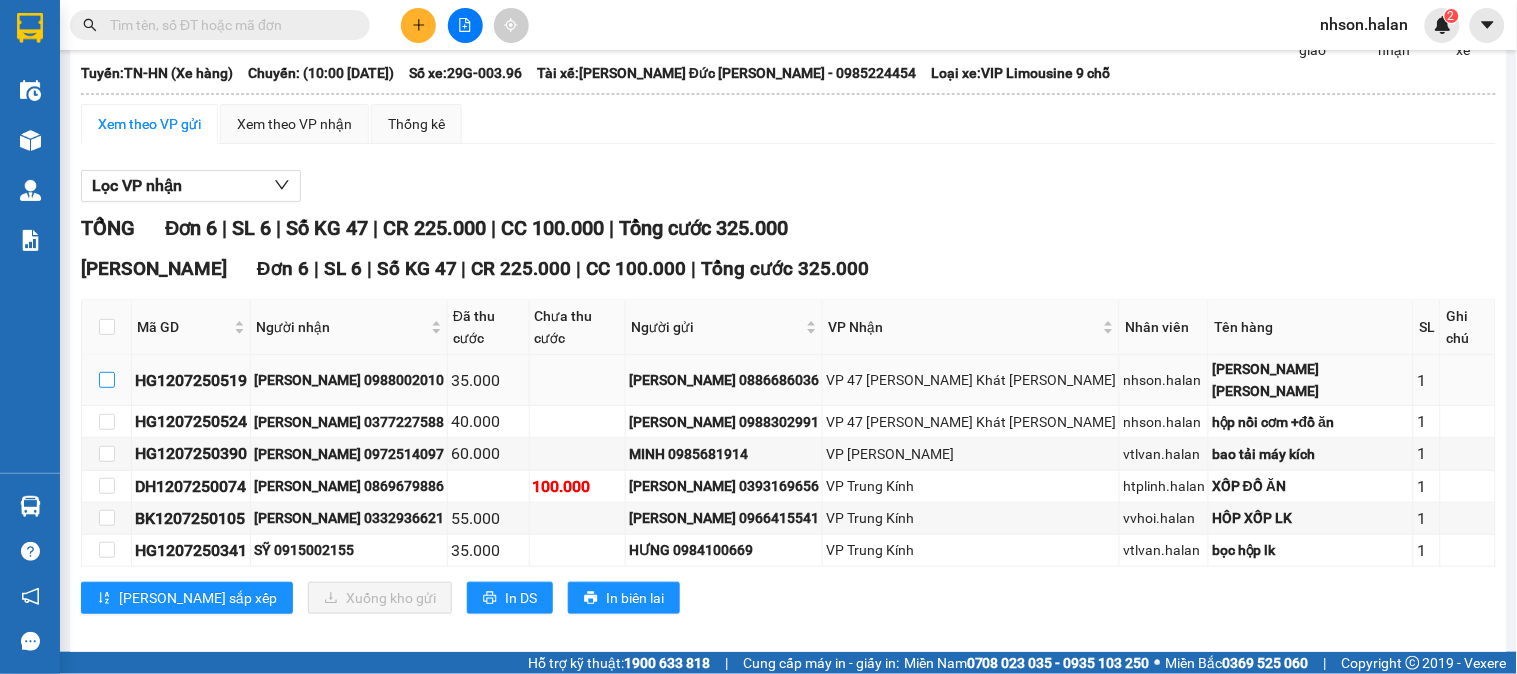 click at bounding box center (107, 380) 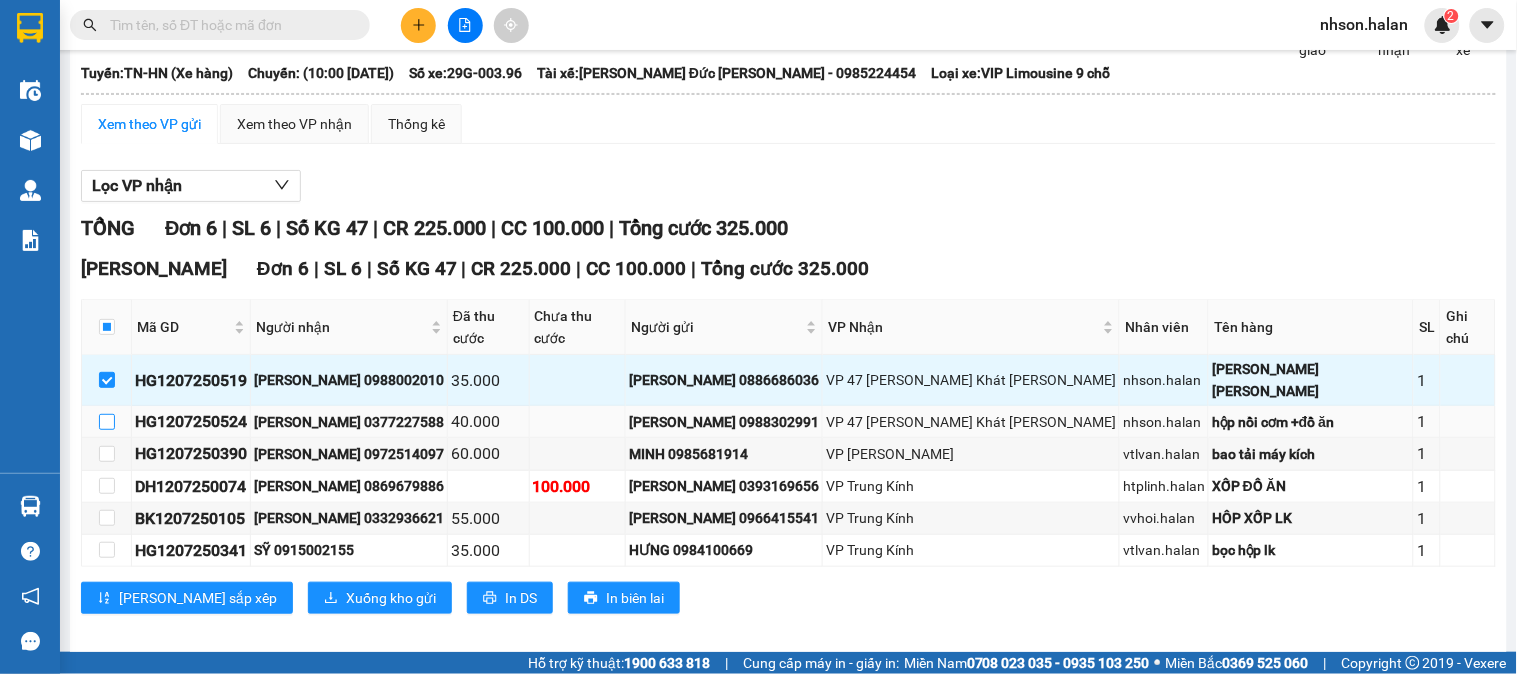 click at bounding box center (107, 422) 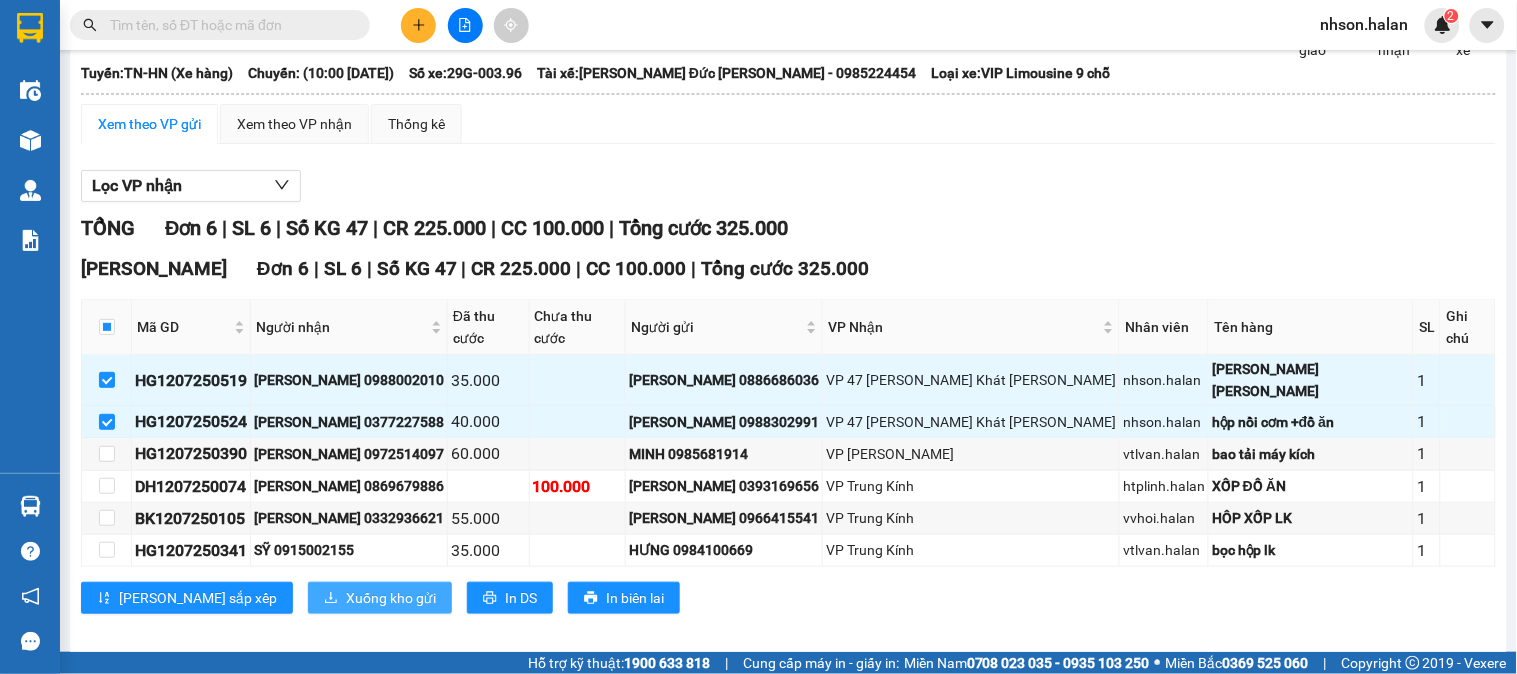 click on "Xuống kho gửi" at bounding box center [391, 598] 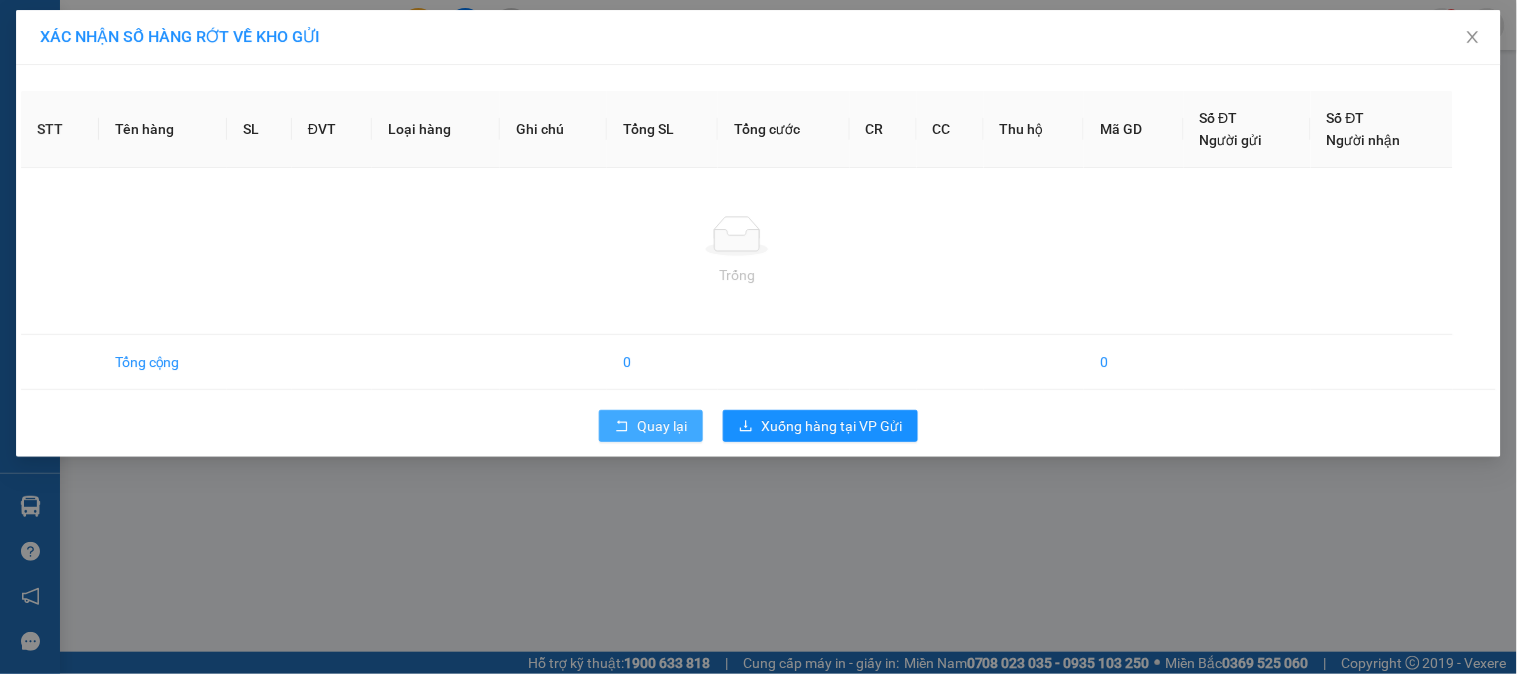scroll, scrollTop: 0, scrollLeft: 0, axis: both 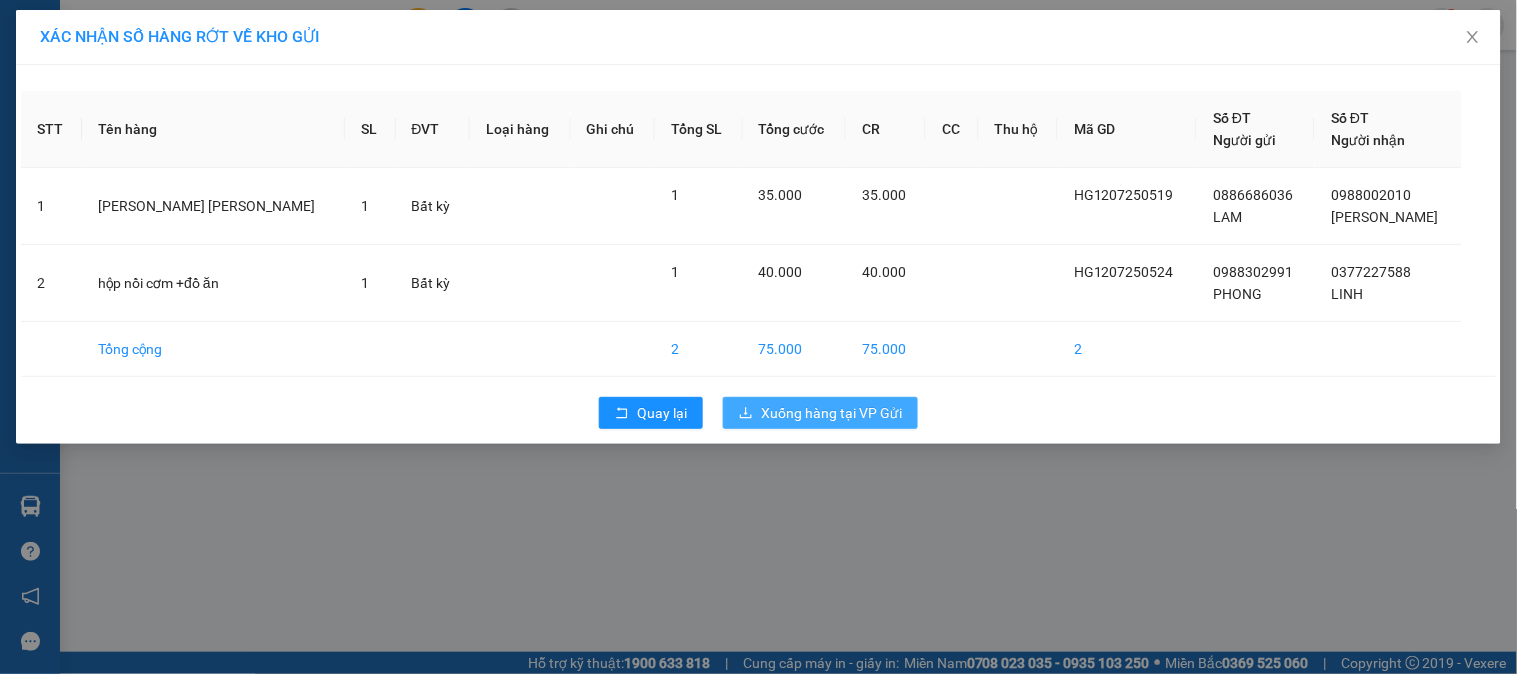 click on "Xuống hàng tại VP Gửi" at bounding box center [820, 413] 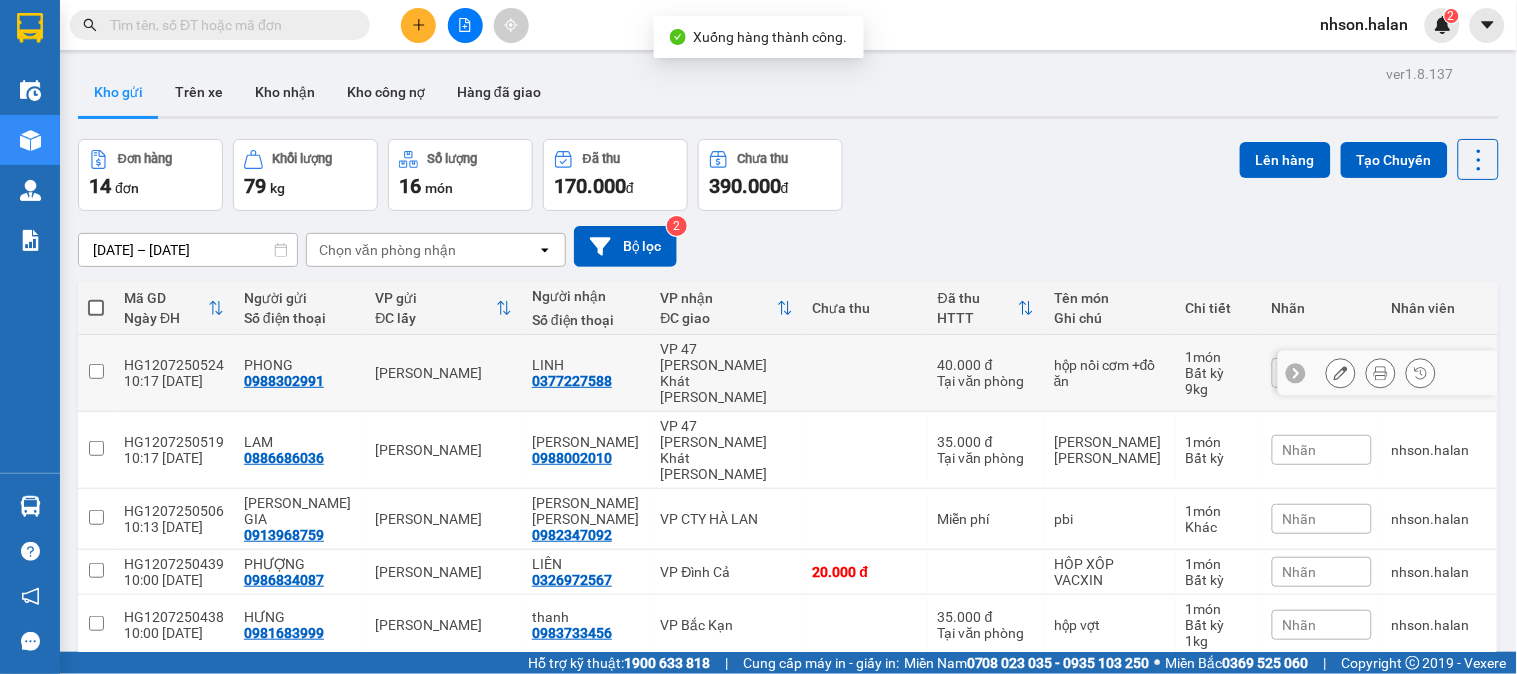 click on "0377227588" at bounding box center [572, 381] 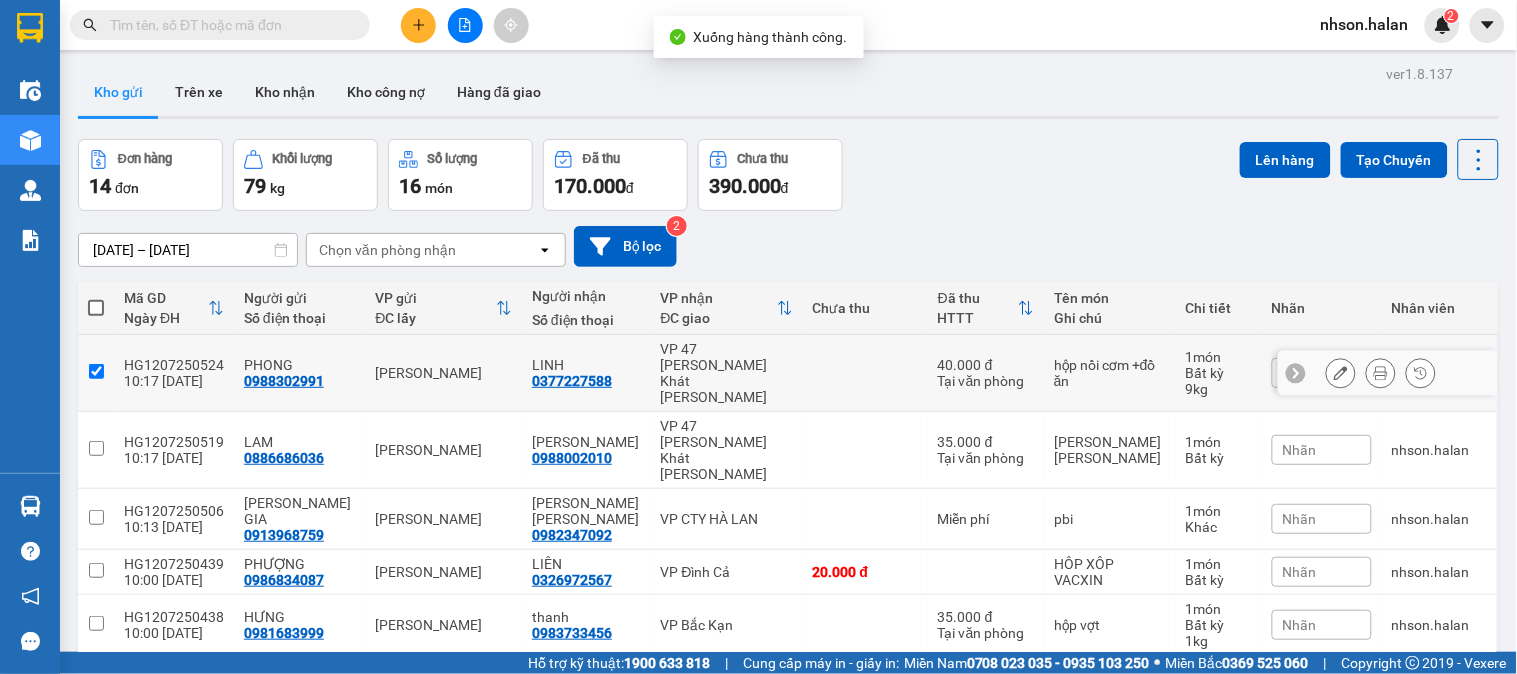 checkbox on "true" 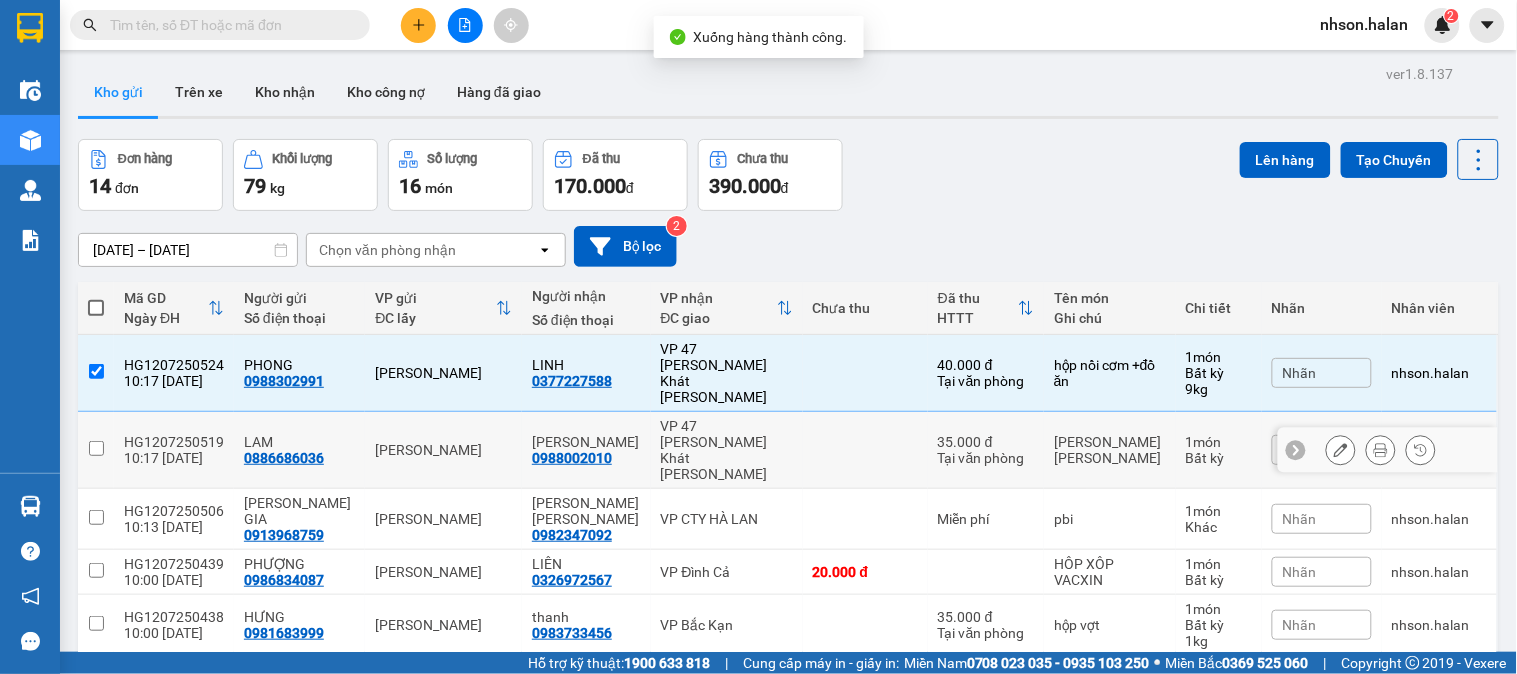 click on "HG1207250519" at bounding box center (174, 442) 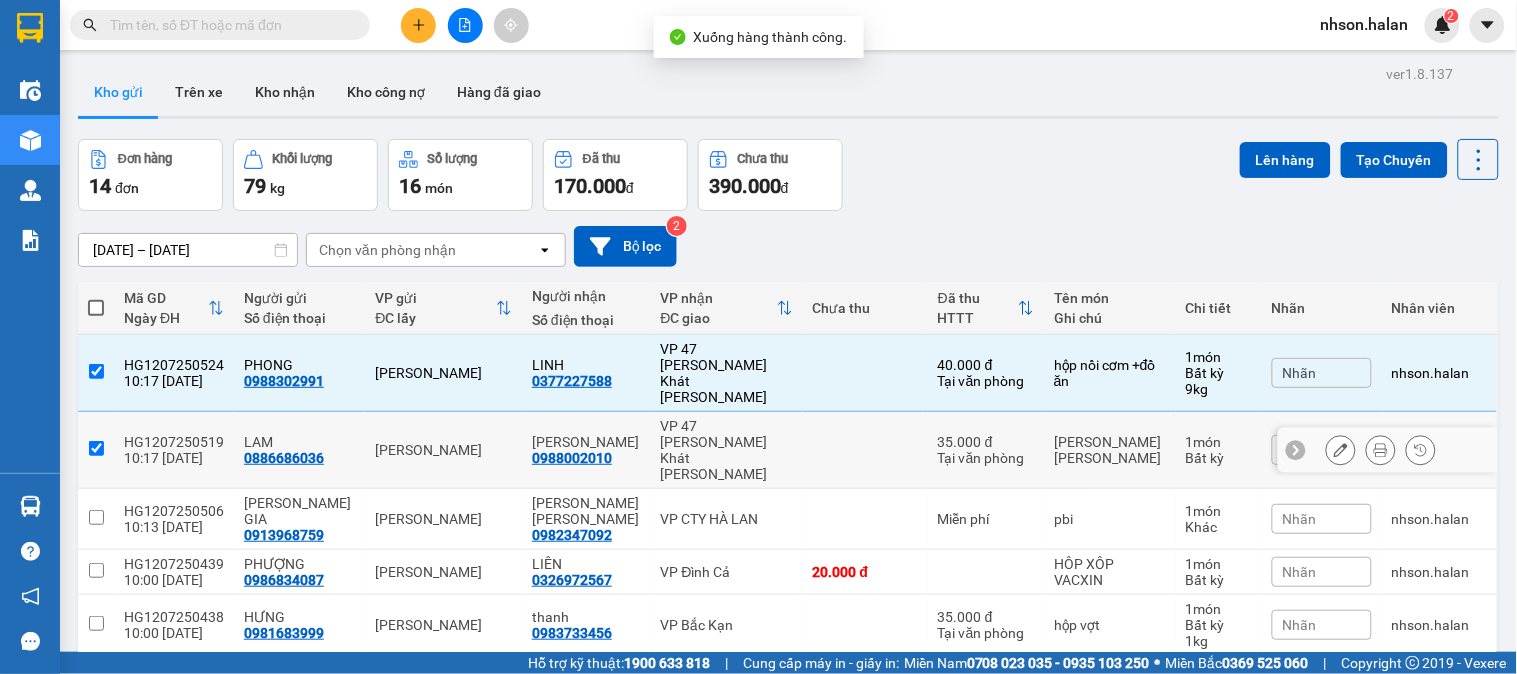 checkbox on "true" 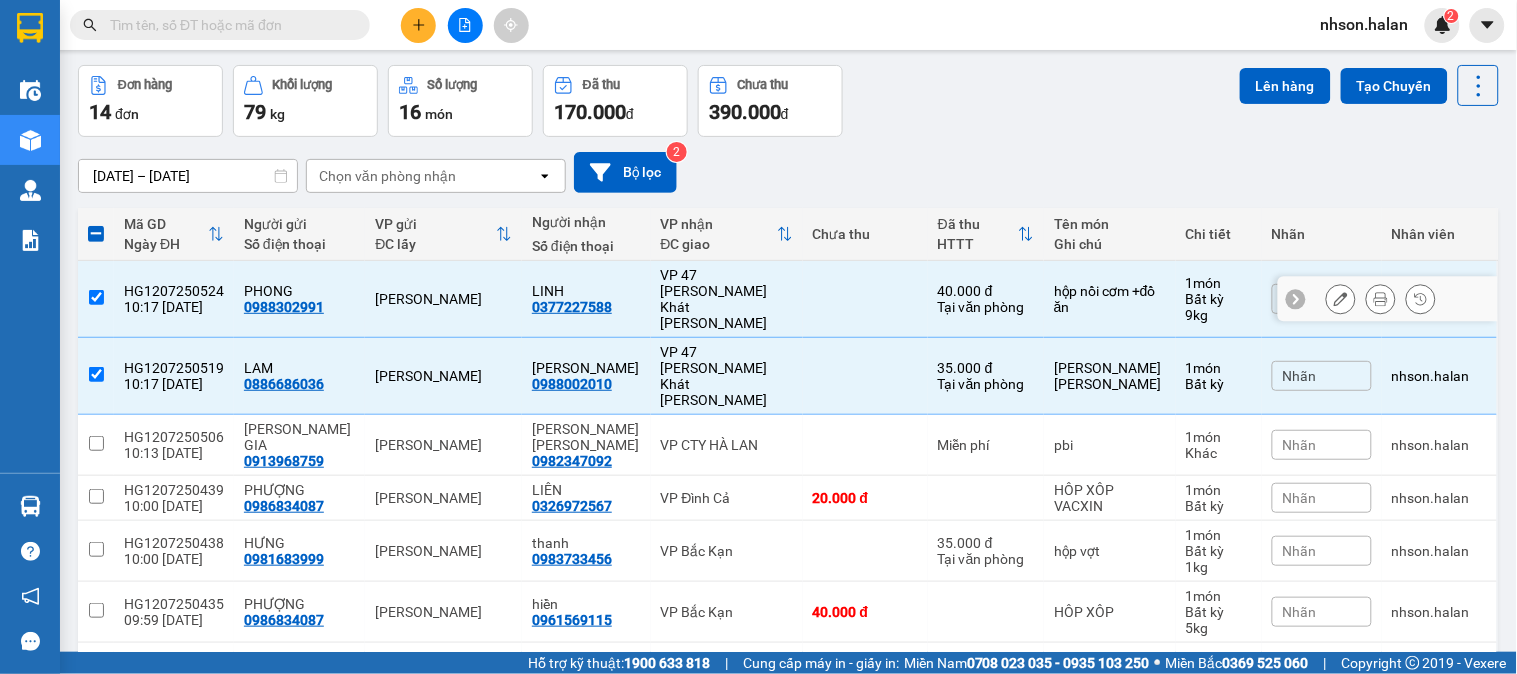 scroll, scrollTop: 0, scrollLeft: 0, axis: both 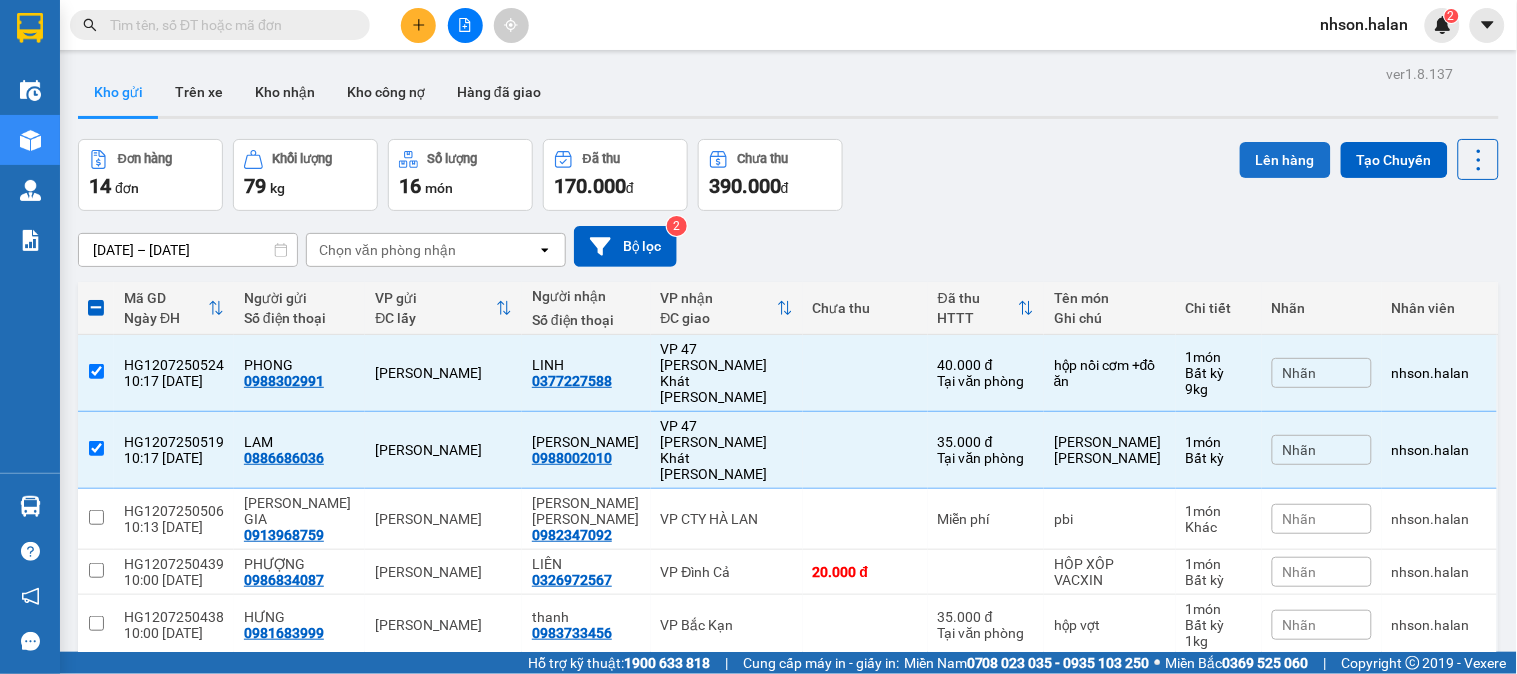 click on "Lên hàng" at bounding box center (1285, 160) 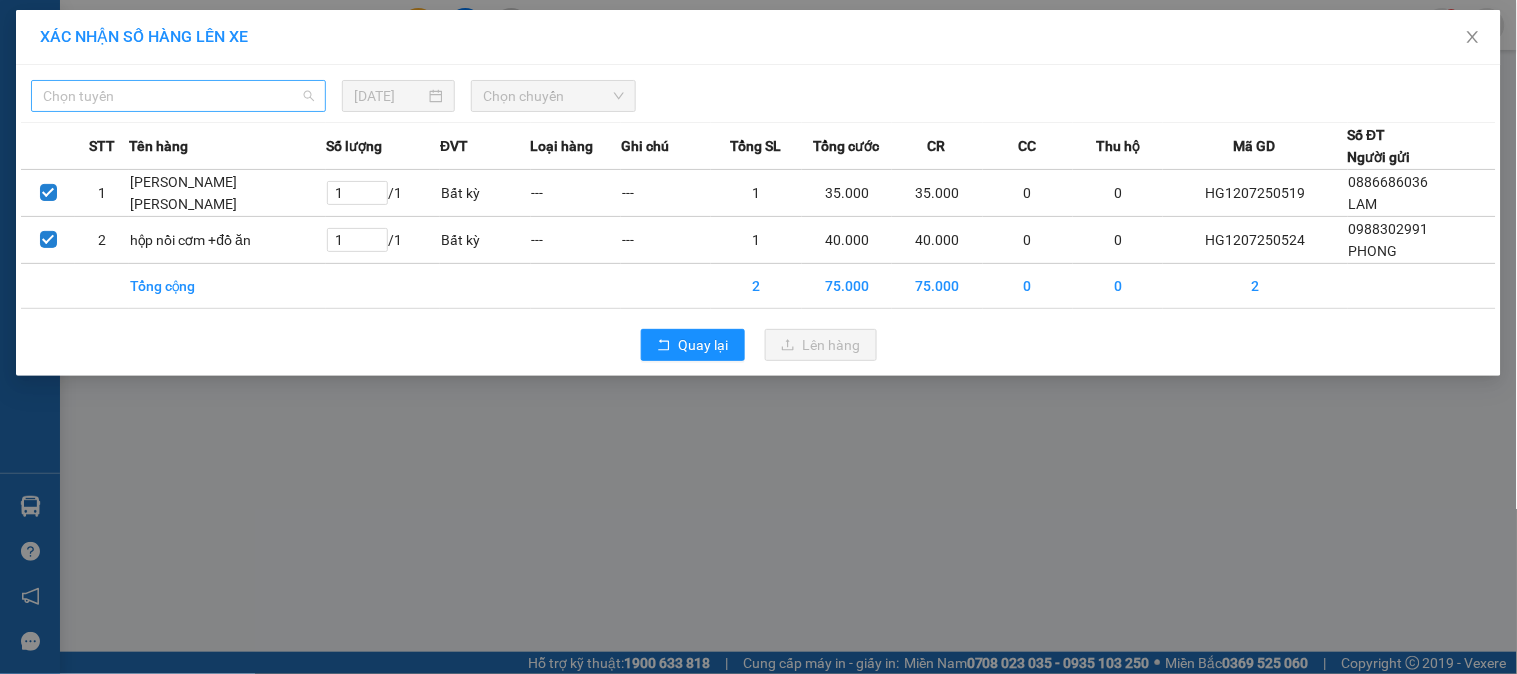 click on "Chọn tuyến" at bounding box center (178, 96) 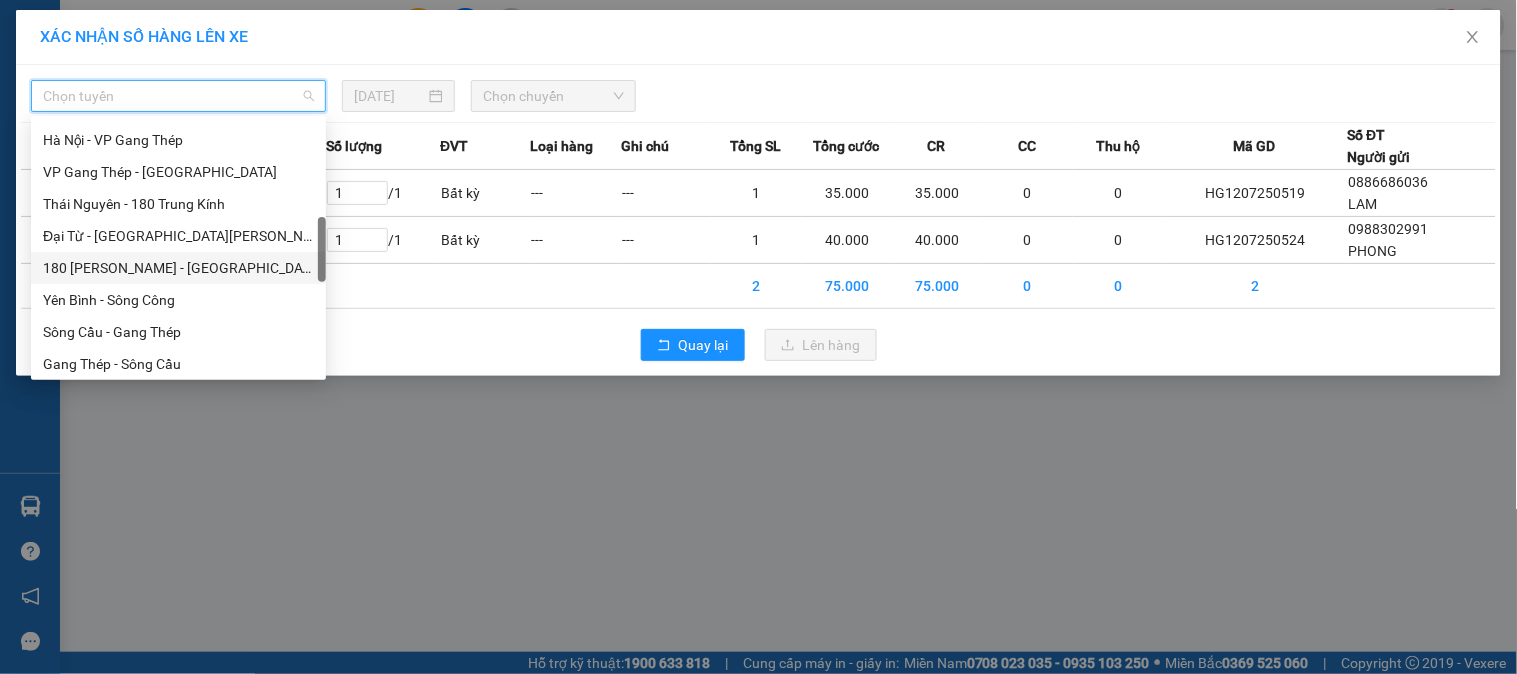 scroll, scrollTop: 555, scrollLeft: 0, axis: vertical 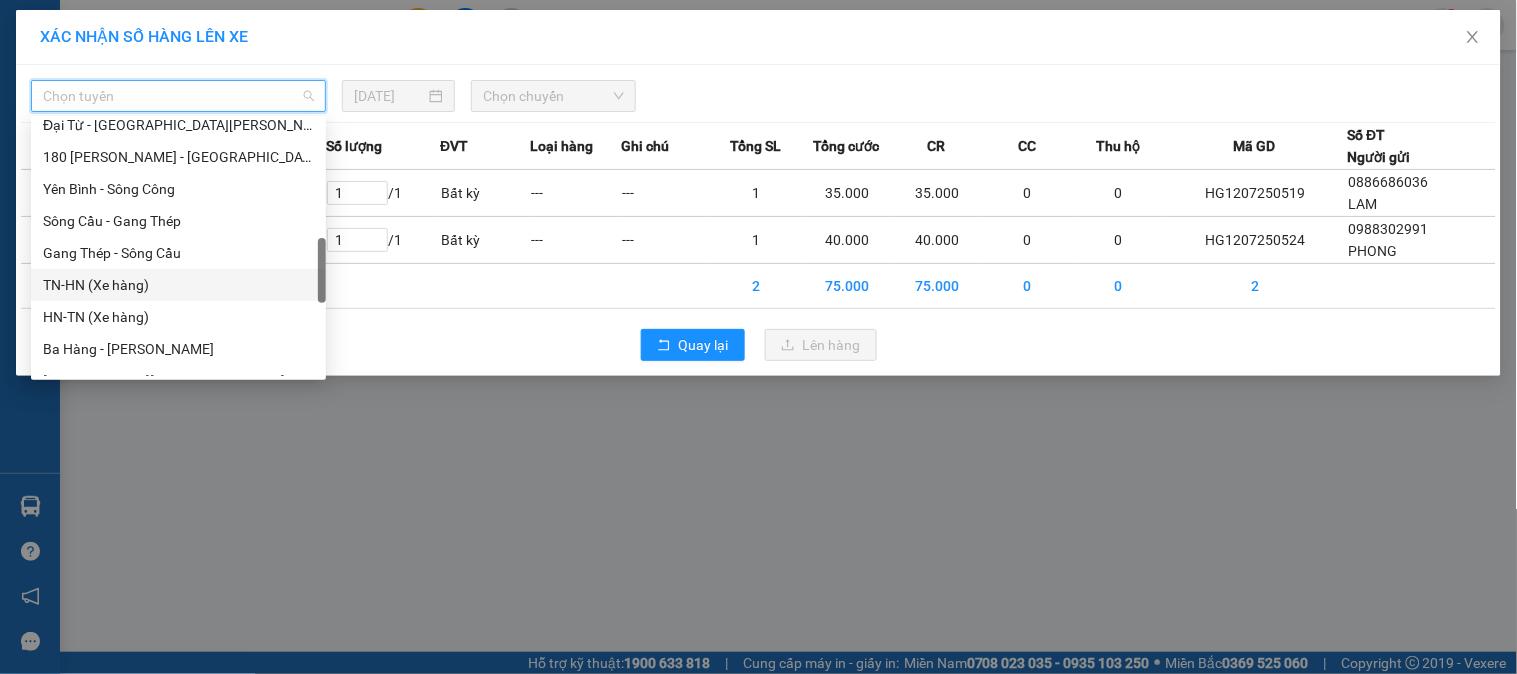 click on "TN-HN (Xe hàng)" at bounding box center [178, 285] 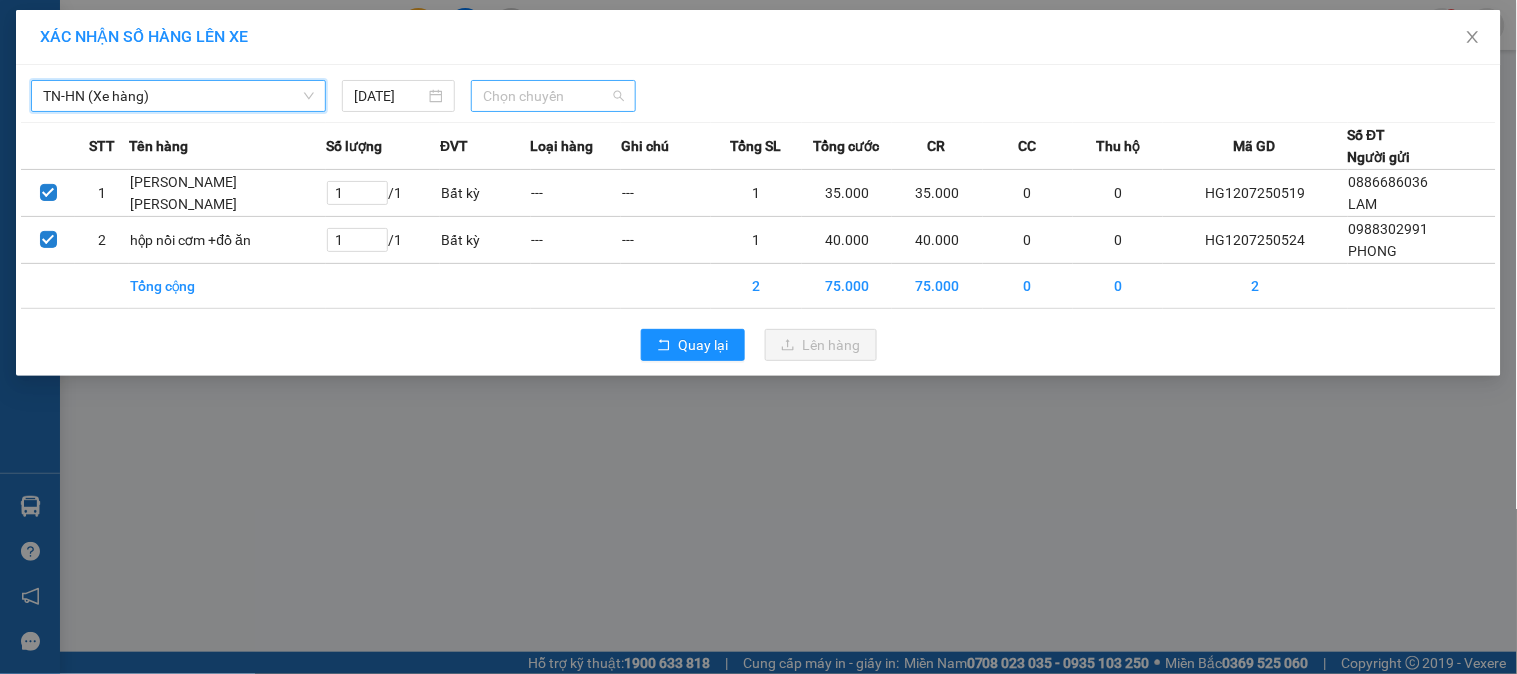 click on "Chọn chuyến" at bounding box center [553, 96] 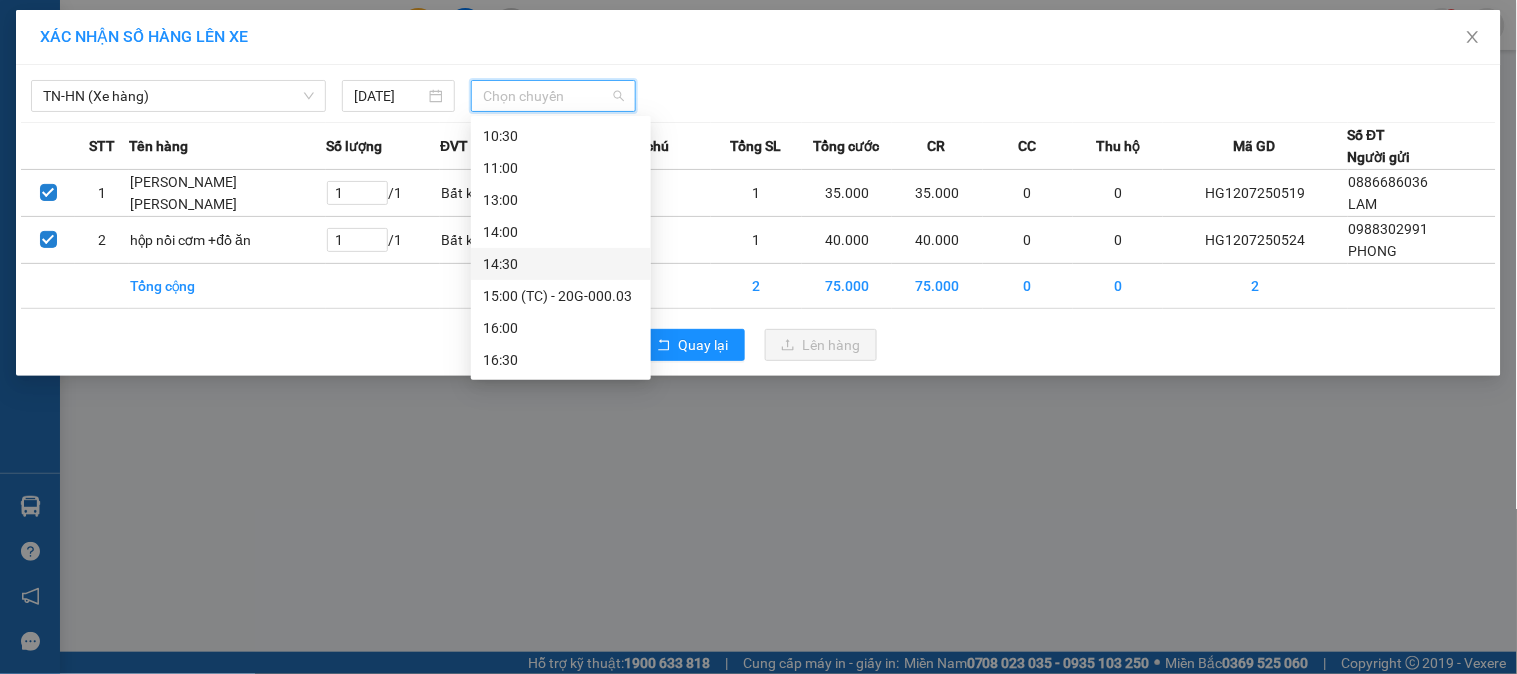scroll, scrollTop: 273, scrollLeft: 0, axis: vertical 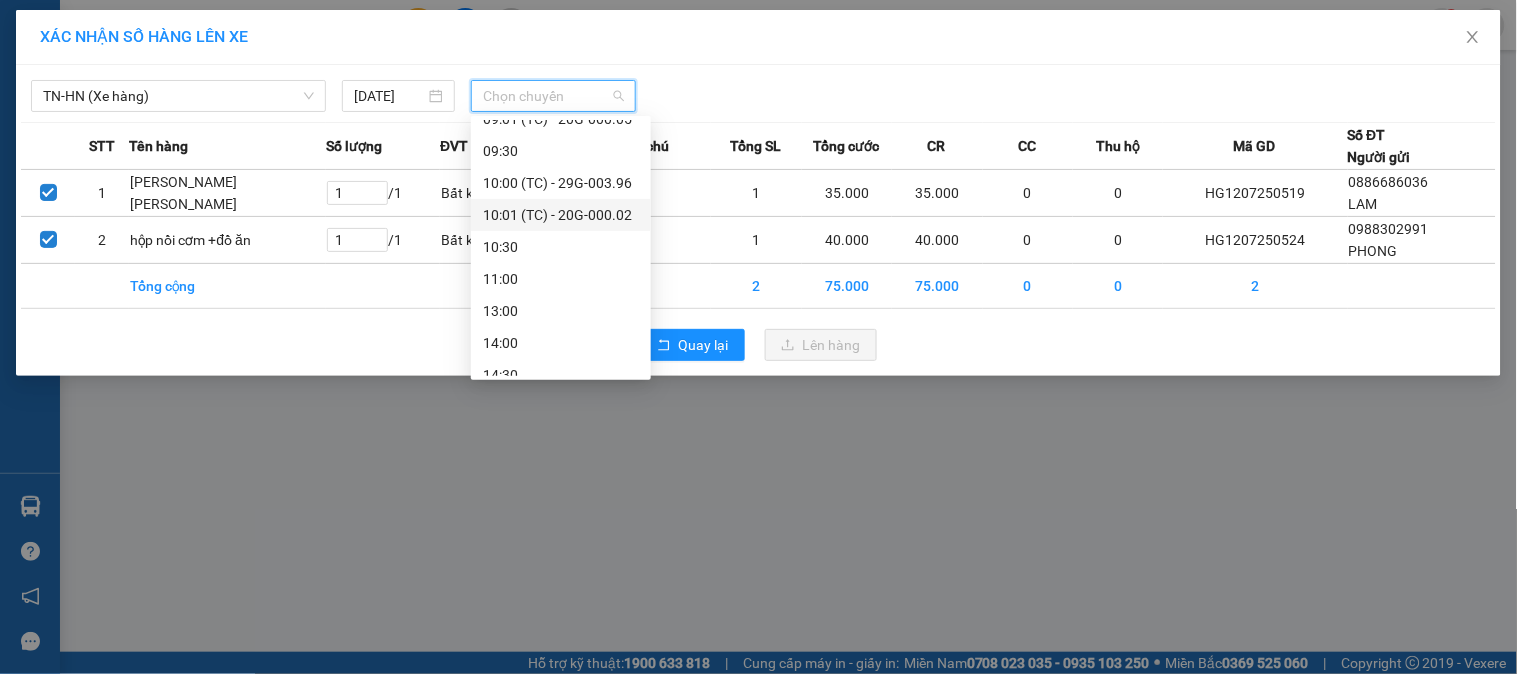 click on "10:01   (TC)   - 20G-000.02" at bounding box center [561, 215] 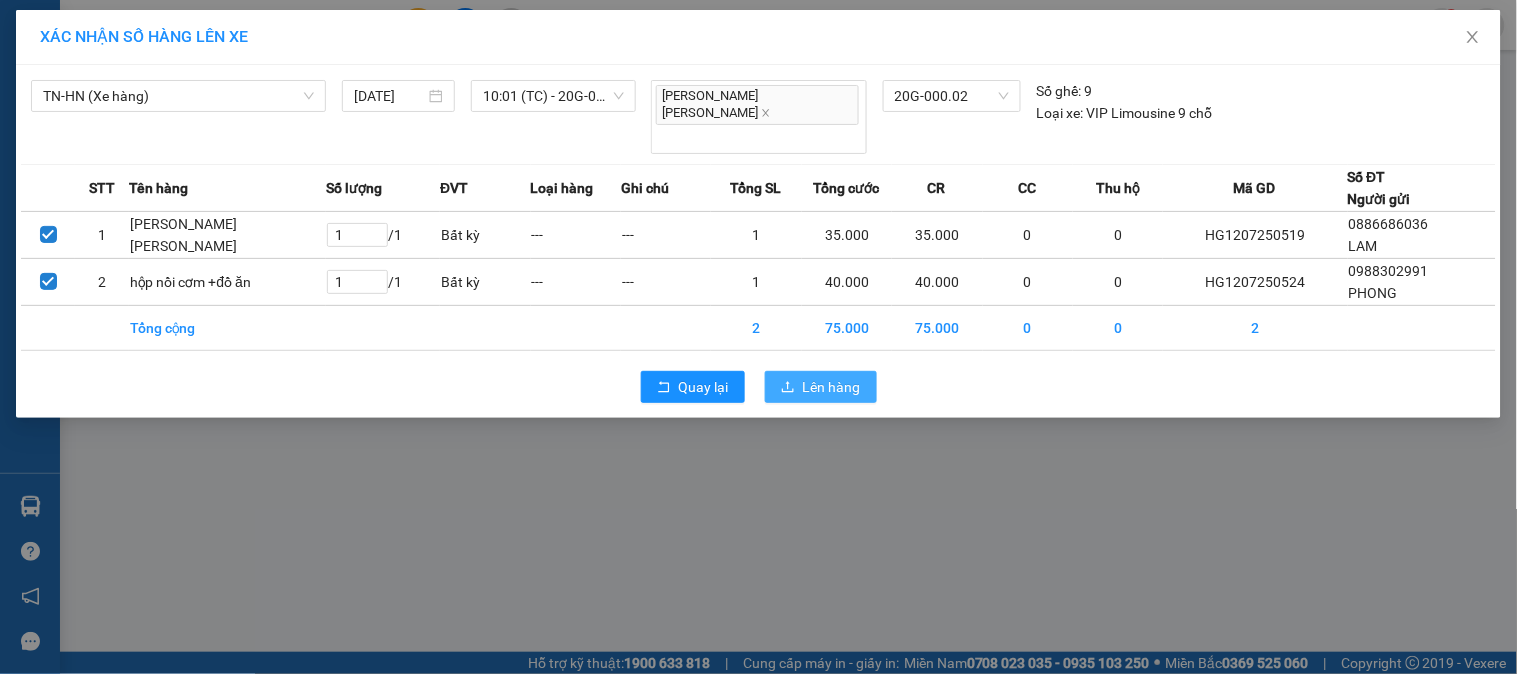 click on "Lên hàng" at bounding box center (832, 387) 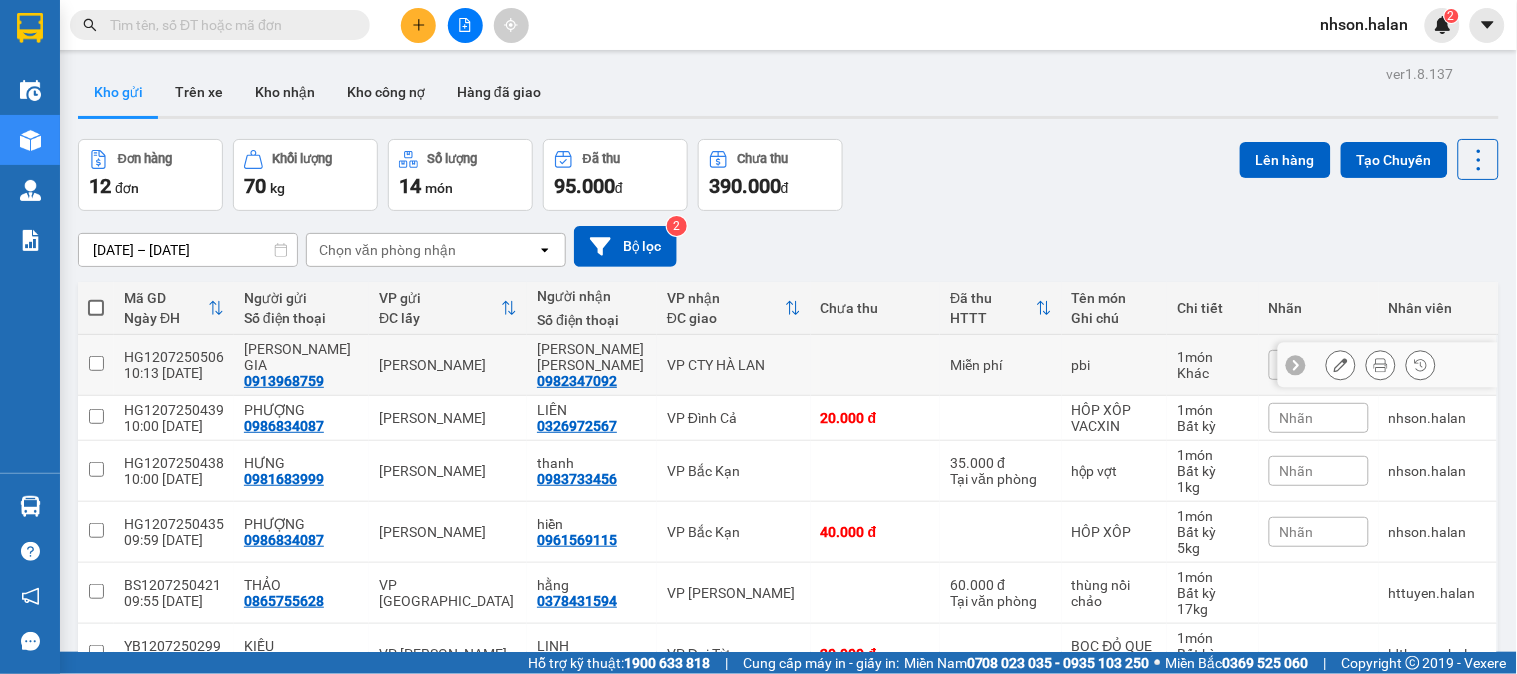 scroll, scrollTop: 0, scrollLeft: 0, axis: both 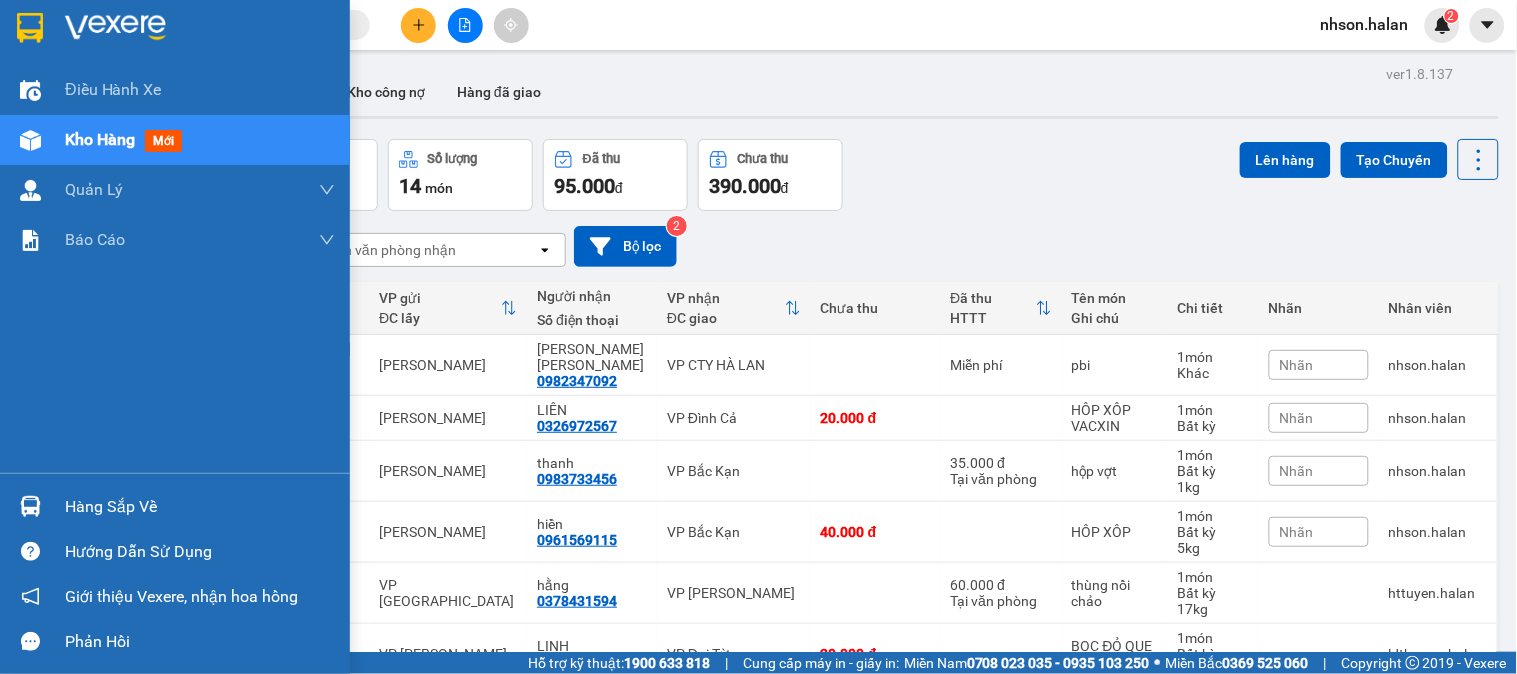 drag, startPoint x: 63, startPoint y: 508, endPoint x: 124, endPoint y: 481, distance: 66.70832 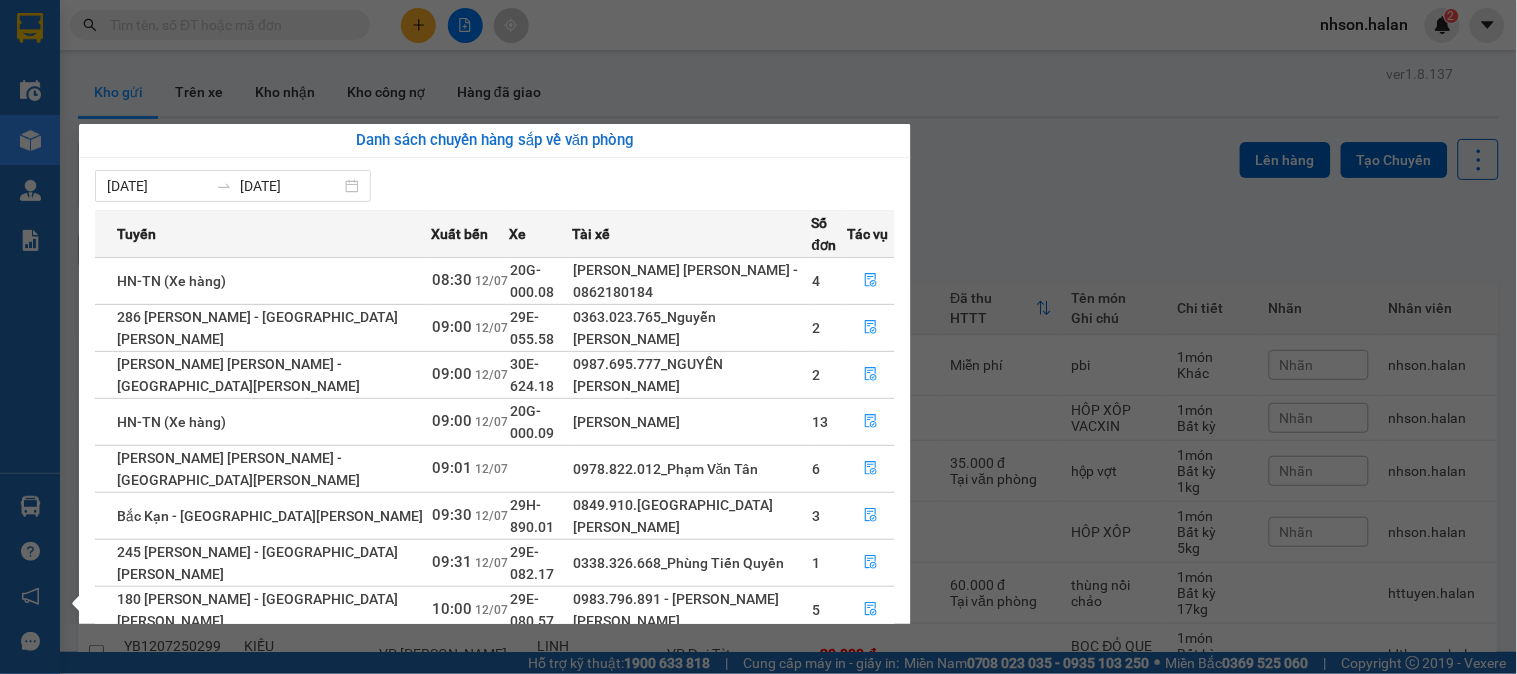 click on "Kết quả [PERSON_NAME] ( 14 )  Bộ lọc  Mã ĐH Trạng thái Món hàng Thu hộ Tổng [PERSON_NAME] [PERSON_NAME] Người gửi VP Gửi Người [PERSON_NAME] [PERSON_NAME] HG1206252100 17:45 [DATE] Đã giao   18:58 [DATE] HỘP THUỐC SL:  1 40.000 0974902569 [PERSON_NAME] [PERSON_NAME] 0392369539 HƯNG VP [PERSON_NAME] HG2101251287 11:09 [DATE] Đã giao   20:36 [DATE] BOC ĐỎ SIRO SL:  1 40.000 0974902569 [PERSON_NAME] [PERSON_NAME] 0392369539 HƯNG VP [PERSON_NAME] HG0112240501 11:32 [DATE] Đã giao   16:54 [DATE] HỘP [PERSON_NAME] SL:  1 50.000 0974902569 [PERSON_NAME] [PERSON_NAME] 0985273768 ĐIỀN VP [PERSON_NAME][GEOGRAPHIC_DATA] 08:10 [DATE] Đã giao   10:12 [DATE] HỘP [PERSON_NAME] SL:  1 70.000 0974902569 [PERSON_NAME] [PERSON_NAME] 0971574889 [PERSON_NAME] VP [PERSON_NAME] TC: SN 11 ngõ  2 P. [PERSON_NAME] ... HG0510240759 11:23 [DATE] Đã giao   17:42 [DATE] hôp đô ăn SL:  1 40.000 0974902569 [PERSON_NAME][GEOGRAPHIC_DATA][PERSON_NAME] 0392369539 [GEOGRAPHIC_DATA][PERSON_NAME] TK1908242200 18:04 [DATE] Đã giao   06:17 [DATE] BỌC SL:  1 35.000 LAI" at bounding box center (758, 337) 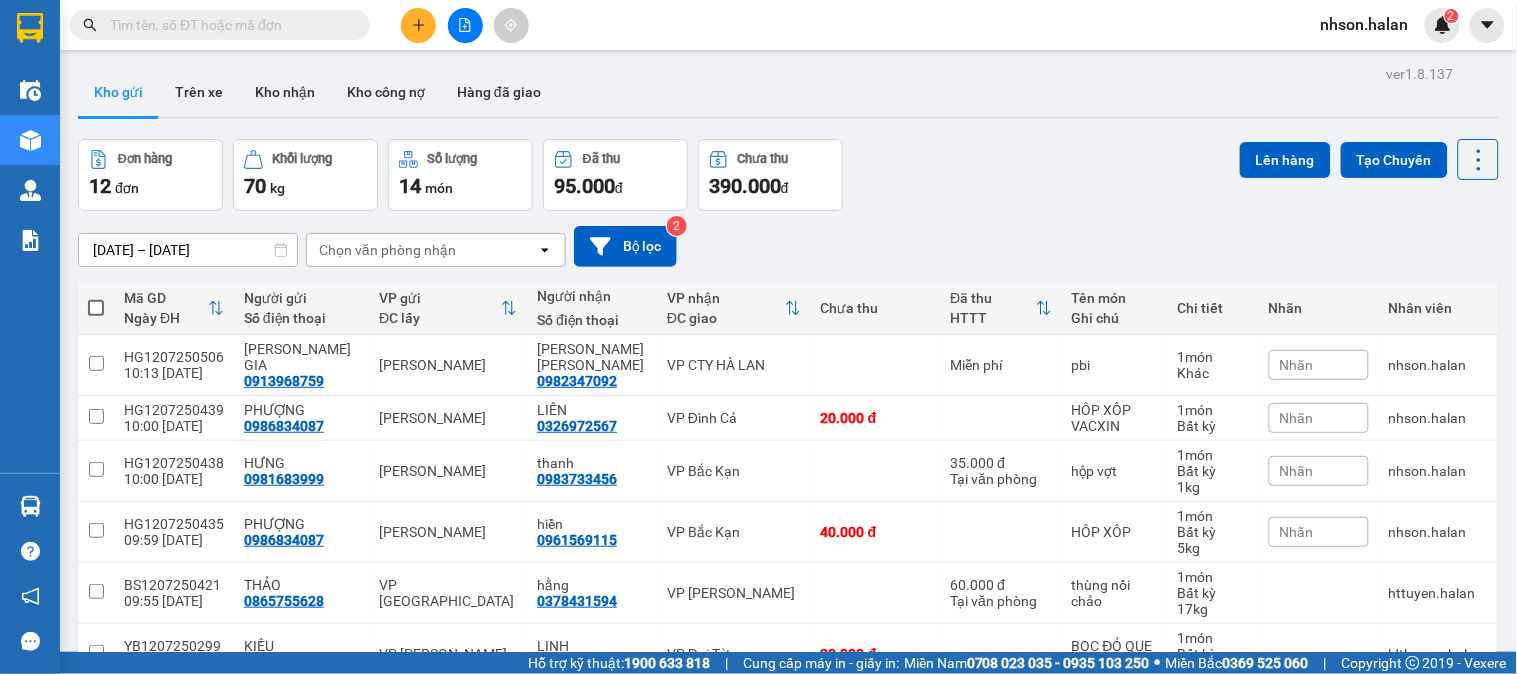 scroll, scrollTop: 111, scrollLeft: 0, axis: vertical 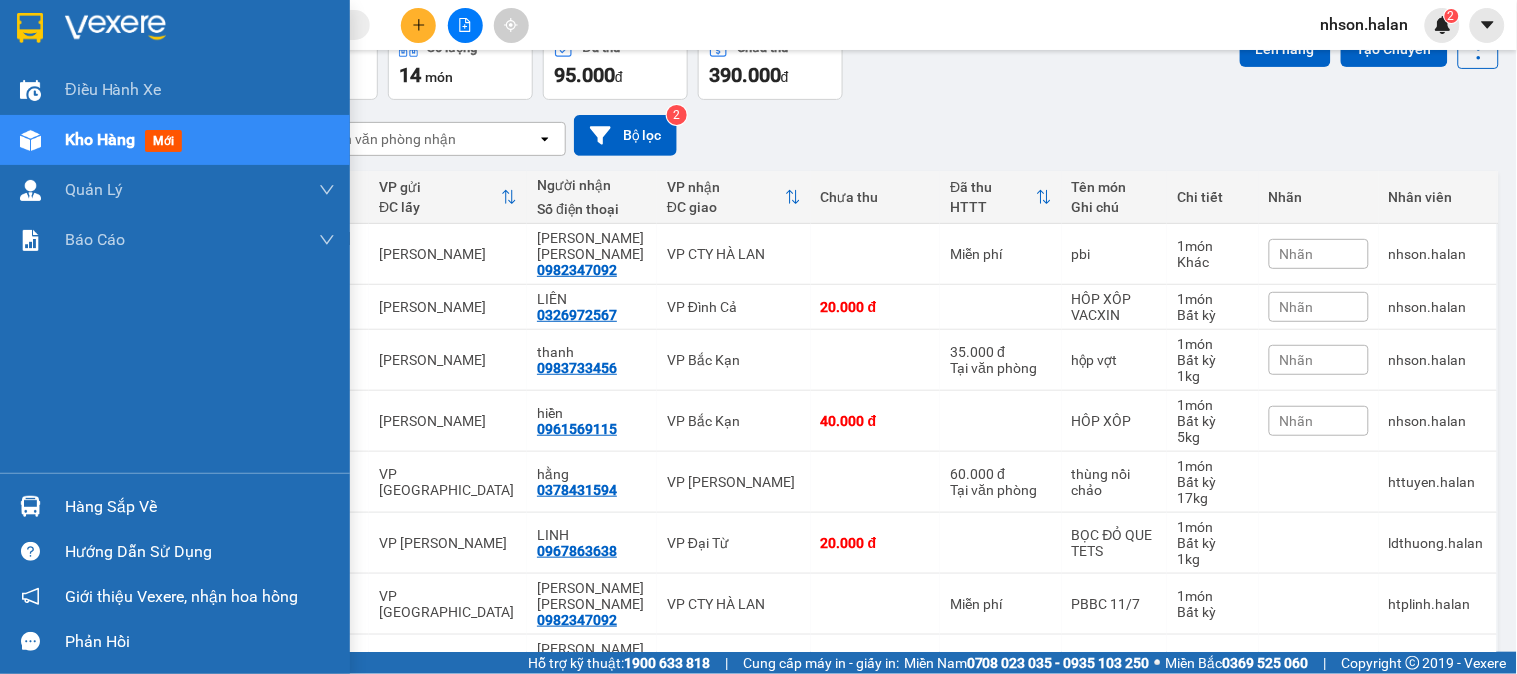 click on "Hàng sắp về" at bounding box center [175, 506] 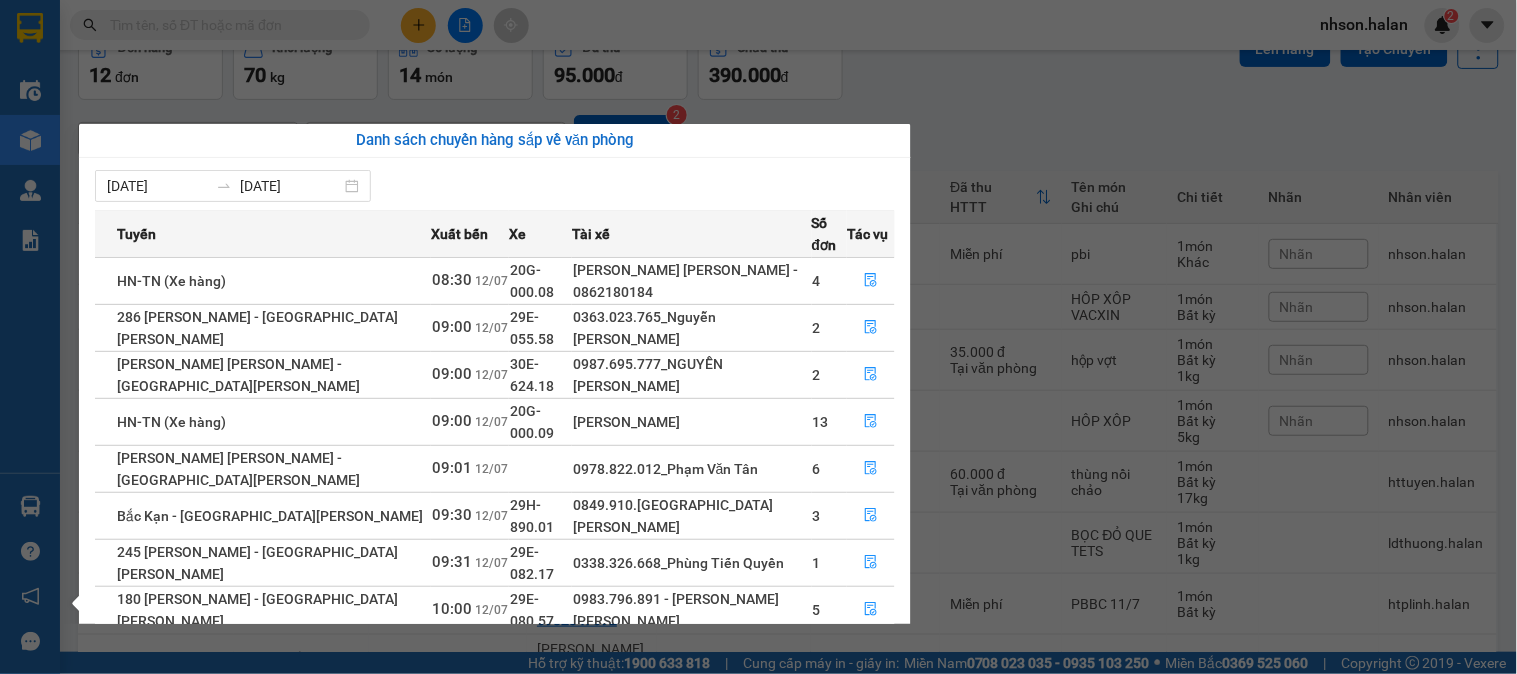 click on "Kết quả [PERSON_NAME] ( 14 )  Bộ lọc  Mã ĐH Trạng thái Món hàng Thu hộ Tổng [PERSON_NAME] [PERSON_NAME] Người gửi VP Gửi Người [PERSON_NAME] [PERSON_NAME] HG1206252100 17:45 [DATE] Đã giao   18:58 [DATE] HỘP THUỐC SL:  1 40.000 0974902569 [PERSON_NAME] [PERSON_NAME] 0392369539 HƯNG VP [PERSON_NAME] HG2101251287 11:09 [DATE] Đã giao   20:36 [DATE] BOC ĐỎ SIRO SL:  1 40.000 0974902569 [PERSON_NAME] [PERSON_NAME] 0392369539 HƯNG VP [PERSON_NAME] HG0112240501 11:32 [DATE] Đã giao   16:54 [DATE] HỘP [PERSON_NAME] SL:  1 50.000 0974902569 [PERSON_NAME] [PERSON_NAME] 0985273768 ĐIỀN VP [PERSON_NAME][GEOGRAPHIC_DATA] 08:10 [DATE] Đã giao   10:12 [DATE] HỘP [PERSON_NAME] SL:  1 70.000 0974902569 [PERSON_NAME] [PERSON_NAME] 0971574889 [PERSON_NAME] VP [PERSON_NAME] TC: SN 11 ngõ  2 P. [PERSON_NAME] ... HG0510240759 11:23 [DATE] Đã giao   17:42 [DATE] hôp đô ăn SL:  1 40.000 0974902569 [PERSON_NAME][GEOGRAPHIC_DATA][PERSON_NAME] 0392369539 [GEOGRAPHIC_DATA][PERSON_NAME] TK1908242200 18:04 [DATE] Đã giao   06:17 [DATE] BỌC SL:  1 35.000 LAI" at bounding box center (758, 337) 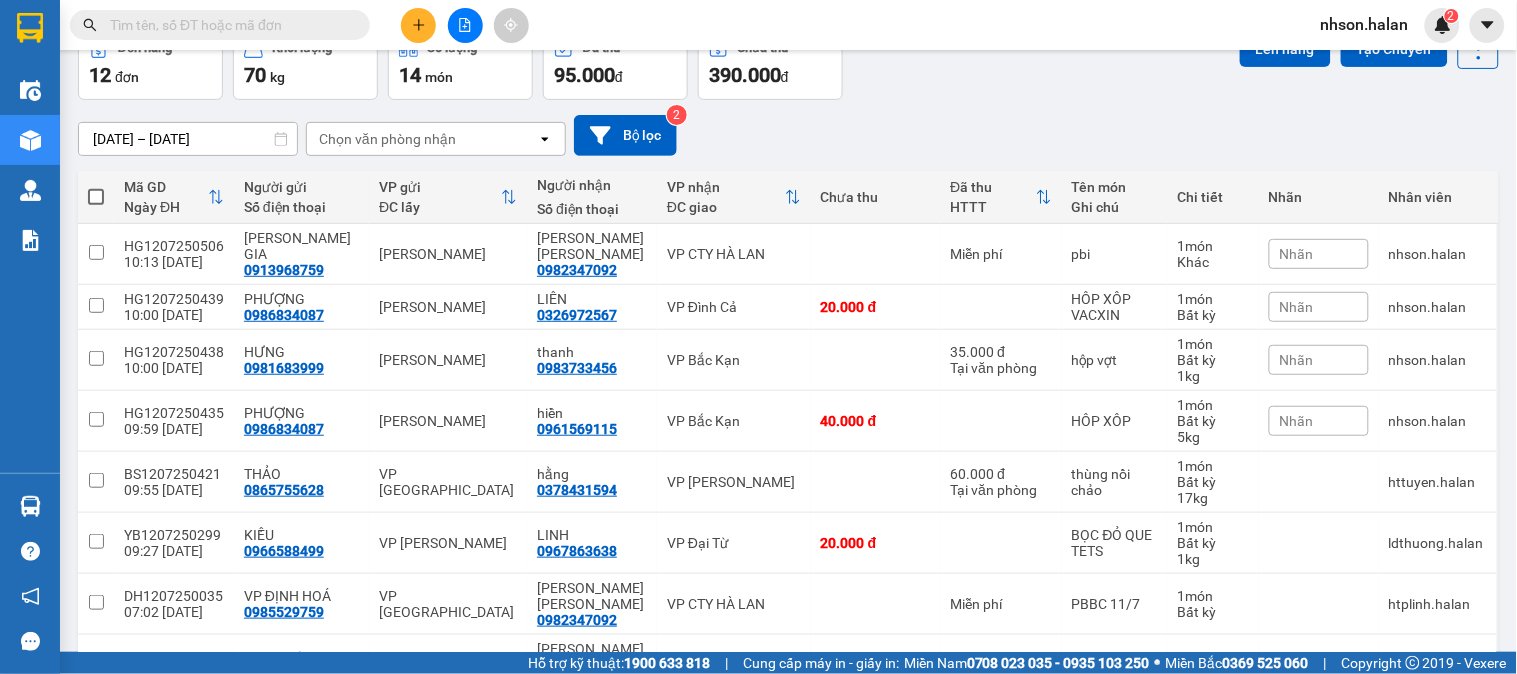 scroll, scrollTop: 0, scrollLeft: 0, axis: both 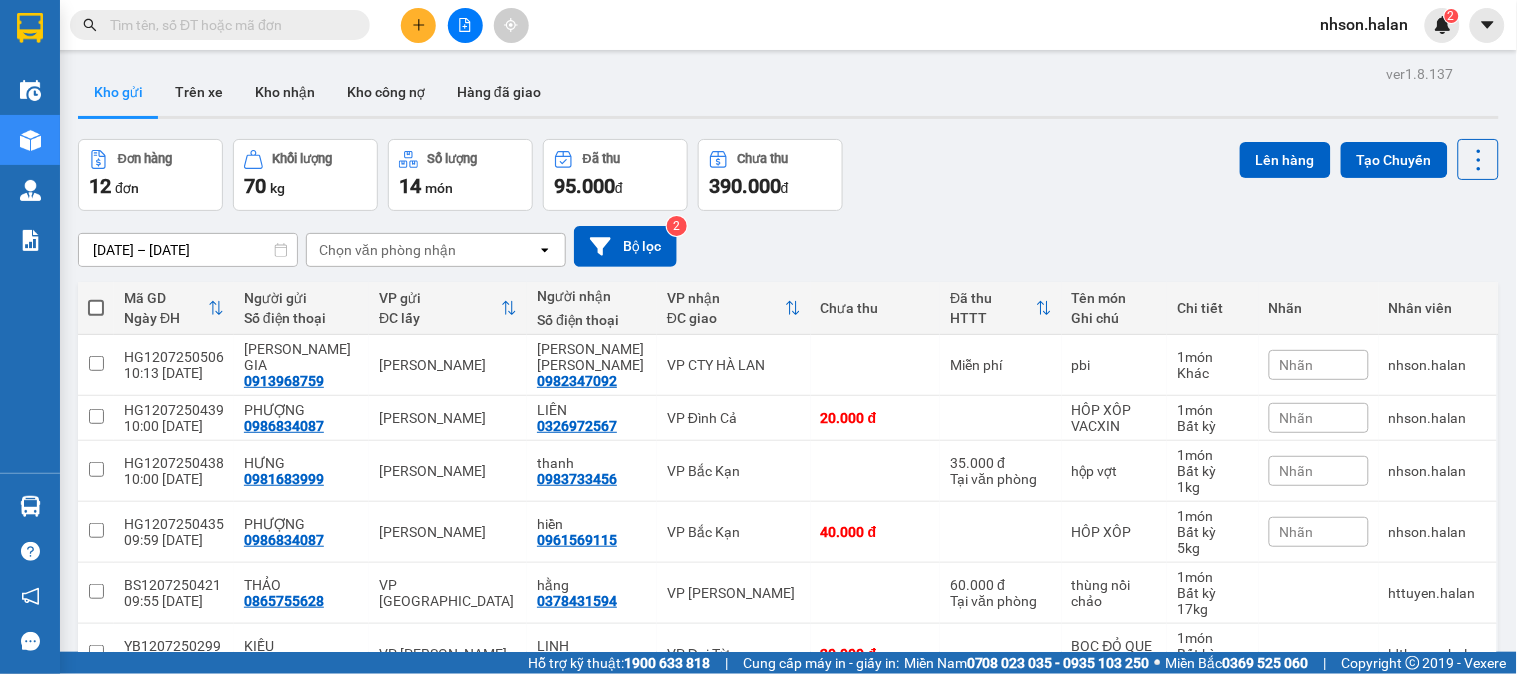 click at bounding box center (228, 25) 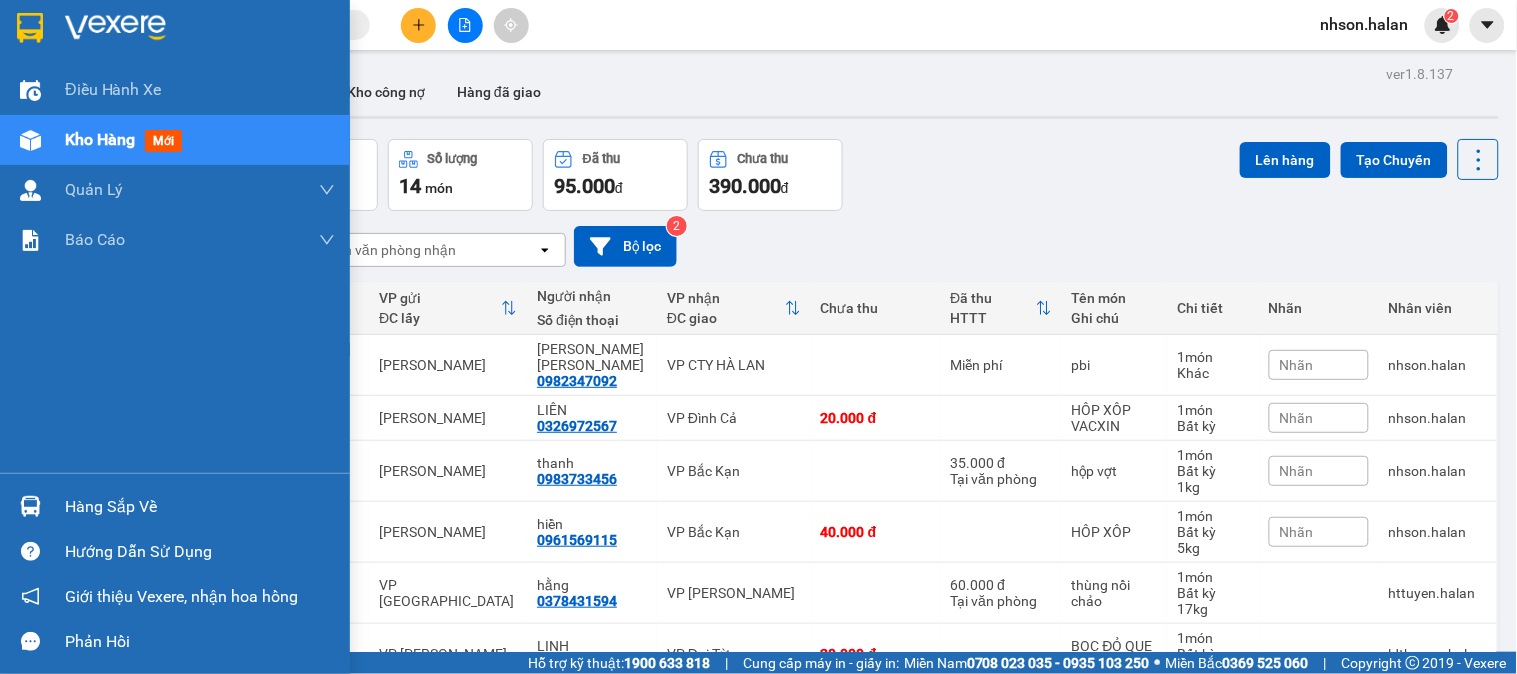 drag, startPoint x: 25, startPoint y: 488, endPoint x: 173, endPoint y: 476, distance: 148.48569 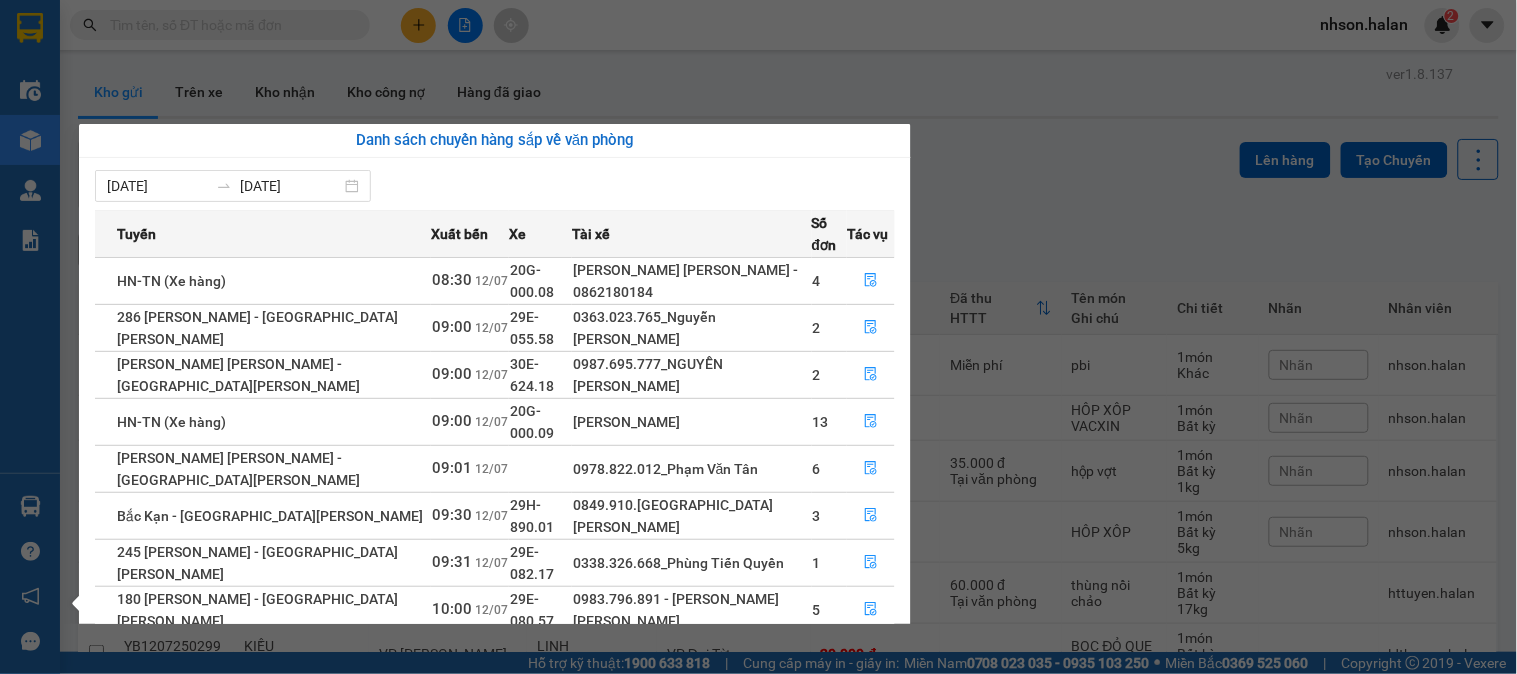 click on "2" at bounding box center (859, 752) 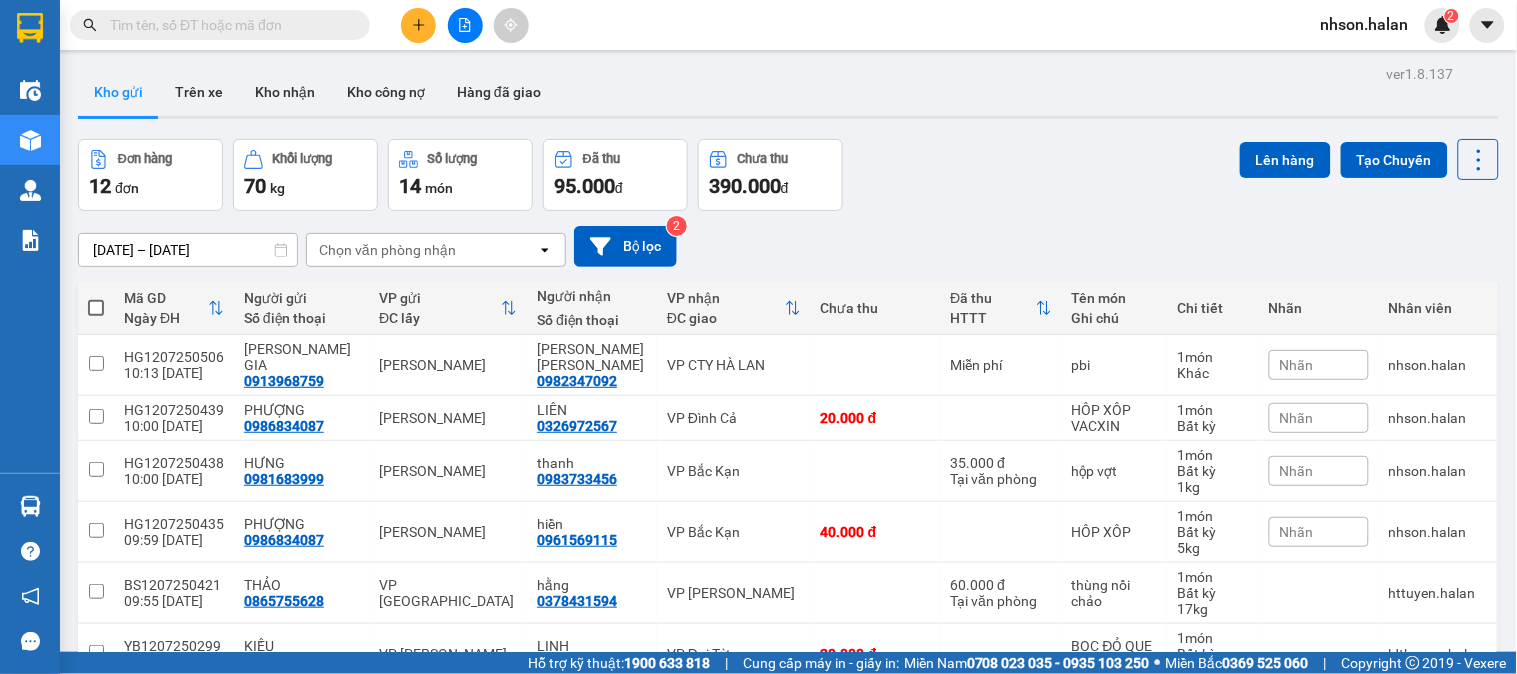 click on "Kết quả [PERSON_NAME] ( 14 )  Bộ lọc  Mã ĐH Trạng thái Món hàng Thu hộ Tổng [PERSON_NAME] [PERSON_NAME] Người gửi VP Gửi Người [PERSON_NAME] [PERSON_NAME] HG1206252100 17:45 [DATE] Đã giao   18:58 [DATE] HỘP THUỐC SL:  1 40.000 0974902569 [PERSON_NAME] [PERSON_NAME] 0392369539 HƯNG VP [PERSON_NAME] HG2101251287 11:09 [DATE] Đã giao   20:36 [DATE] BOC ĐỎ SIRO SL:  1 40.000 0974902569 [PERSON_NAME] [PERSON_NAME] 0392369539 HƯNG VP [PERSON_NAME] HG0112240501 11:32 [DATE] Đã giao   16:54 [DATE] HỘP [PERSON_NAME] SL:  1 50.000 0974902569 [PERSON_NAME] [PERSON_NAME] 0985273768 ĐIỀN VP [PERSON_NAME][GEOGRAPHIC_DATA] 08:10 [DATE] Đã giao   10:12 [DATE] HỘP [PERSON_NAME] SL:  1 70.000 0974902569 [PERSON_NAME] [PERSON_NAME] 0971574889 [PERSON_NAME] VP [PERSON_NAME] TC: SN 11 ngõ  2 P. [PERSON_NAME] ... HG0510240759 11:23 [DATE] Đã giao   17:42 [DATE] hôp đô ăn SL:  1 40.000 0974902569 [PERSON_NAME][GEOGRAPHIC_DATA][PERSON_NAME] 0392369539 [GEOGRAPHIC_DATA][PERSON_NAME] TK1908242200 18:04 [DATE] Đã giao   06:17 [DATE] BỌC SL:  1 35.000 LAI" at bounding box center [758, 337] 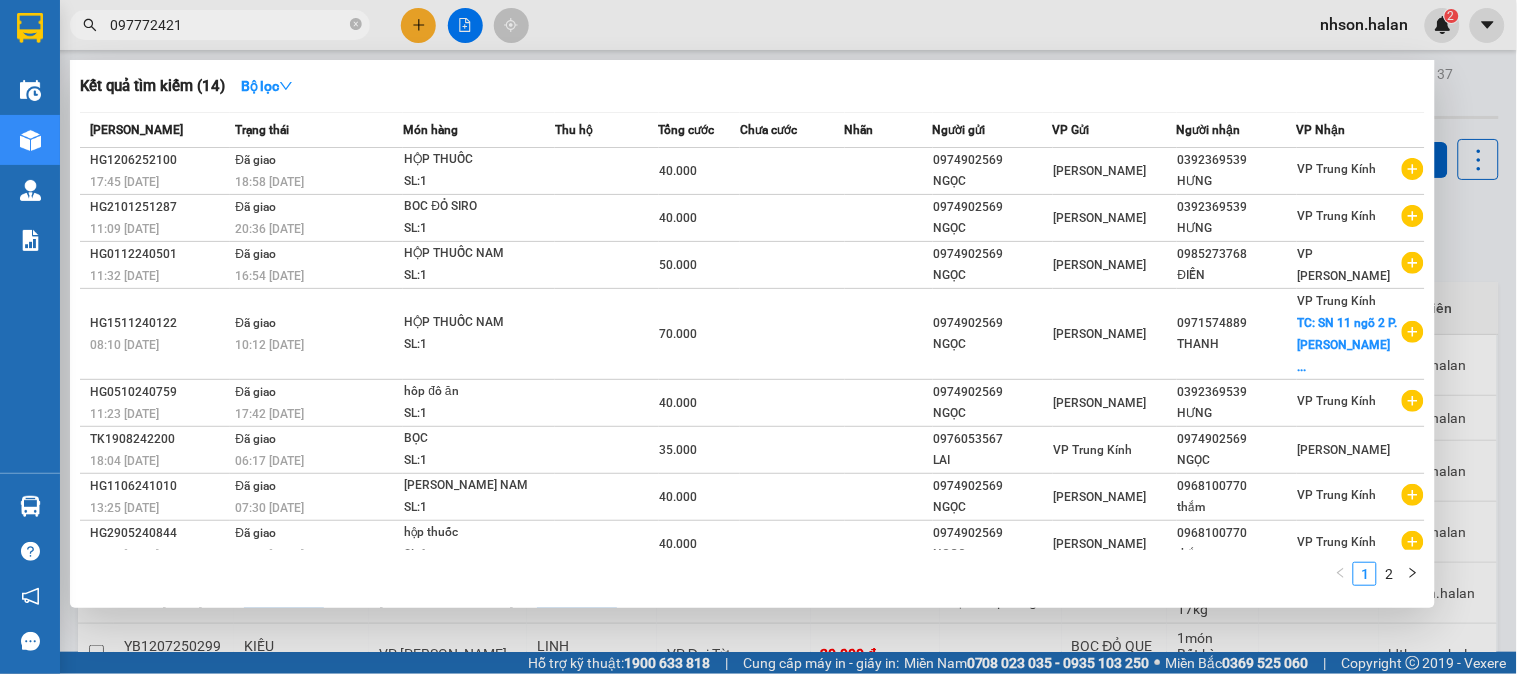 type on "0977724214" 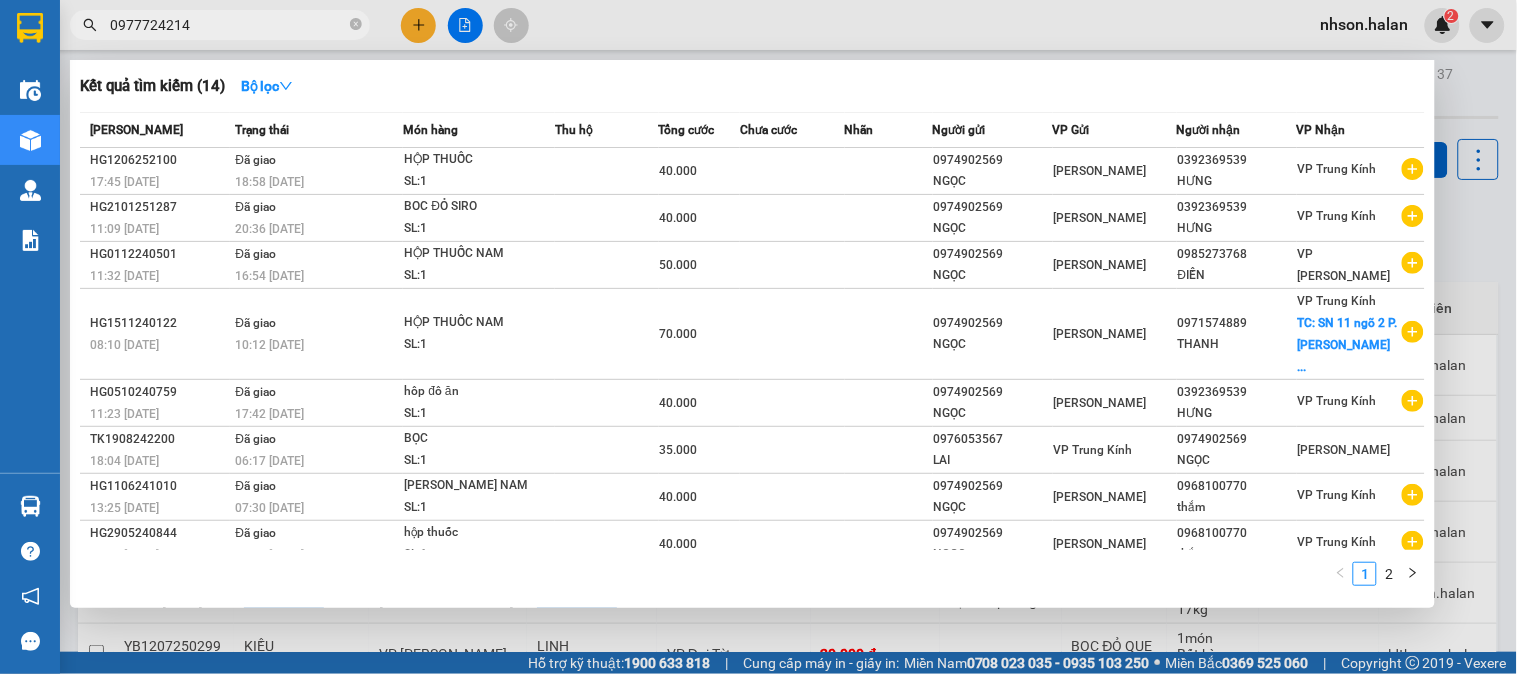 click on "0977724214" at bounding box center (228, 25) 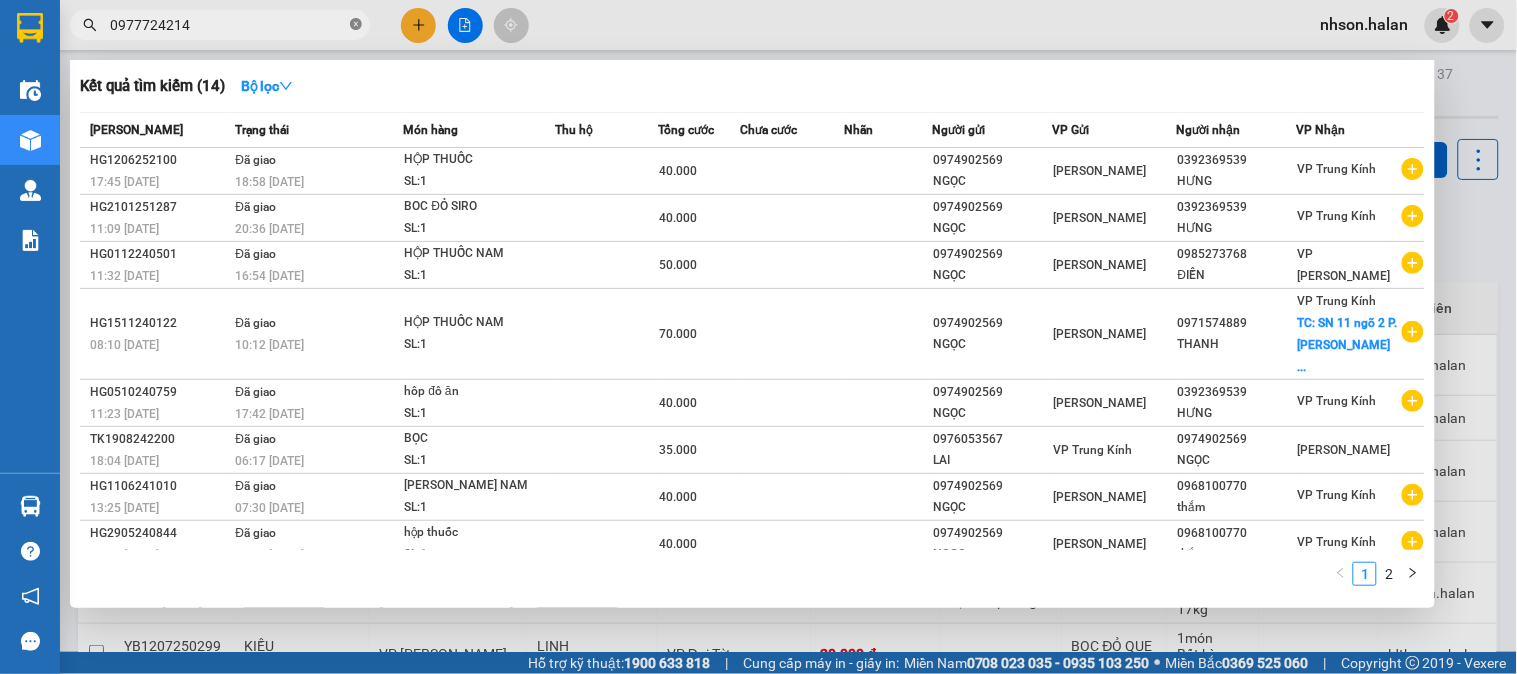 click 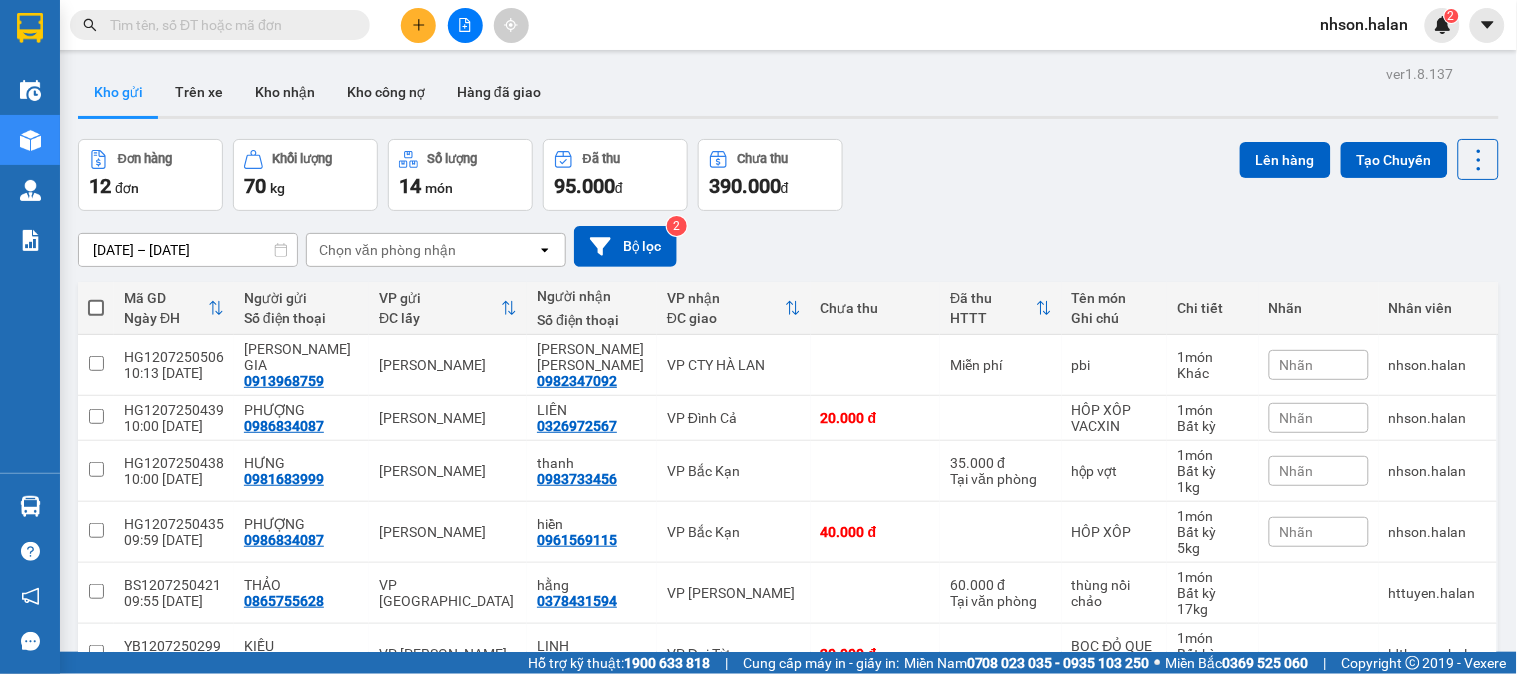 click at bounding box center [228, 25] 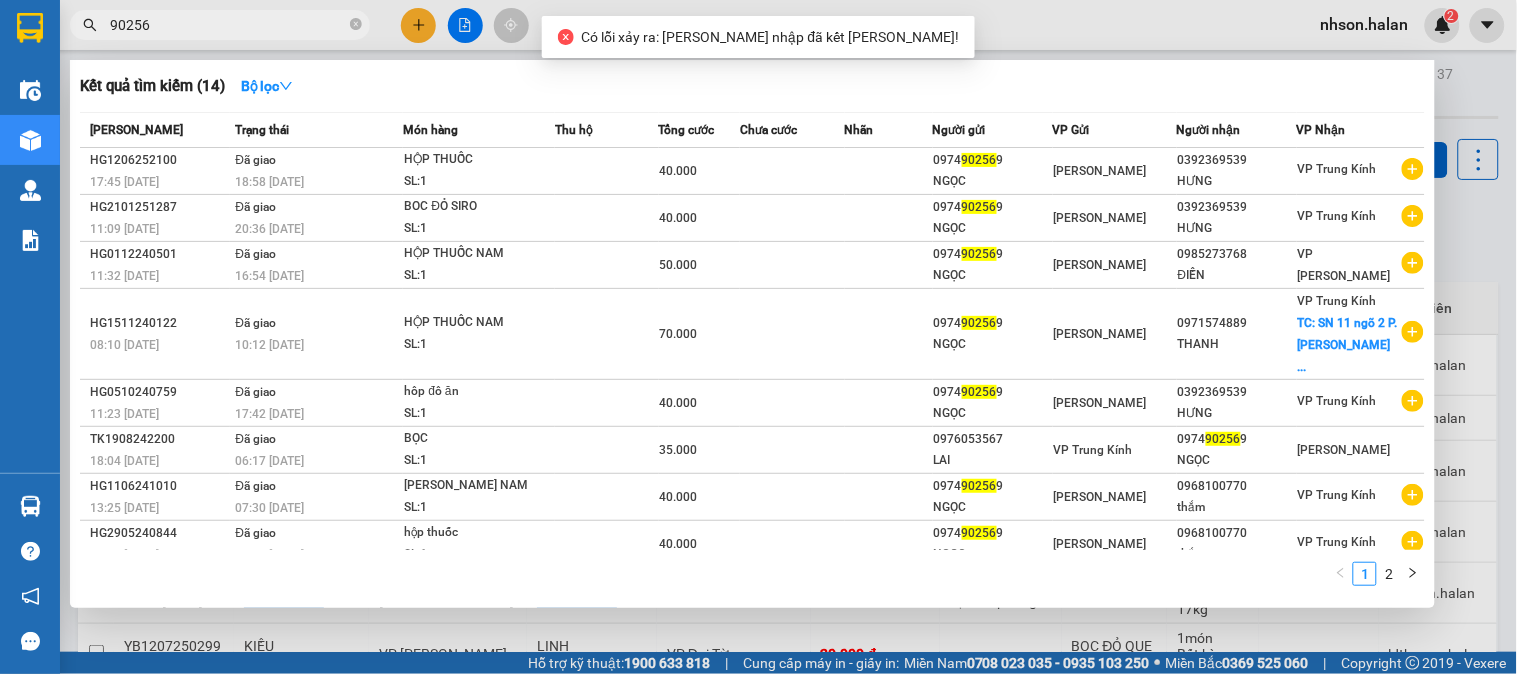 type on "902569" 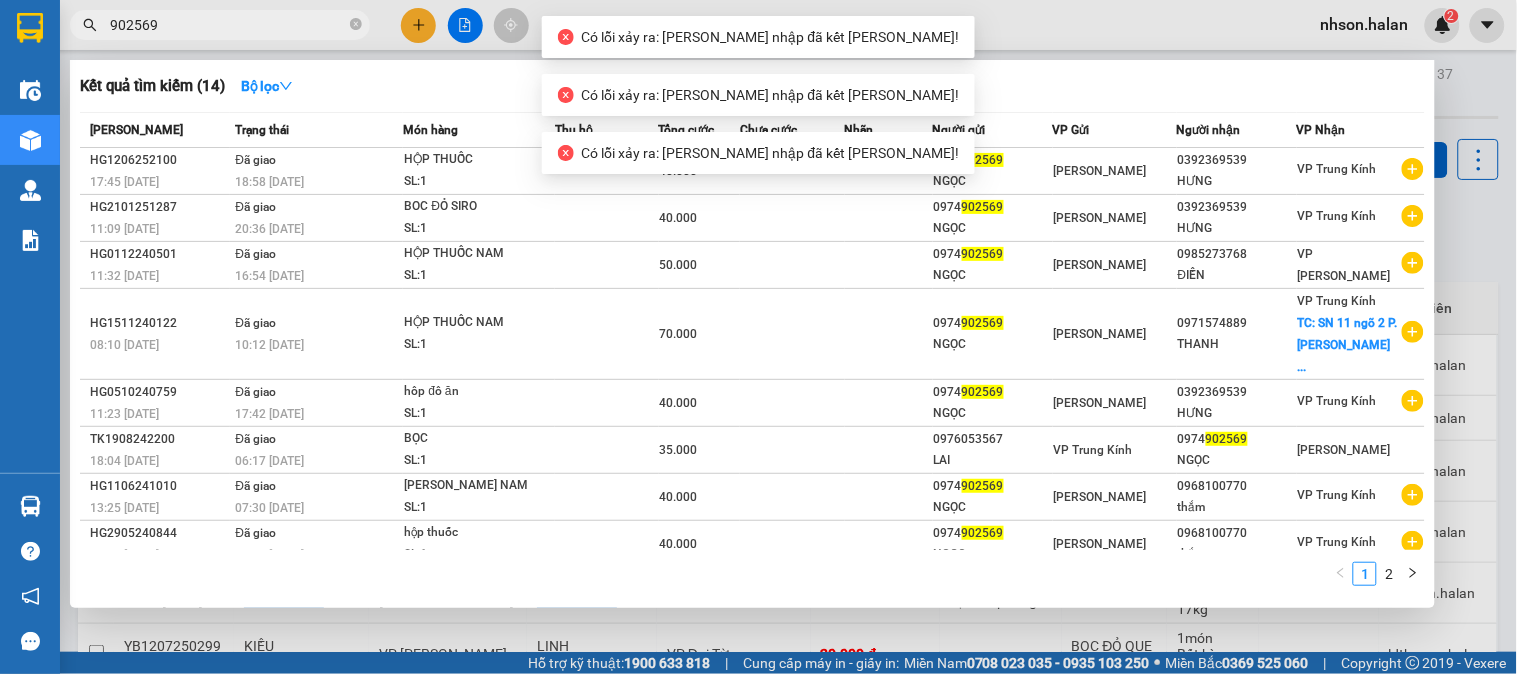 click 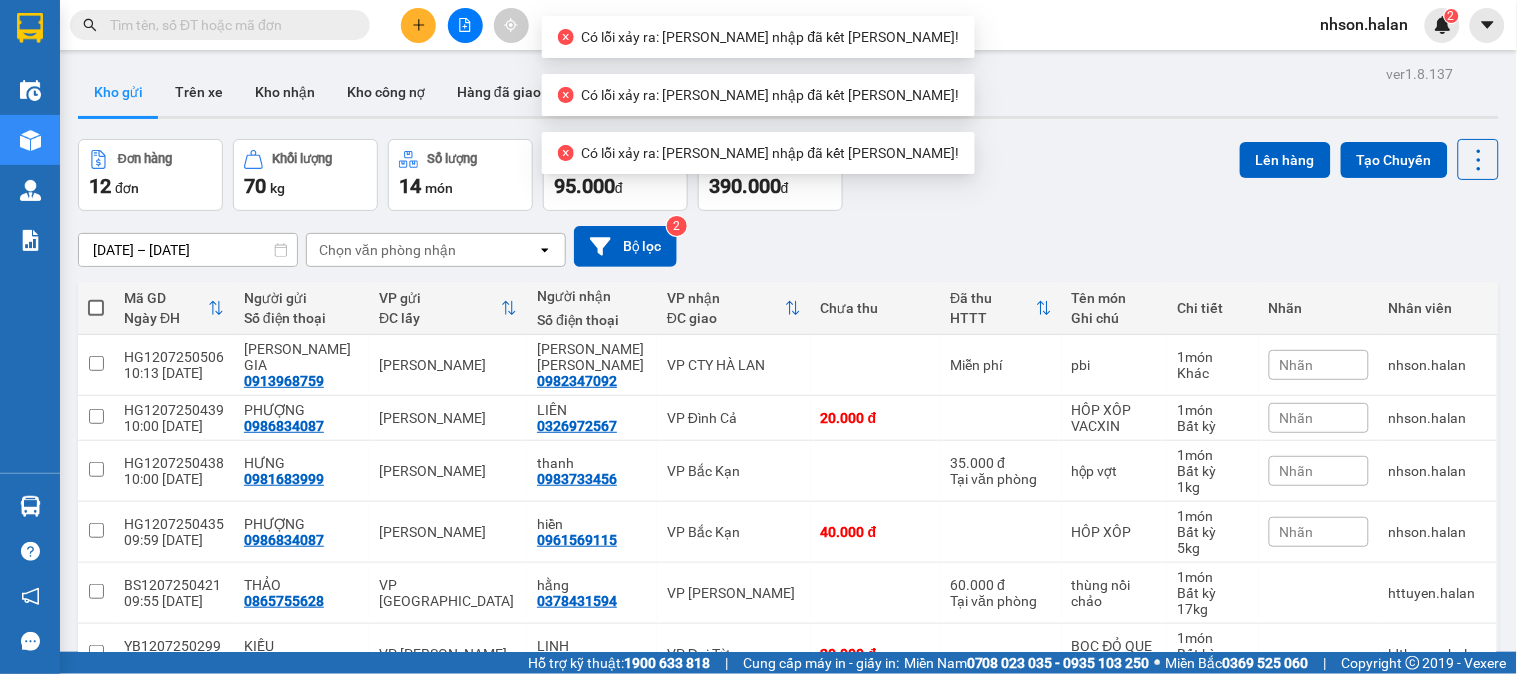 click at bounding box center (228, 25) 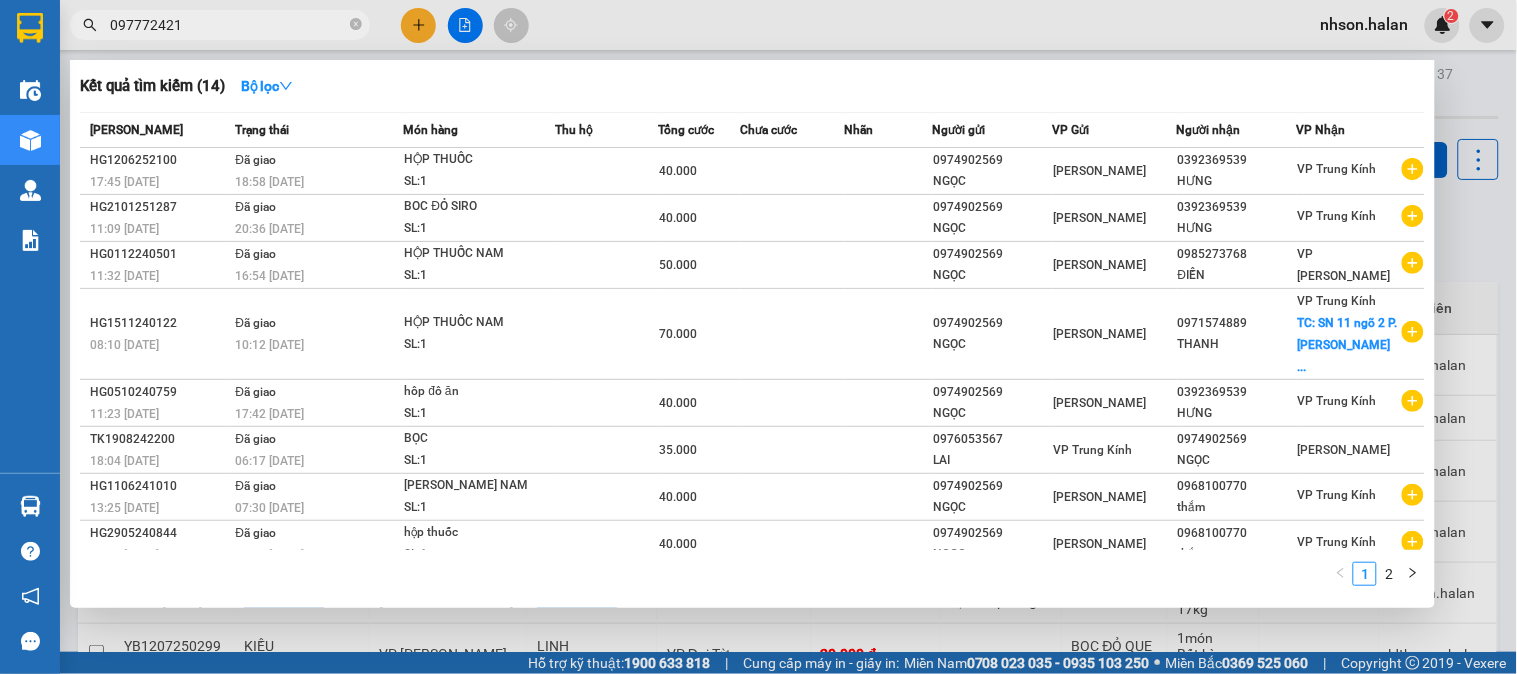 type on "0977724214" 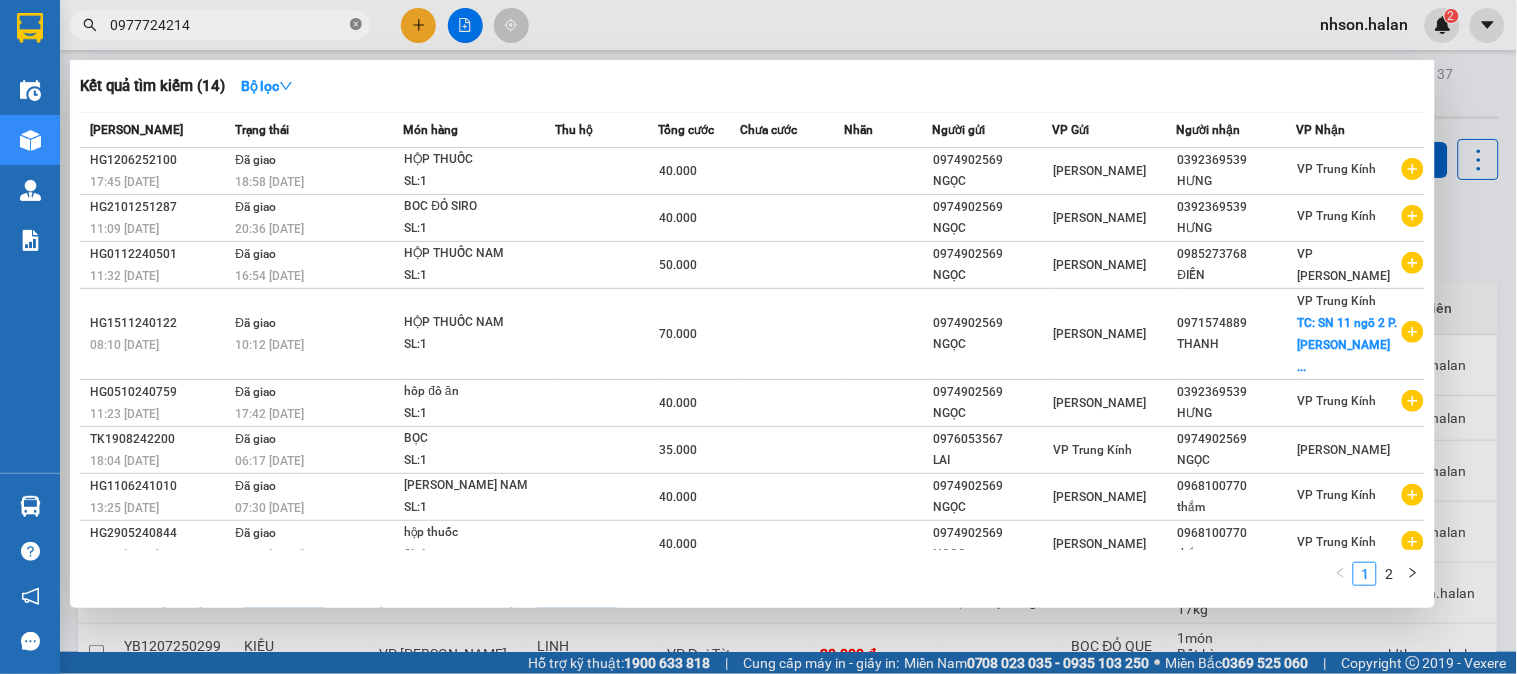 click 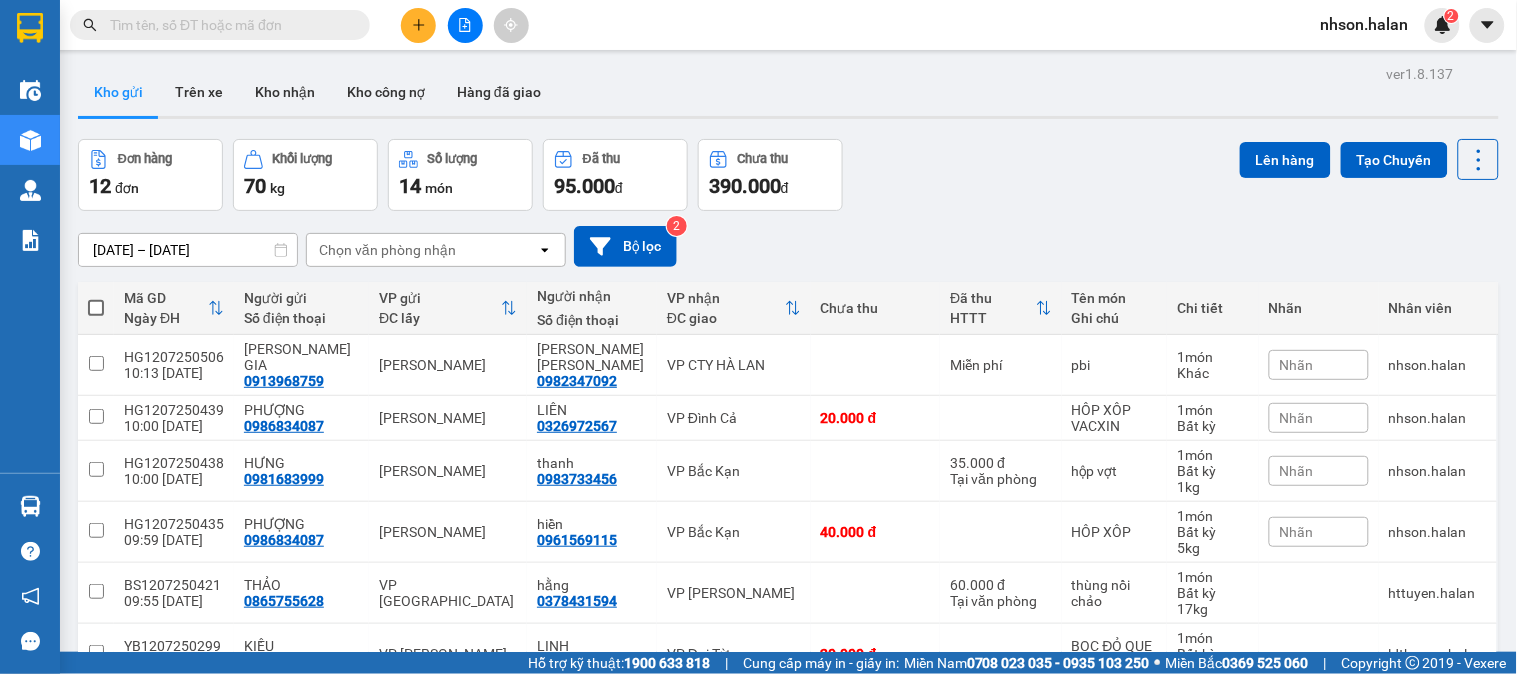 click at bounding box center [228, 25] 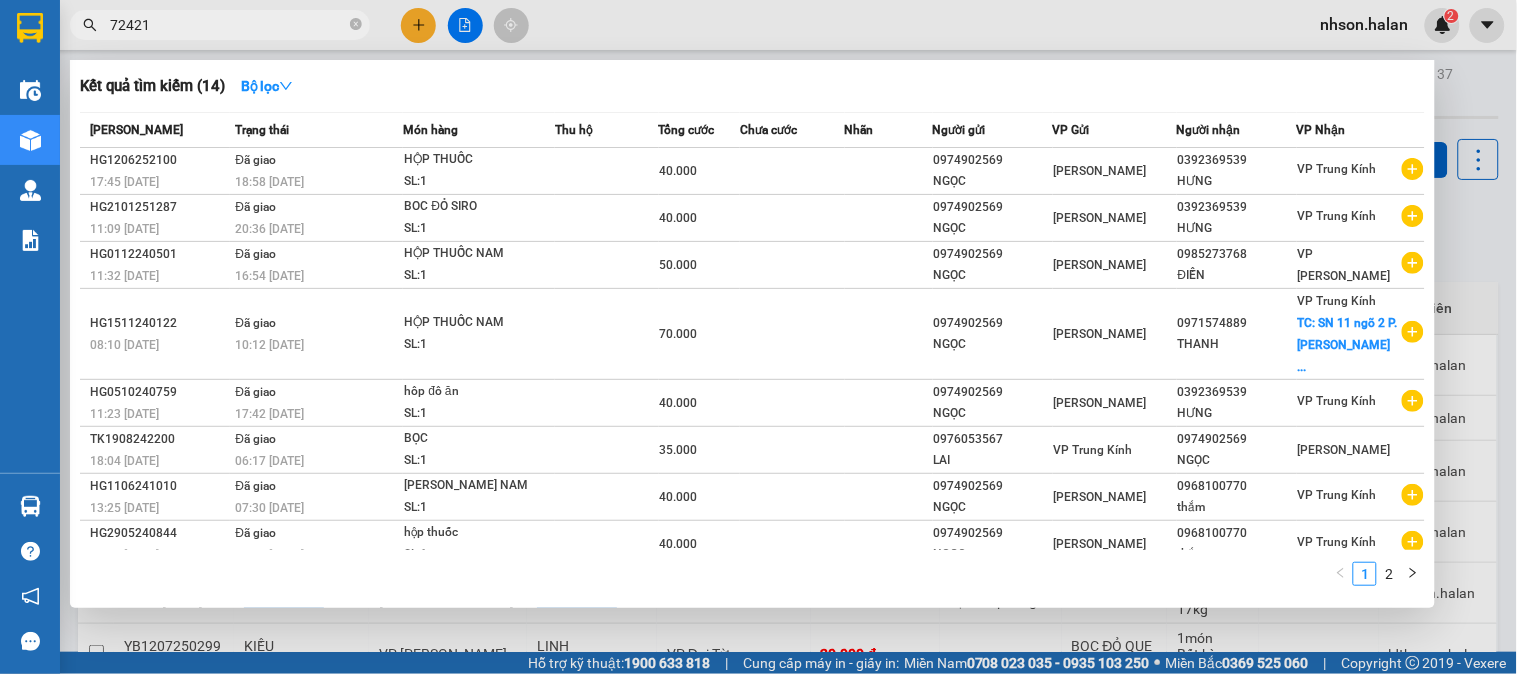type on "724214" 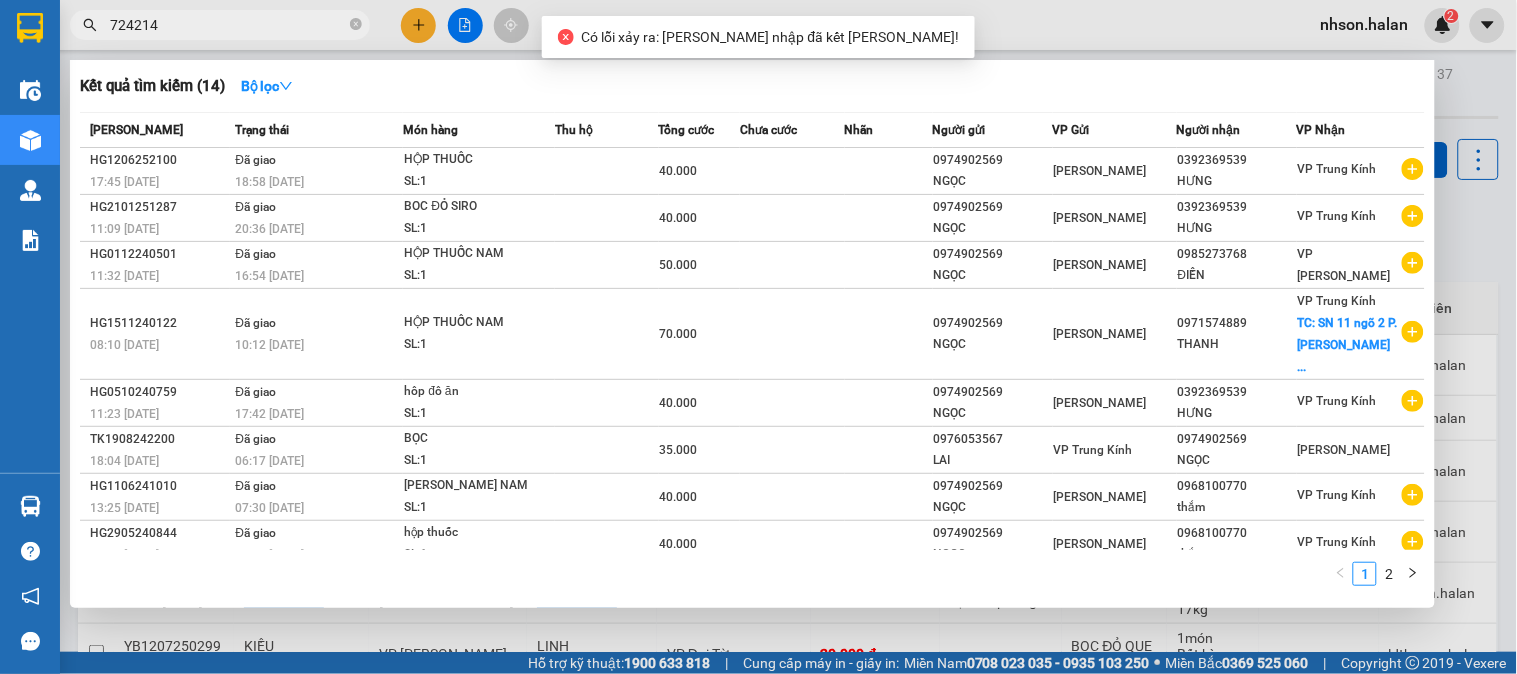 click on "724214" at bounding box center [228, 25] 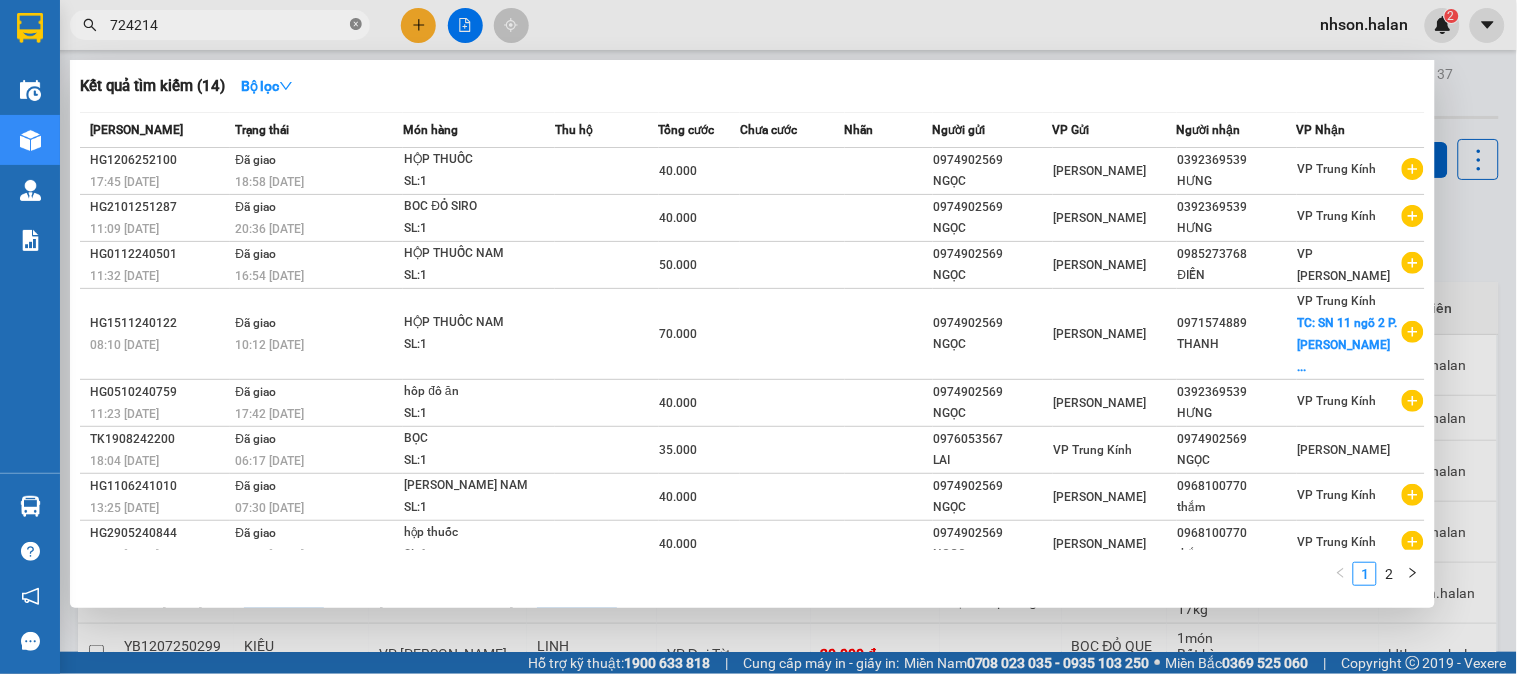 click 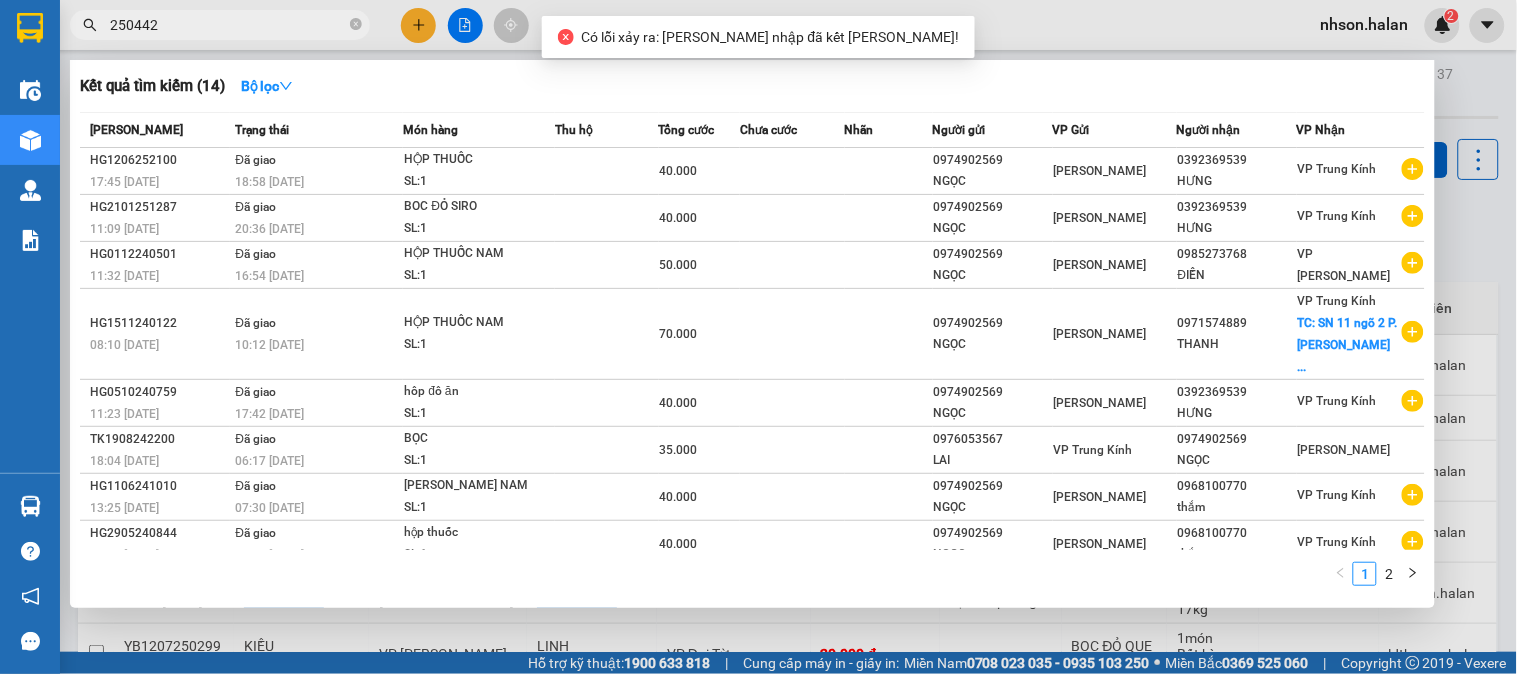 type on "250442" 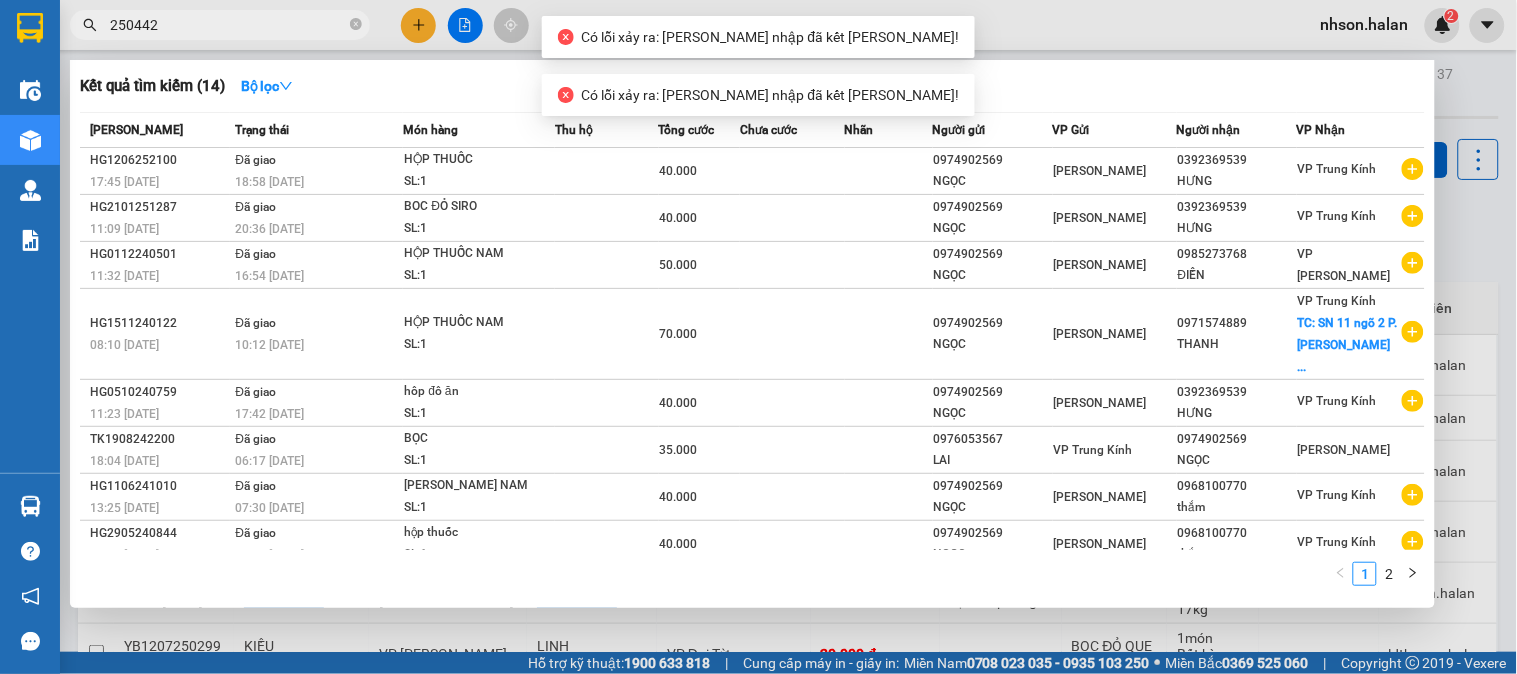 click at bounding box center (758, 337) 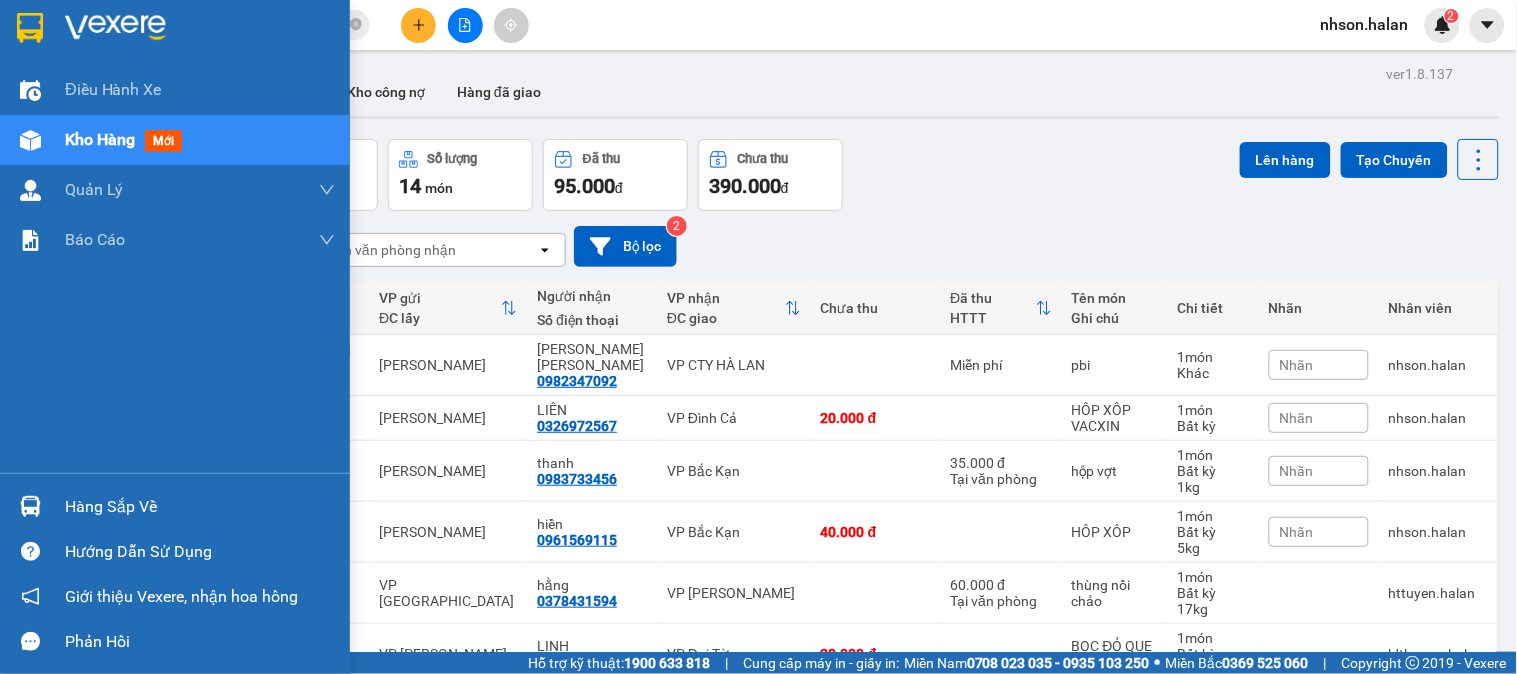 click on "Hàng sắp về" at bounding box center [200, 507] 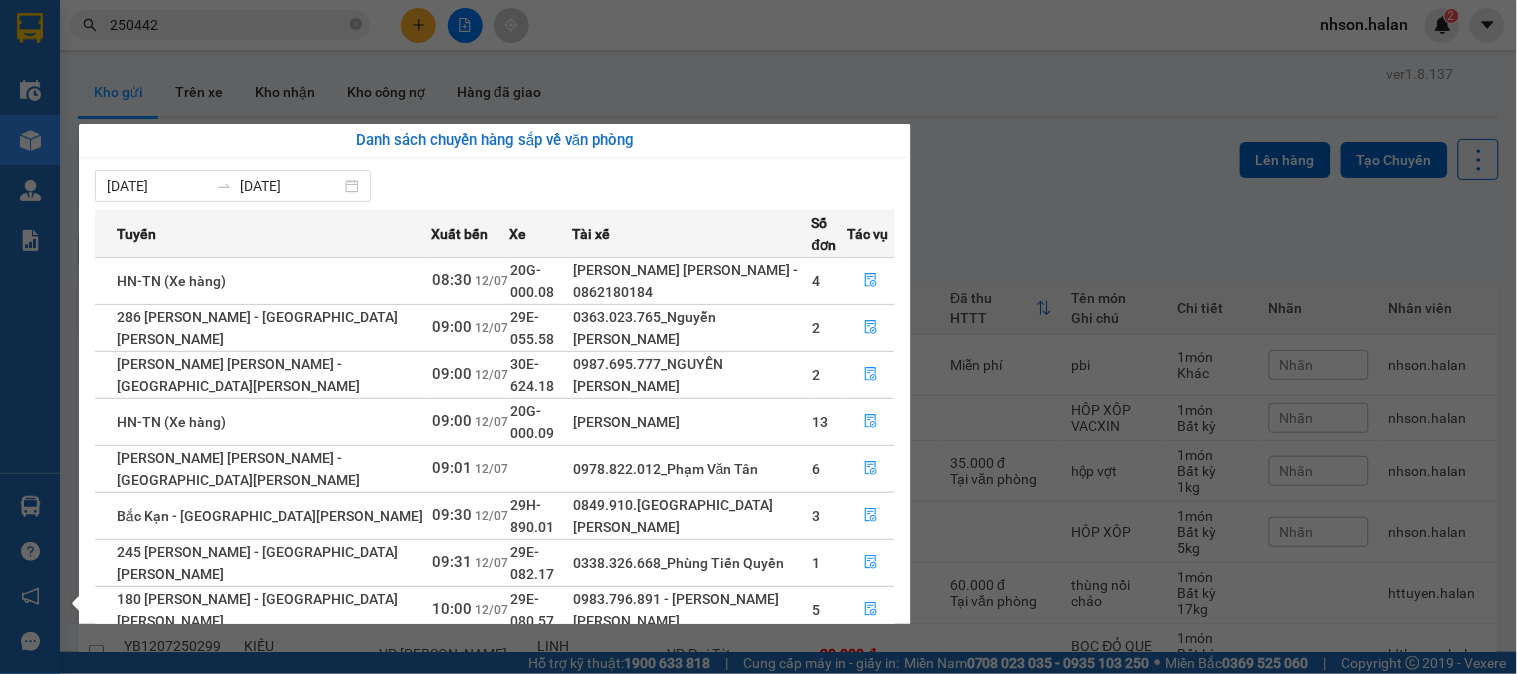 click on "2" at bounding box center [859, 752] 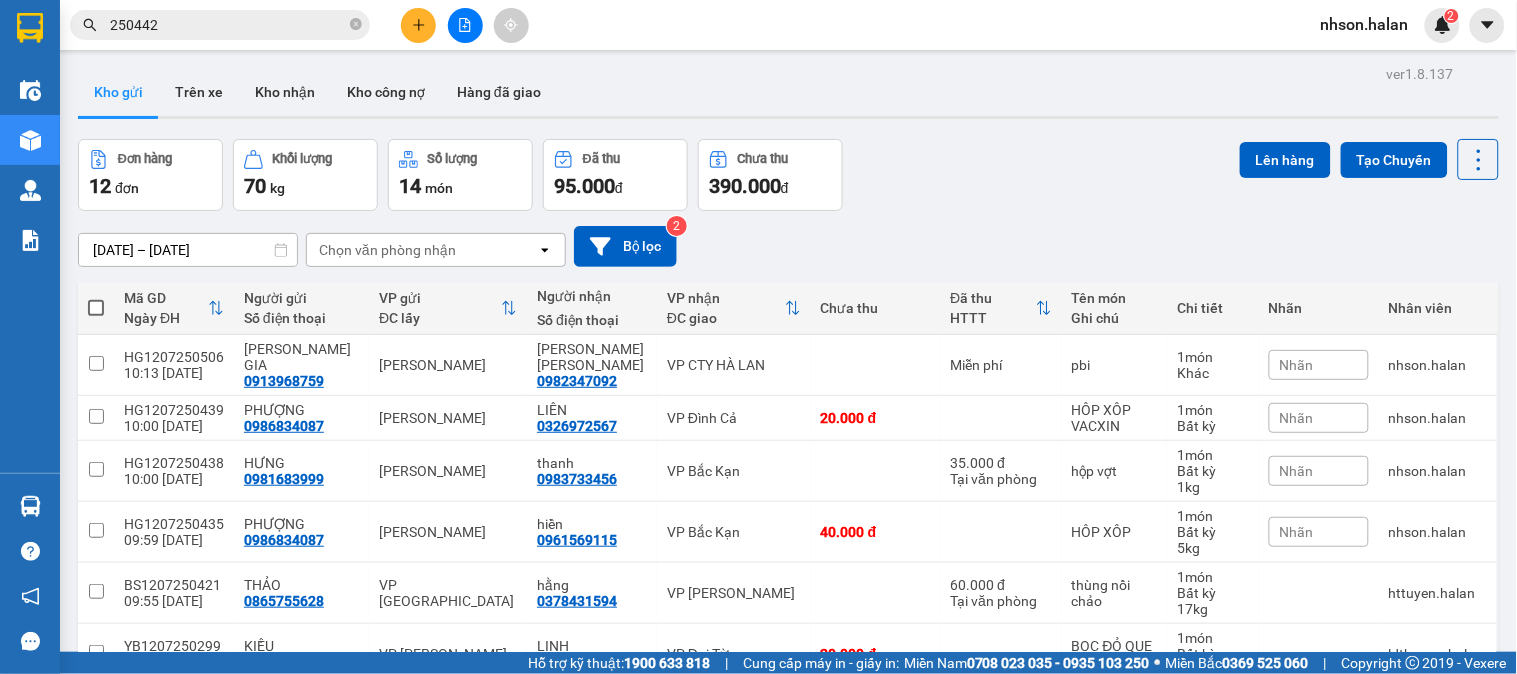 click 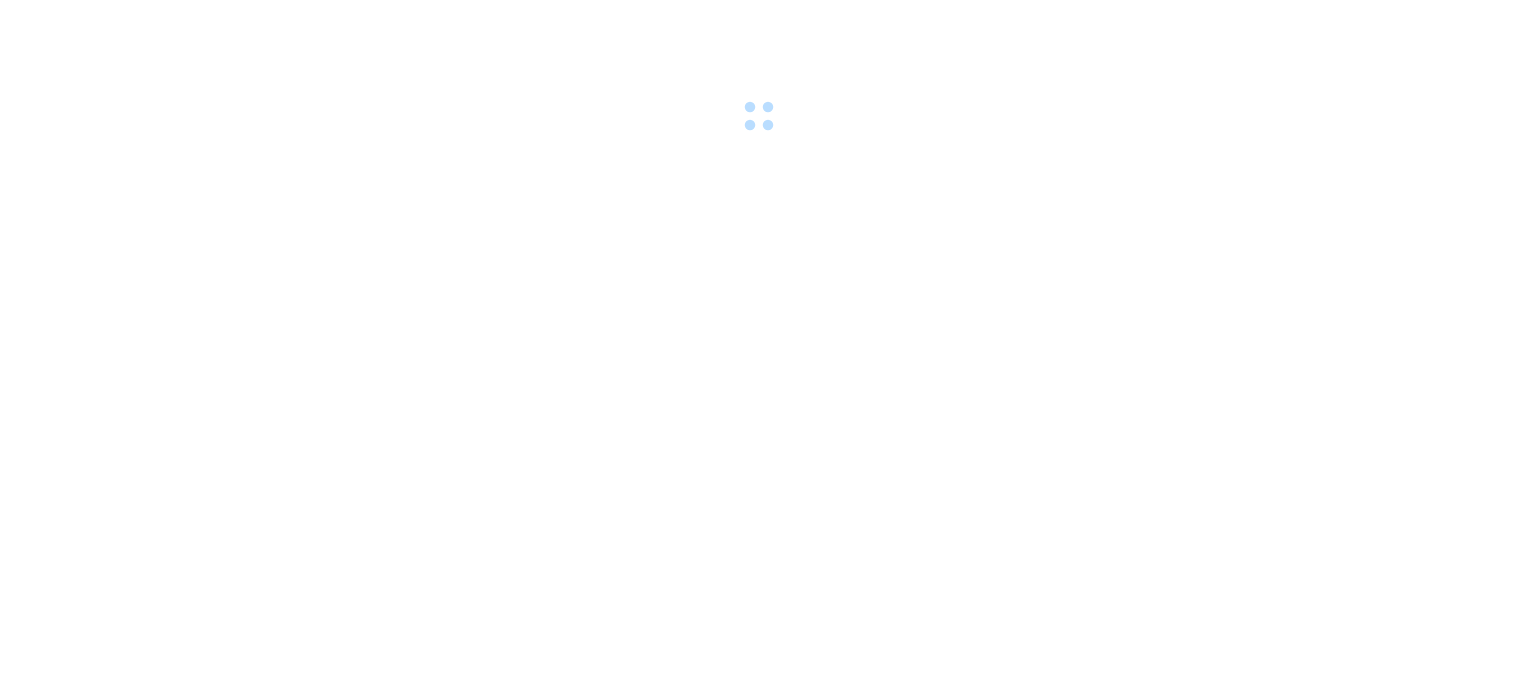 scroll, scrollTop: 0, scrollLeft: 0, axis: both 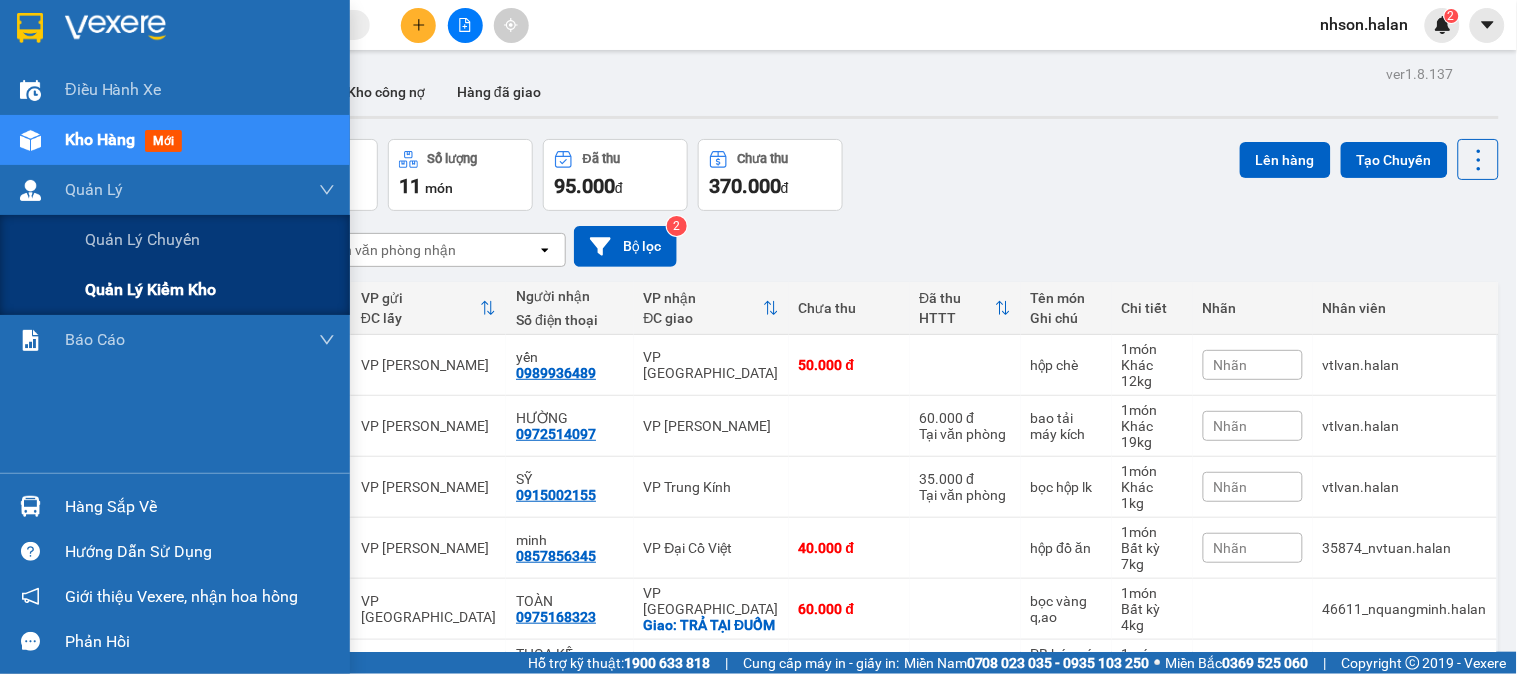 click on "Quản lý kiểm kho" at bounding box center (150, 289) 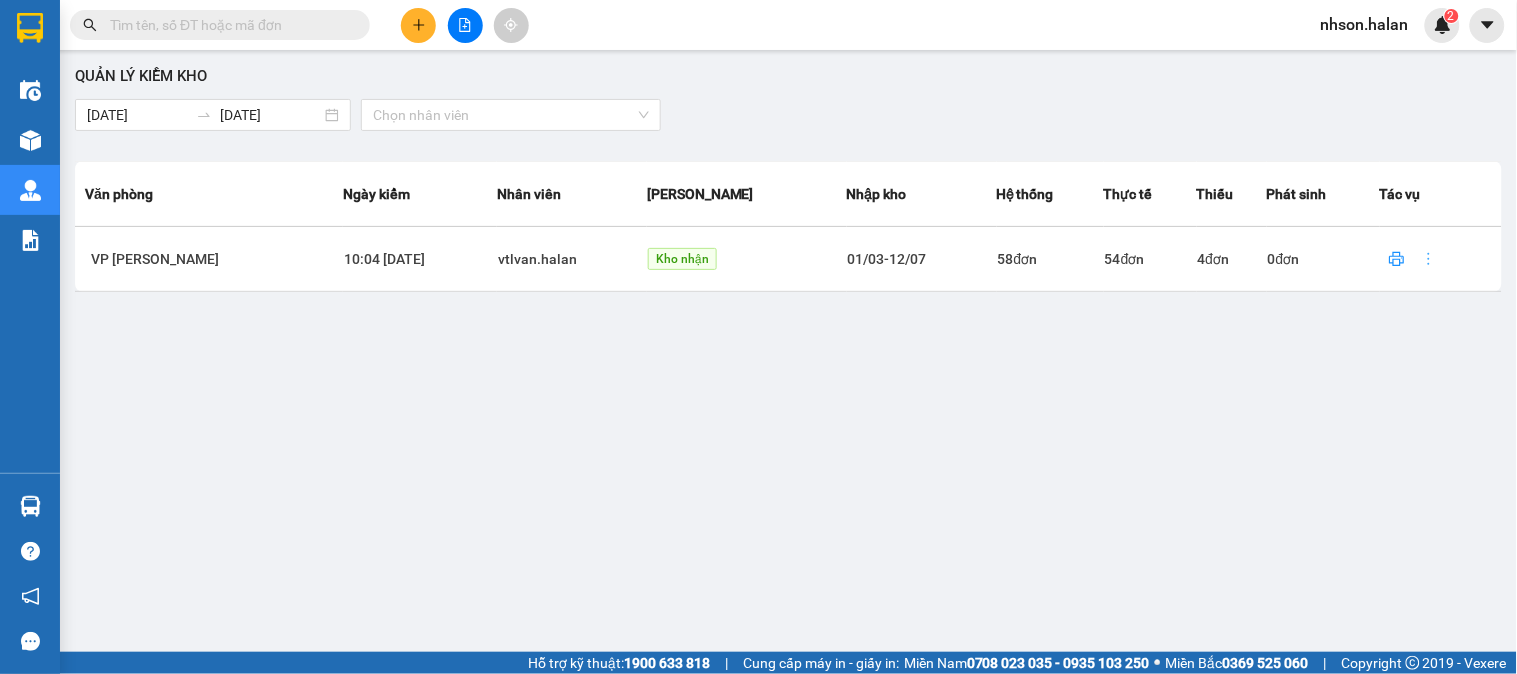 click 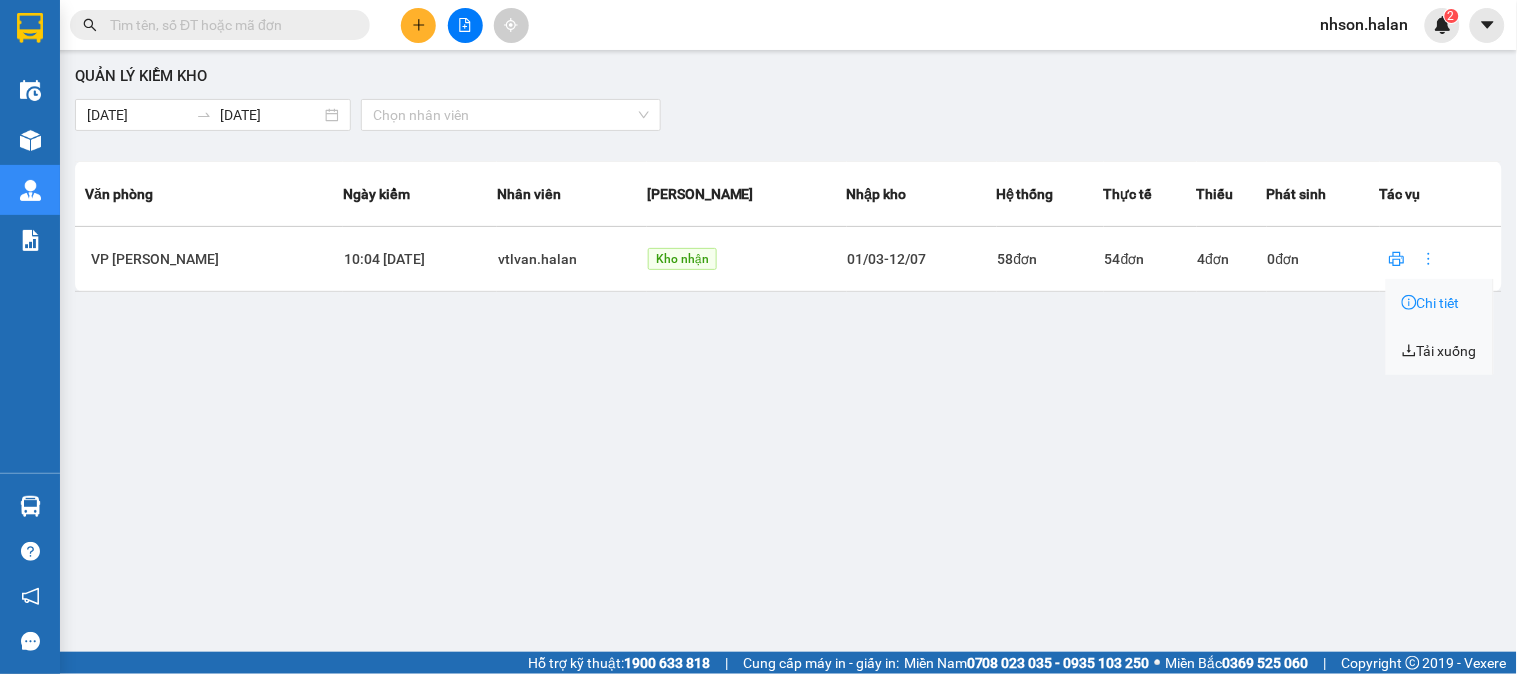 click on "Chi tiết" at bounding box center (1431, 303) 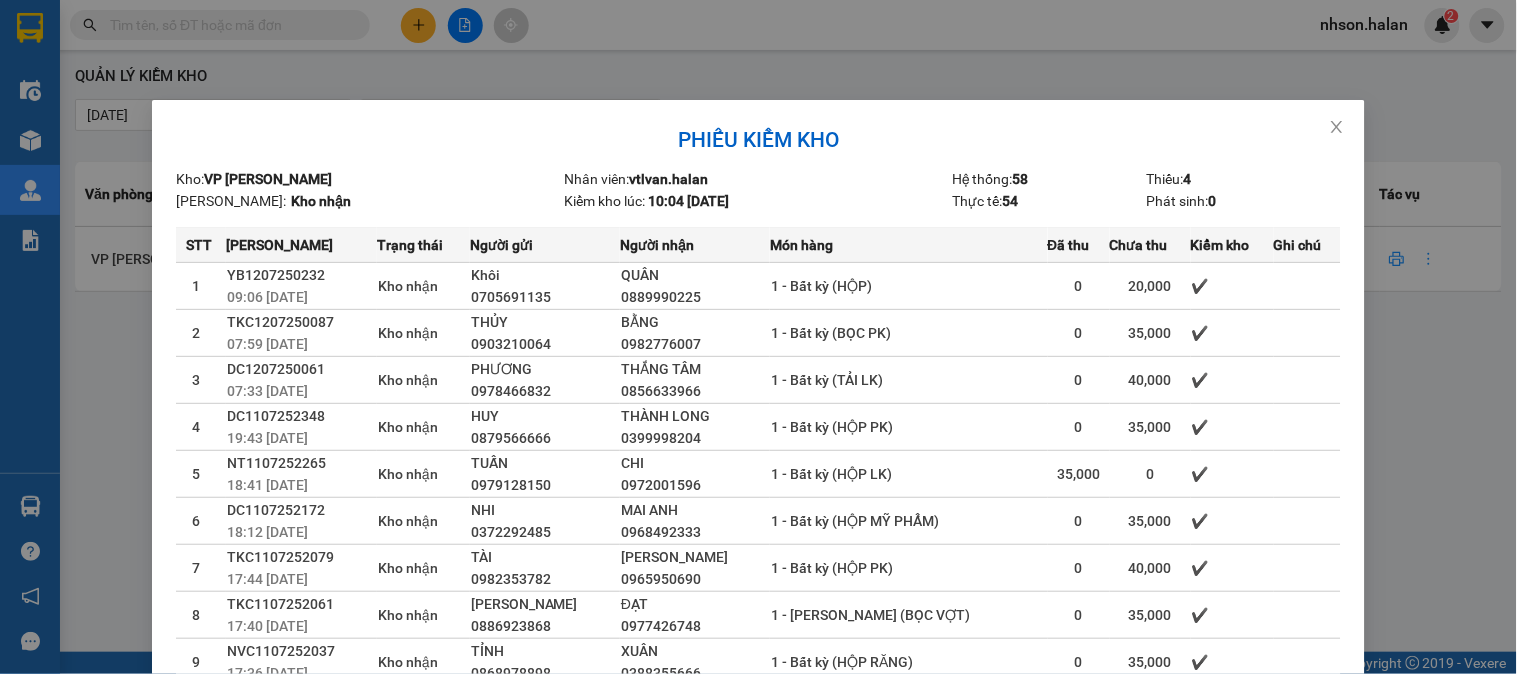 scroll, scrollTop: 214, scrollLeft: 0, axis: vertical 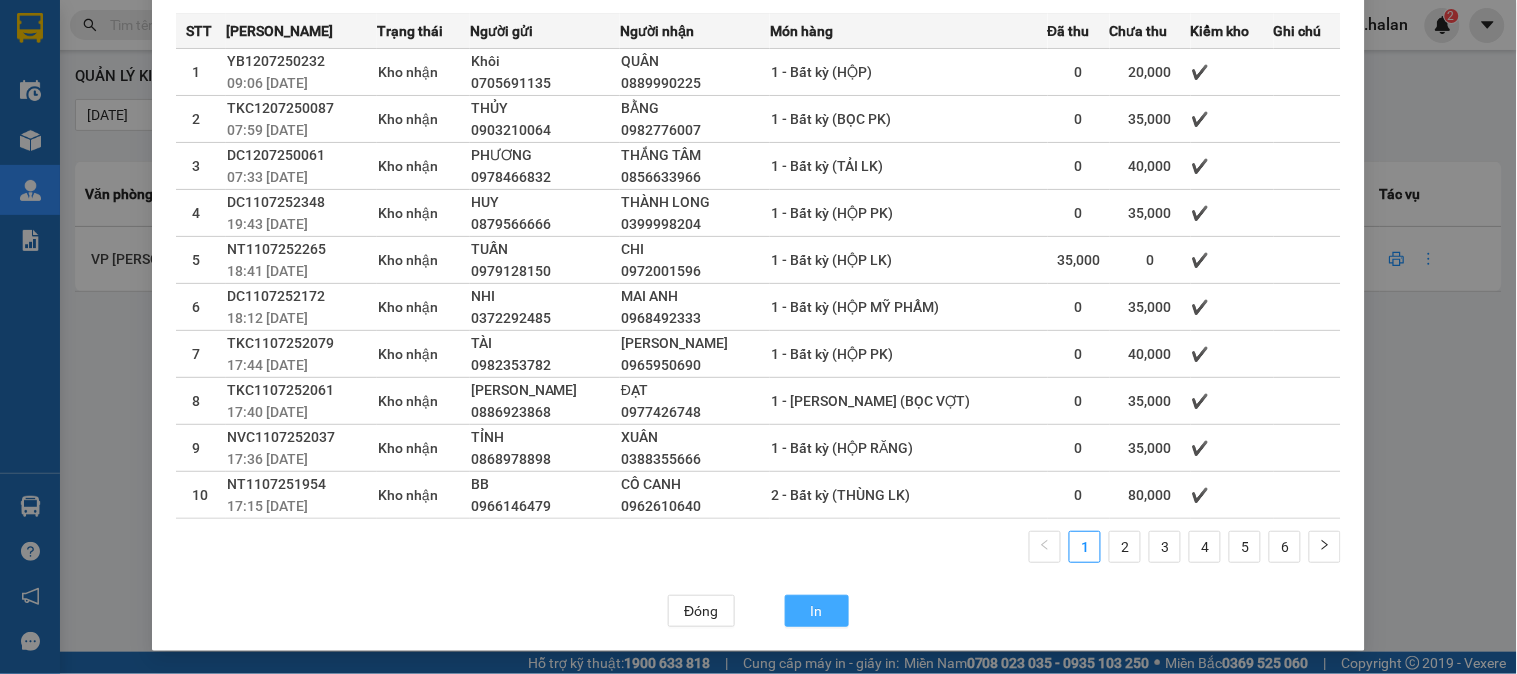 click on "In" at bounding box center [817, 611] 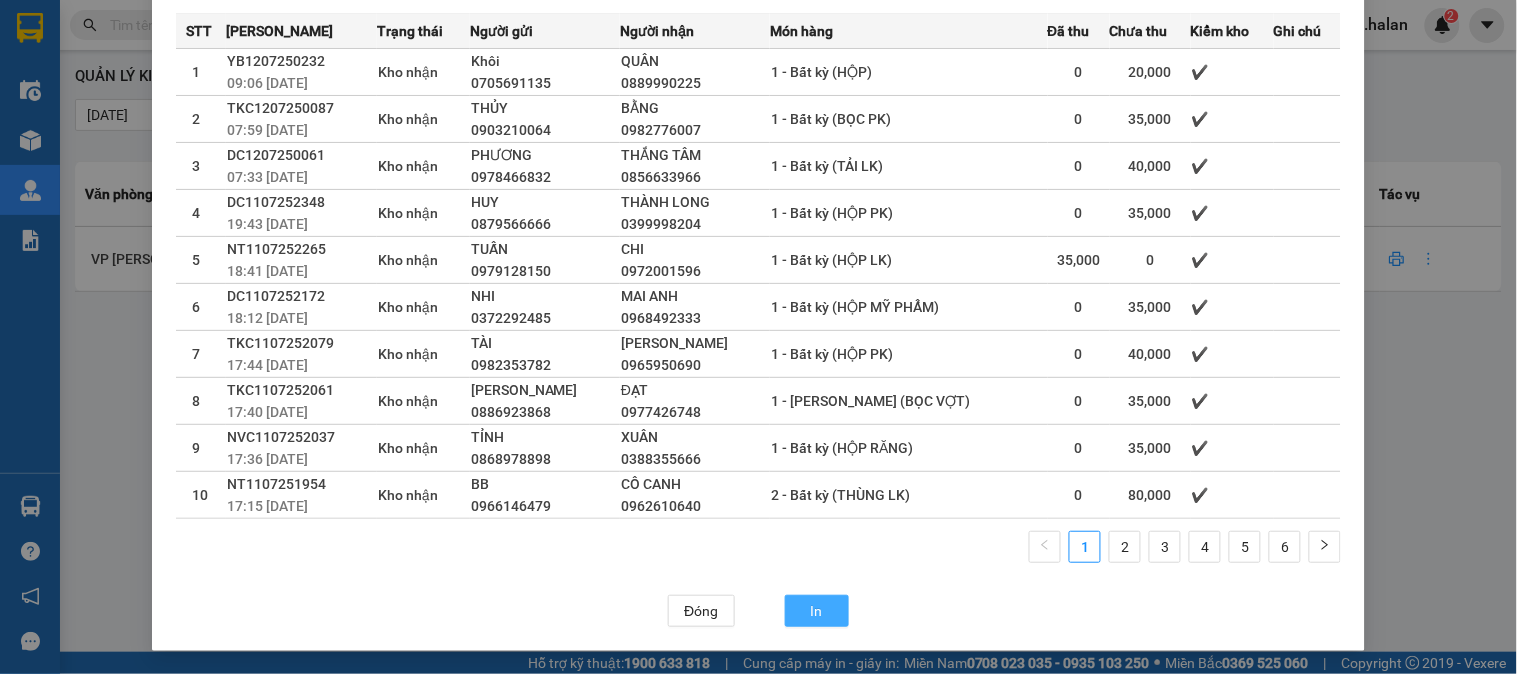click on "In" at bounding box center (817, 611) 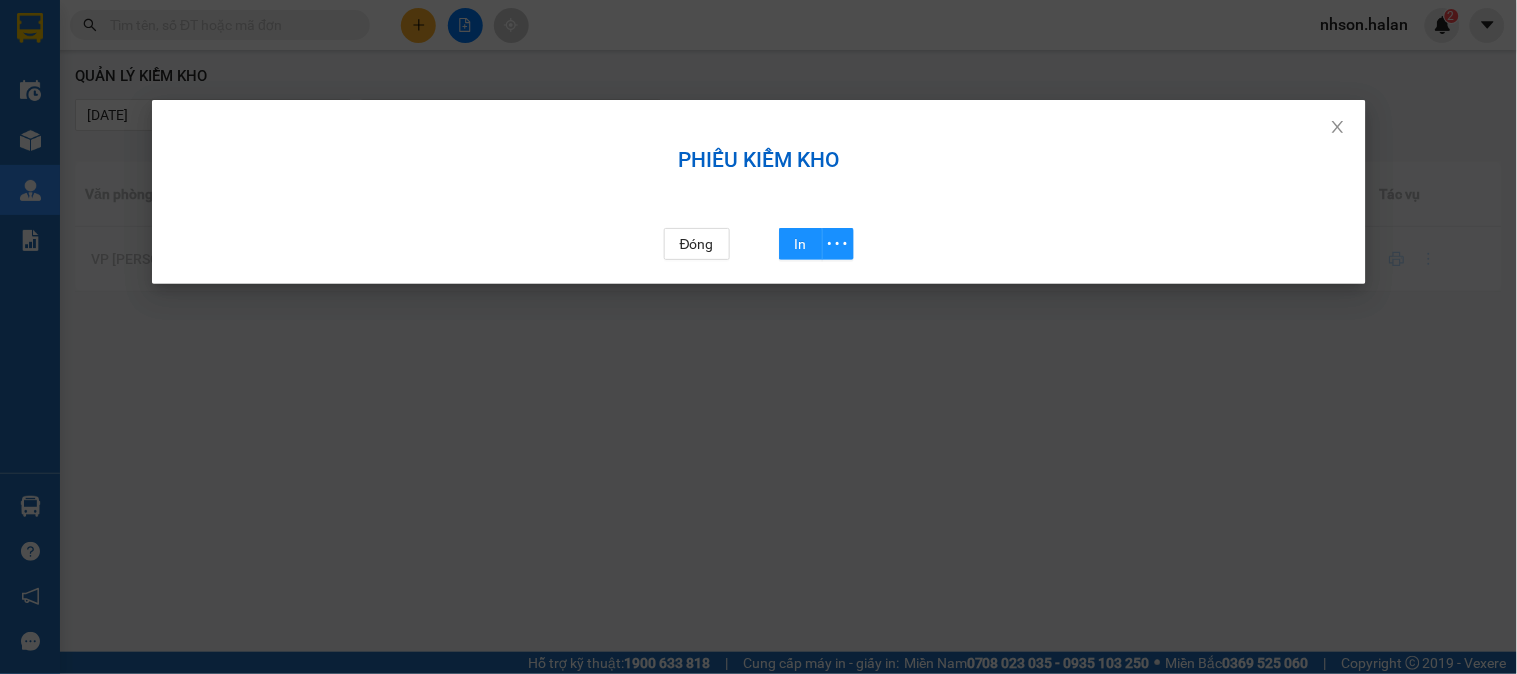 scroll, scrollTop: 114, scrollLeft: 0, axis: vertical 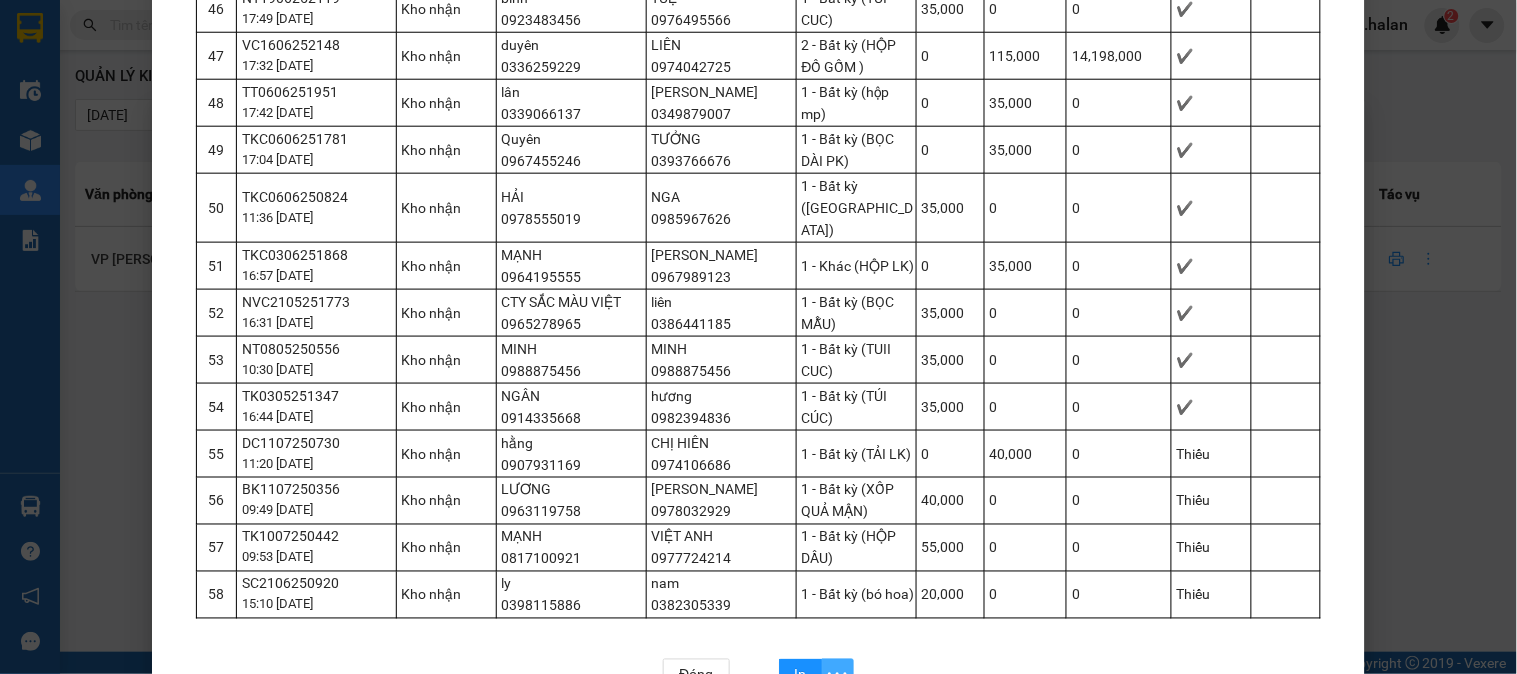 click 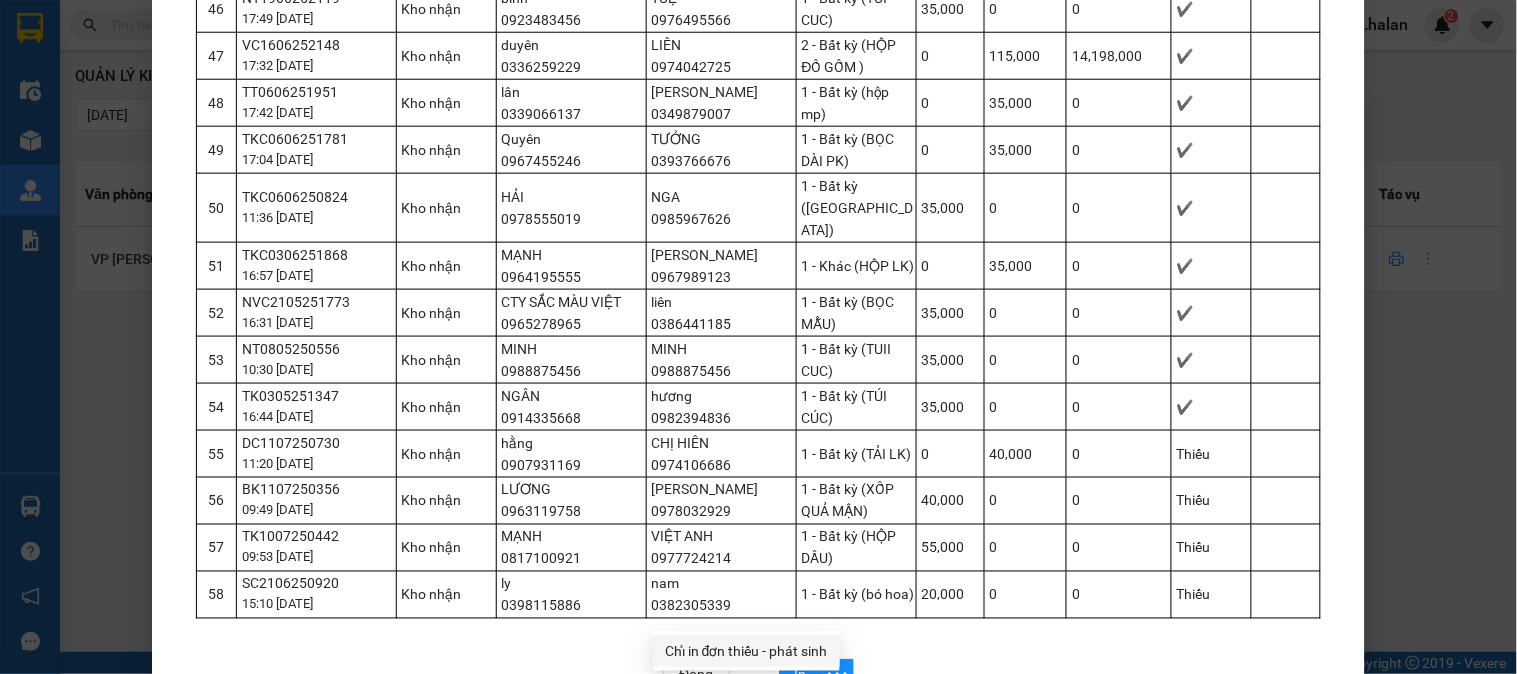 click on "Chỉ in đơn thiếu - phát sinh" at bounding box center [746, 651] 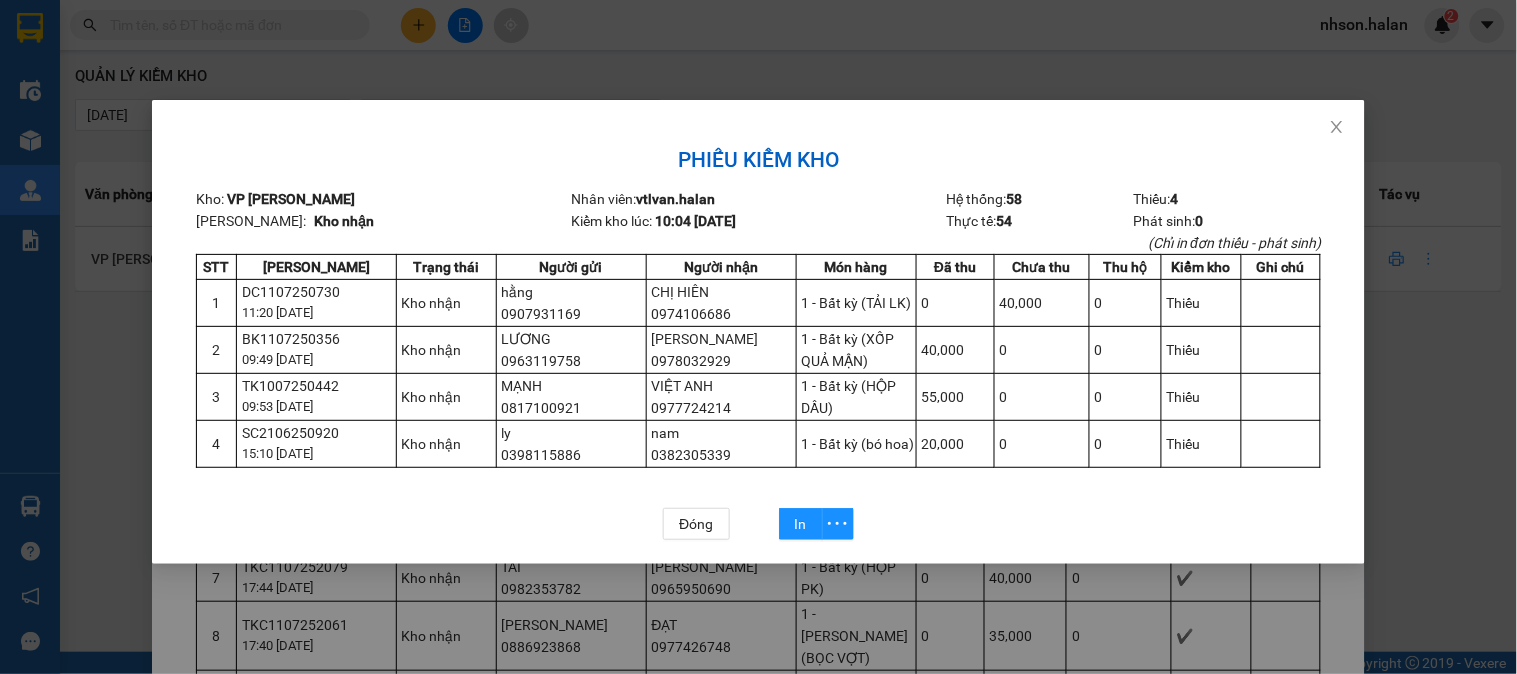 scroll, scrollTop: 0, scrollLeft: 0, axis: both 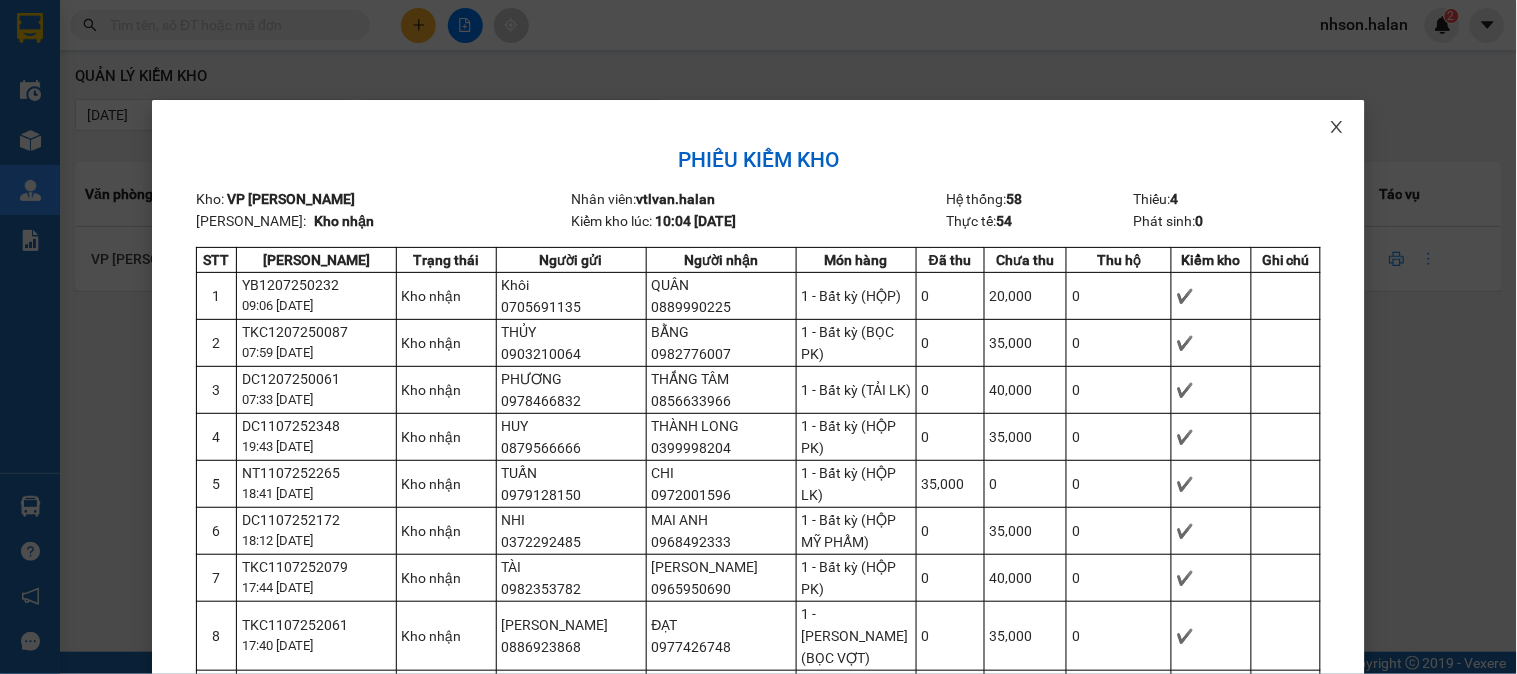 click 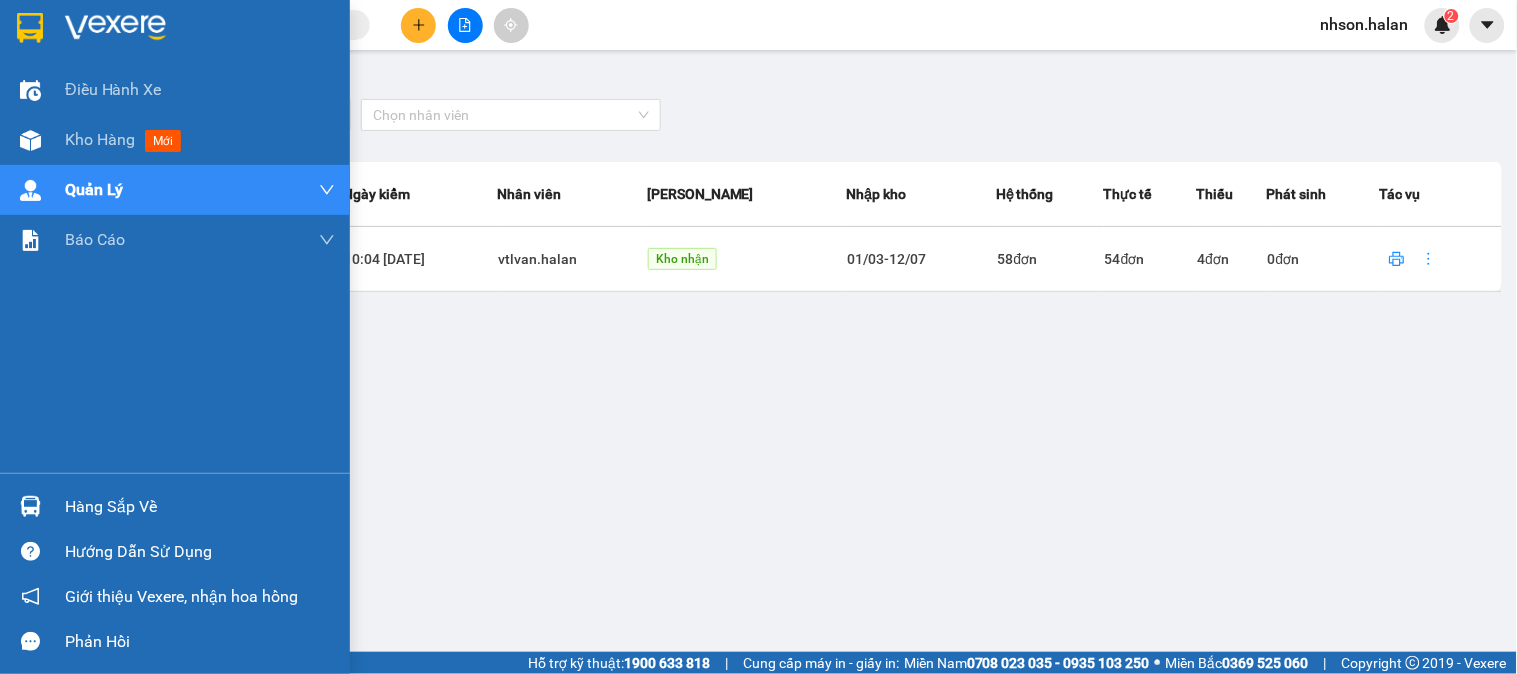 drag, startPoint x: 83, startPoint y: 143, endPoint x: 1041, endPoint y: 5, distance: 967.8884 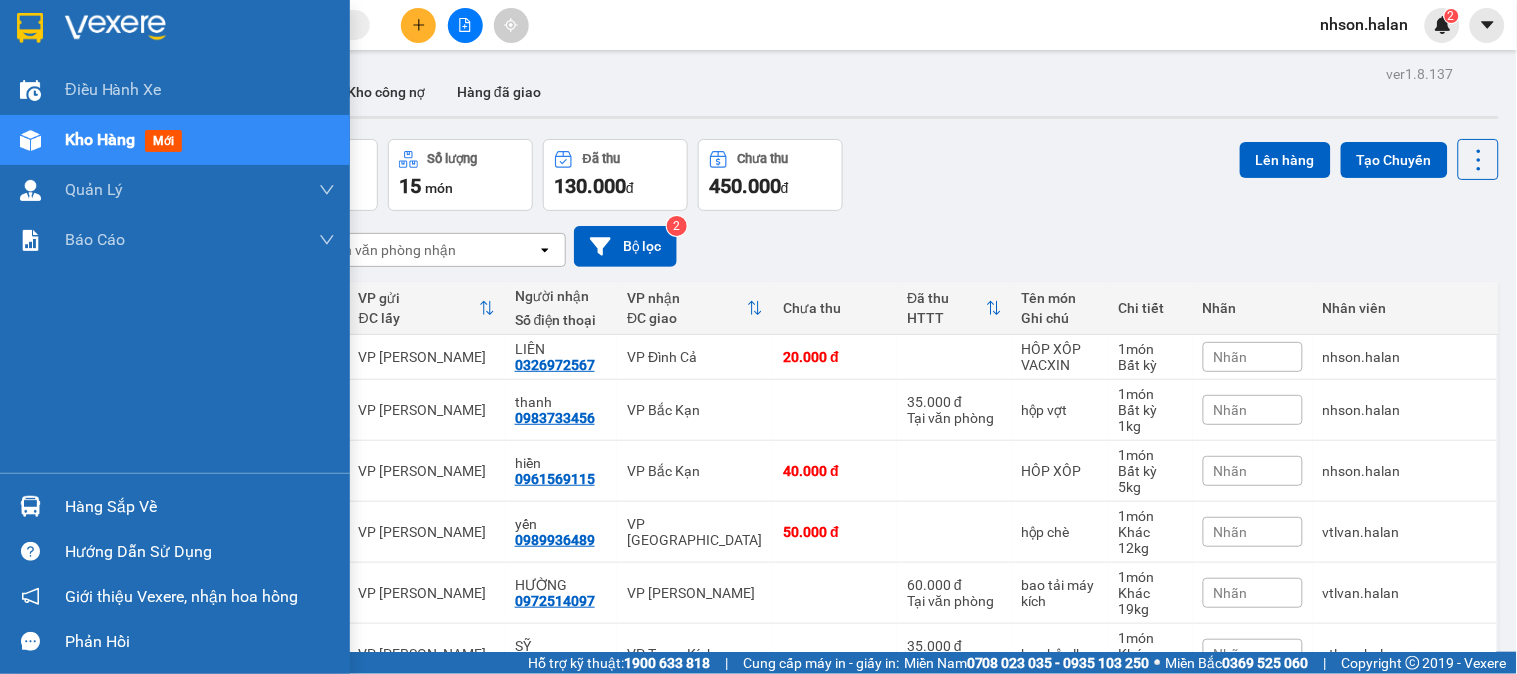 click on "Hàng sắp về" at bounding box center (175, 506) 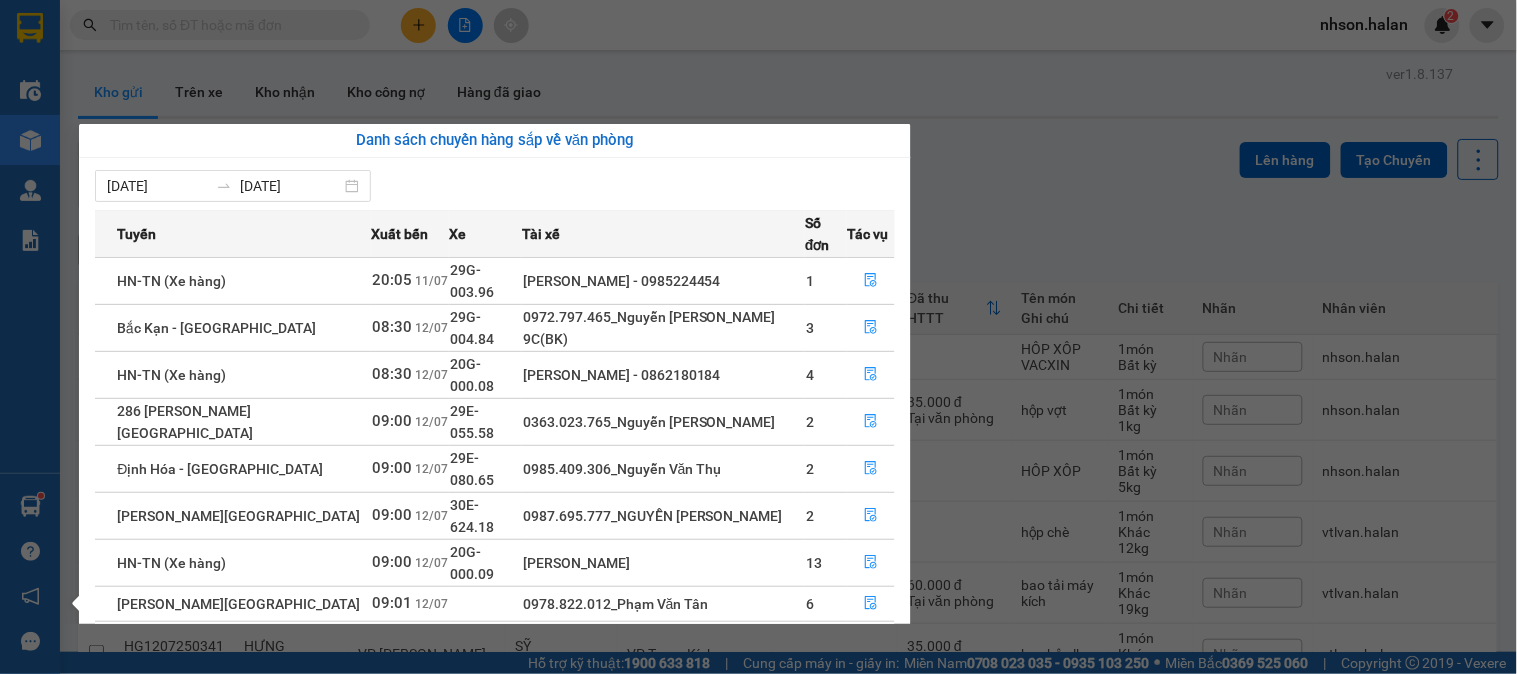 click on "Kết quả tìm kiếm ( 0 )  Bộ lọc  No Data nhson.halan 2     Điều hành xe     Kho hàng mới     Quản Lý Quản lý chuyến Quản lý kiểm kho     Báo cáo 12. Thống kê đơn đối tác 2. Doanh thu thực tế theo từng văn phòng 4. Thống kê đơn hàng theo văn phòng Hàng sắp về Hướng dẫn sử dụng Giới thiệu Vexere, nhận hoa hồng Phản hồi Phần mềm hỗ trợ bạn tốt chứ? ver  1.8.137 Kho gửi Trên xe Kho nhận Kho công nợ Hàng đã giao Đơn hàng 13 đơn Khối lượng 60 kg Số lượng 15 món Đã thu 130.000  đ Chưa thu 450.000  đ Lên hàng Tạo Chuyến 29/05/2025 – 12/07/2025 Press the down arrow key to interact with the calendar and select a date. Press the escape button to close the calendar. Selected date range is from 29/05/2025 to 12/07/2025. Chọn văn phòng nhận open Bộ lọc 2 Mã GD Ngày ĐH Người gửi Số điện thoại VP gửi ĐC lấy Người nhận Số điện thoại VP nhận HTTT 1" at bounding box center [758, 337] 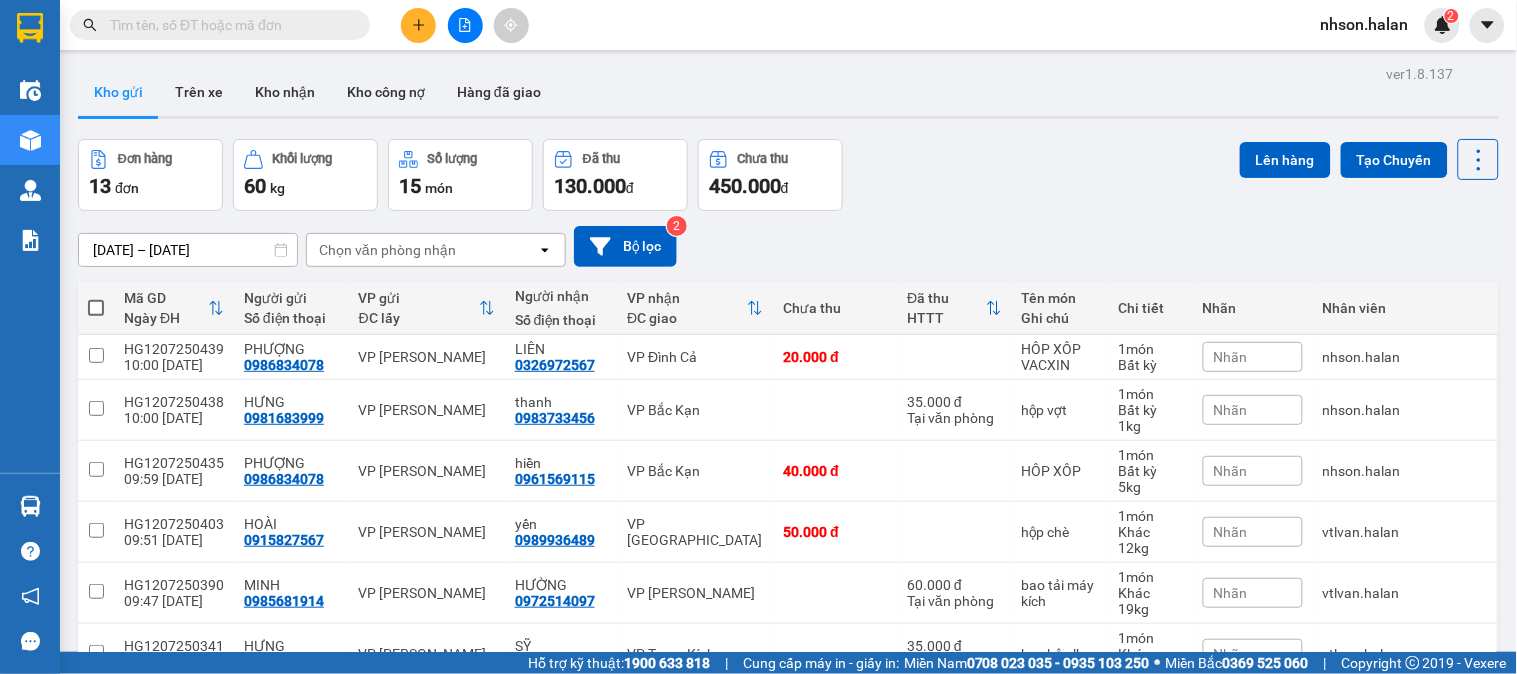 click at bounding box center [228, 25] 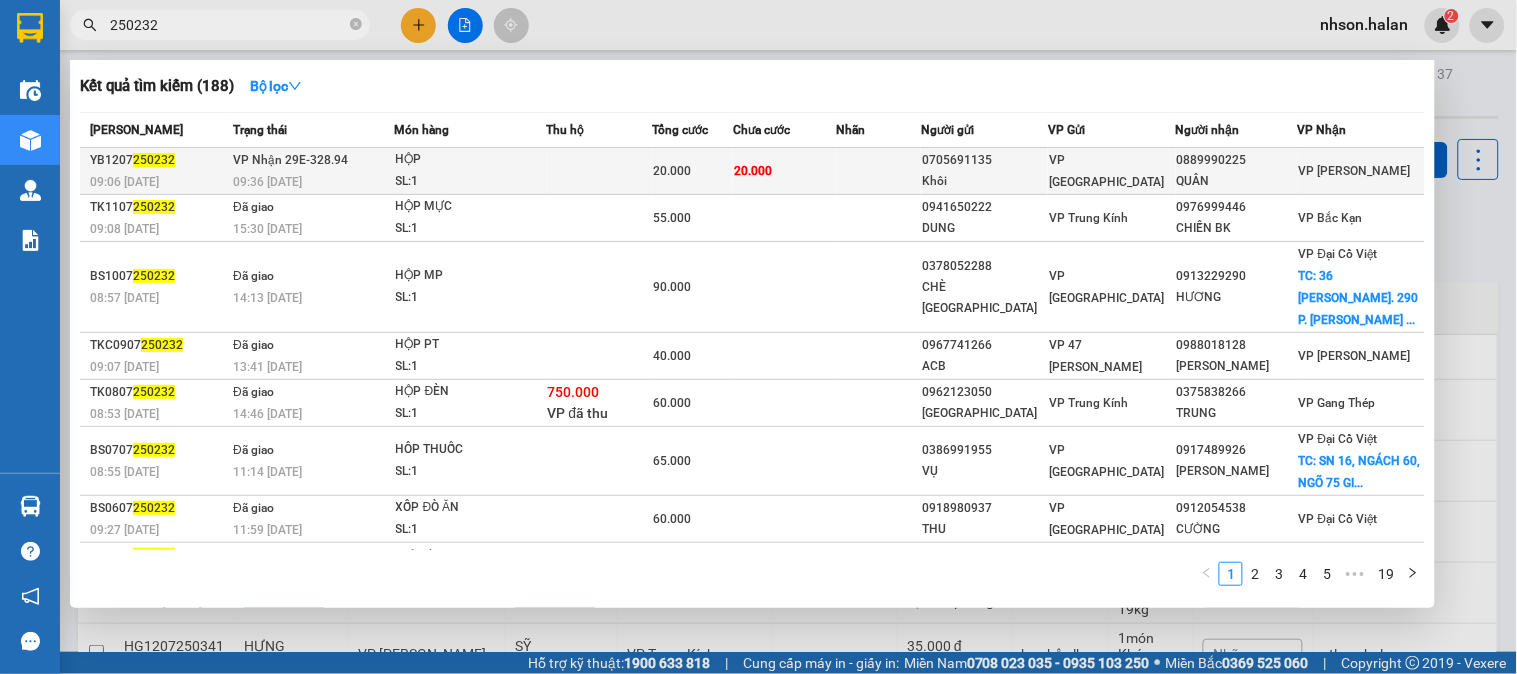 type on "250232" 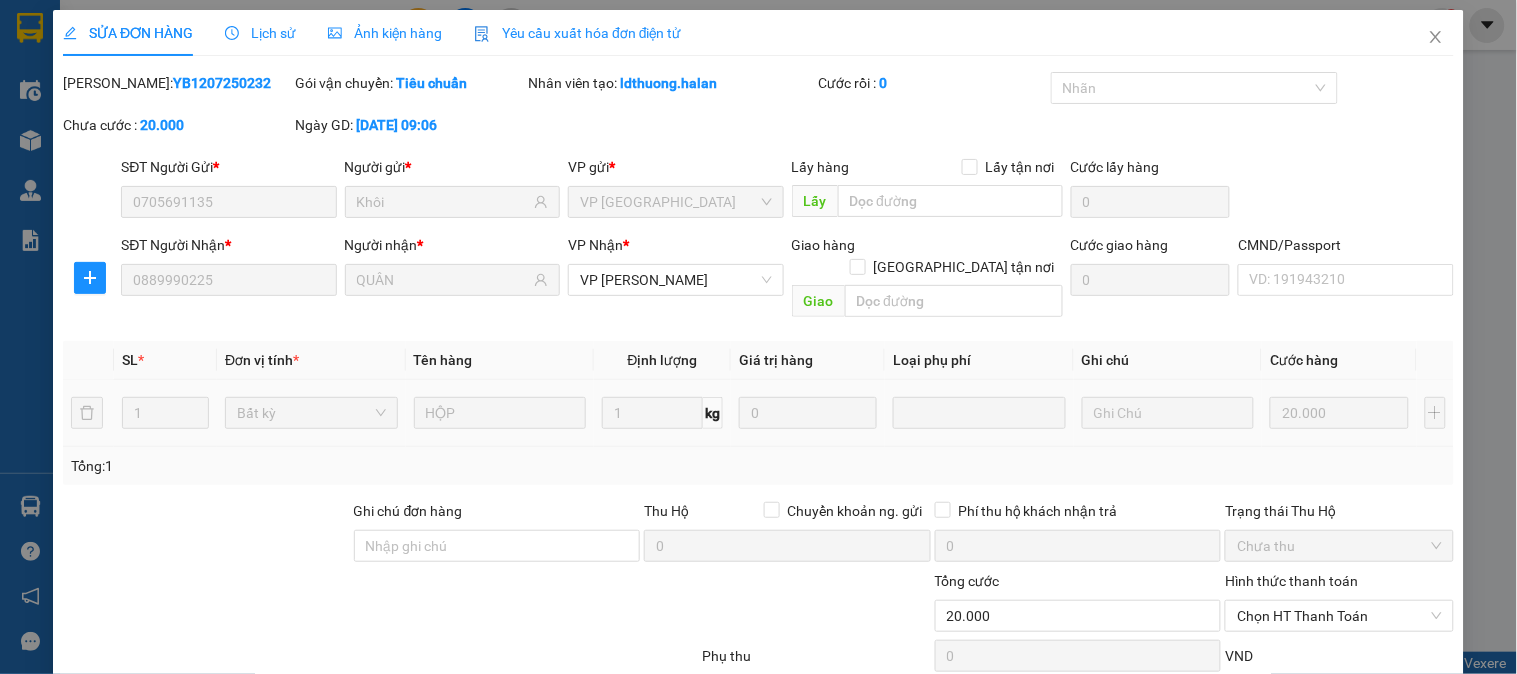type on "0705691135" 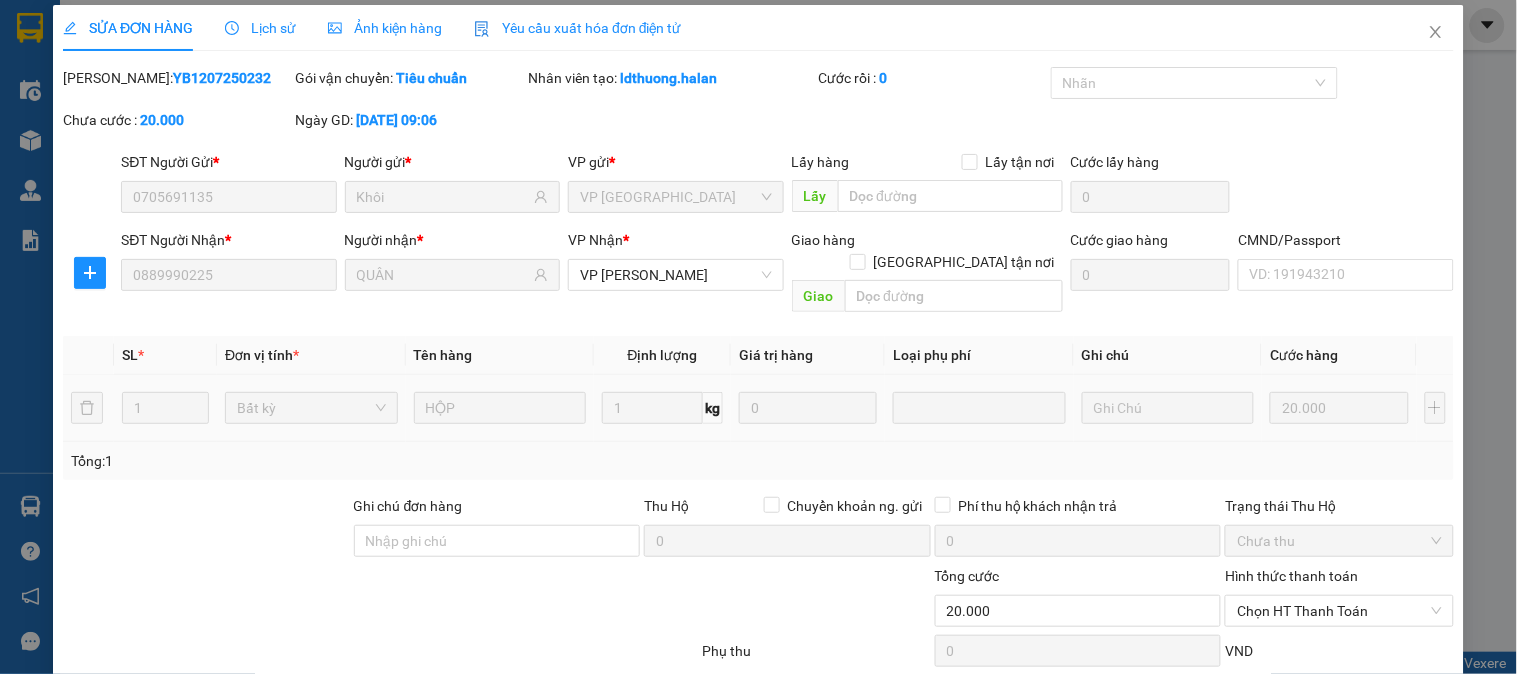 scroll, scrollTop: 110, scrollLeft: 0, axis: vertical 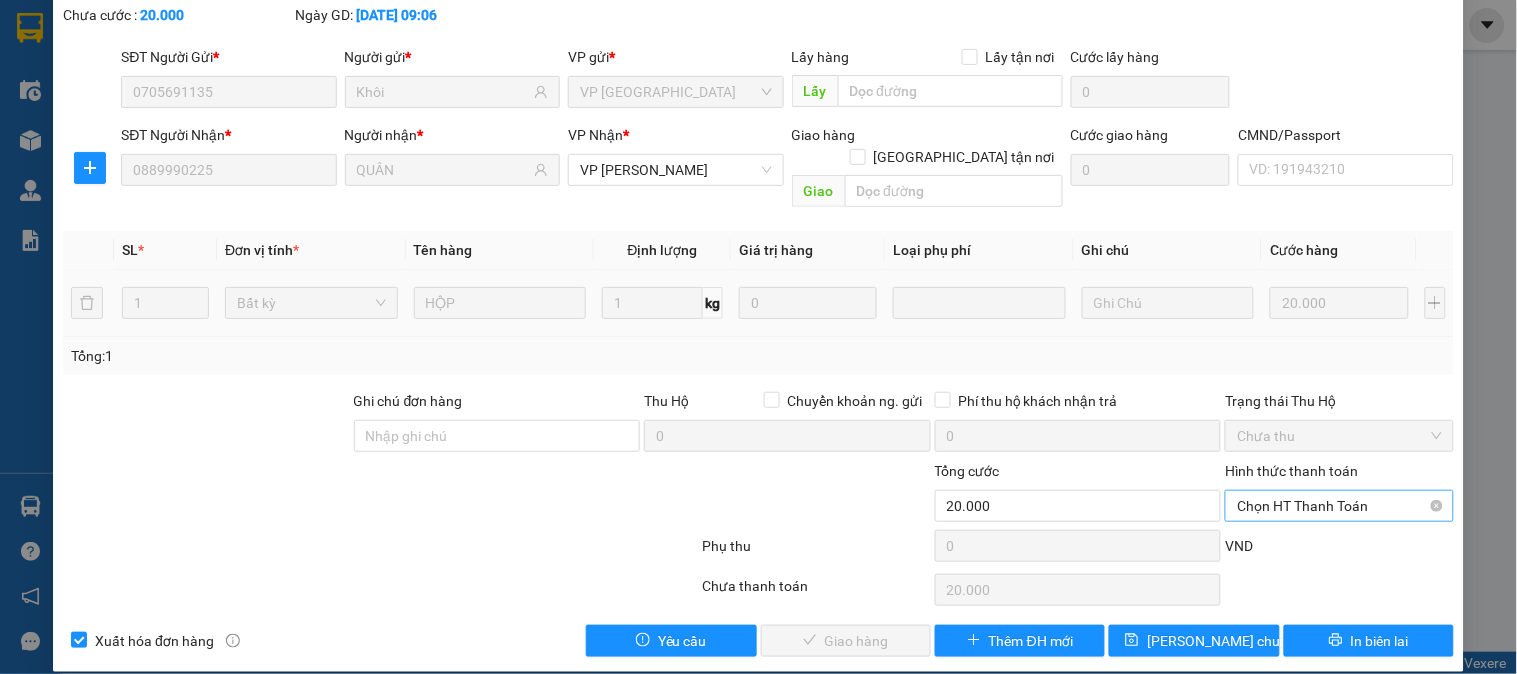 click on "Chọn HT Thanh Toán" at bounding box center [1339, 506] 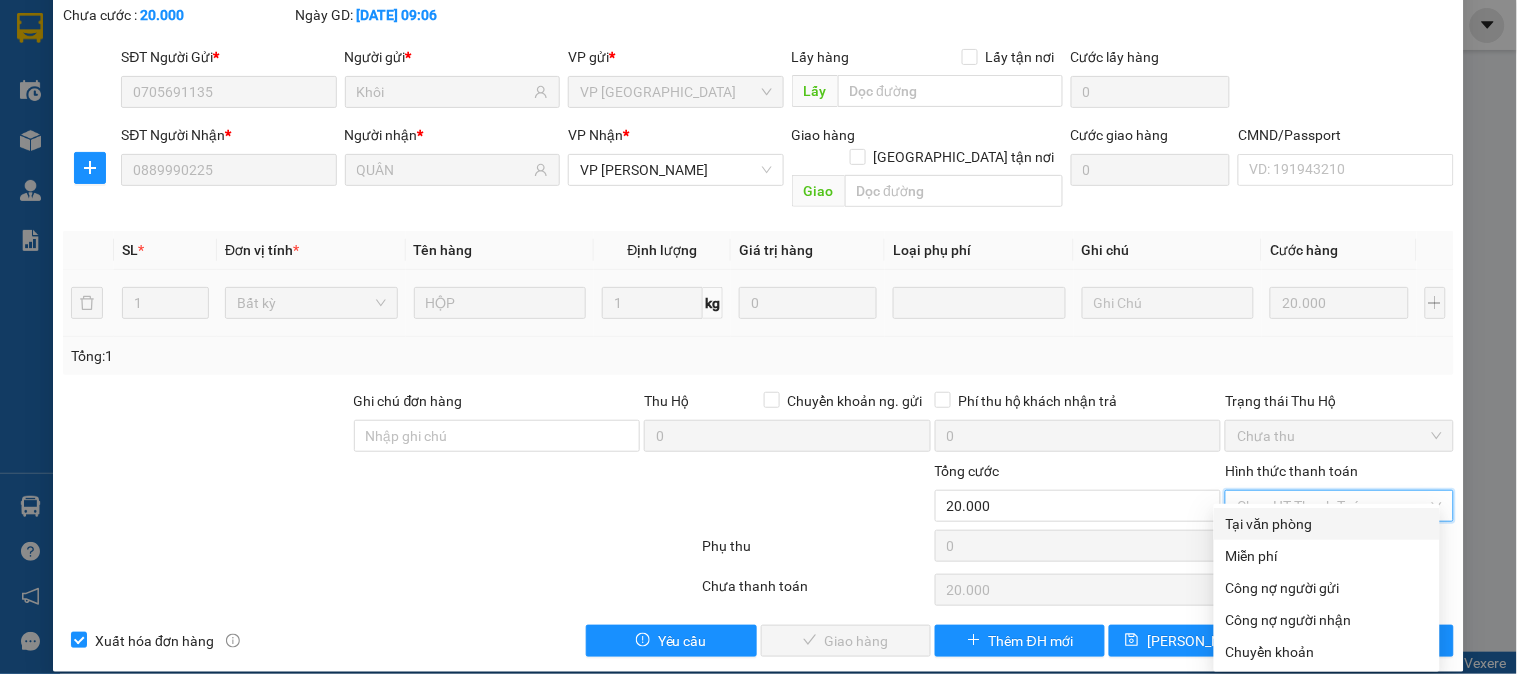 click on "Tại văn phòng" at bounding box center [1327, 524] 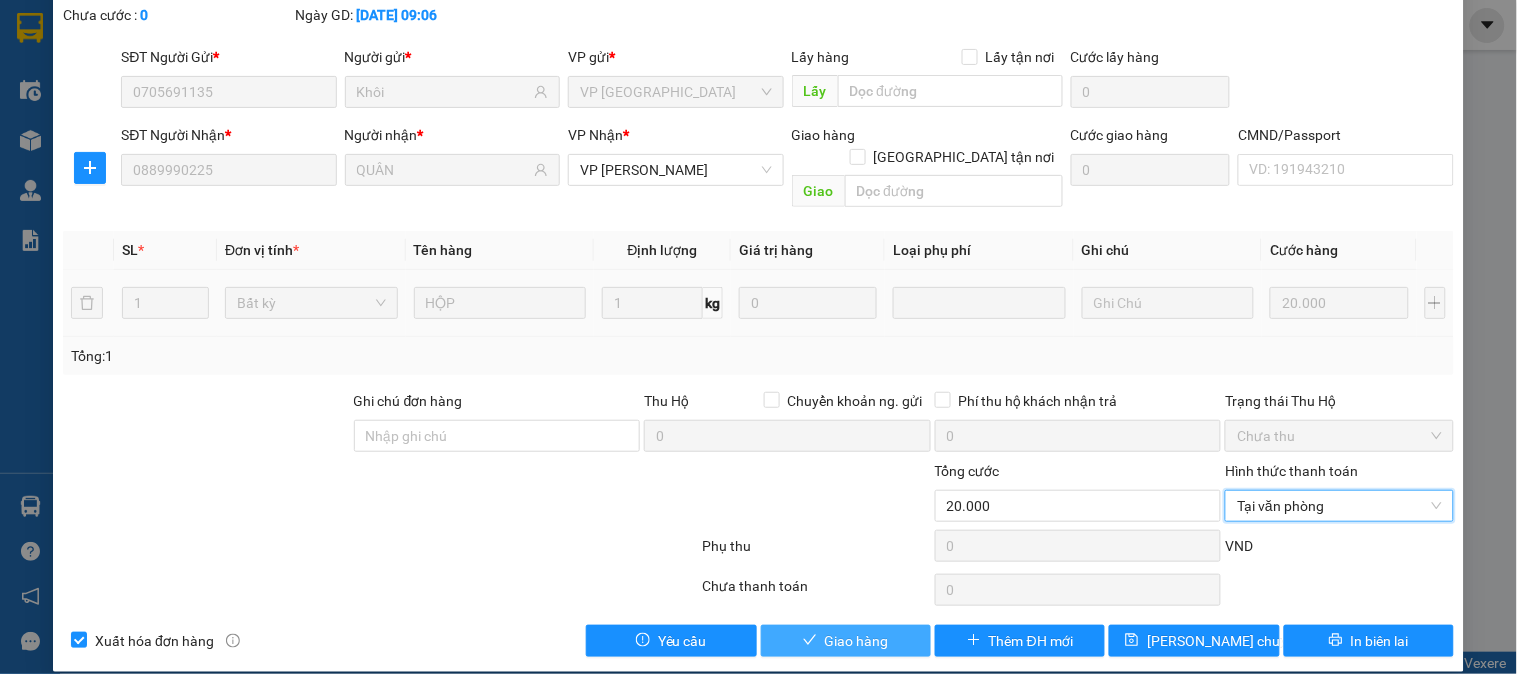 click on "Giao hàng" at bounding box center [857, 641] 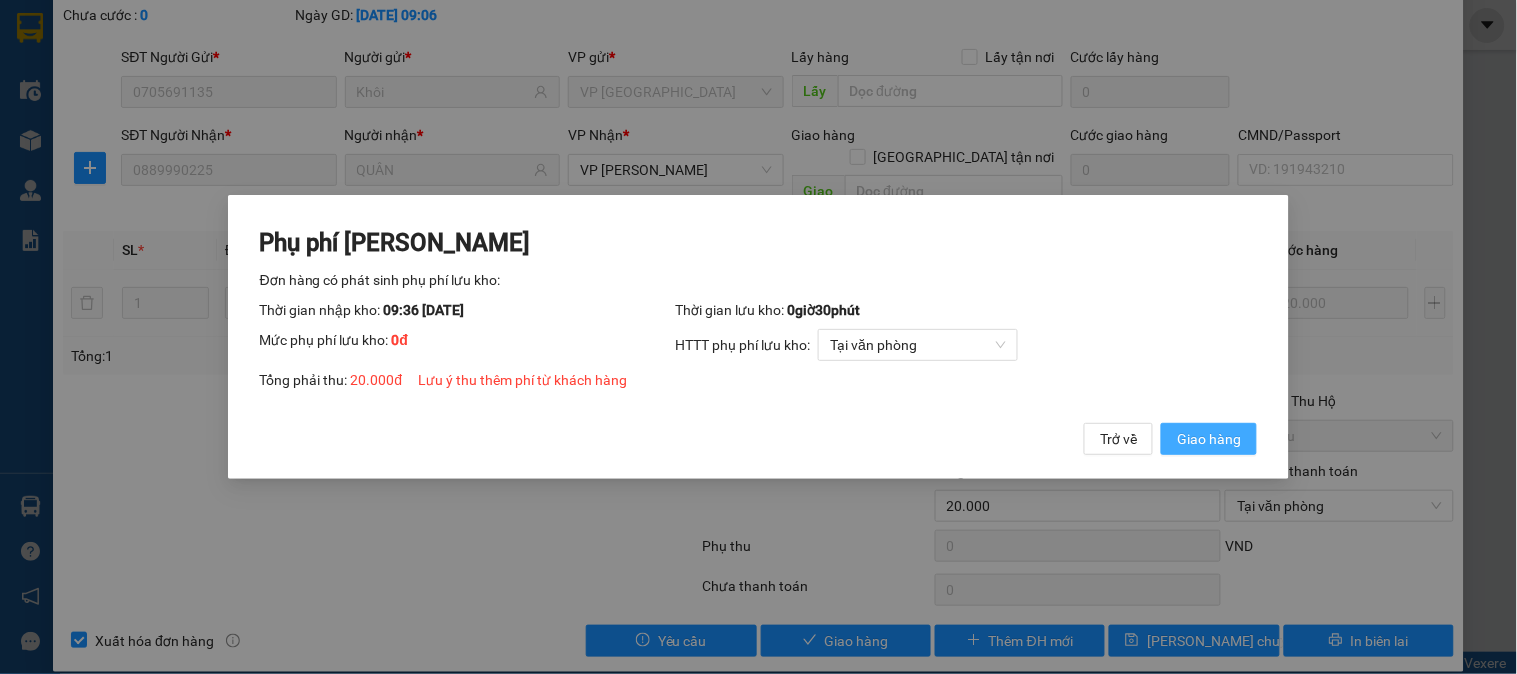 click on "Giao hàng" at bounding box center (1209, 439) 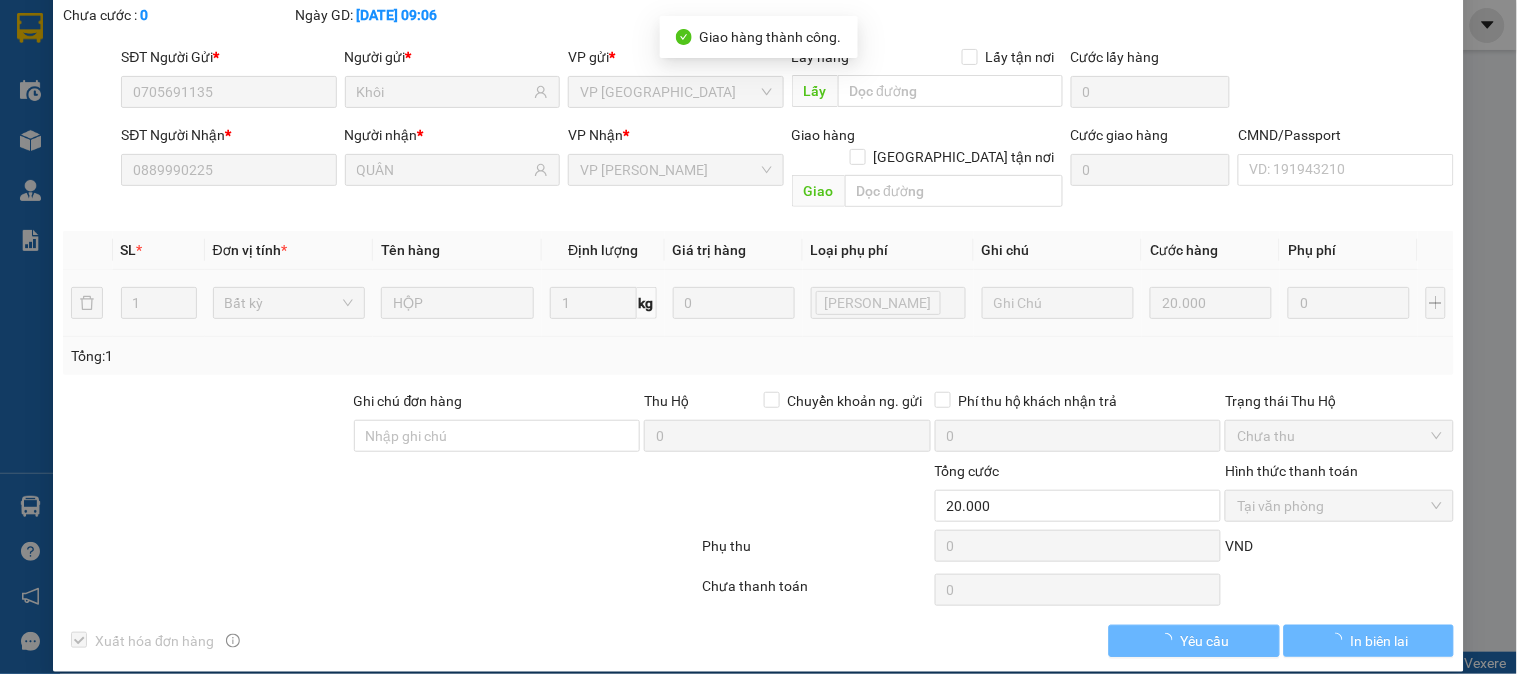 scroll, scrollTop: 0, scrollLeft: 0, axis: both 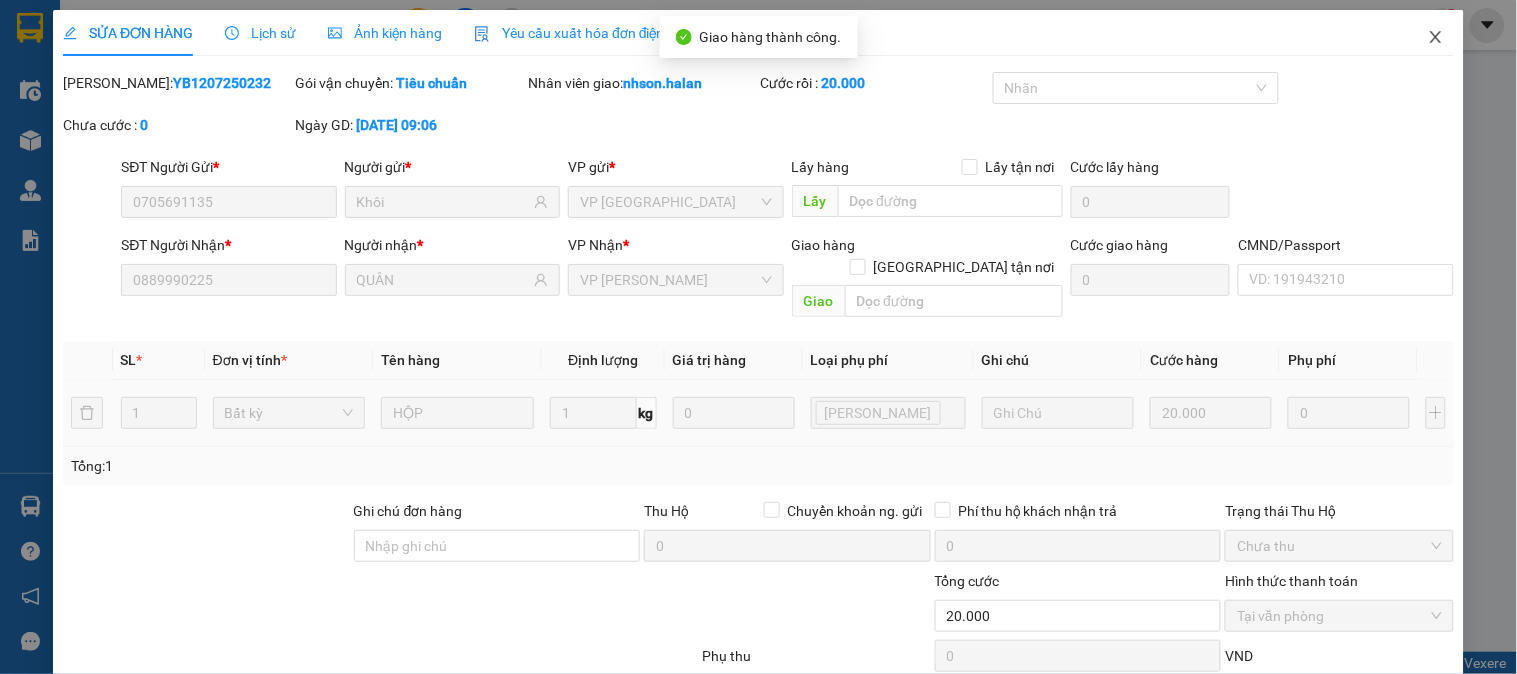 click at bounding box center (1436, 38) 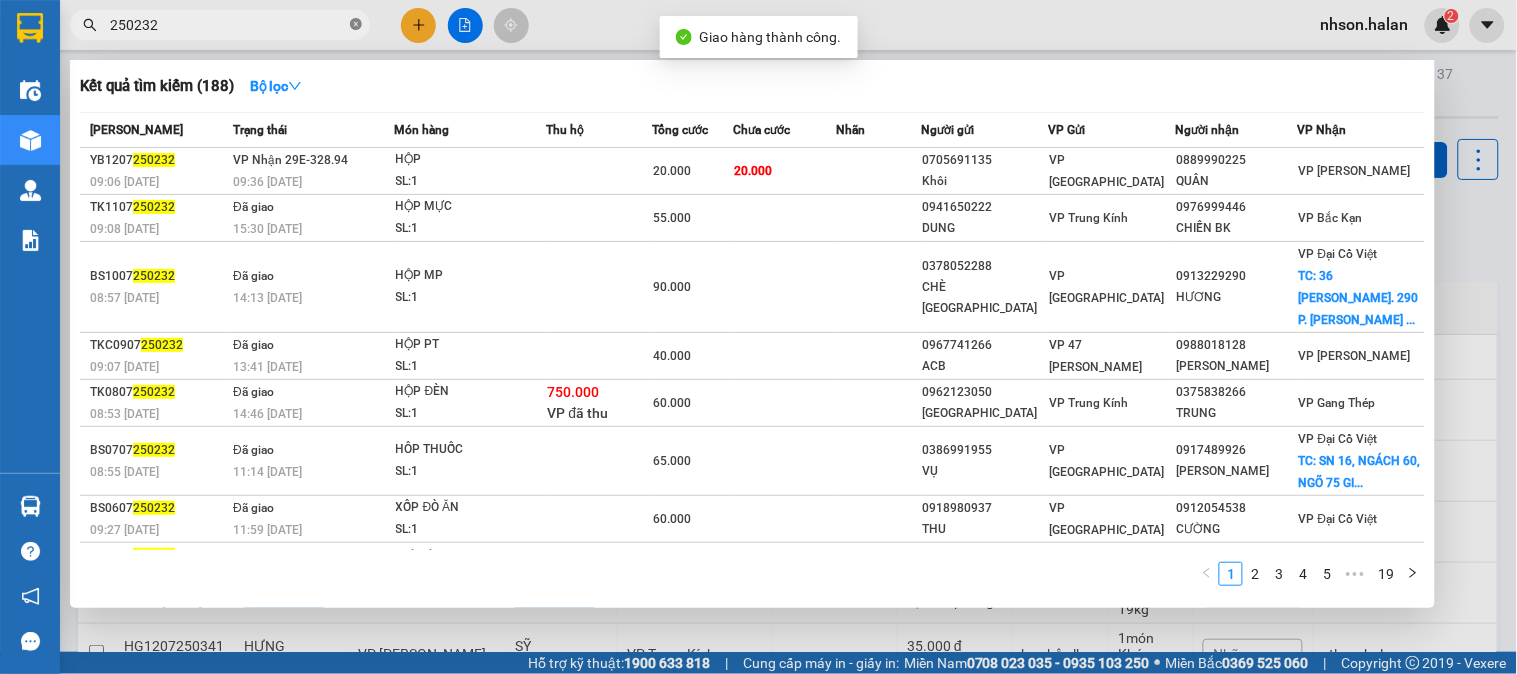 click 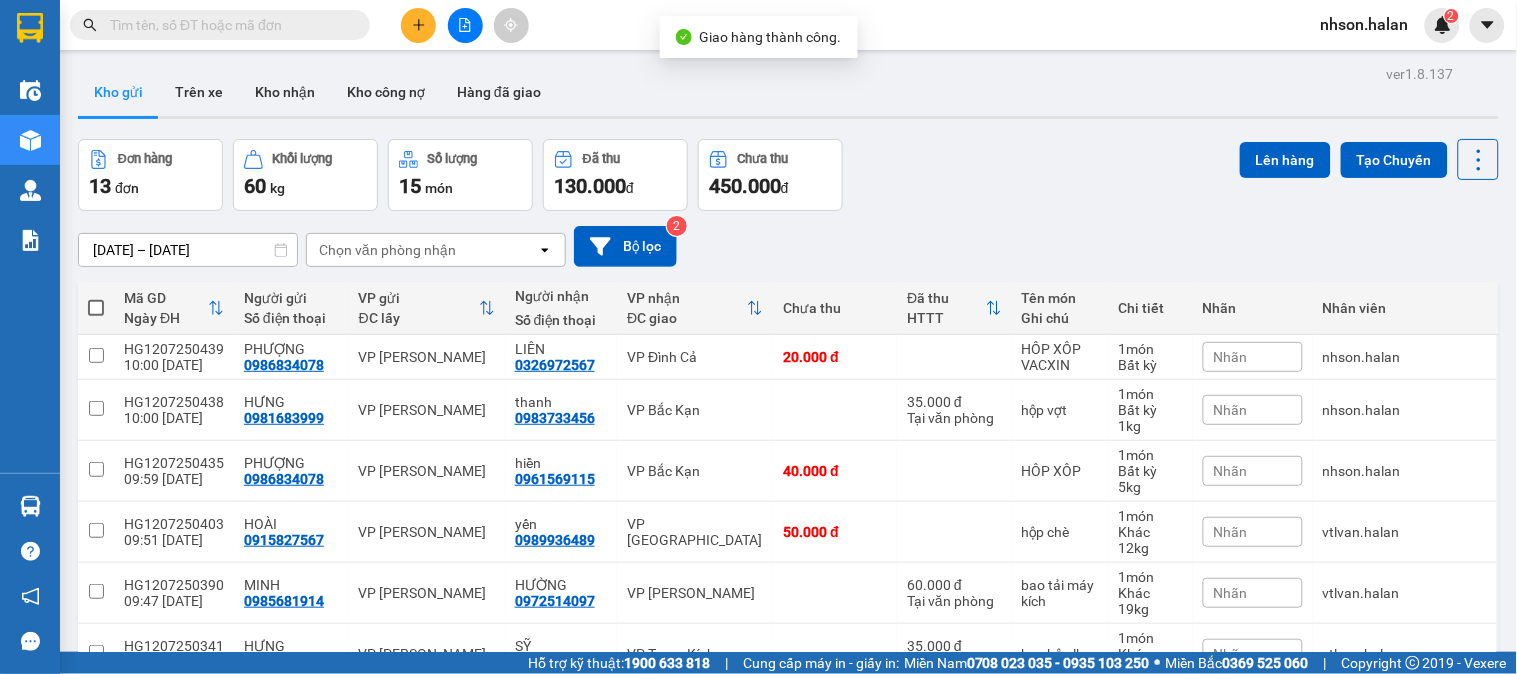 click at bounding box center [228, 25] 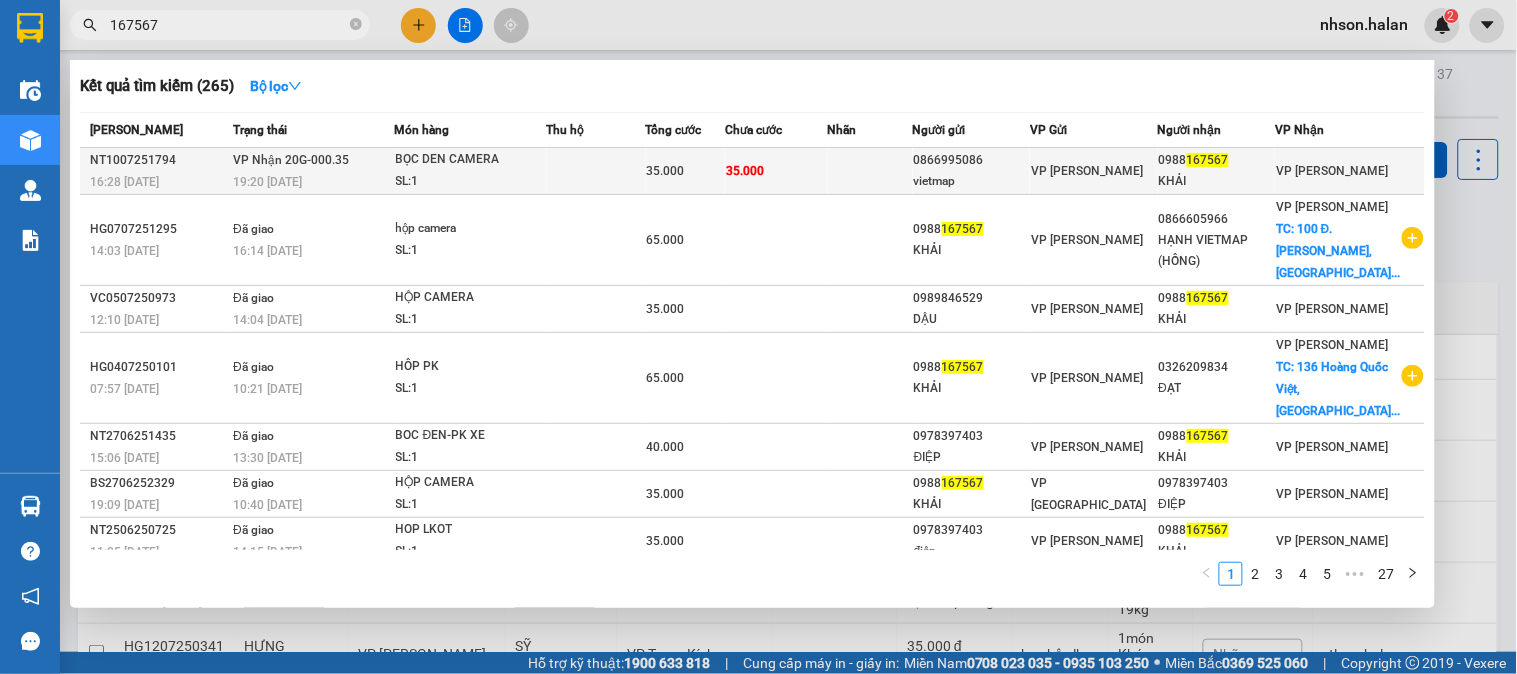 type on "167567" 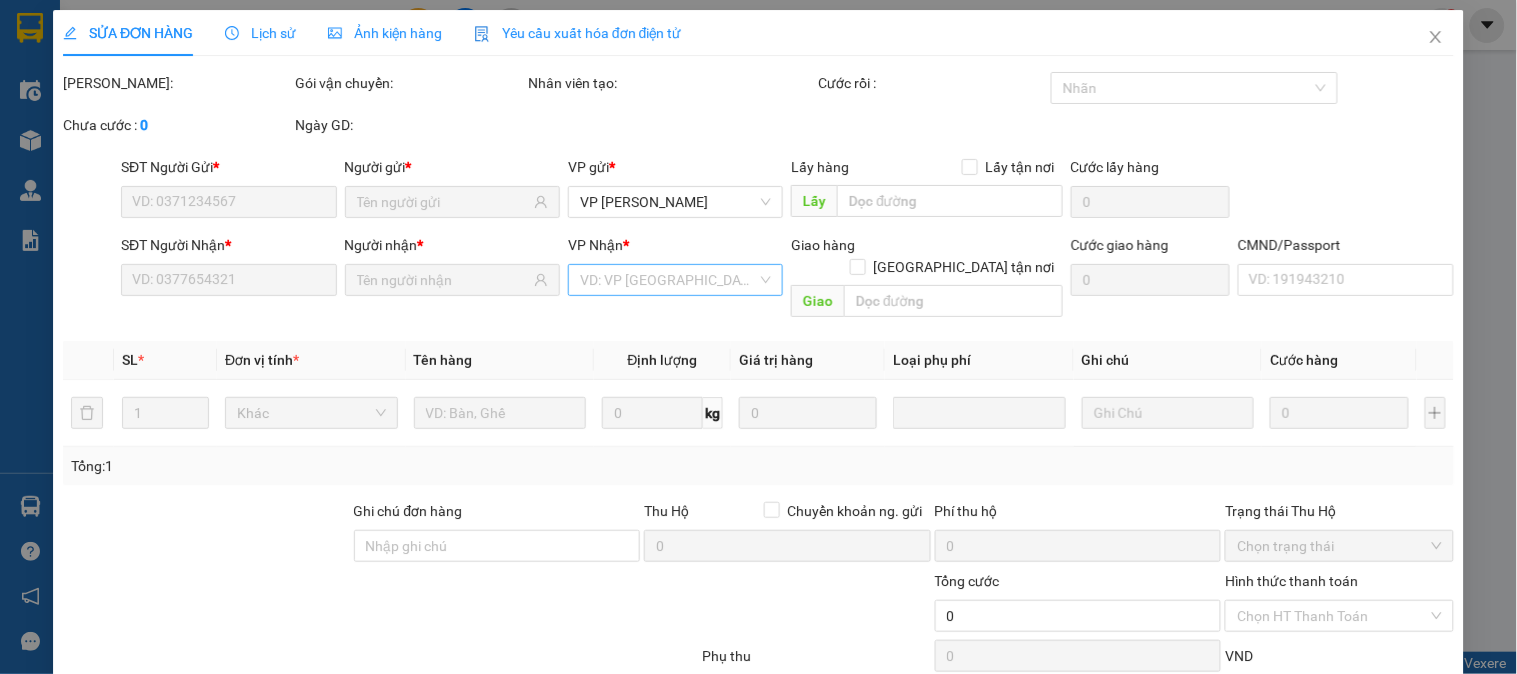 type on "0866995086" 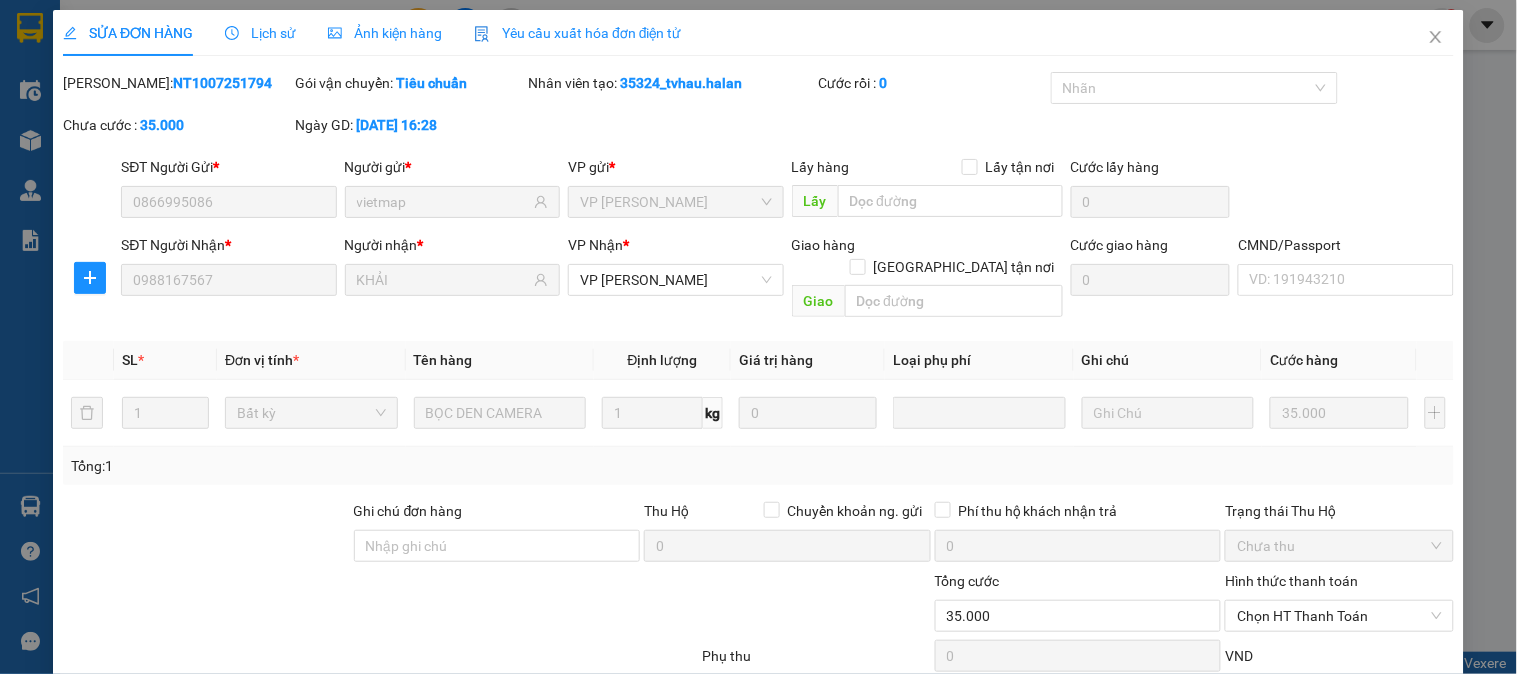 scroll, scrollTop: 100, scrollLeft: 0, axis: vertical 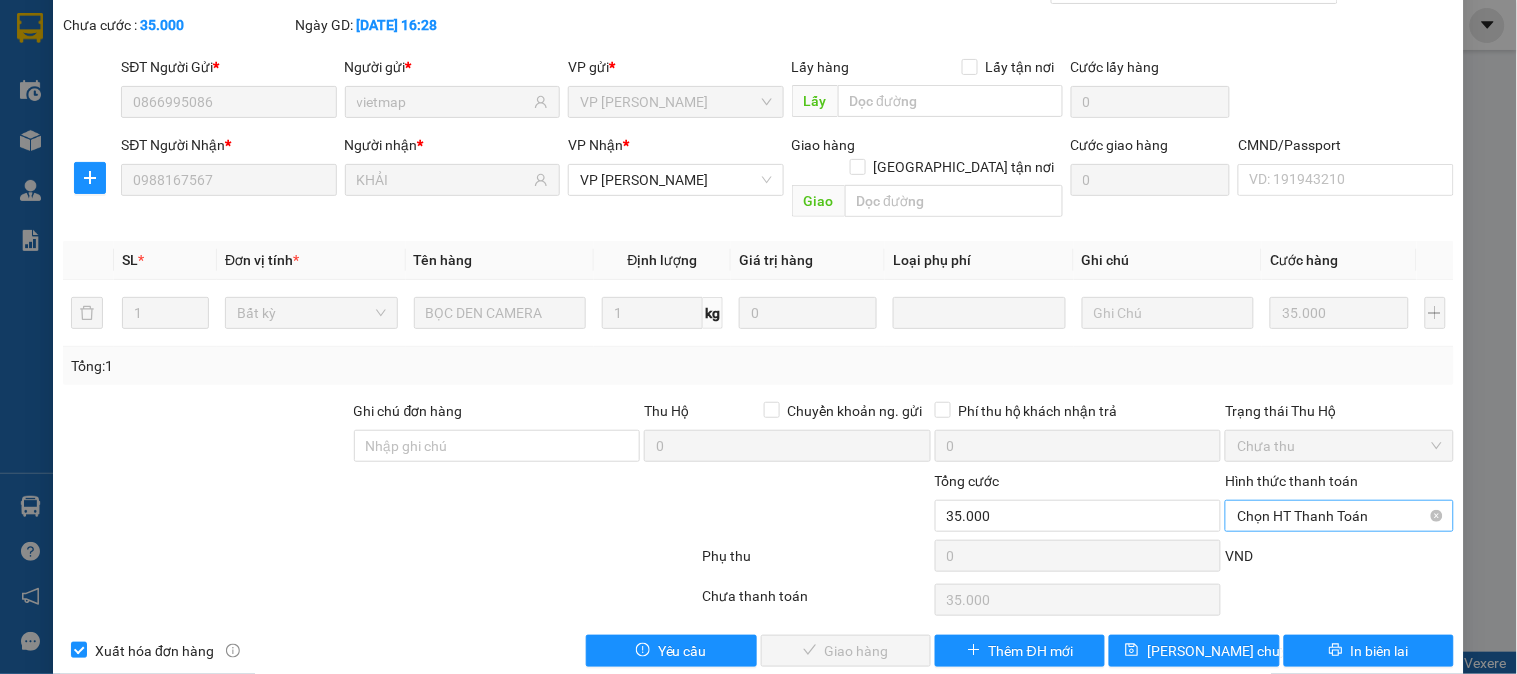 click on "Chọn HT Thanh Toán" at bounding box center [1339, 516] 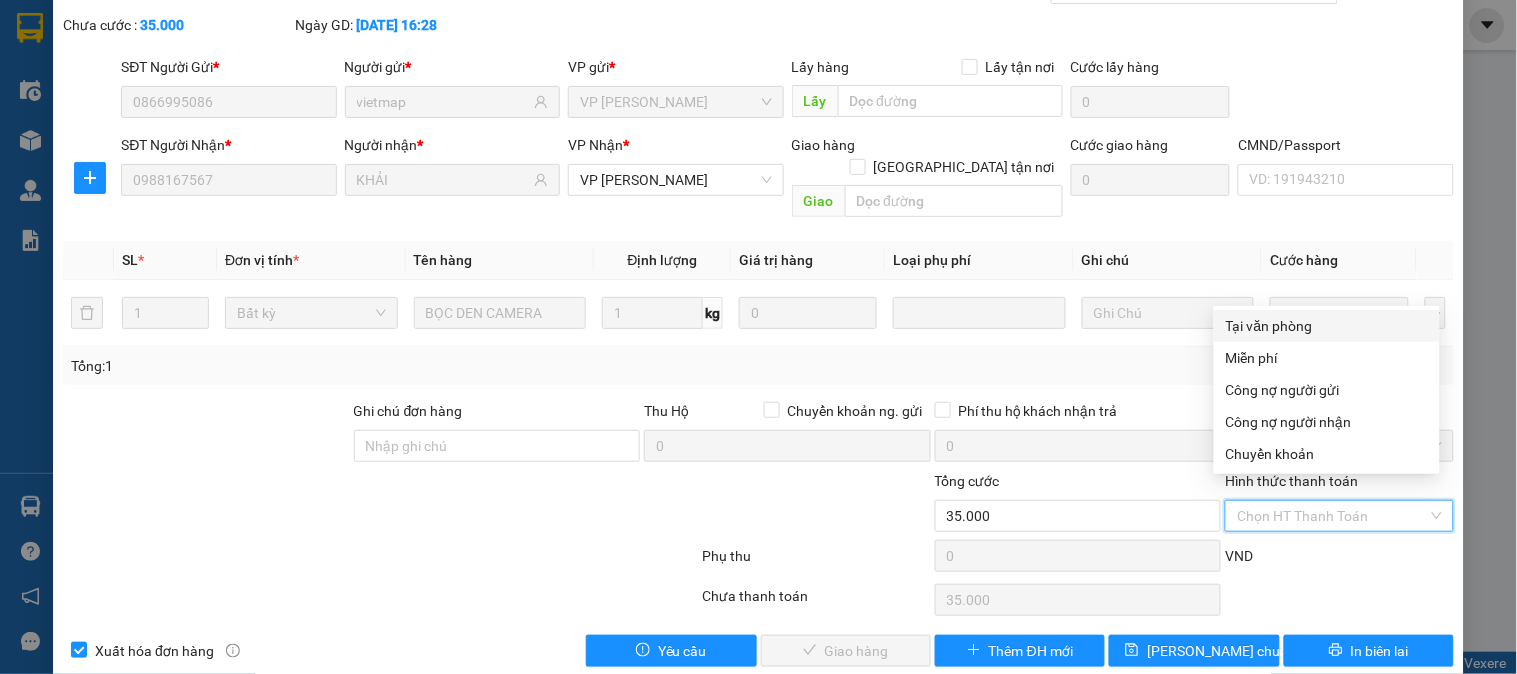 click on "Phụ thu 0 VND" at bounding box center [758, 560] 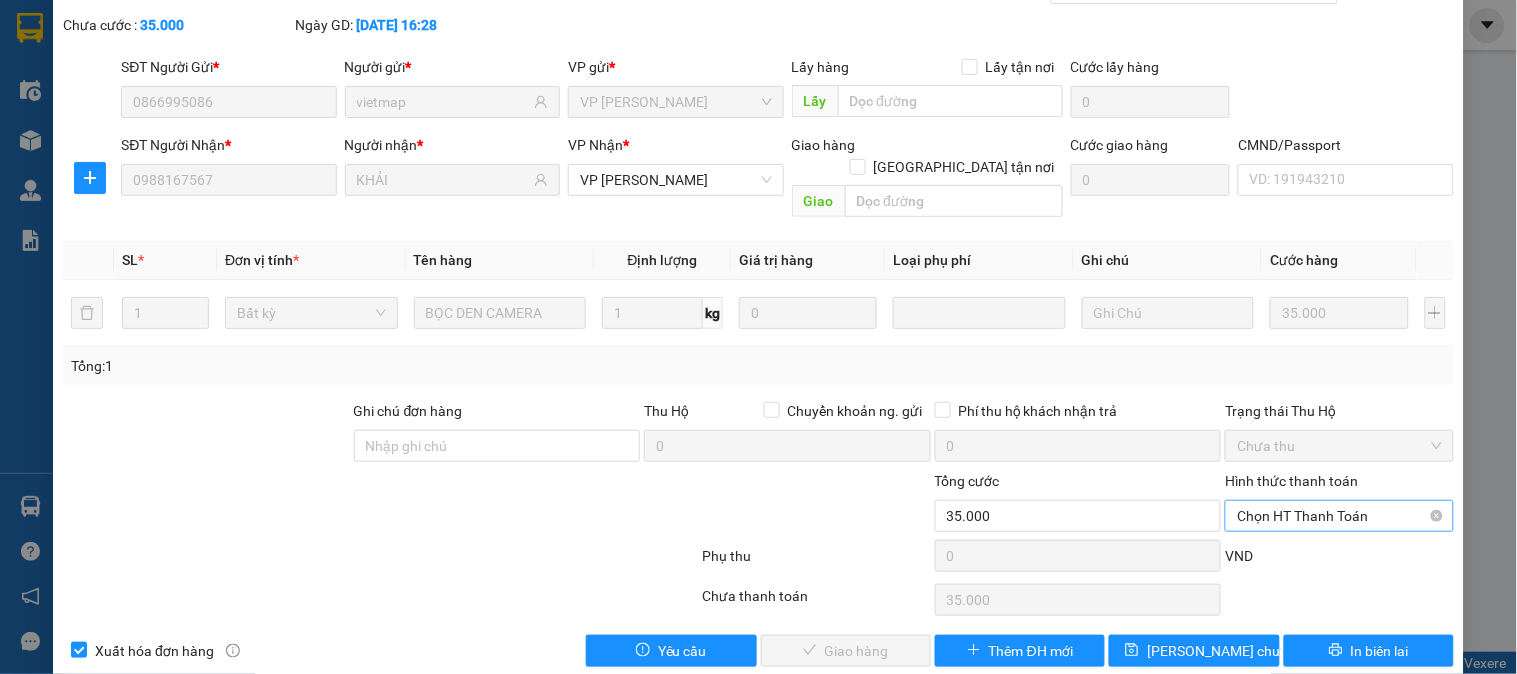 click on "Chọn HT Thanh Toán" at bounding box center (1339, 516) 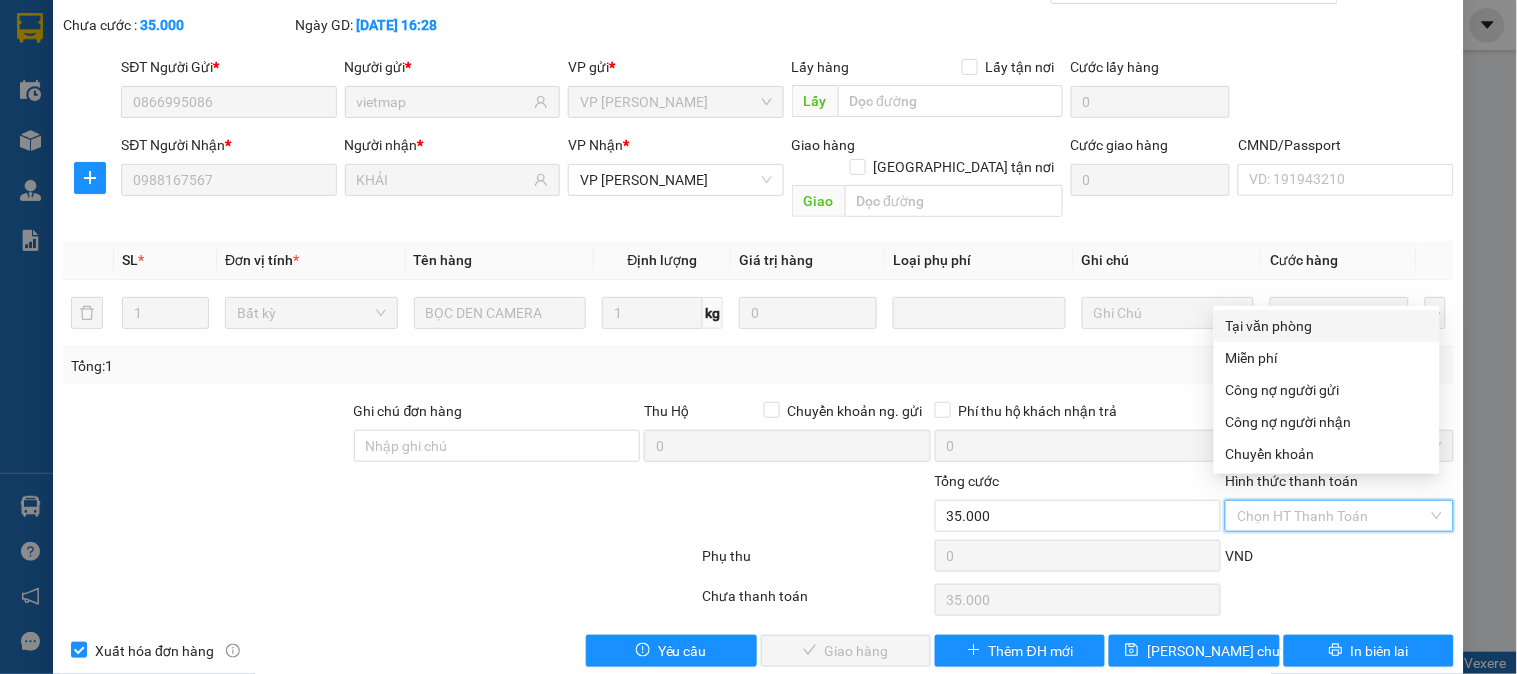 click on "Tại văn phòng" at bounding box center [1327, 326] 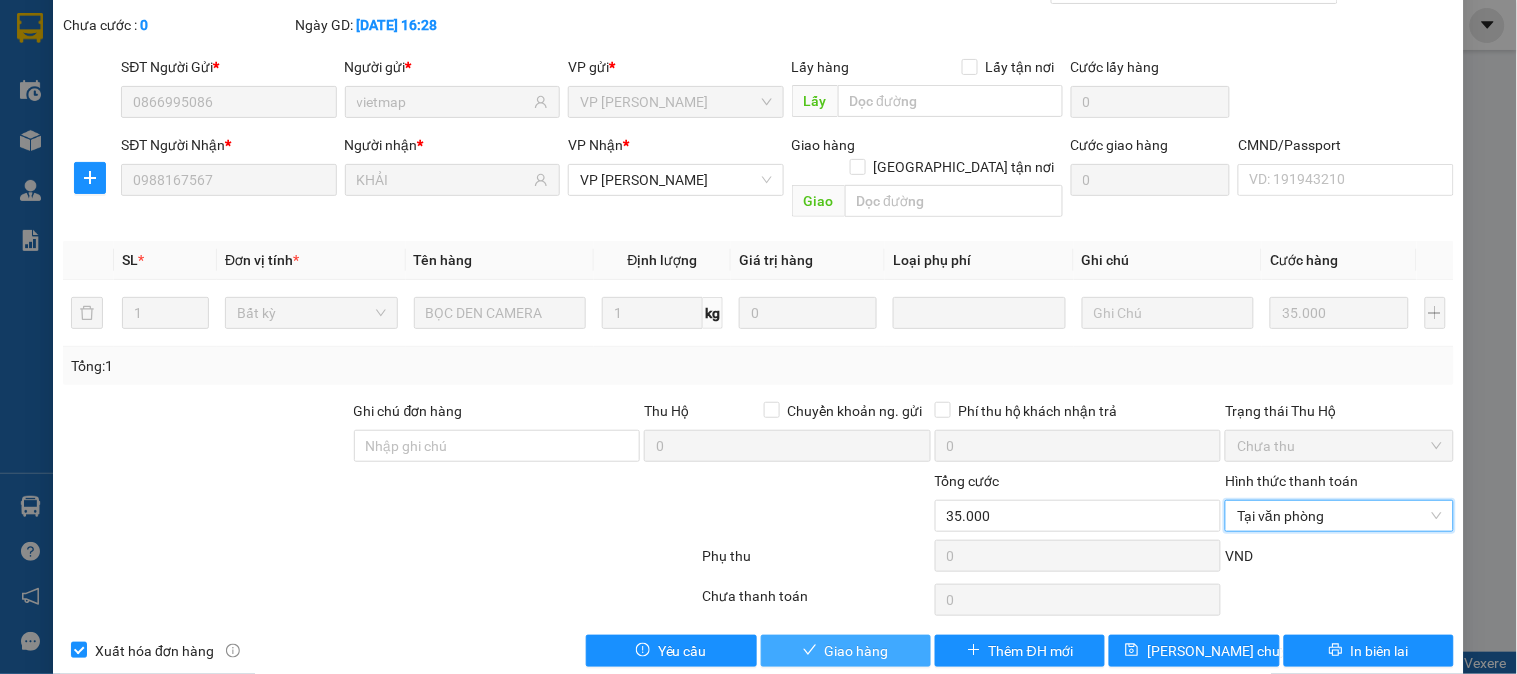 click on "Giao hàng" at bounding box center (857, 651) 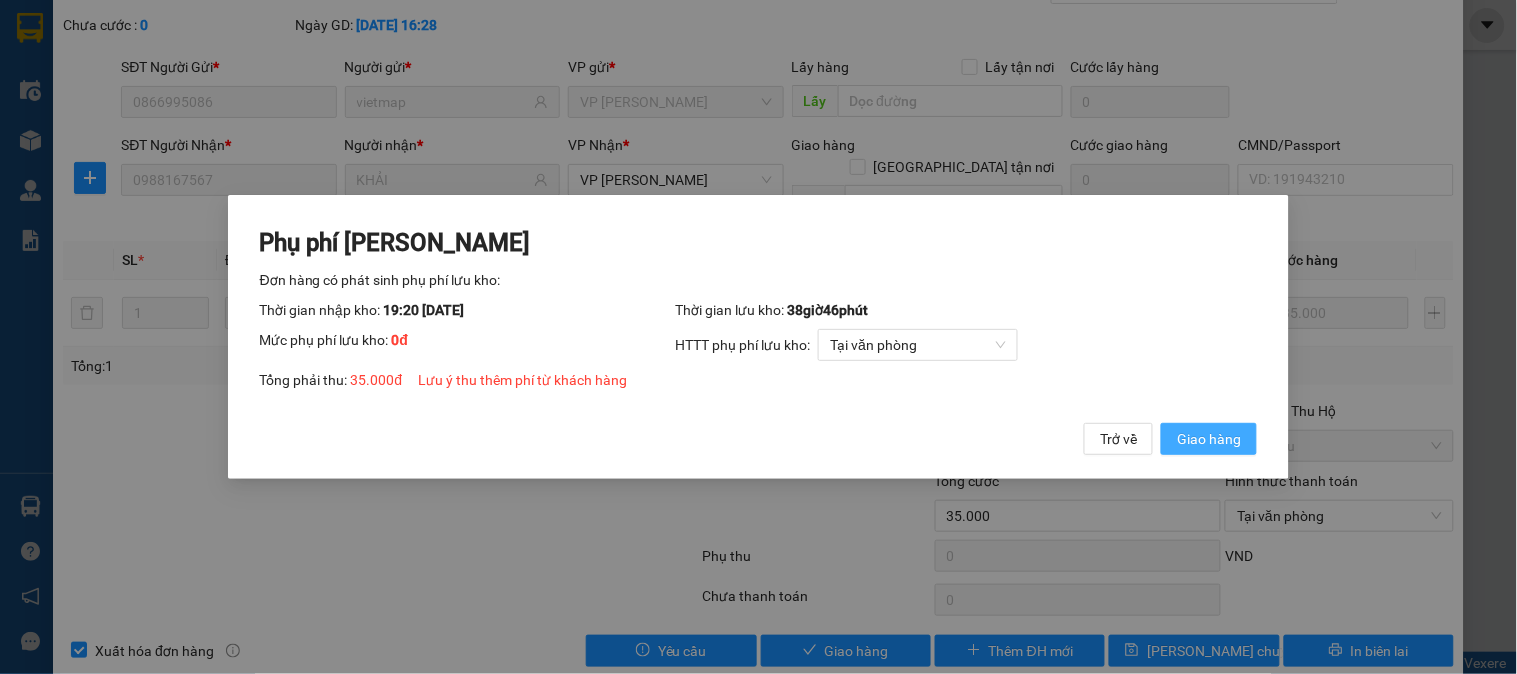 click on "Giao hàng" at bounding box center (1209, 439) 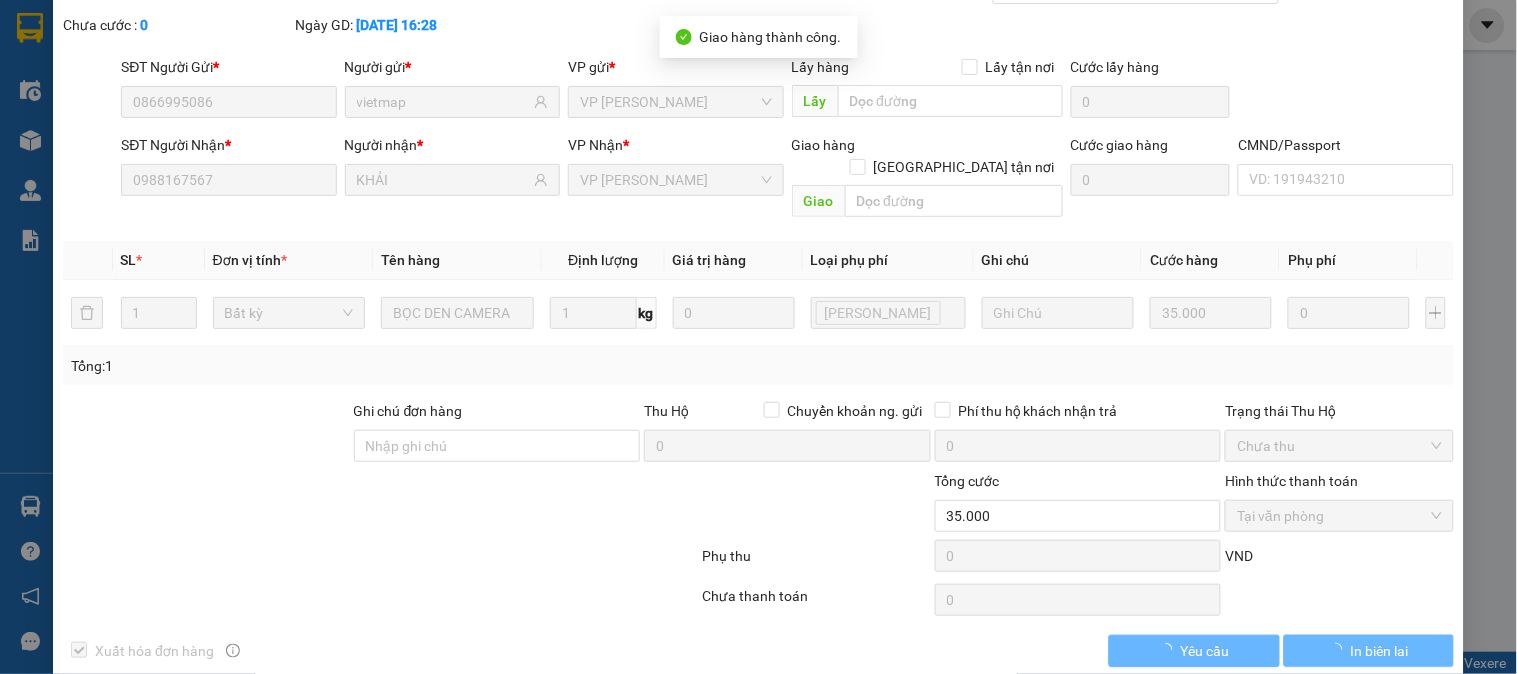 scroll, scrollTop: 0, scrollLeft: 0, axis: both 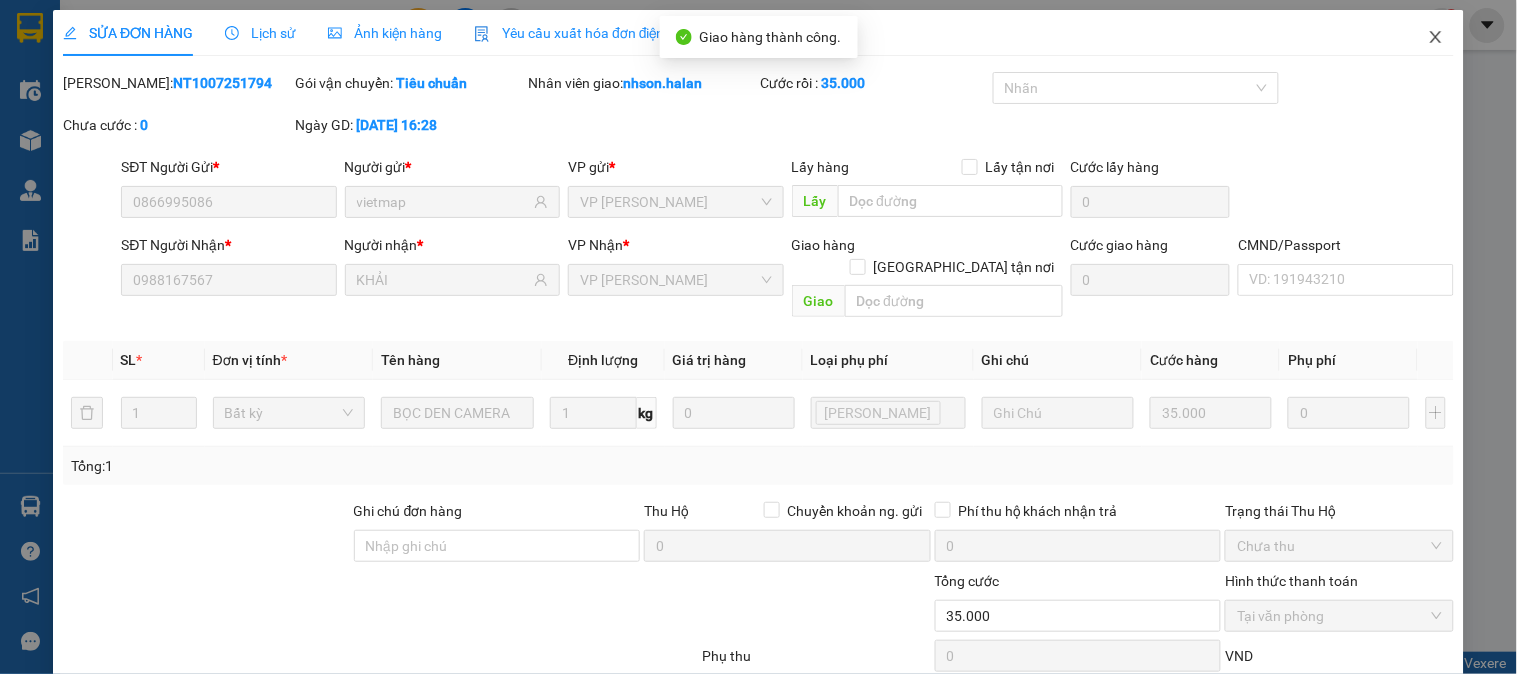 click 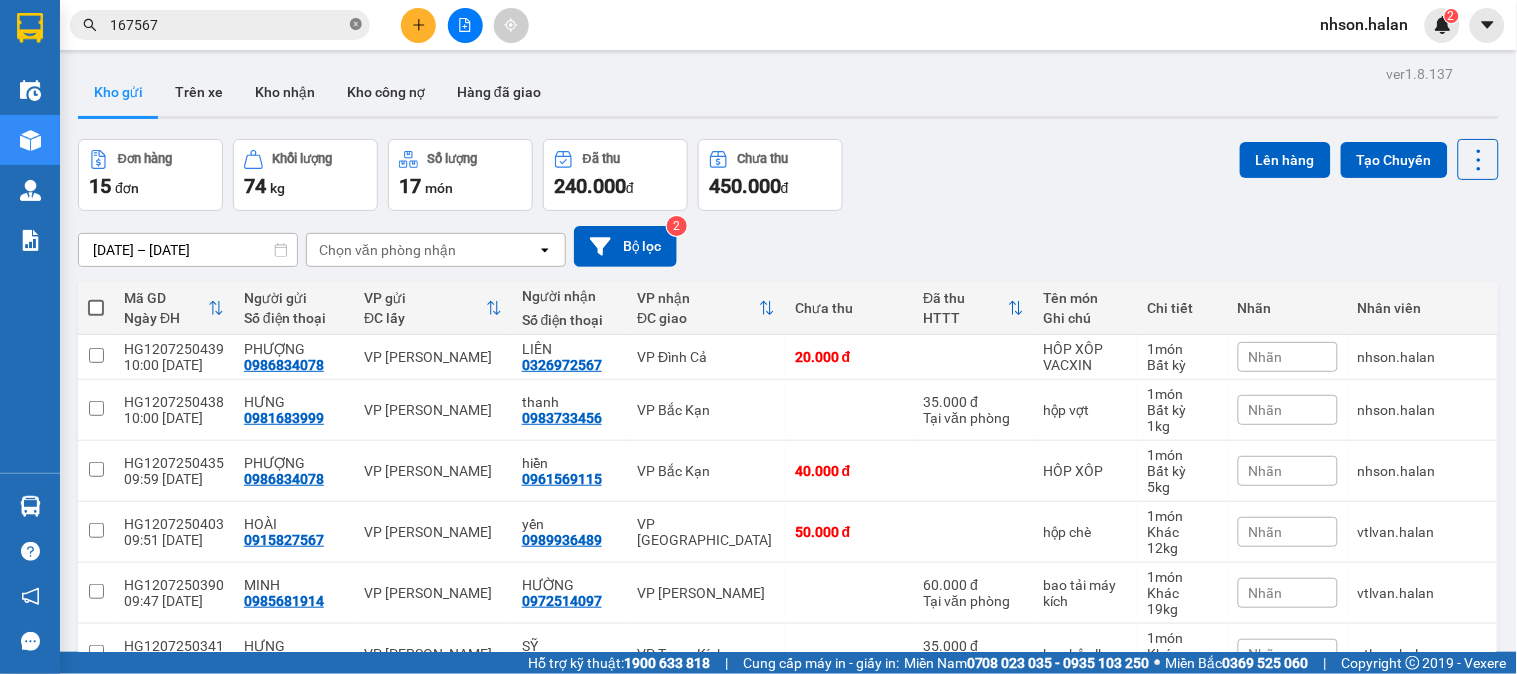 click 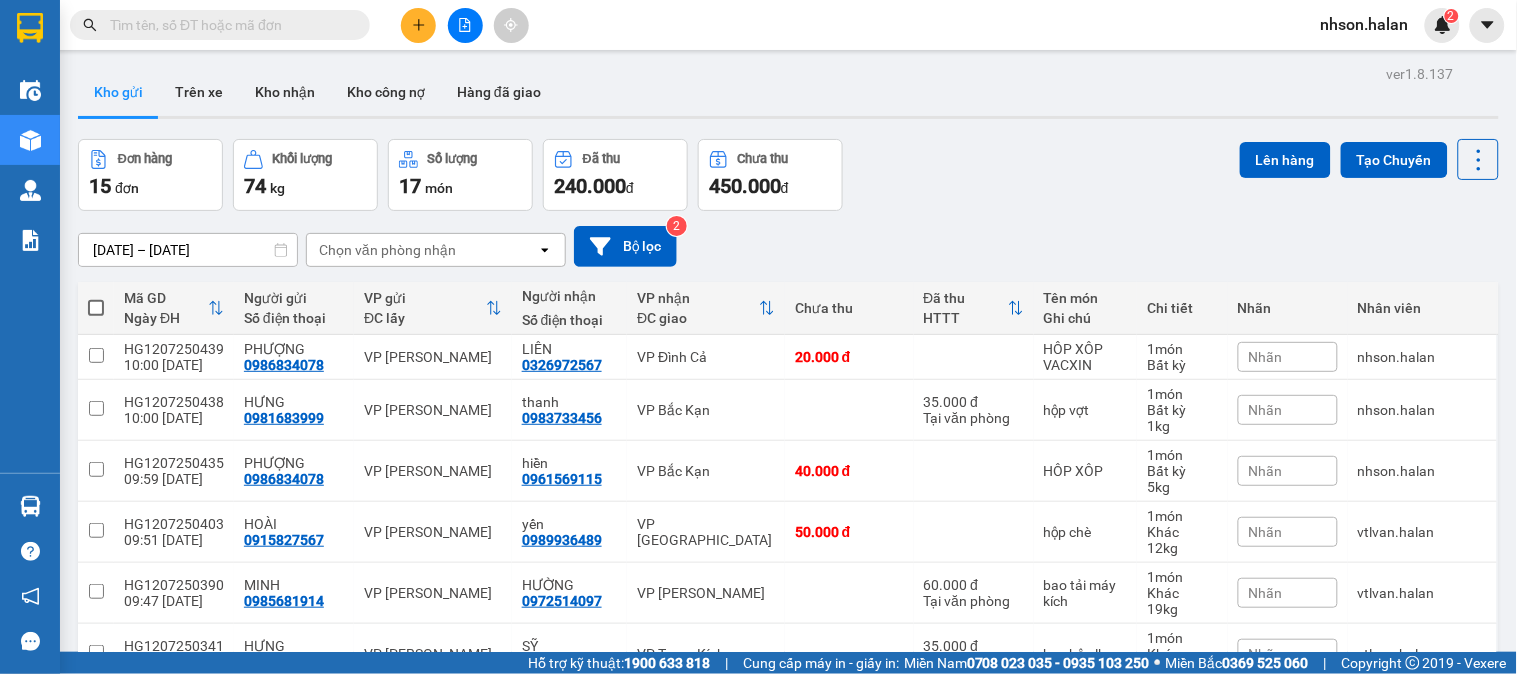 click at bounding box center [228, 25] 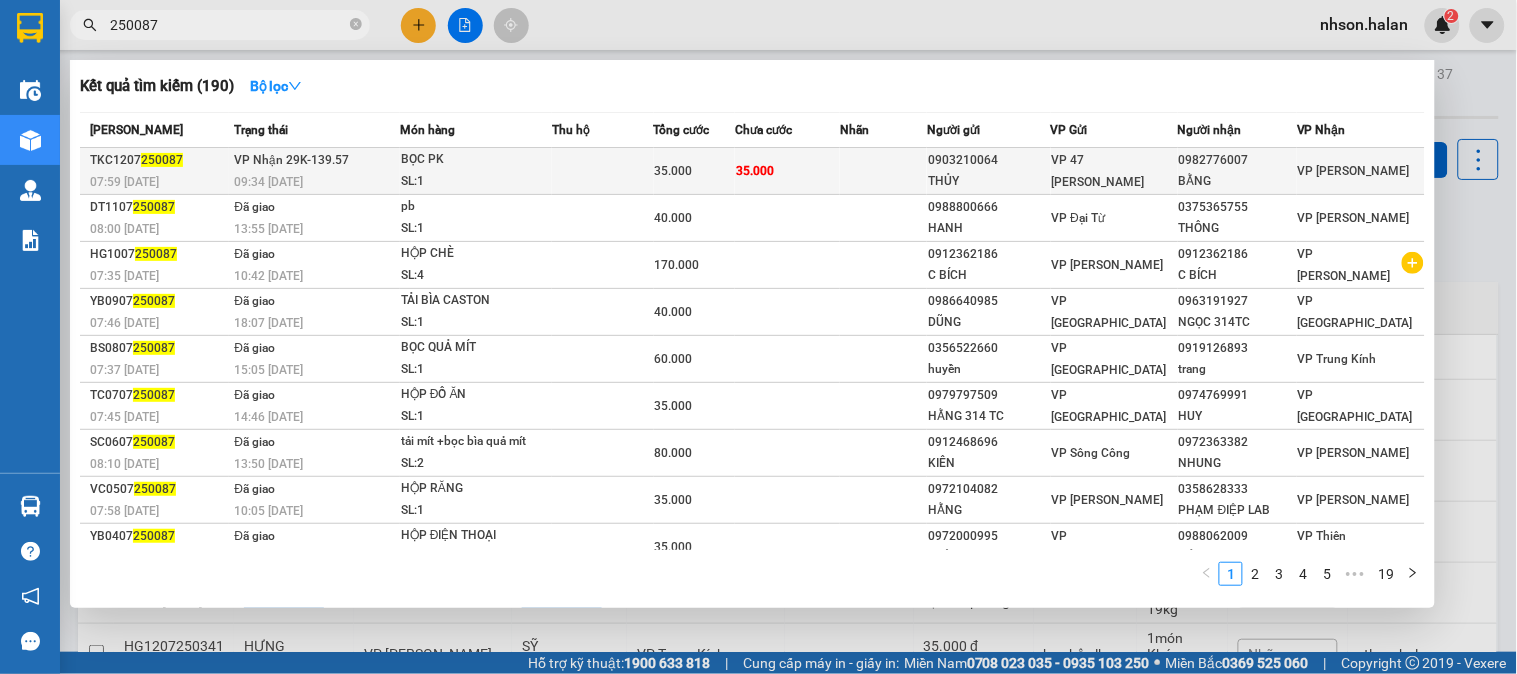type on "250087" 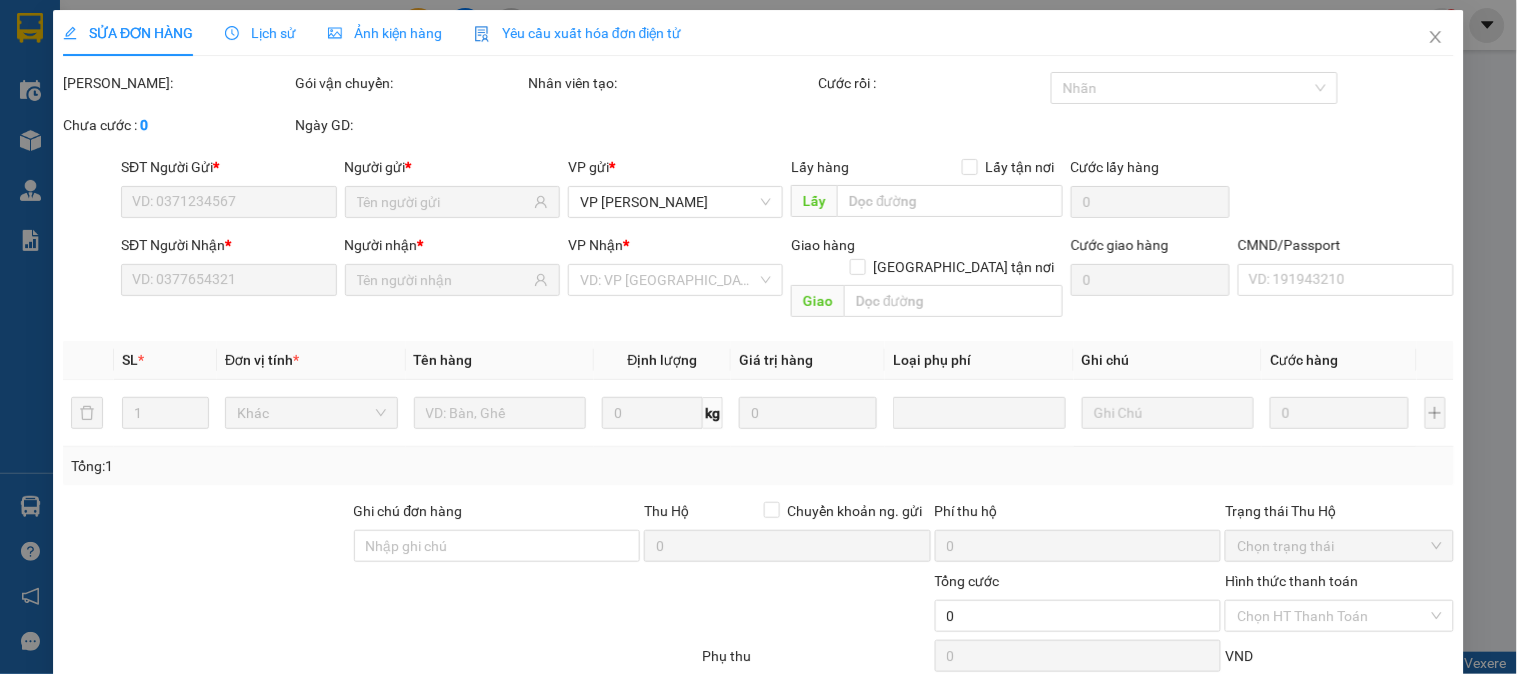 type on "0903210064" 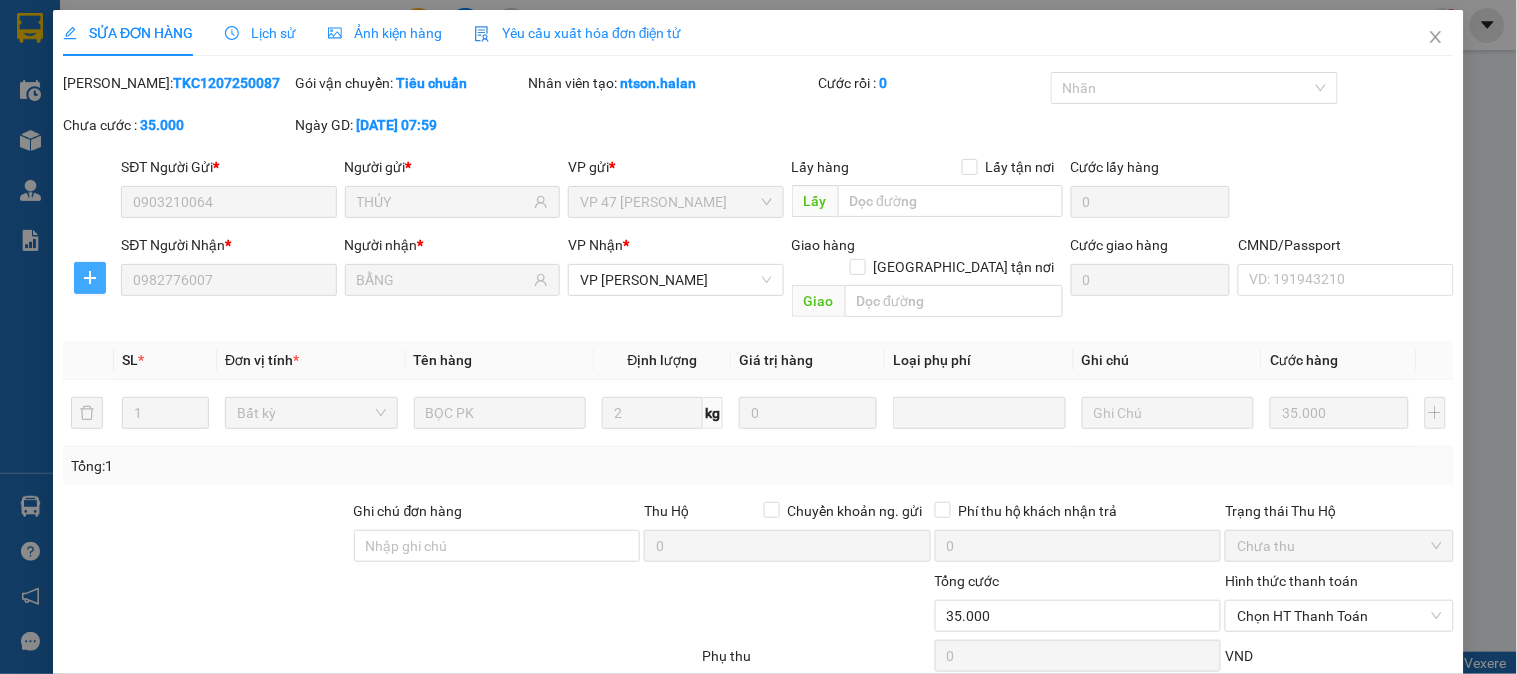 click 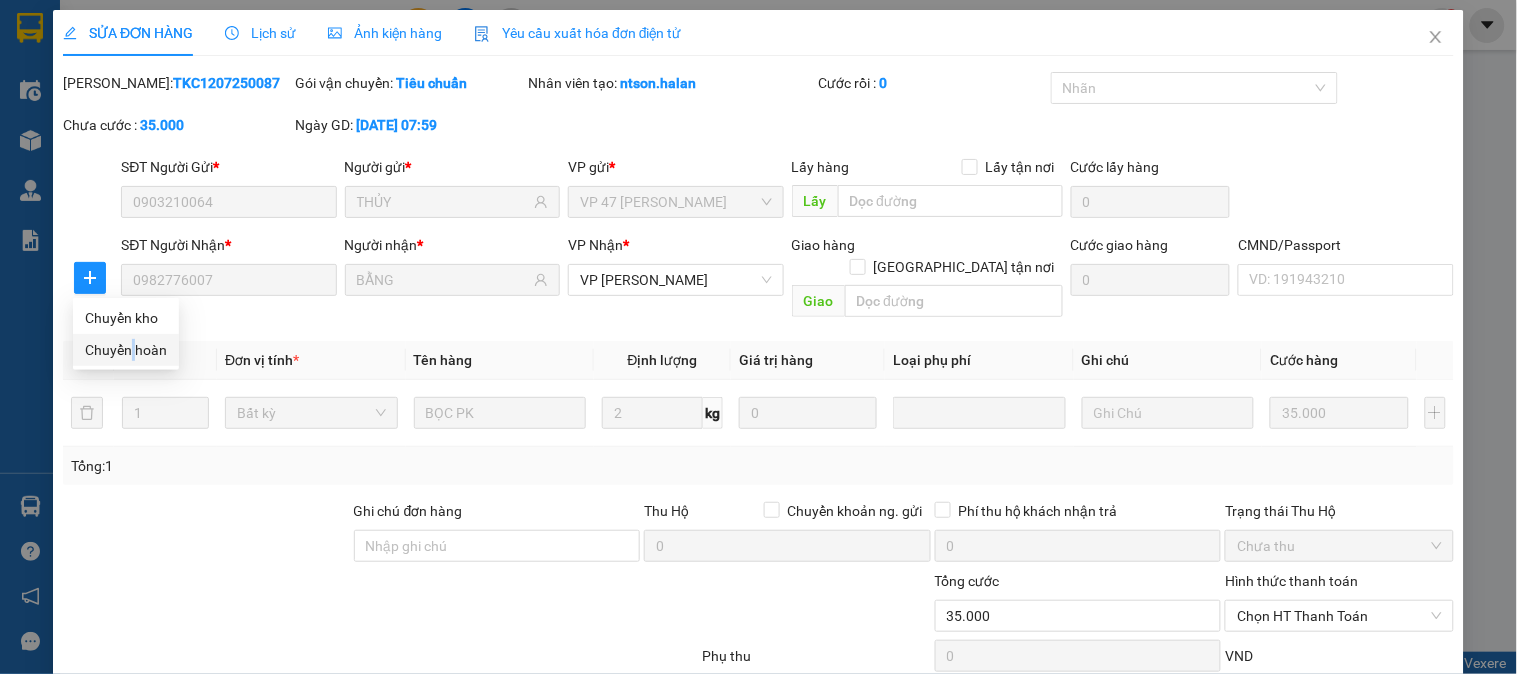click on "Chuyển hoàn" at bounding box center (126, 350) 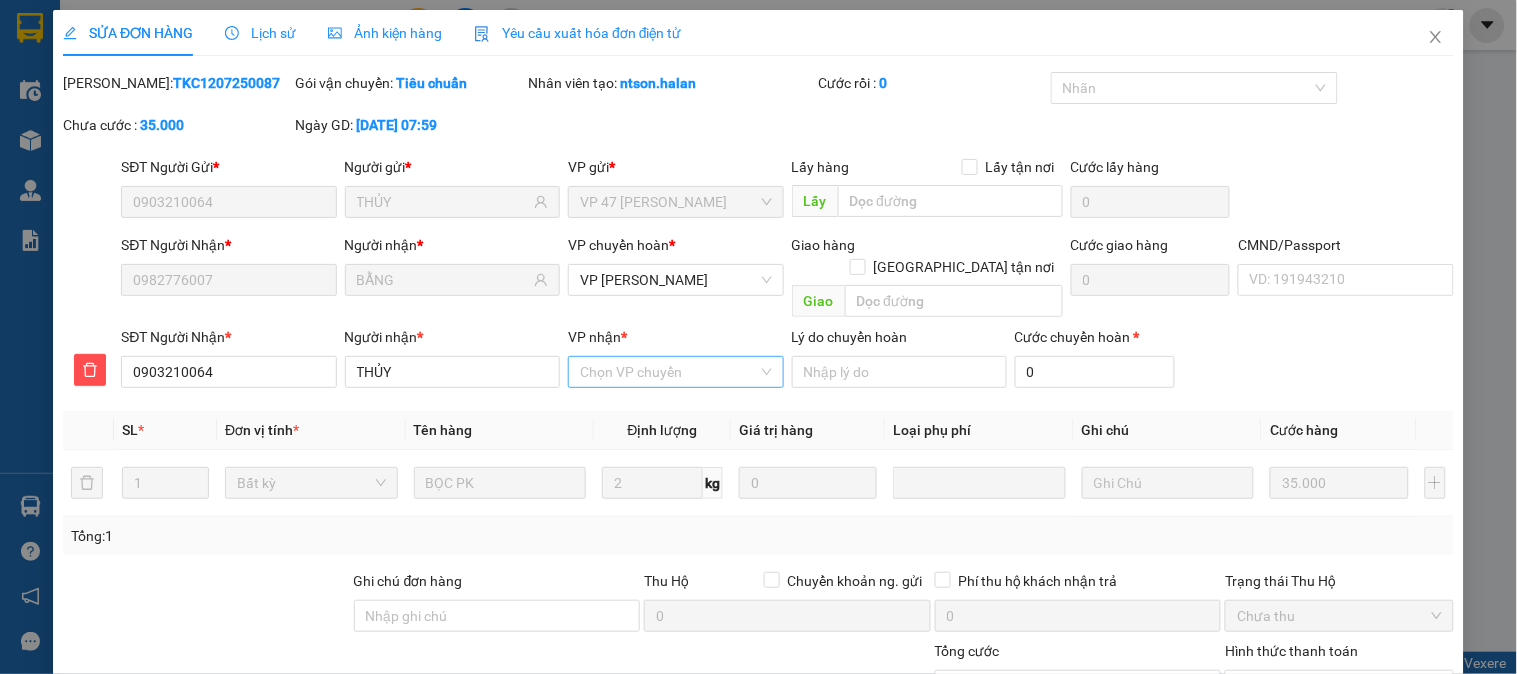 click on "VP nhận  *" at bounding box center (668, 372) 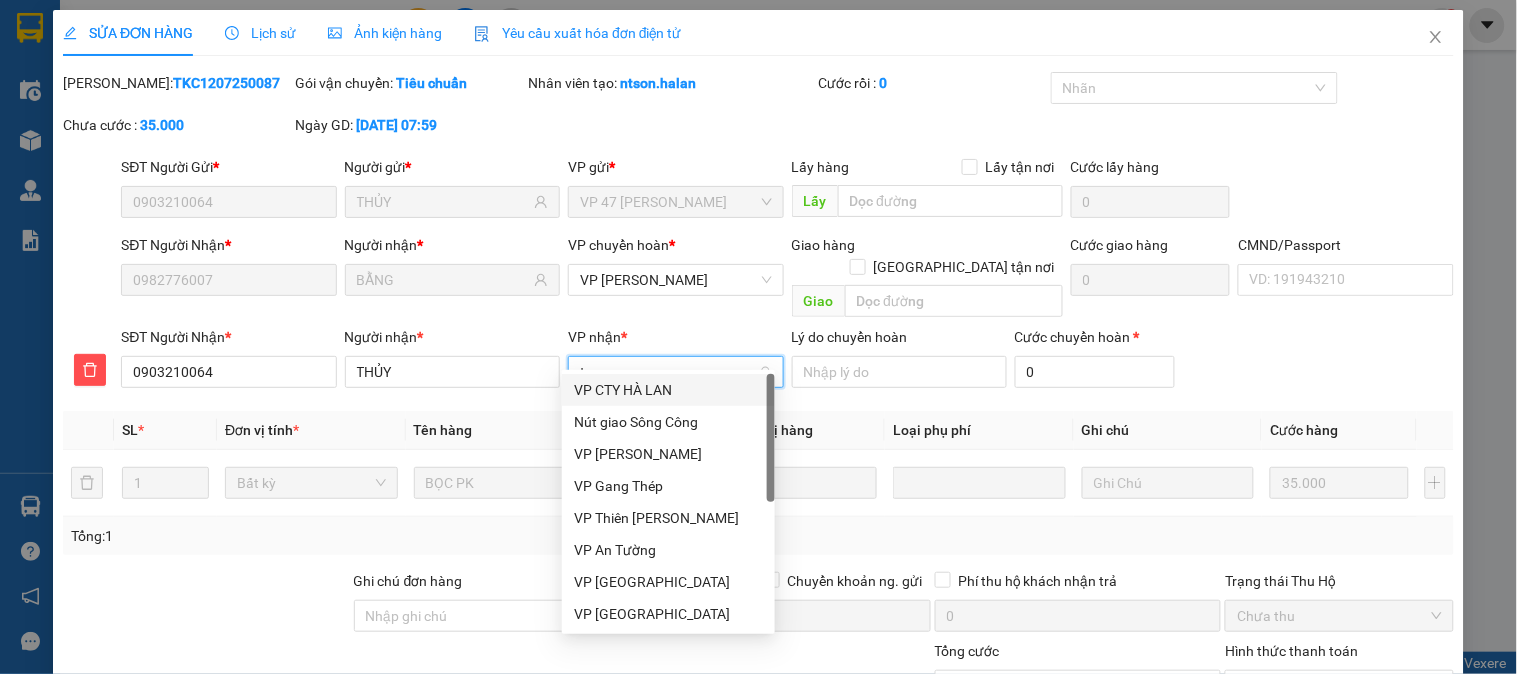 type on "tr" 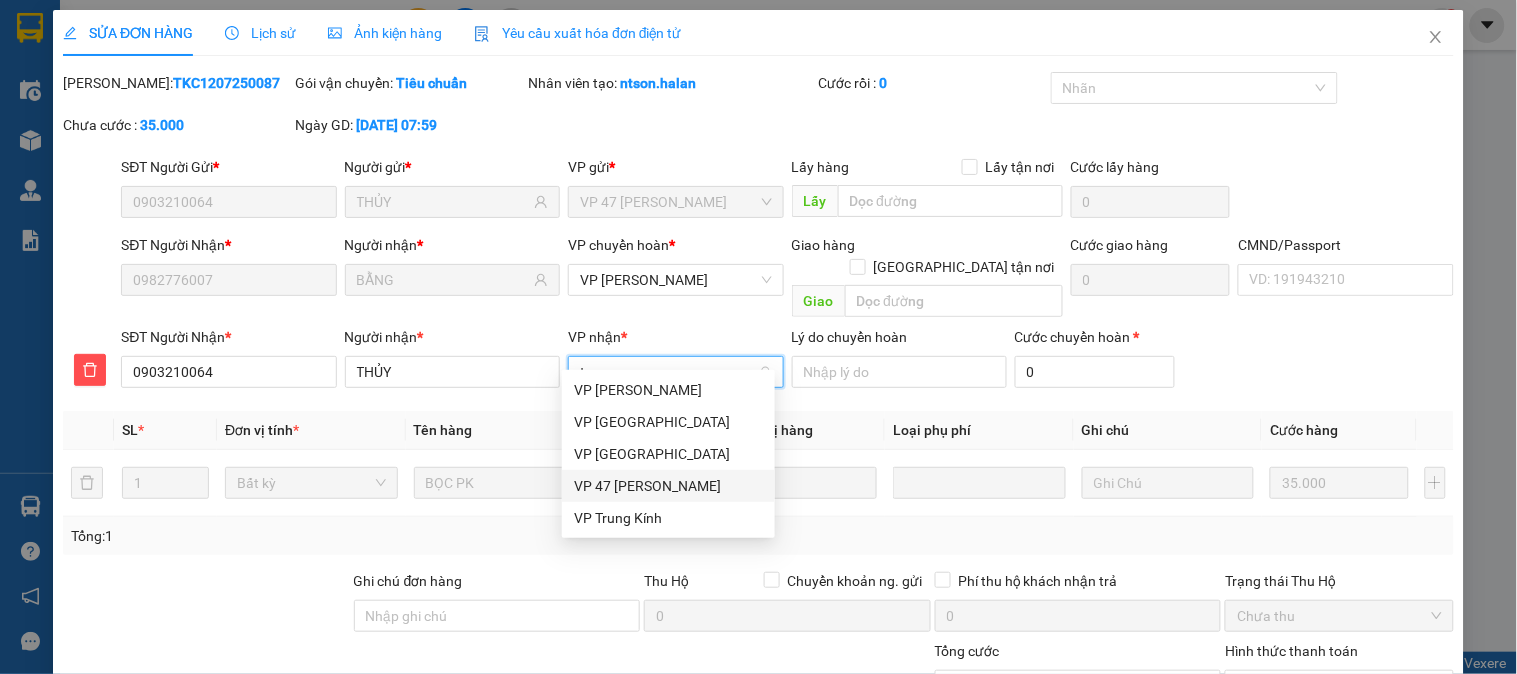 click on "VP 47 [PERSON_NAME] Khát [PERSON_NAME]" at bounding box center [668, 486] 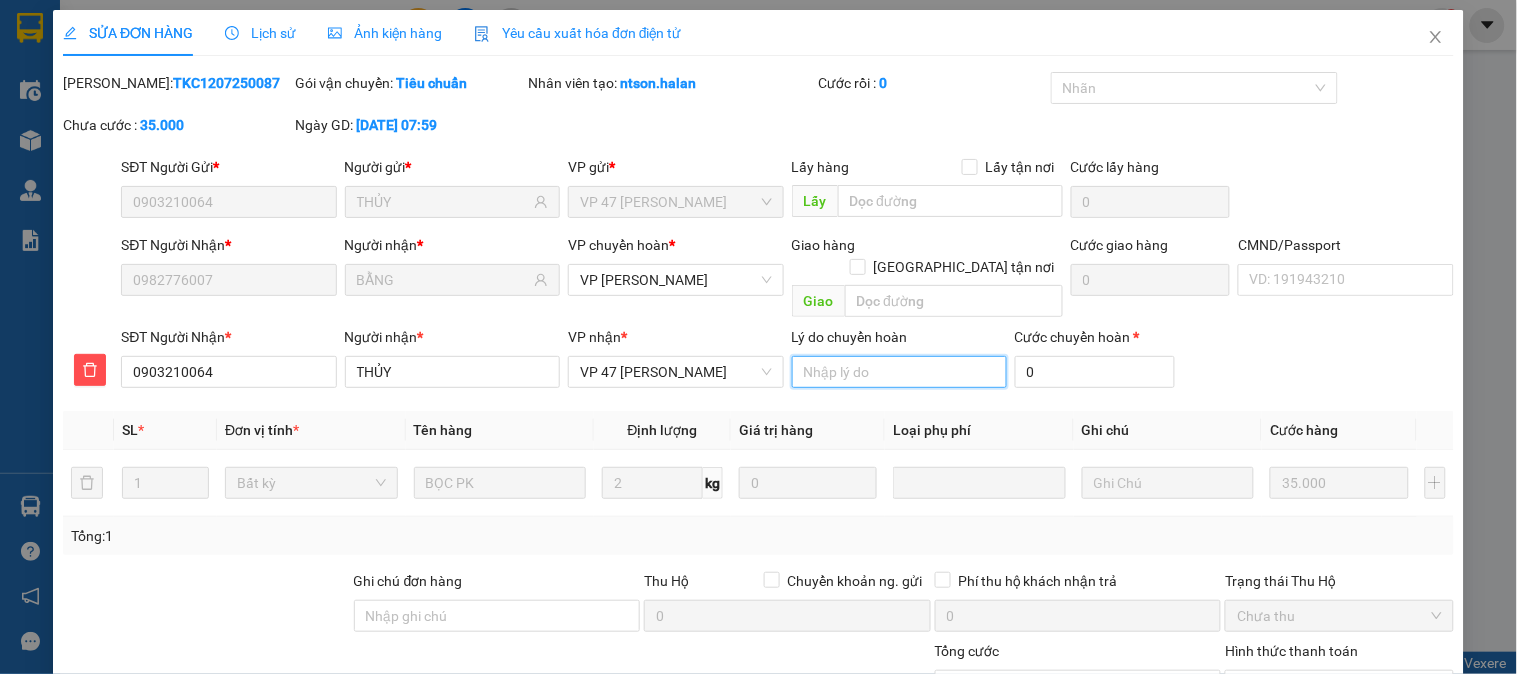 click on "Lý do chuyển hoàn" at bounding box center (899, 372) 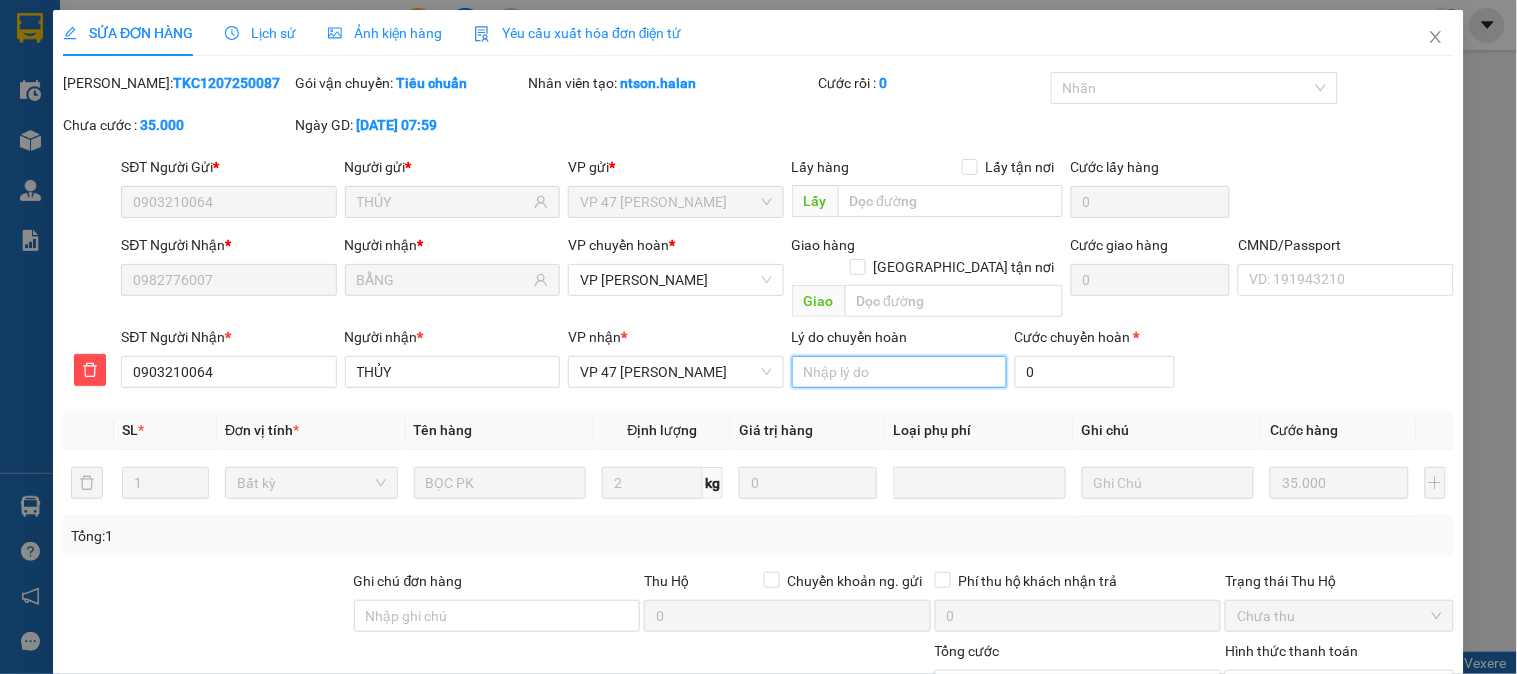 type on "nn yc" 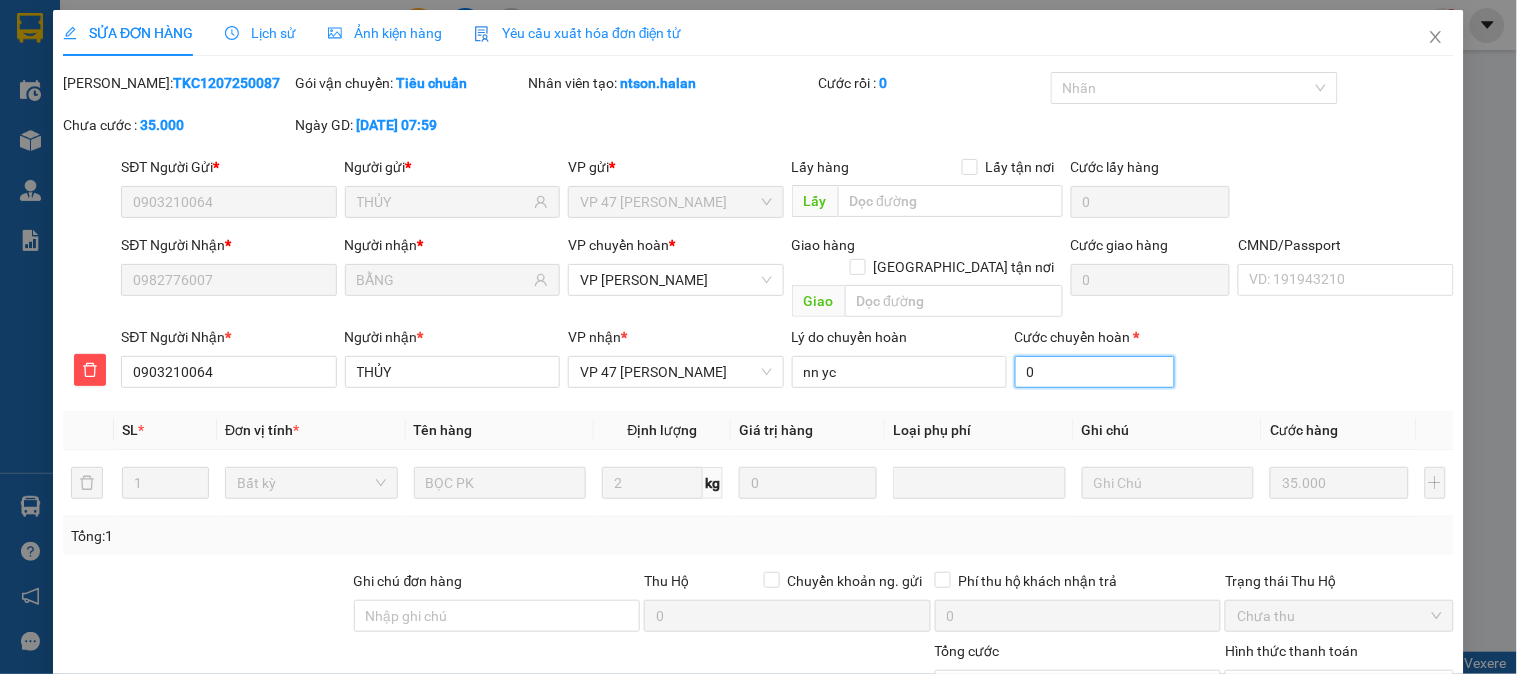 click on "0" at bounding box center (1095, 372) 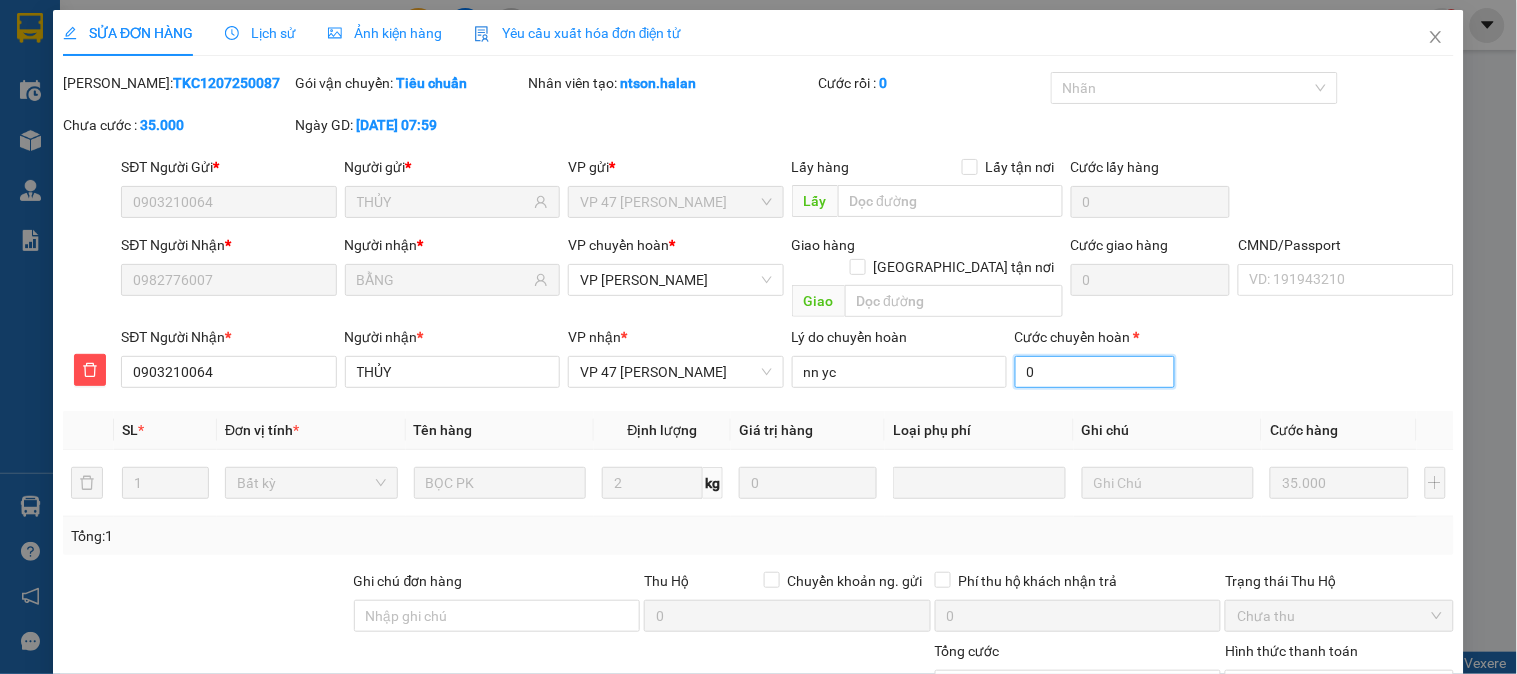 type on "1" 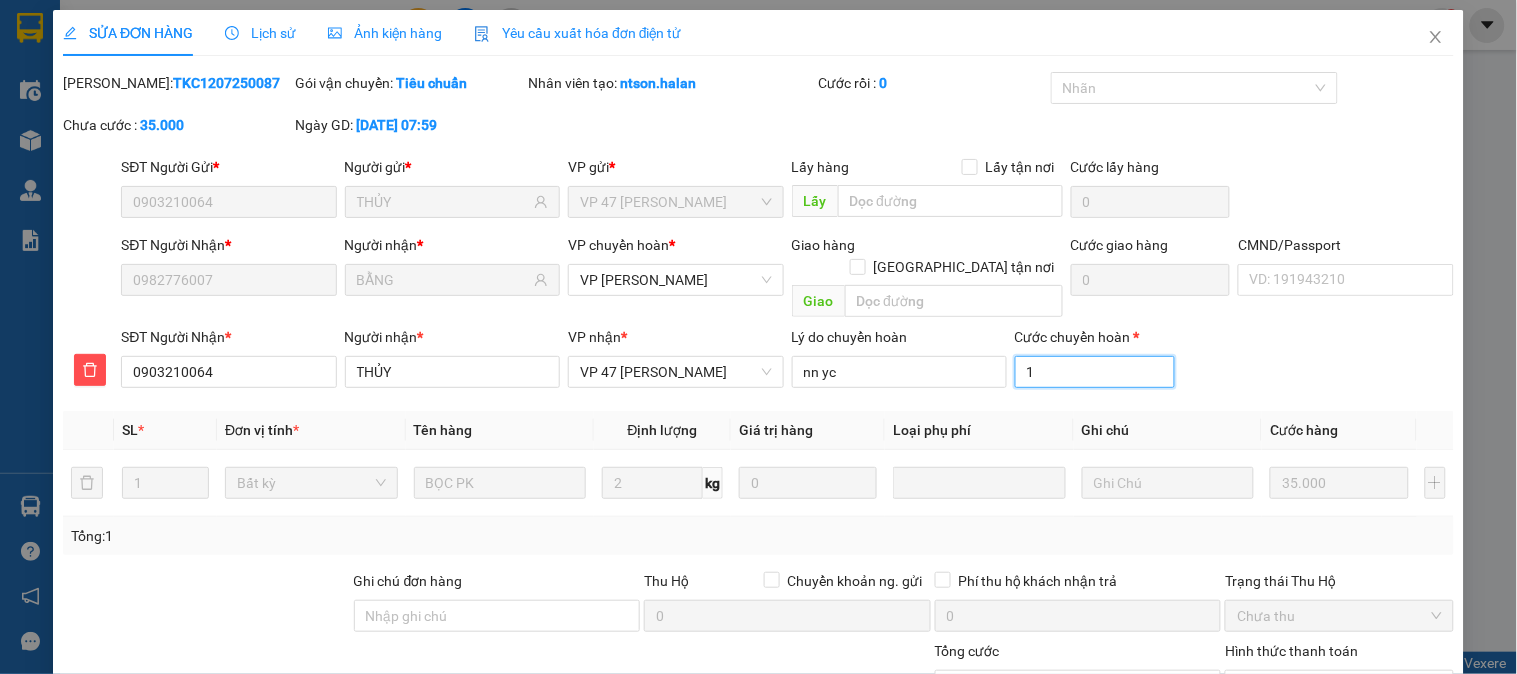 type on "35.001" 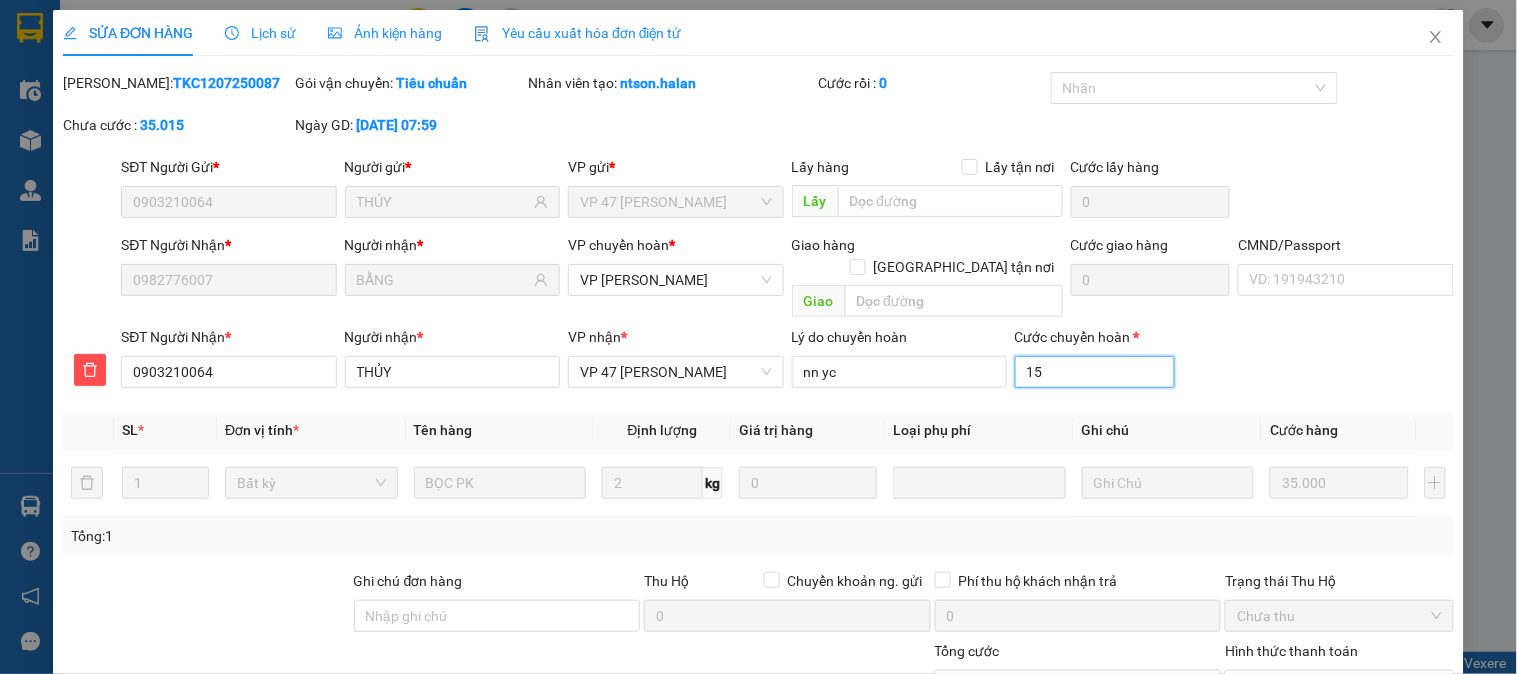 type on "15" 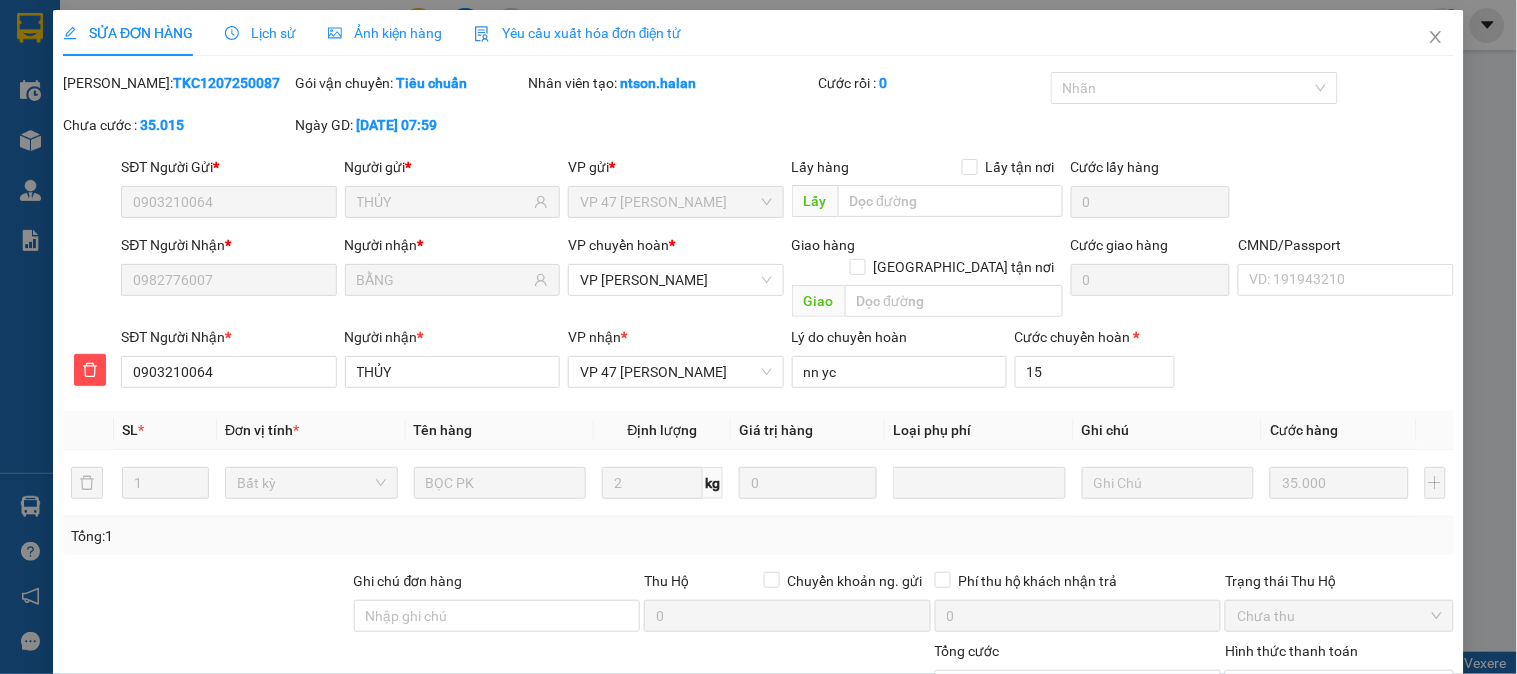 click on "SĐT Người Nhận   * 0903210064 Người nhận   * THỦY VP nhận  * VP 47 Trần Khát Chân Lý do chuyển hoàn nn yc Cước chuyển hoàn    * 15" at bounding box center [787, 361] 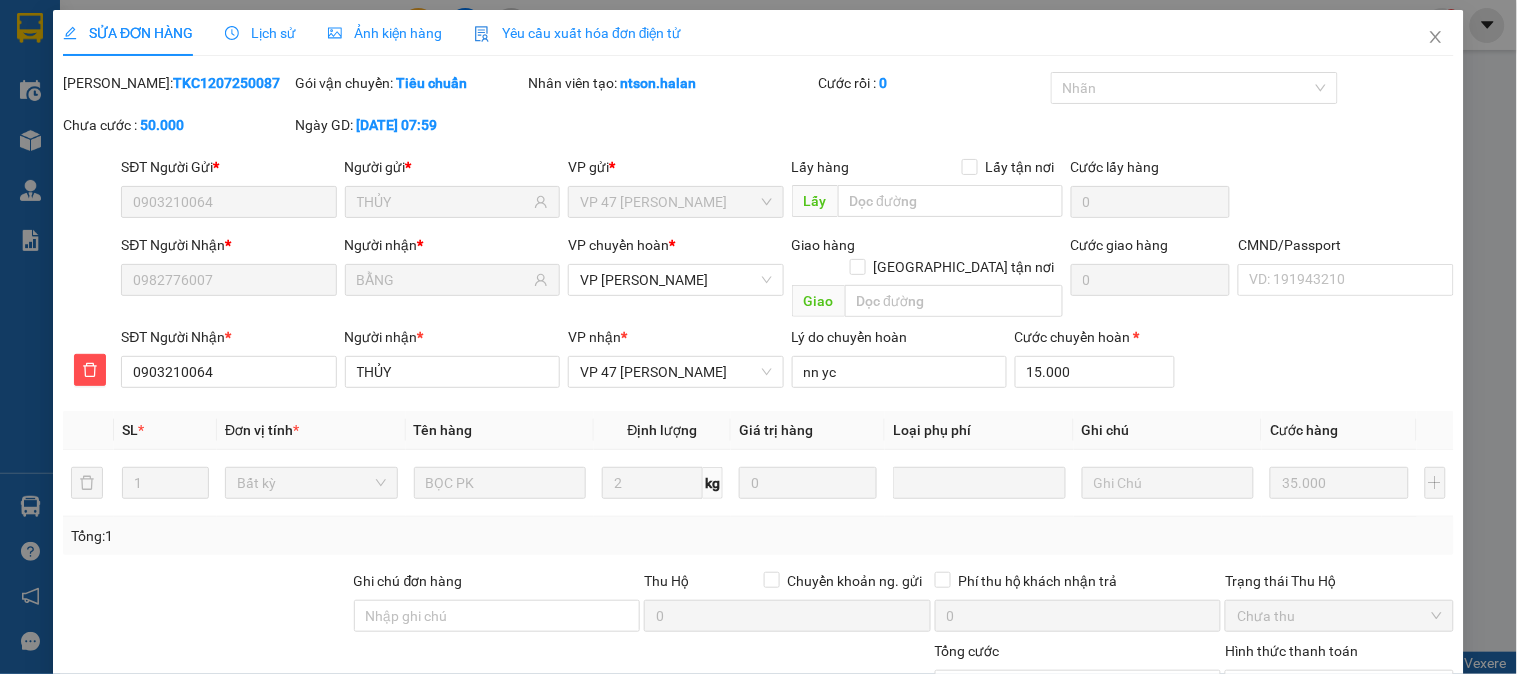 scroll, scrollTop: 180, scrollLeft: 0, axis: vertical 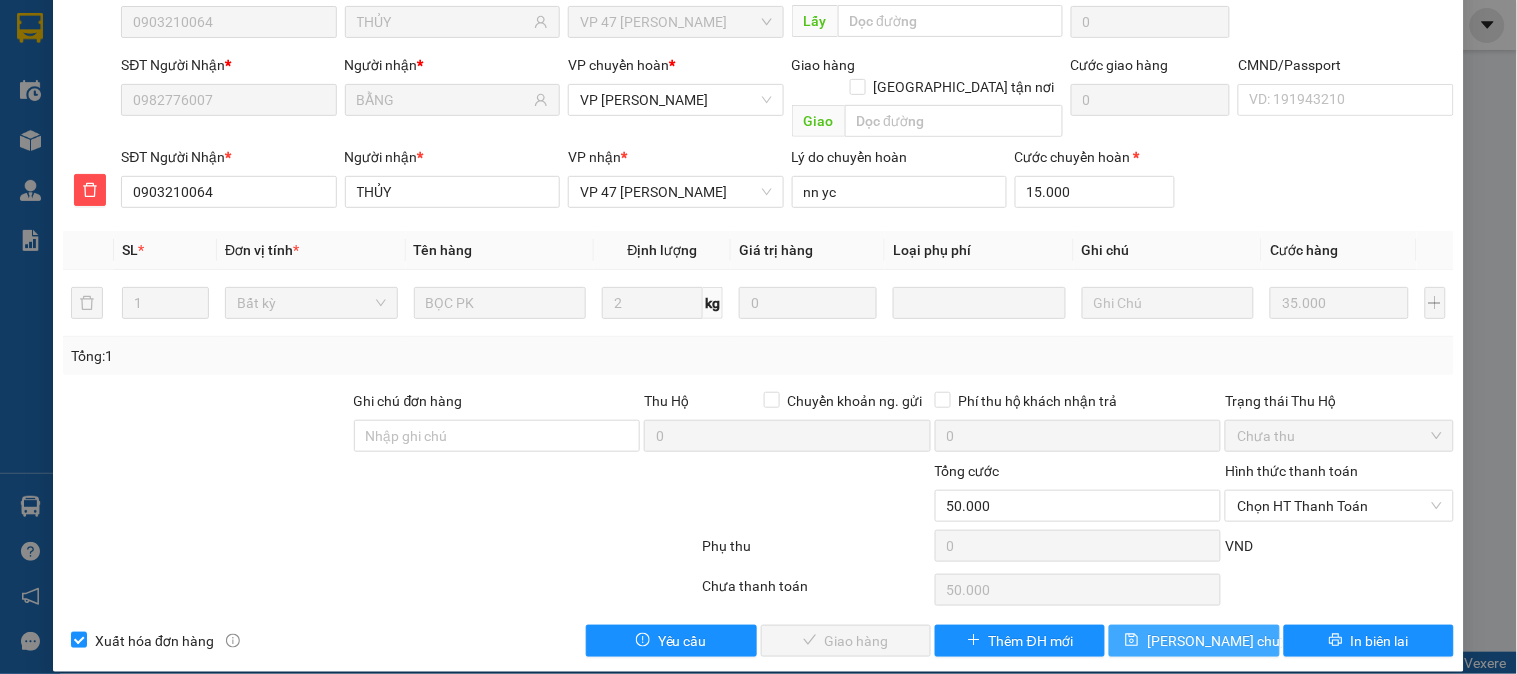 click on "[PERSON_NAME] [PERSON_NAME]" at bounding box center (1194, 641) 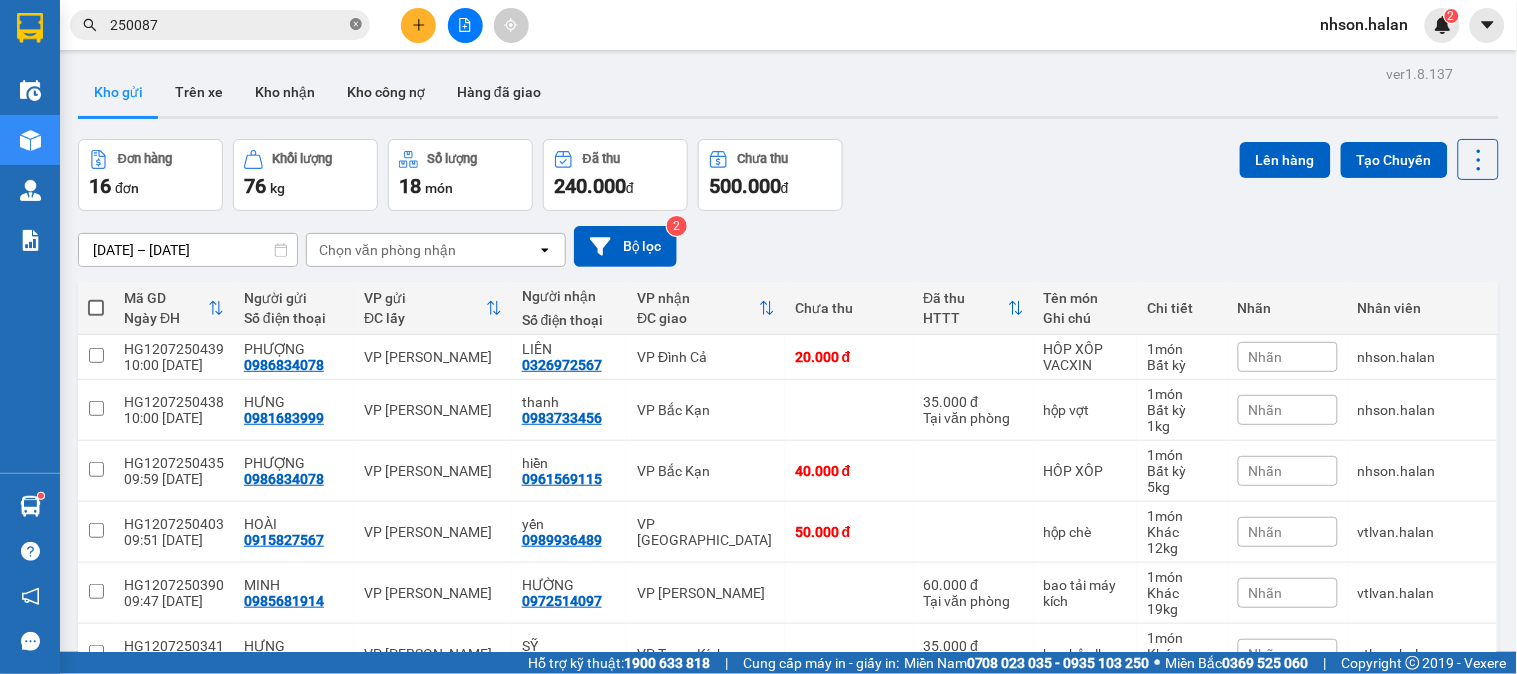 click 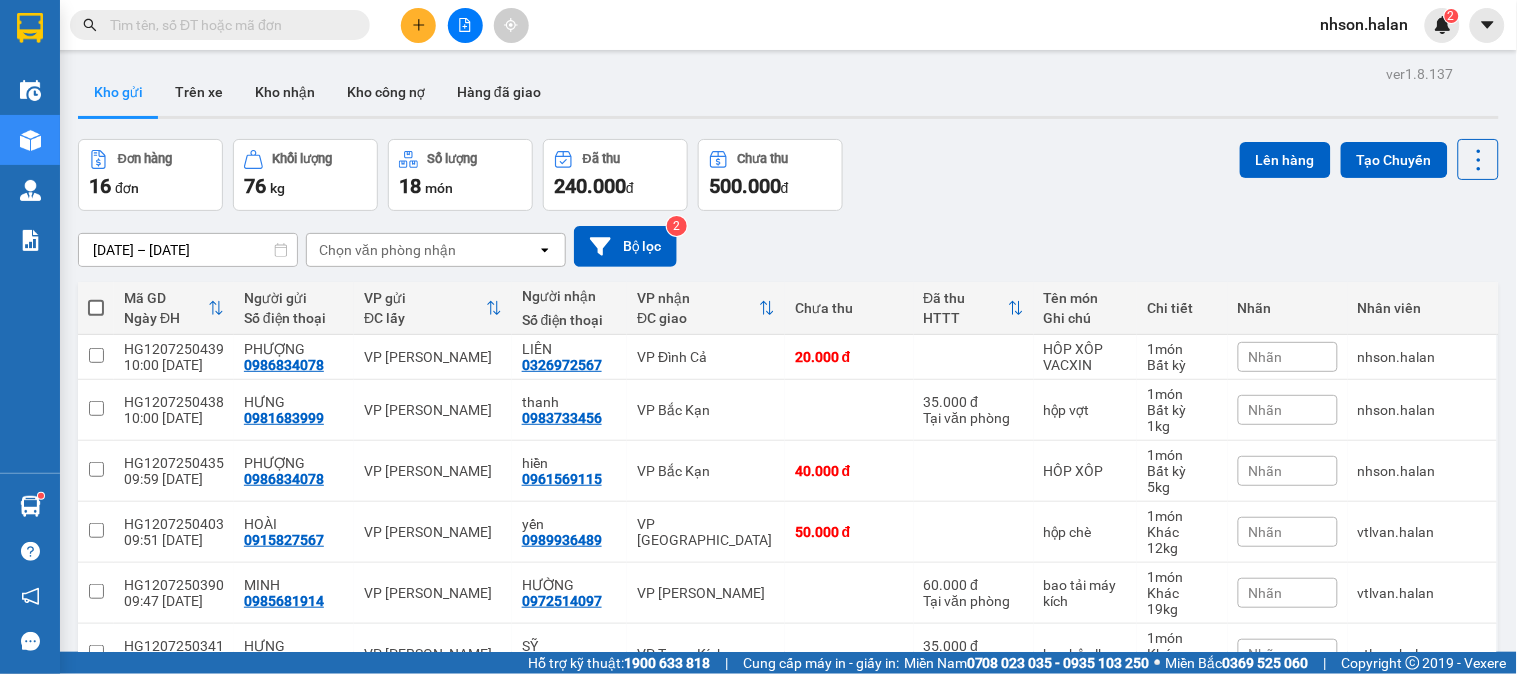 click at bounding box center (228, 25) 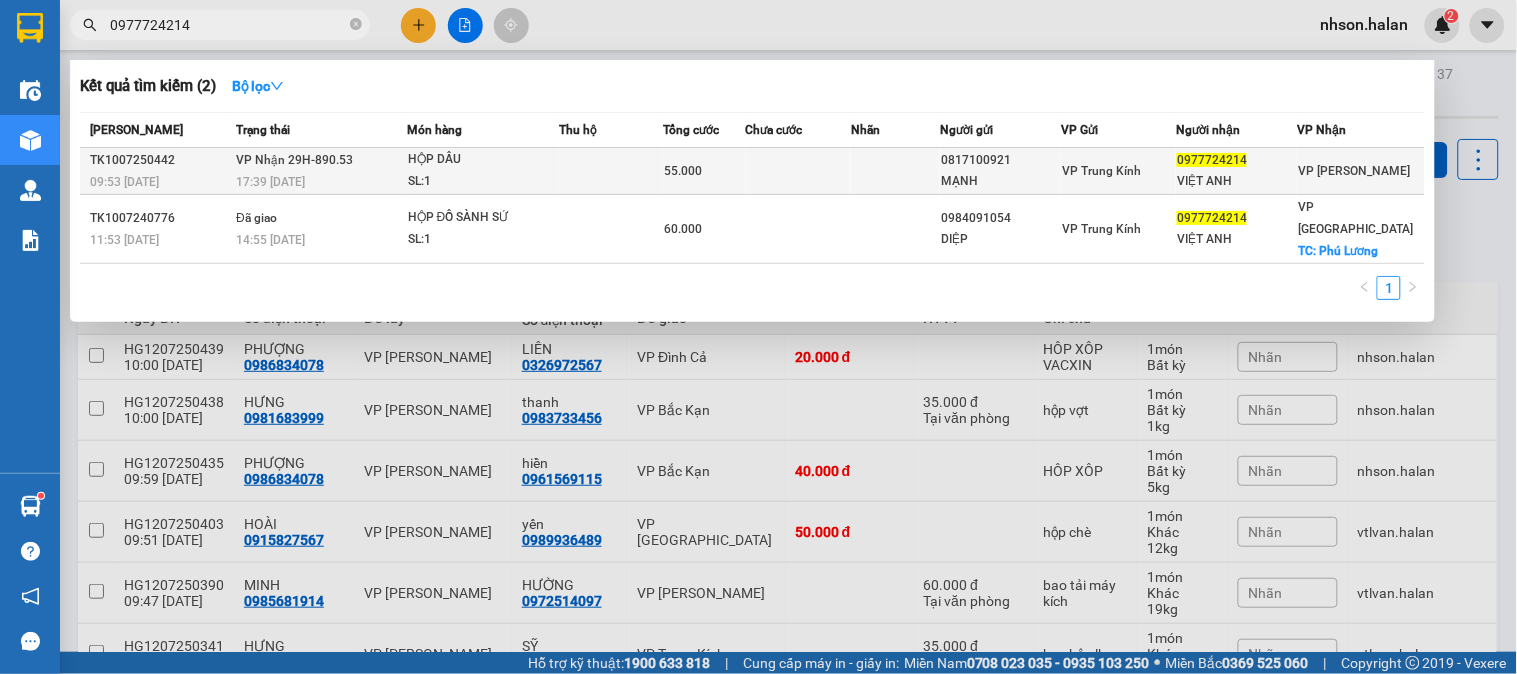 type on "0977724214" 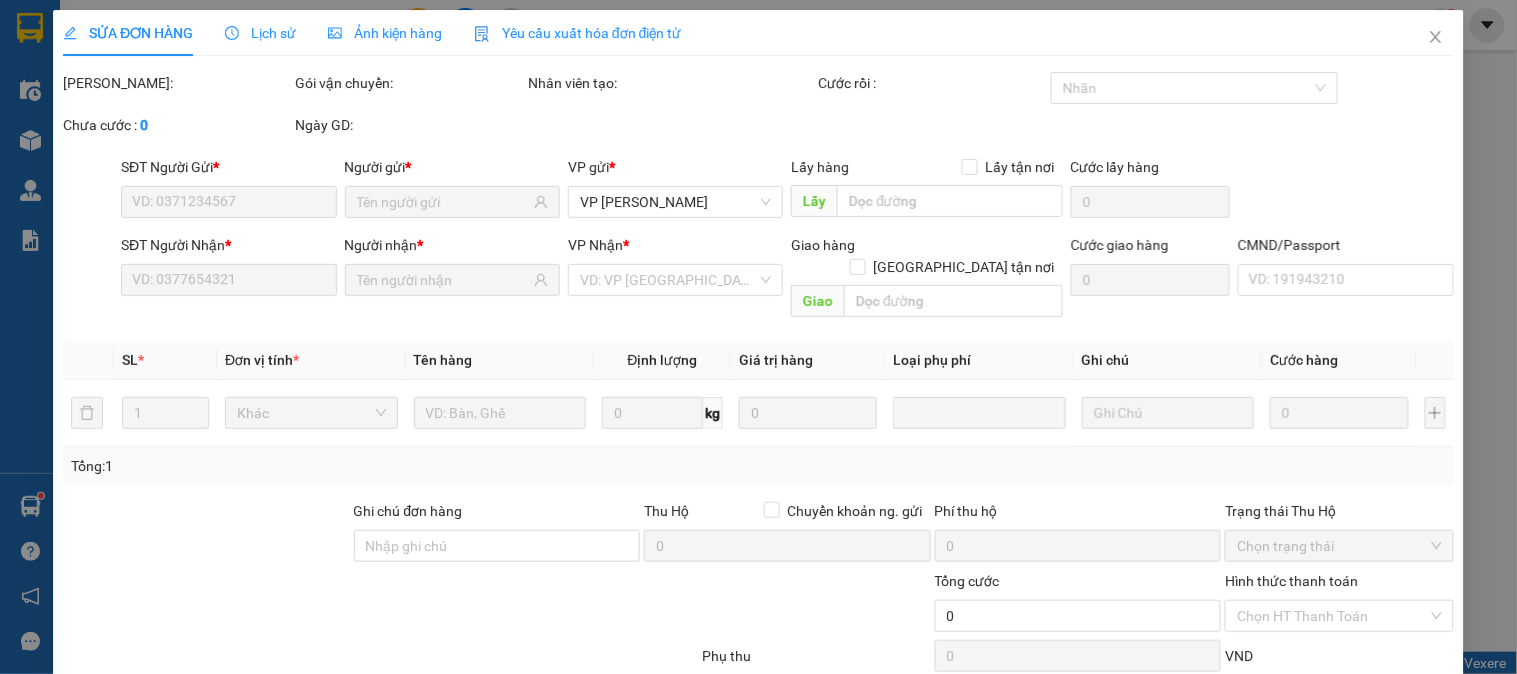 type on "0817100921" 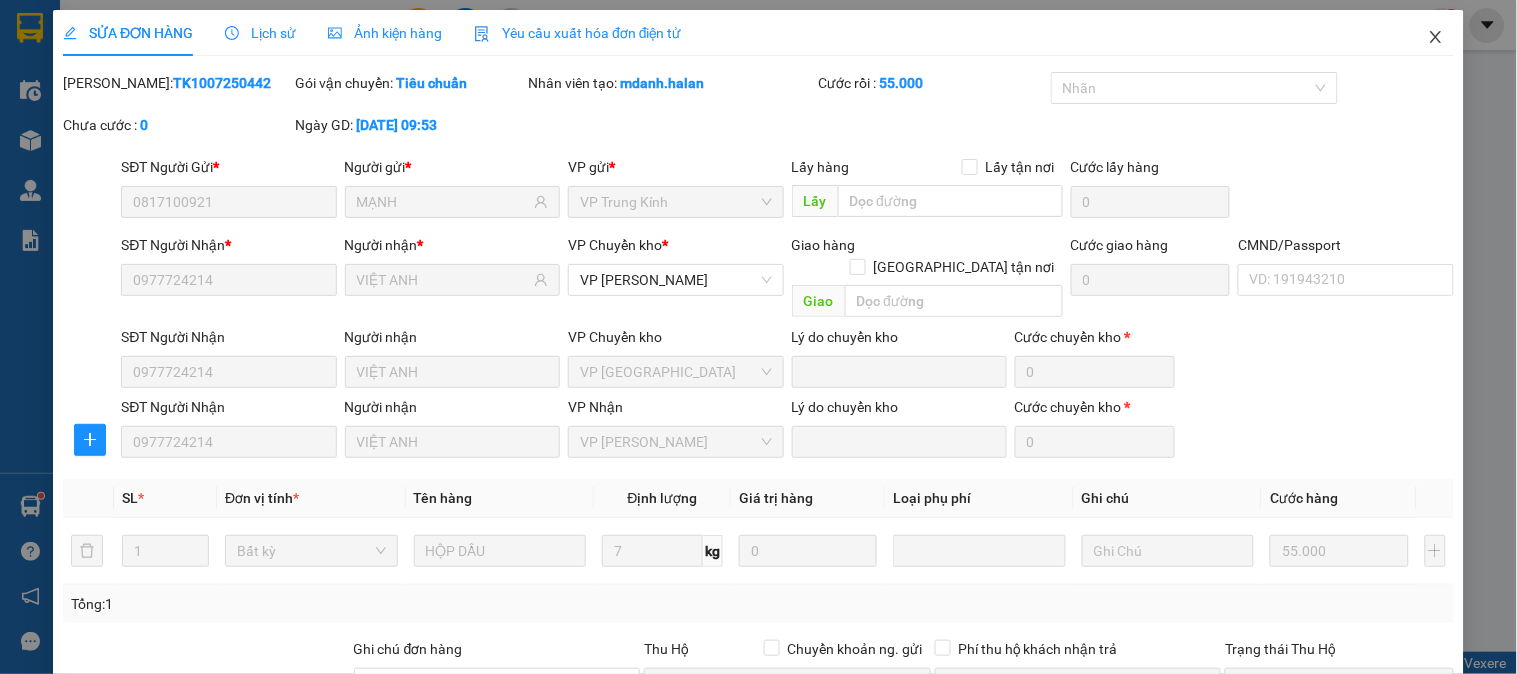 click 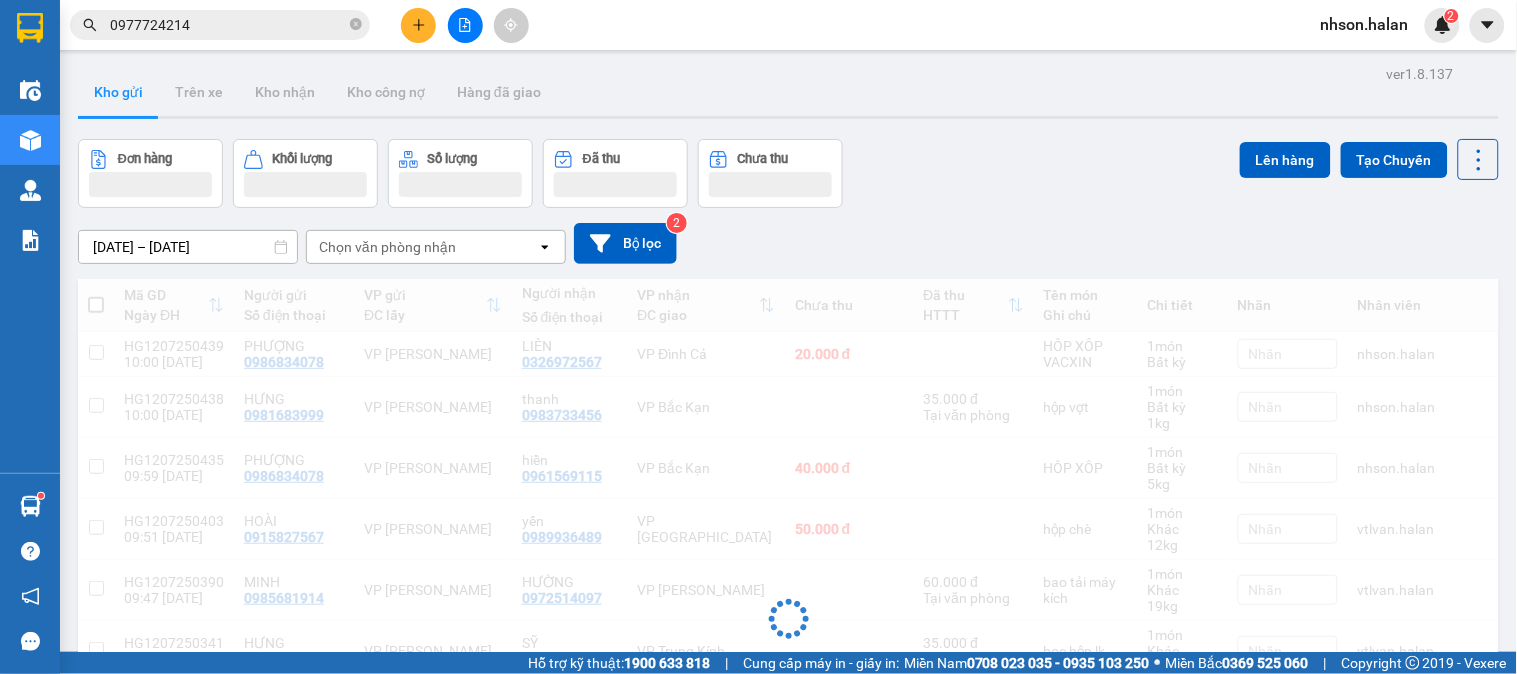 click on "0977724214" at bounding box center [228, 25] 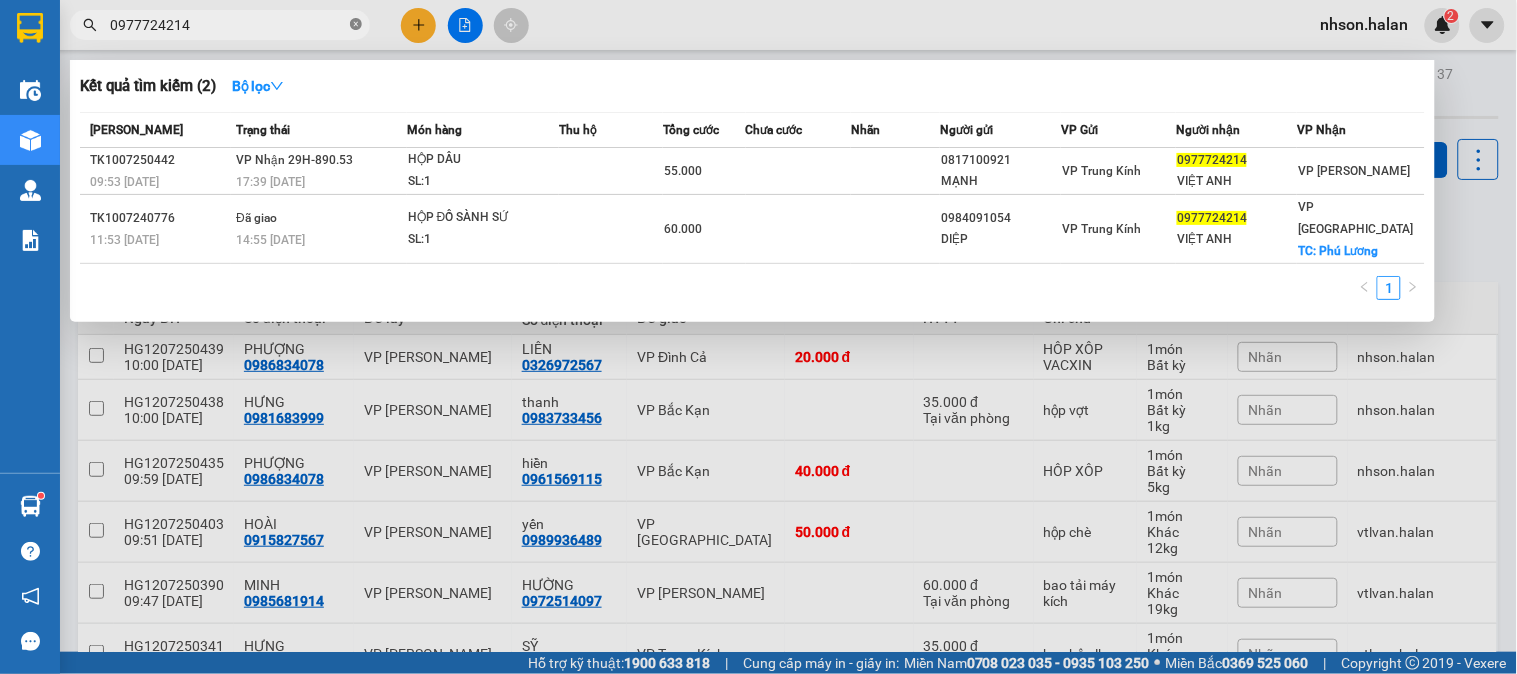 click 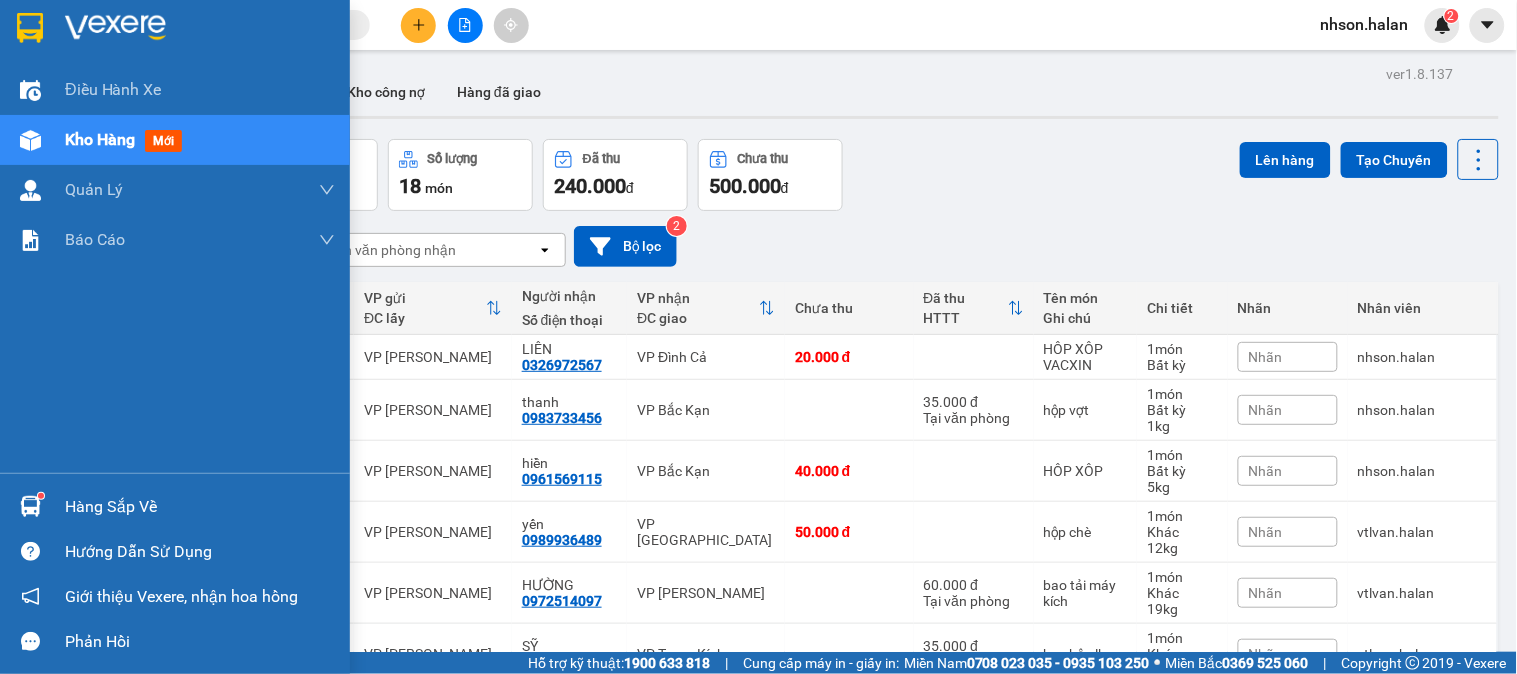 click on "Hàng sắp về" at bounding box center (175, 506) 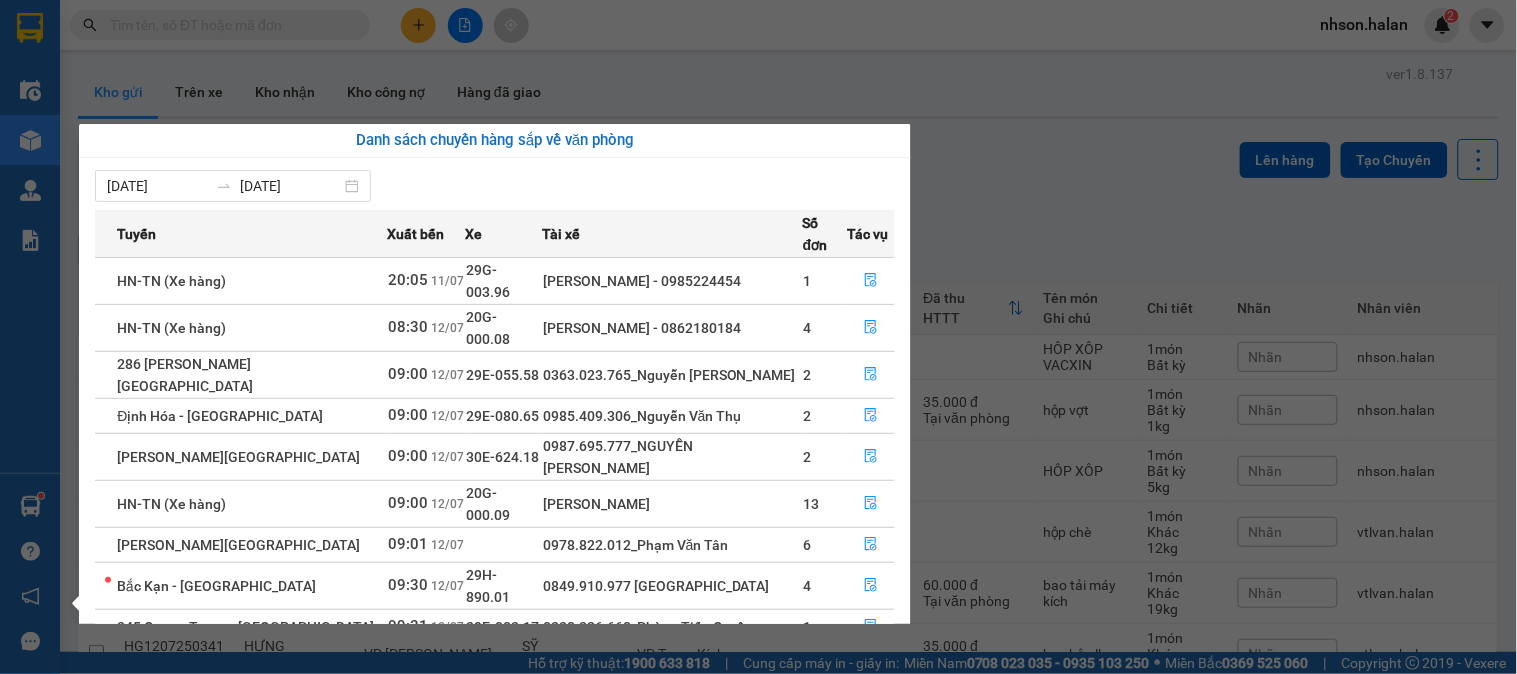 click on "Kết quả tìm kiếm ( 2 )  Bộ lọc  Mã ĐH Trạng thái Món hàng Thu hộ Tổng cước Chưa cước Nhãn Người gửi VP Gửi Người nhận VP Nhận TK1007250442 09:53 - 10/07 VP Nhận   29H-890.53 17:39 - 11/07 HỘP DẦU SL:  1 55.000 0817100921 MẠNH VP Trung Kính 0977724214 VIỆT ANH VP Hoàng Gia TK1007240776 11:53 - 10/07 Đã giao   14:55 - 15/07 HỘP ĐỒ SÀNH SỨ SL:  1 60.000 0984091054 DIỆP VP Trung Kính 0977724214 VIỆT ANH VP Định Hóa TC: Phú Lương 1 nhson.halan 2     Điều hành xe     Kho hàng mới     Quản Lý Quản lý chuyến Quản lý kiểm kho     Báo cáo 12. Thống kê đơn đối tác 2. Doanh thu thực tế theo từng văn phòng 4. Thống kê đơn hàng theo văn phòng Hàng sắp về Hướng dẫn sử dụng Giới thiệu Vexere, nhận hoa hồng Phản hồi Phần mềm hỗ trợ bạn tốt chứ? ver  1.8.137 Kho gửi Trên xe Kho nhận Kho công nợ Hàng đã giao Đơn hàng 16 đơn Khối lượng 76 kg 18 2" at bounding box center (758, 337) 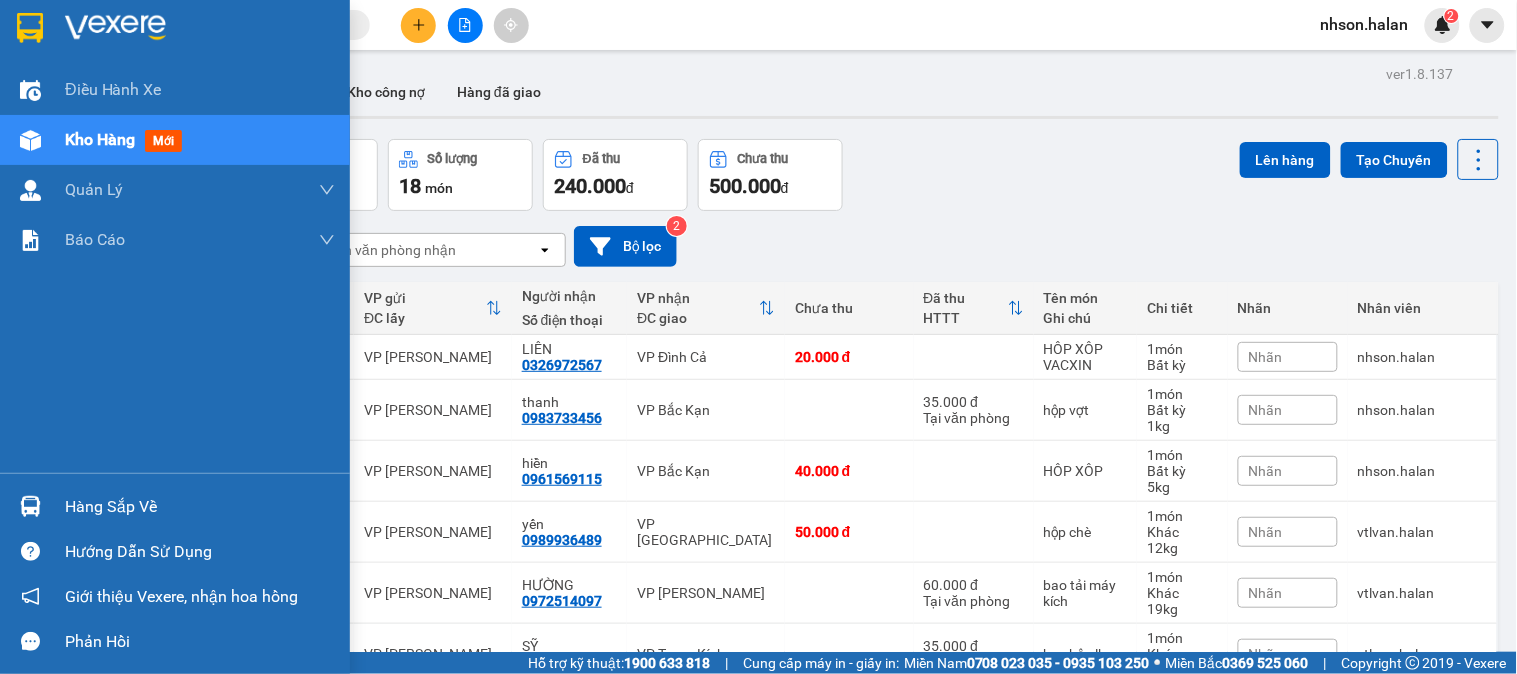 click on "Hàng sắp về" at bounding box center (175, 506) 